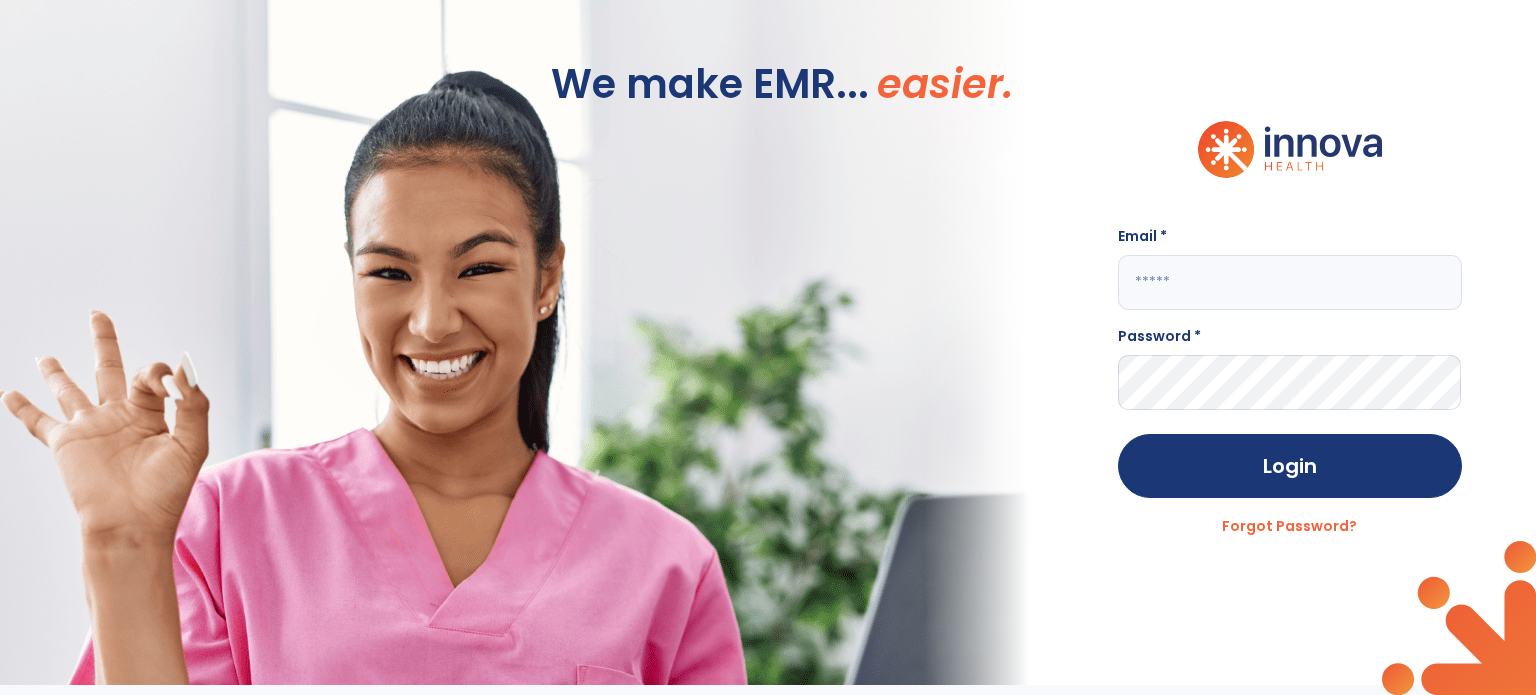 scroll, scrollTop: 0, scrollLeft: 0, axis: both 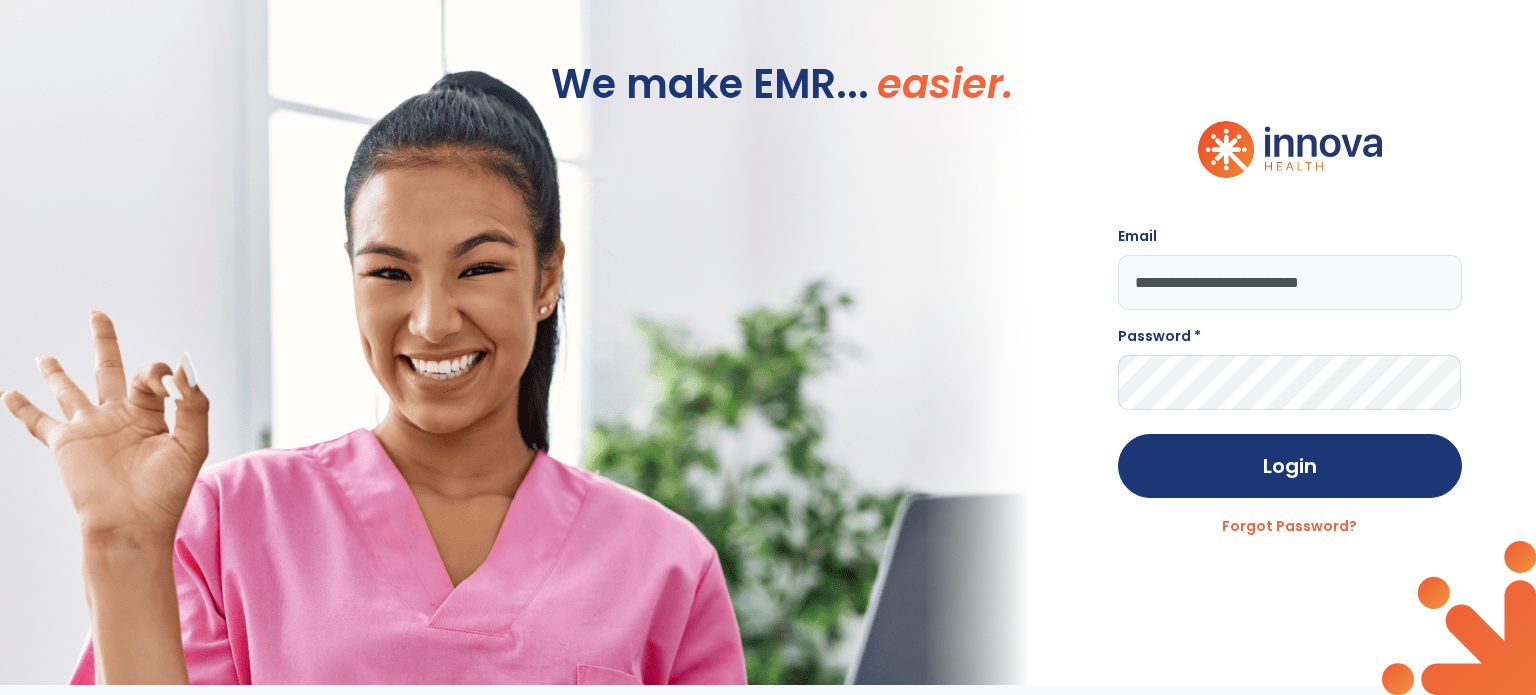 type on "**********" 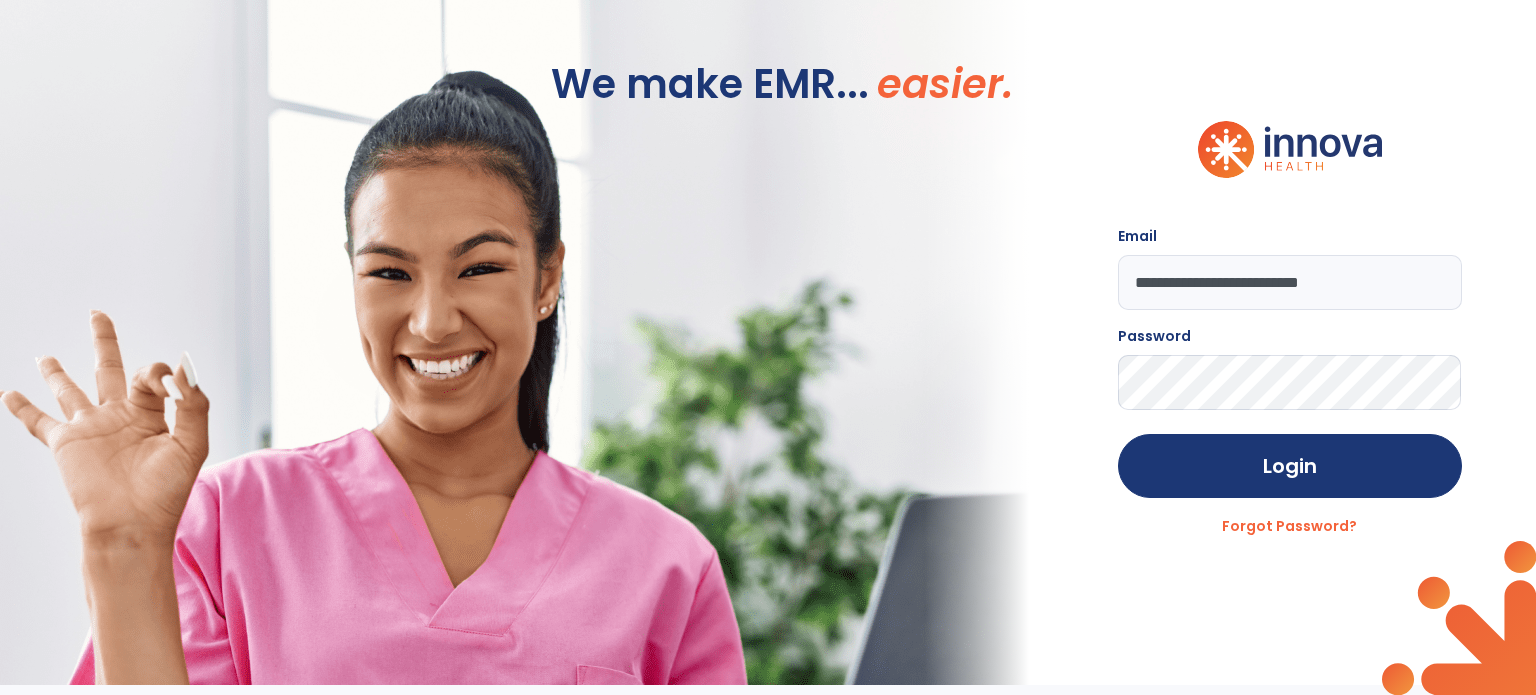 click on "Login" 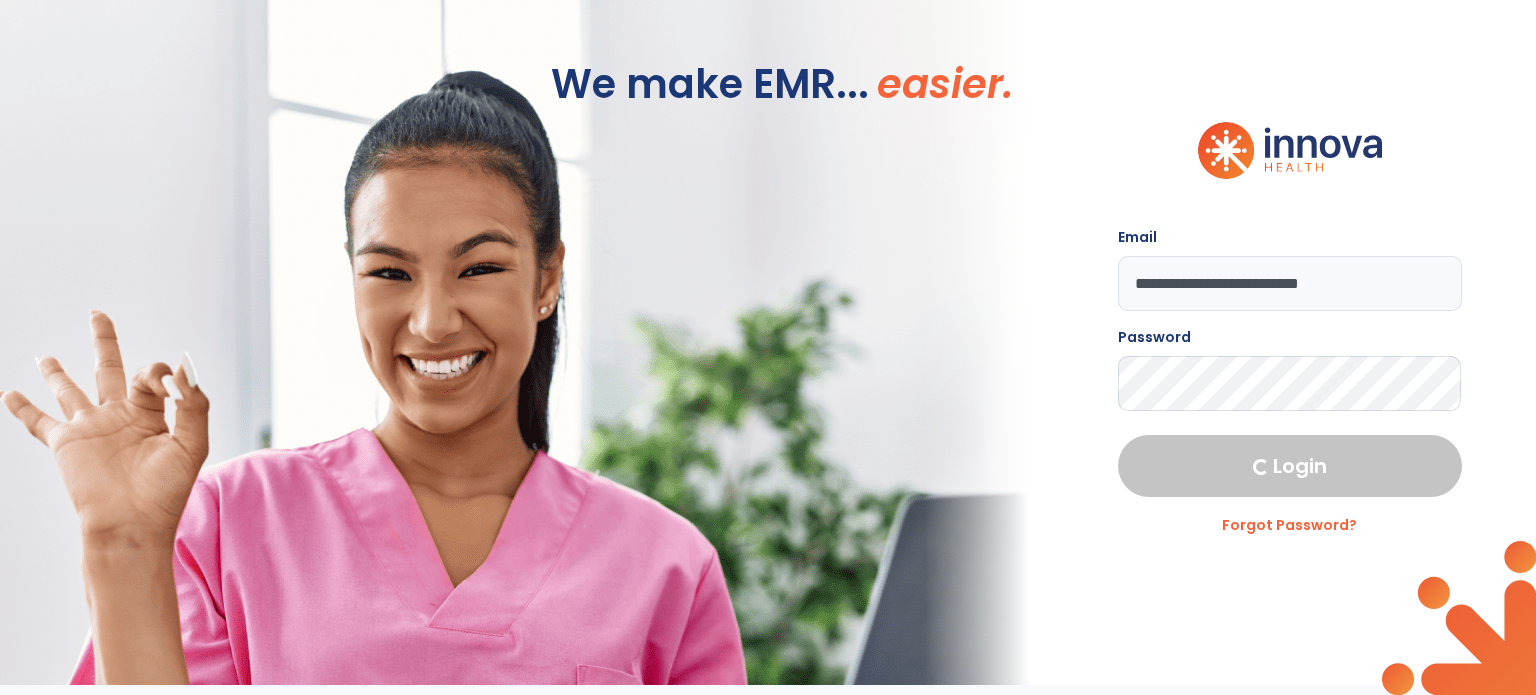 select on "****" 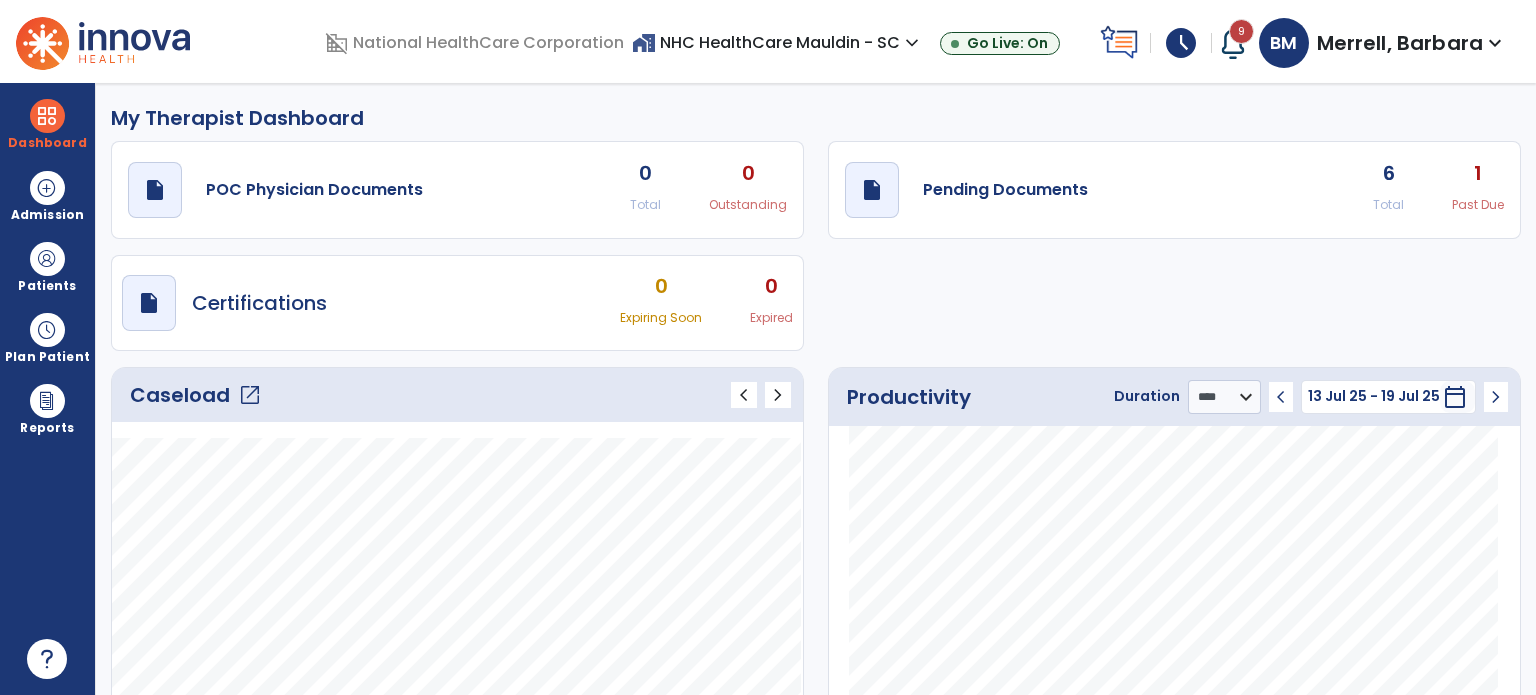 click on "open_in_new" 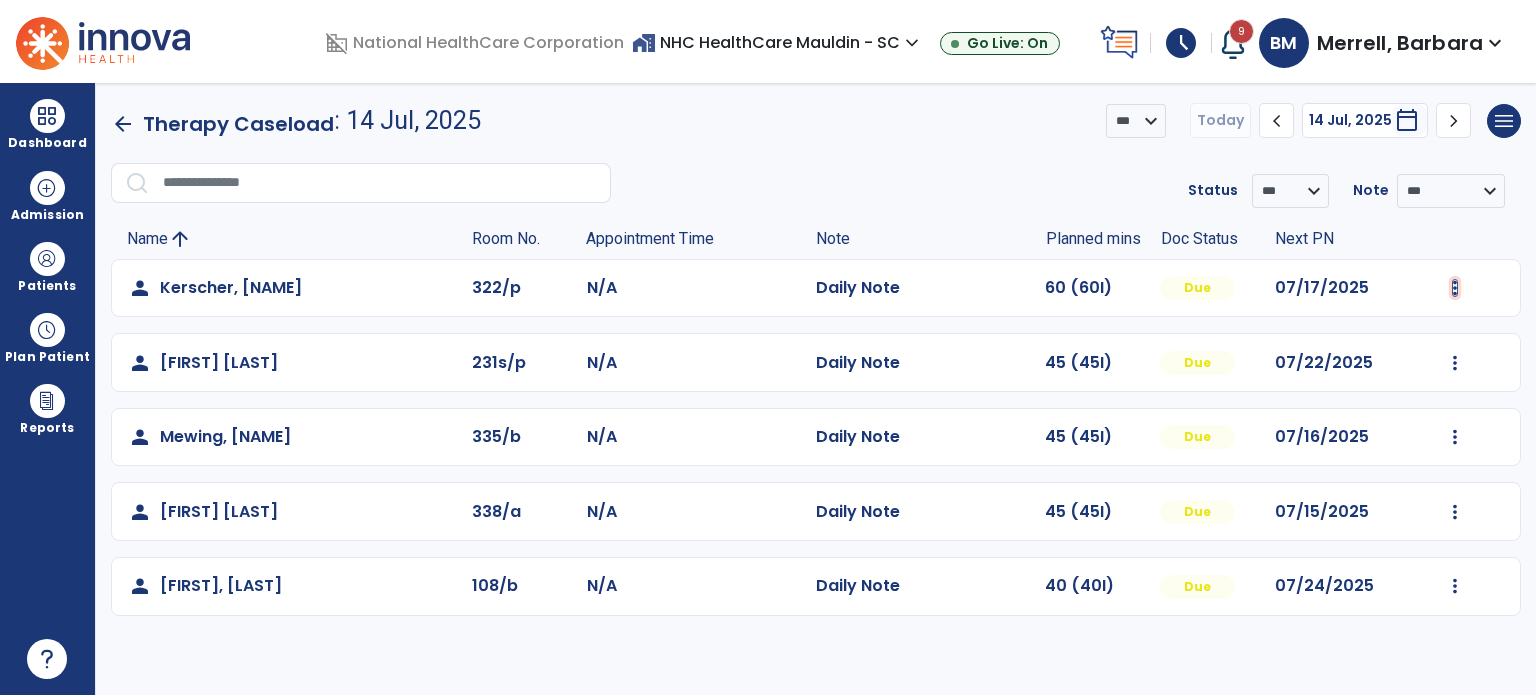 click at bounding box center (1455, 288) 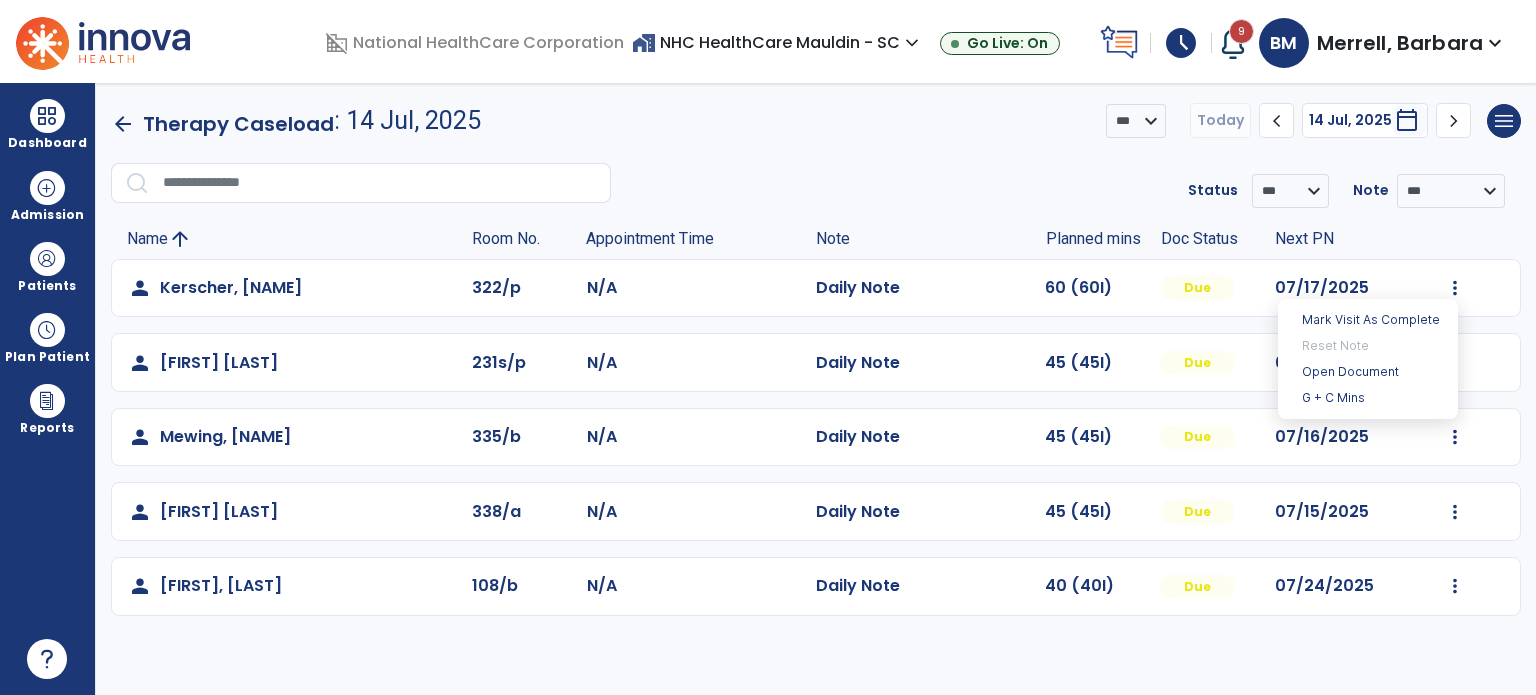 click on "Mark Visit As Complete   Reset Note   Open Document   G + C Mins" at bounding box center [1368, 359] 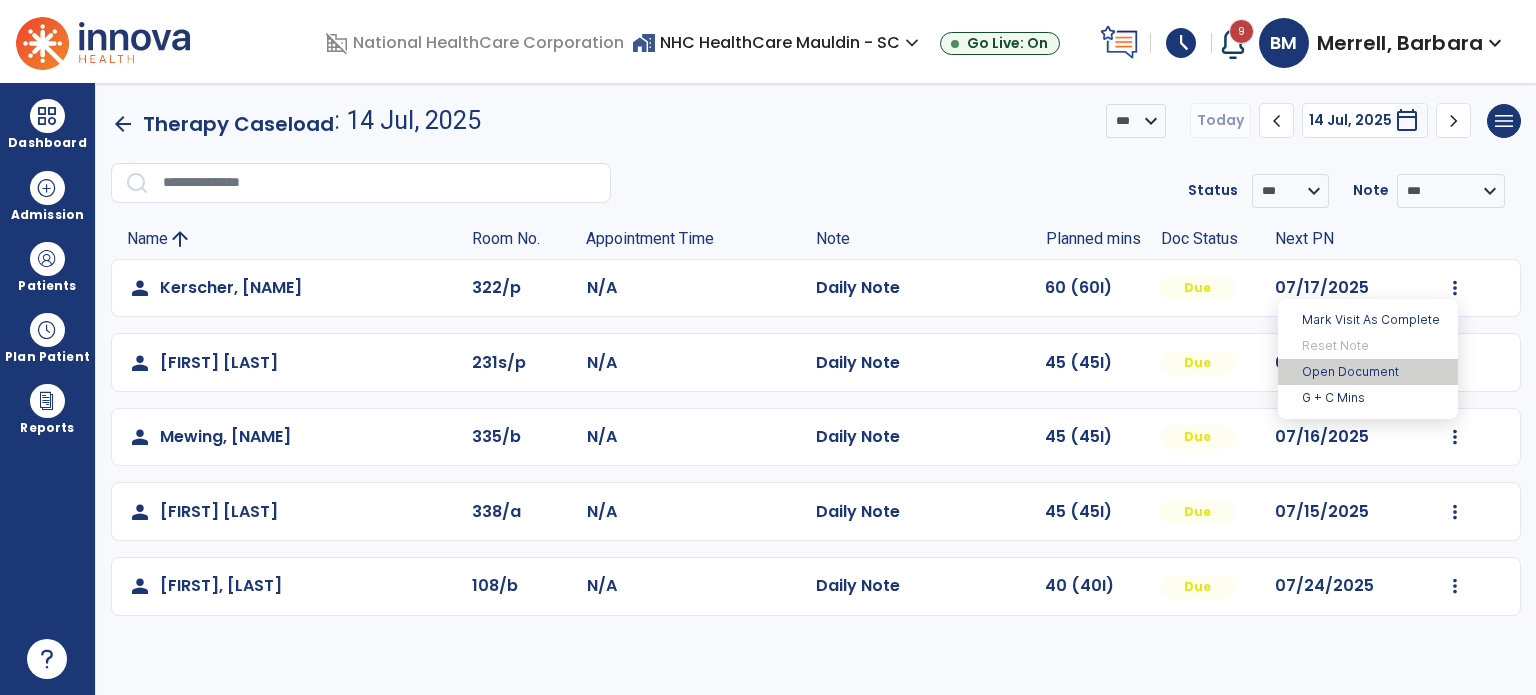 click on "Open Document" at bounding box center [1368, 372] 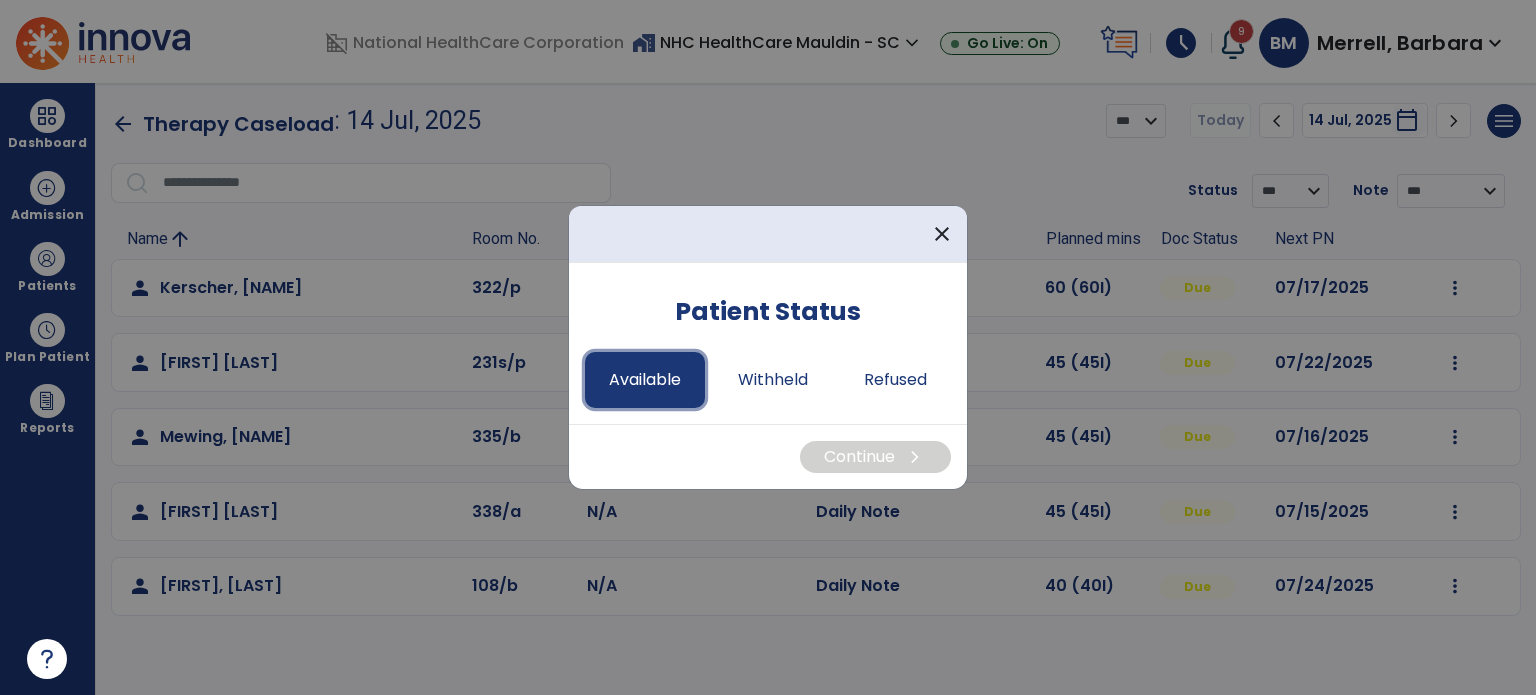 drag, startPoint x: 638, startPoint y: 385, endPoint x: 659, endPoint y: 403, distance: 27.658634 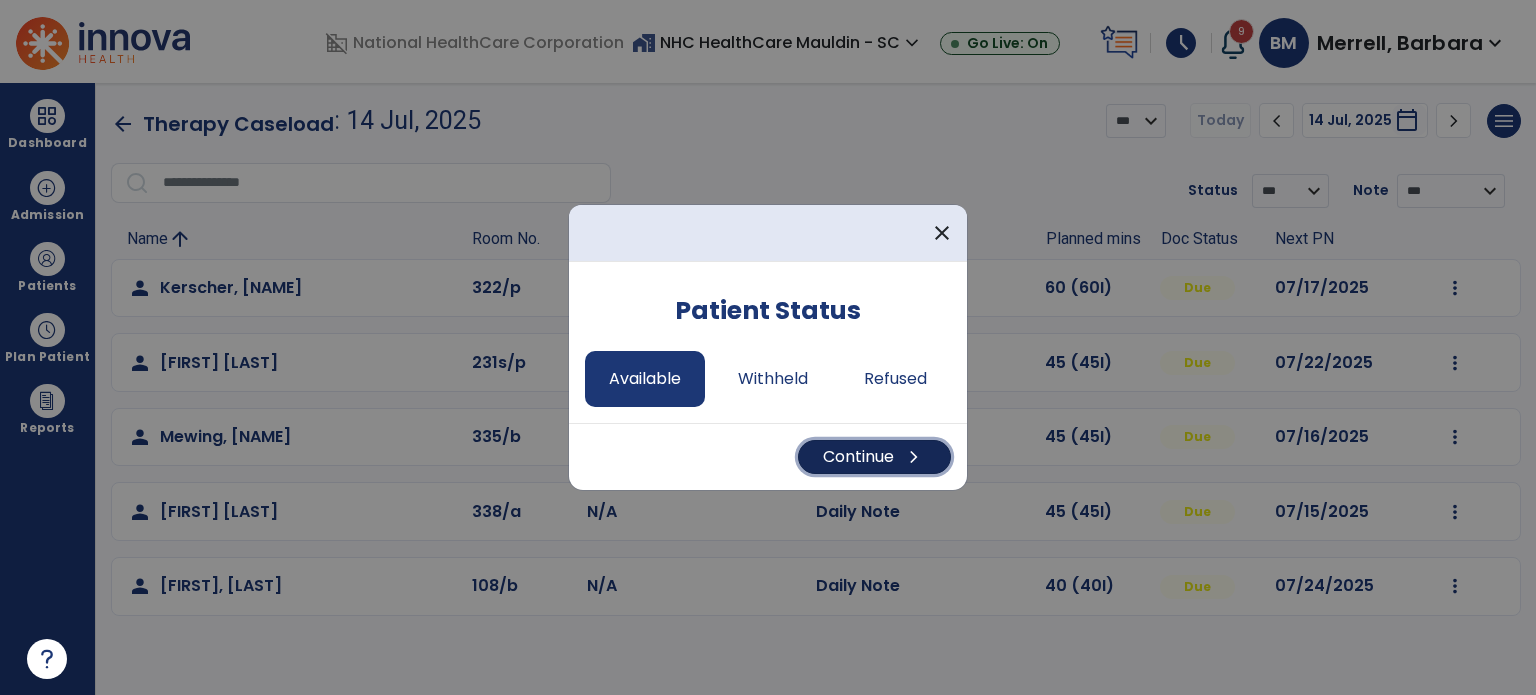 click on "Continue   chevron_right" at bounding box center [874, 457] 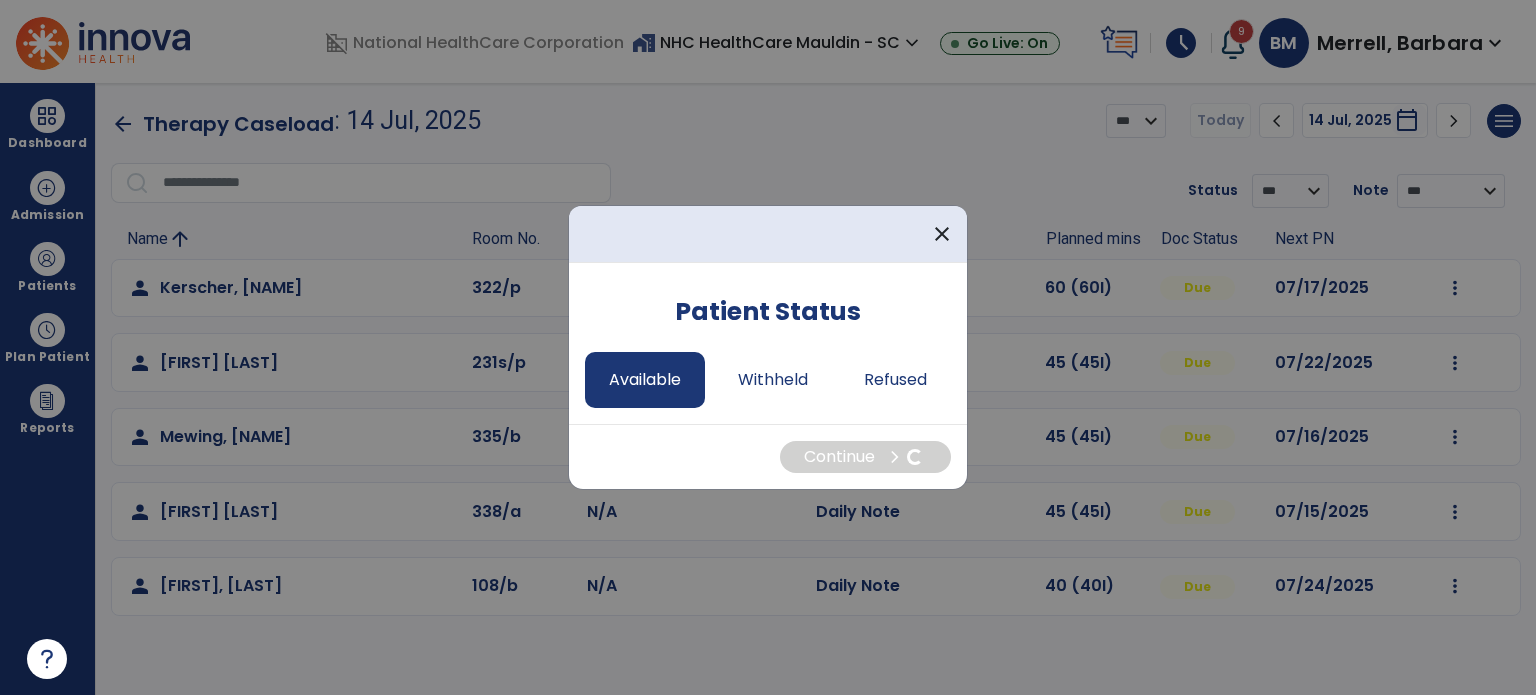 select on "*" 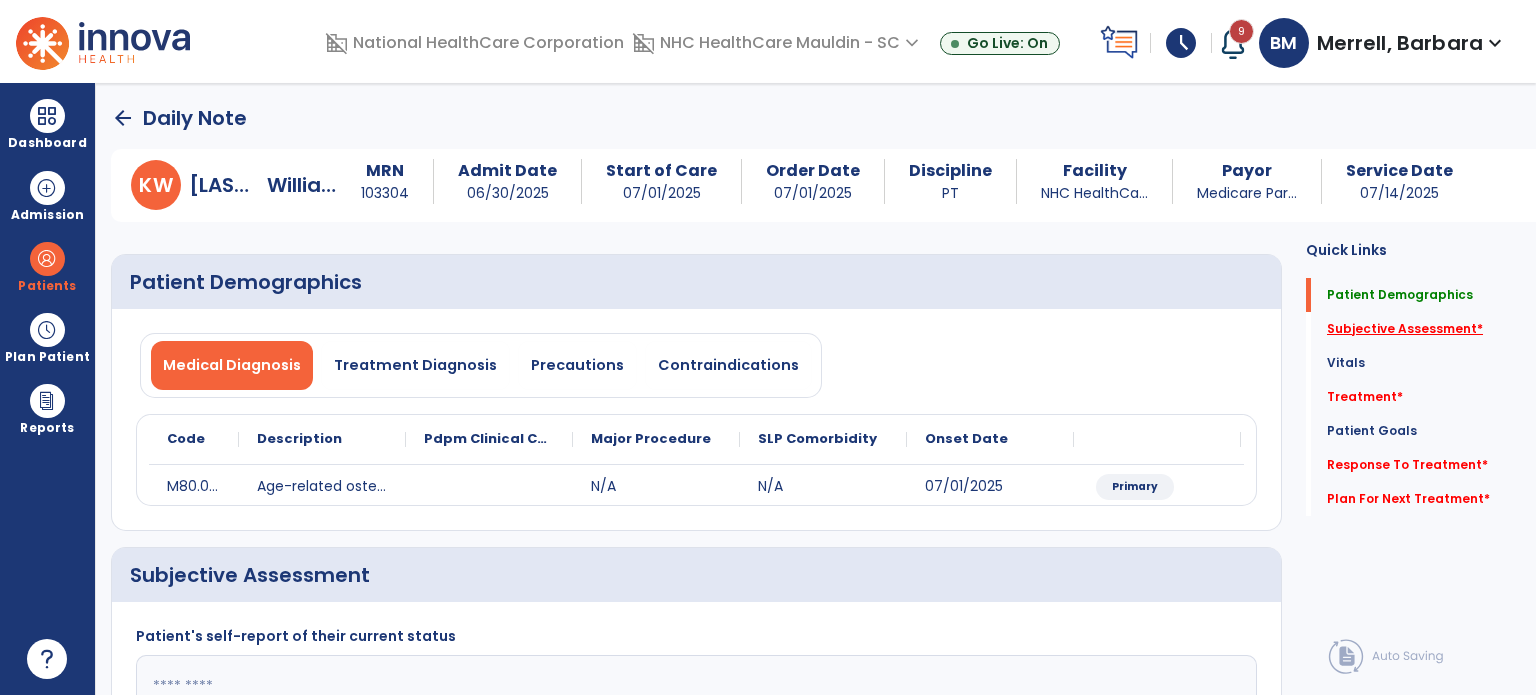 click on "Subjective Assessment   *" 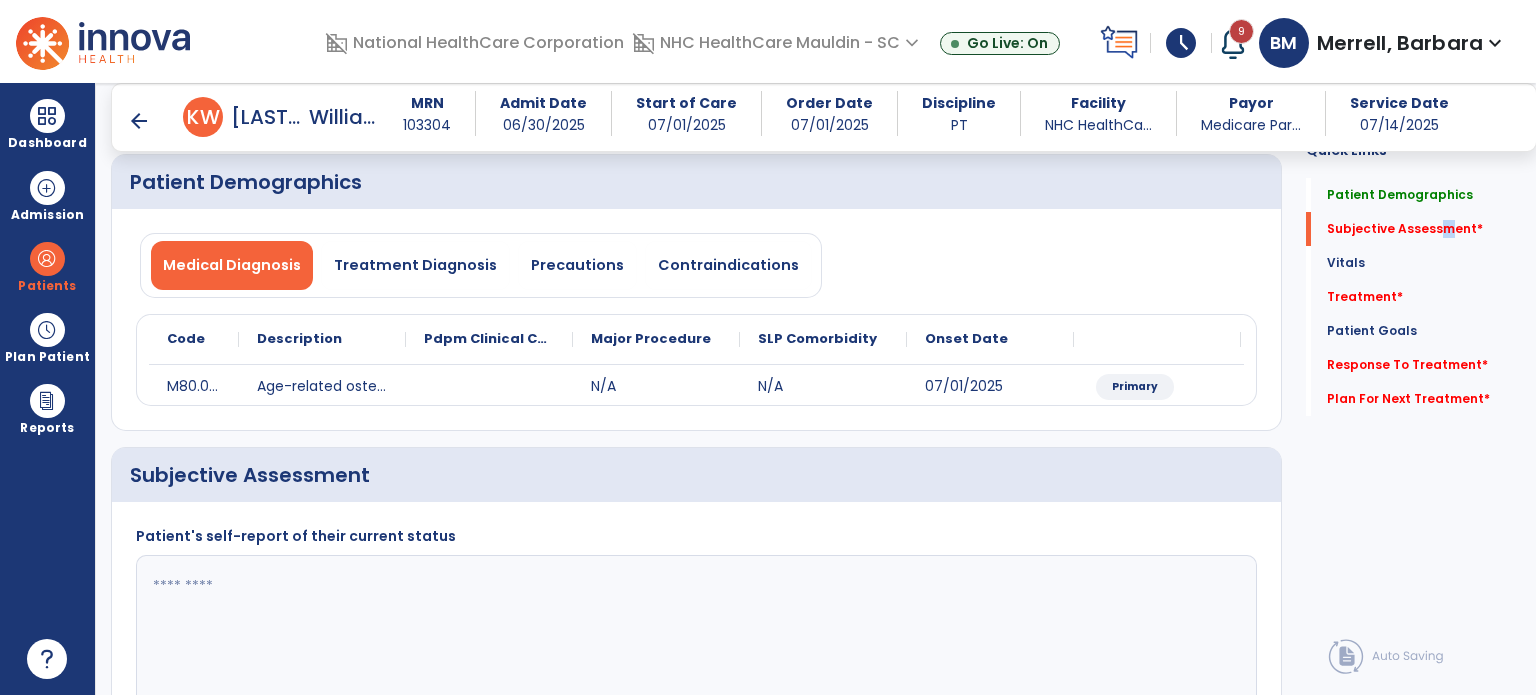 scroll, scrollTop: 298, scrollLeft: 0, axis: vertical 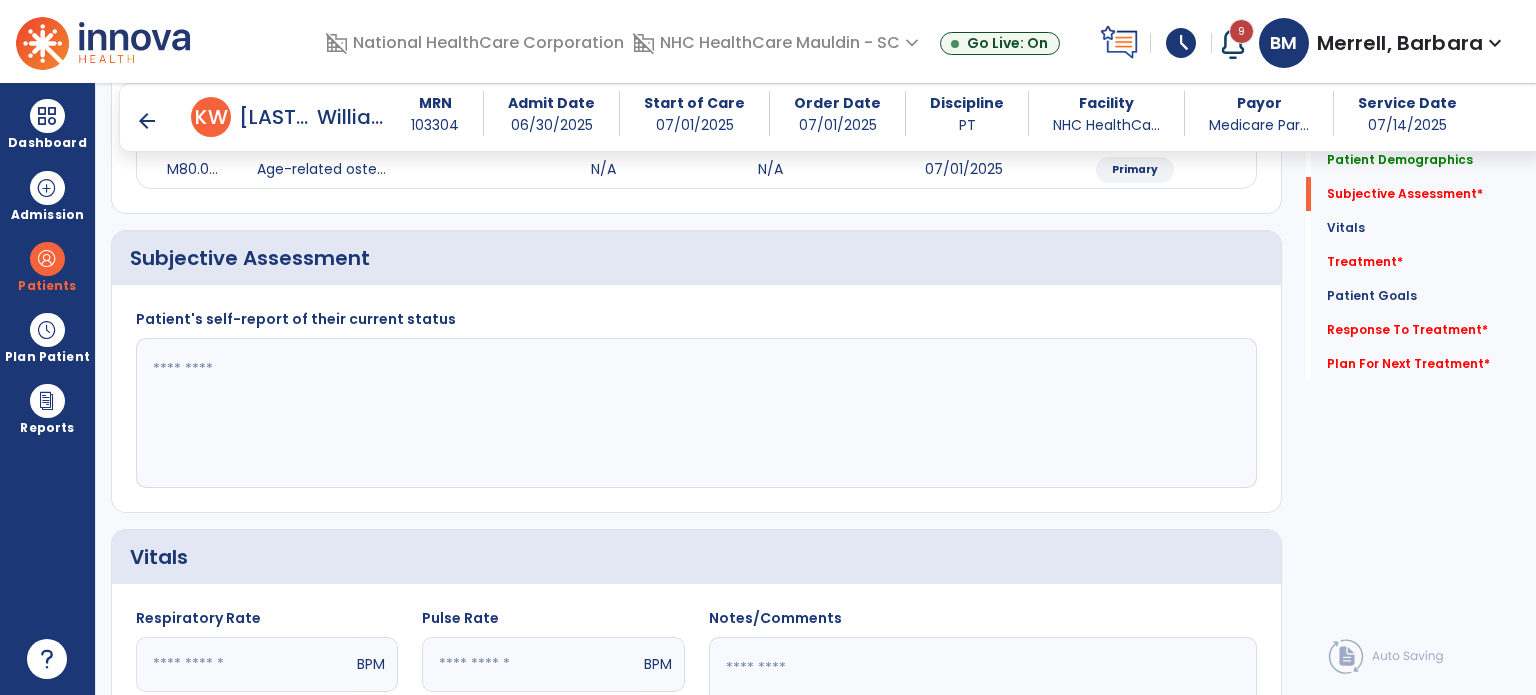 click 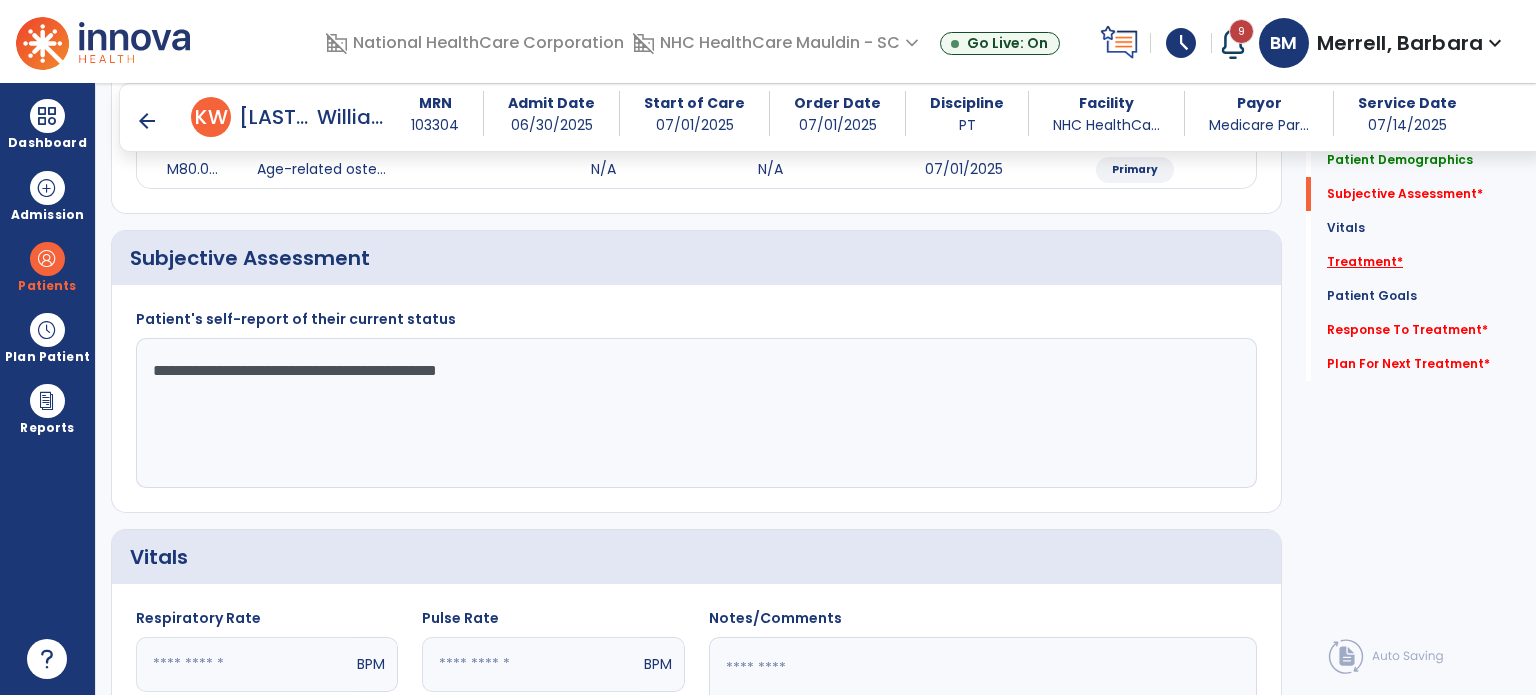 type on "**********" 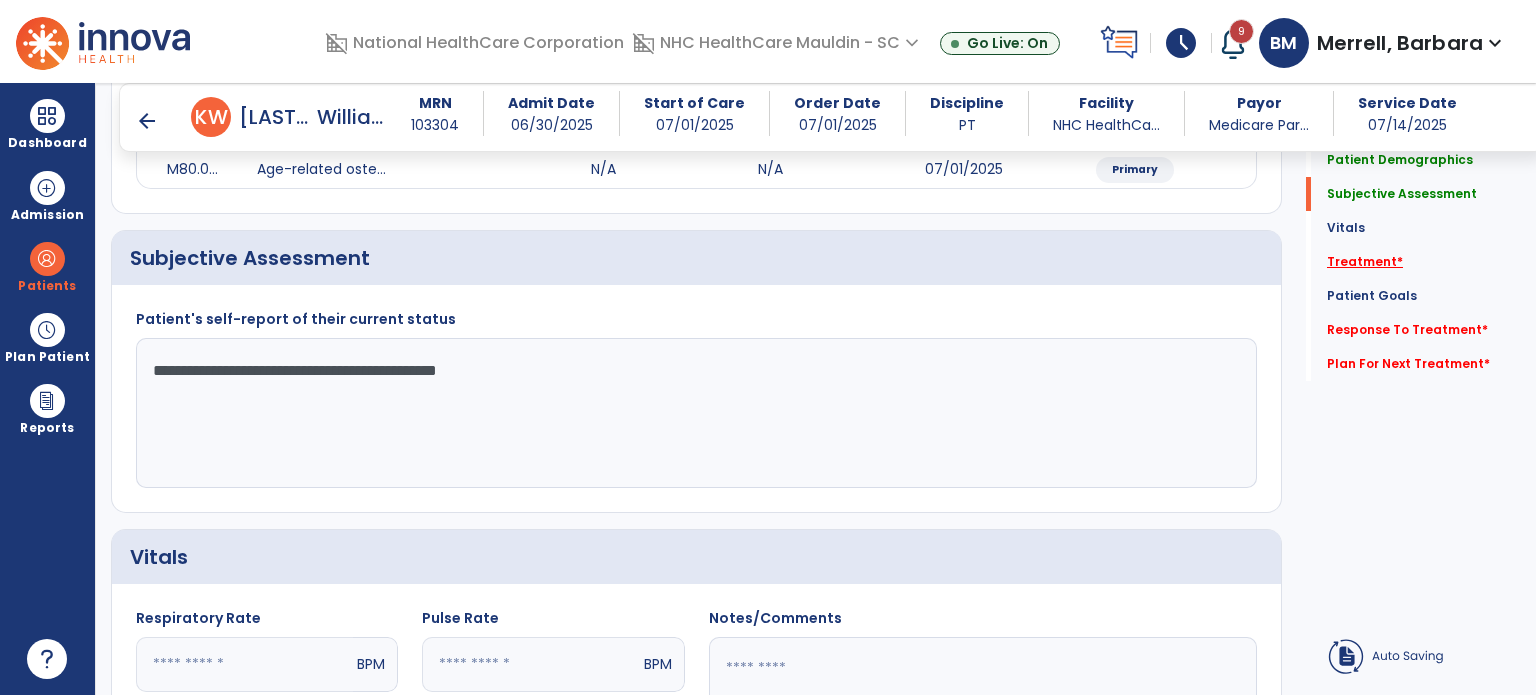click on "Treatment   *" 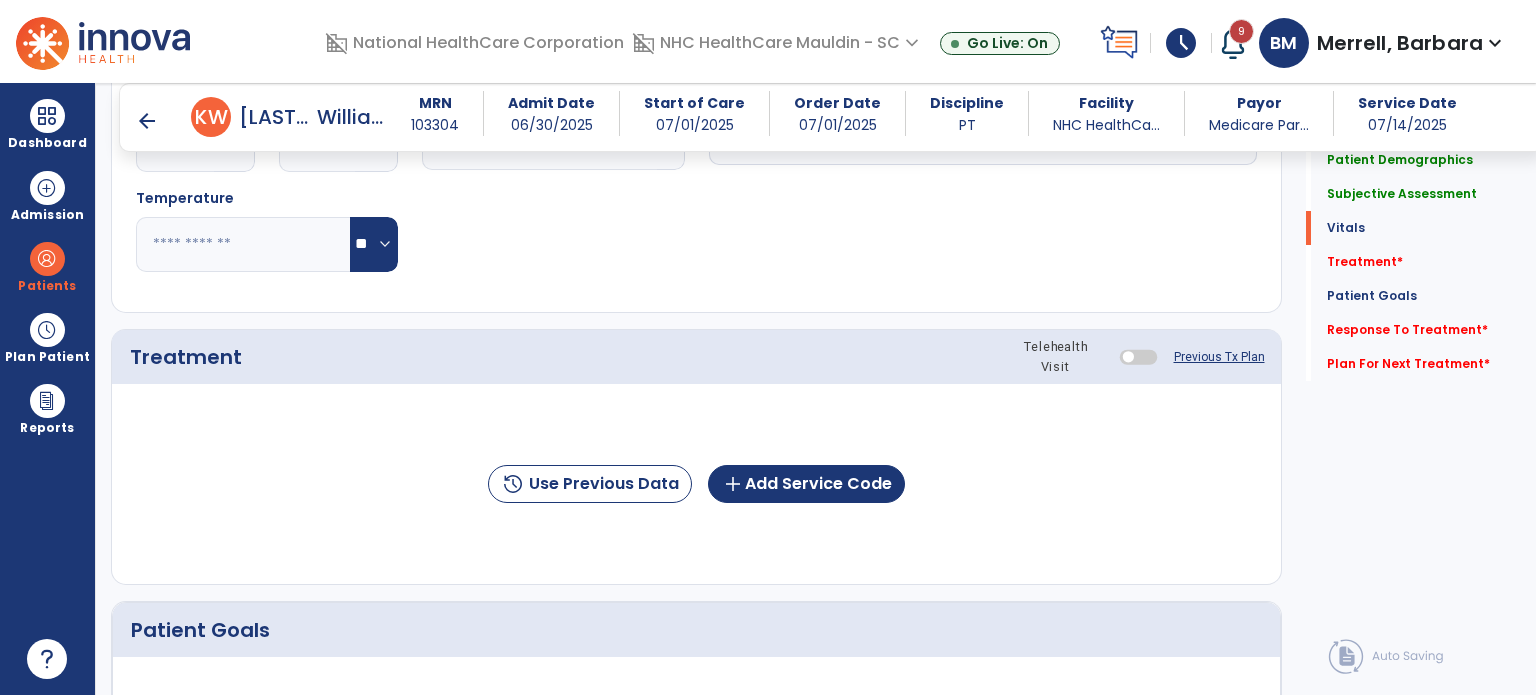 scroll, scrollTop: 987, scrollLeft: 0, axis: vertical 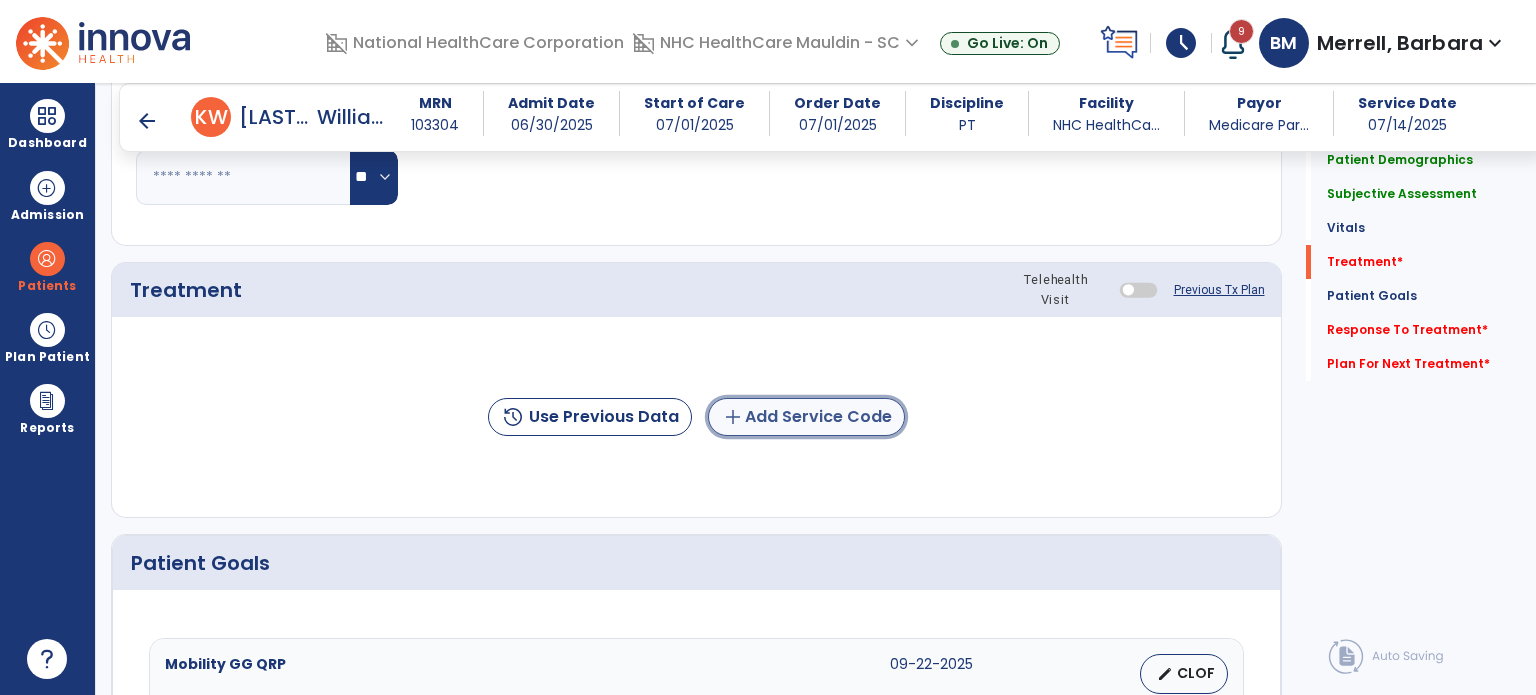 click on "add  Add Service Code" 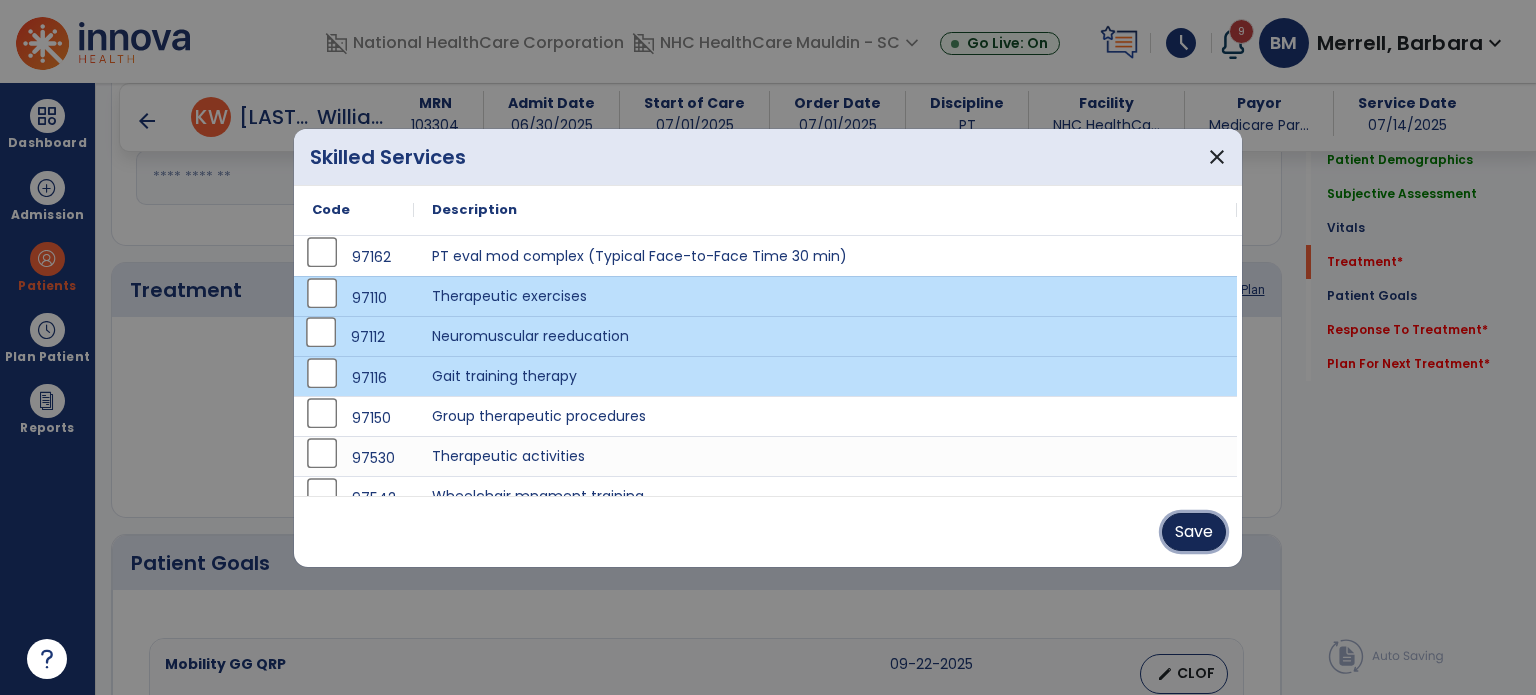 click on "Save" at bounding box center (1194, 532) 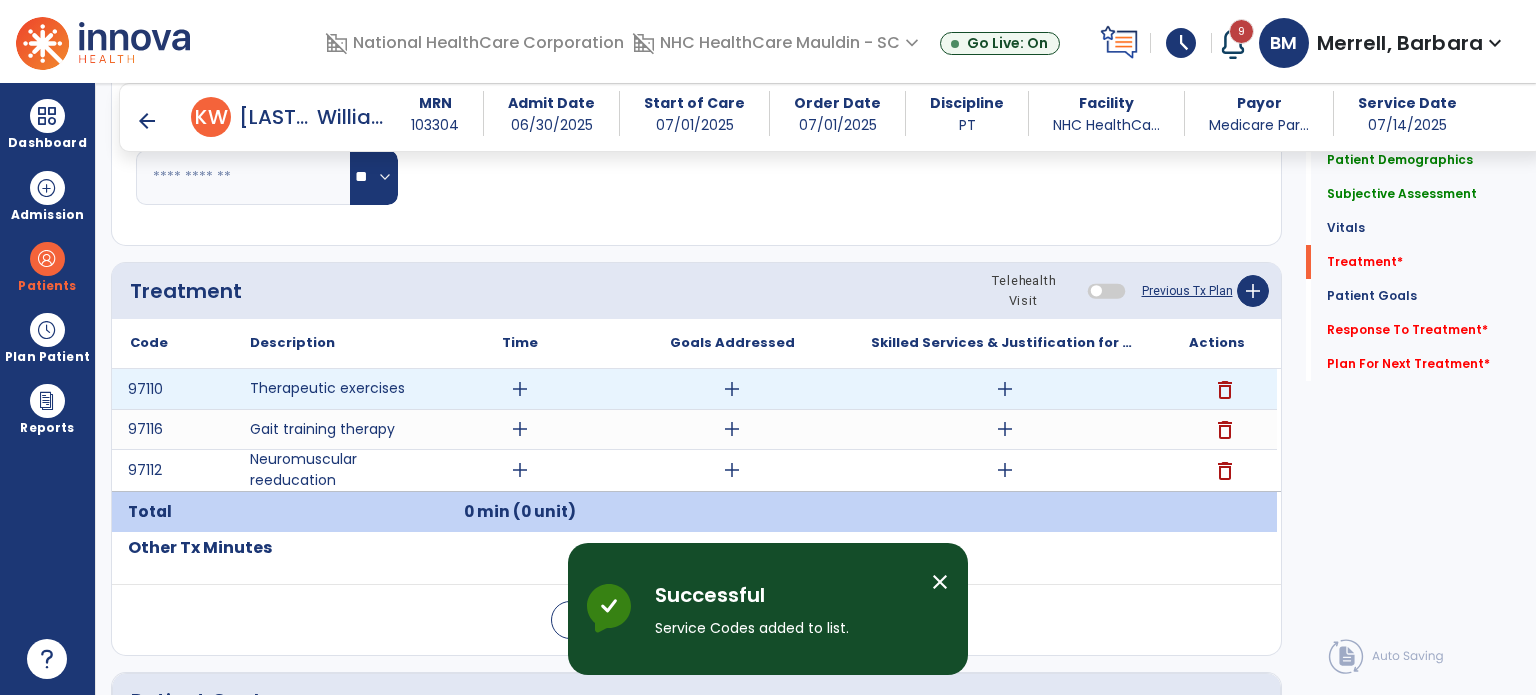 click on "add" at bounding box center [520, 389] 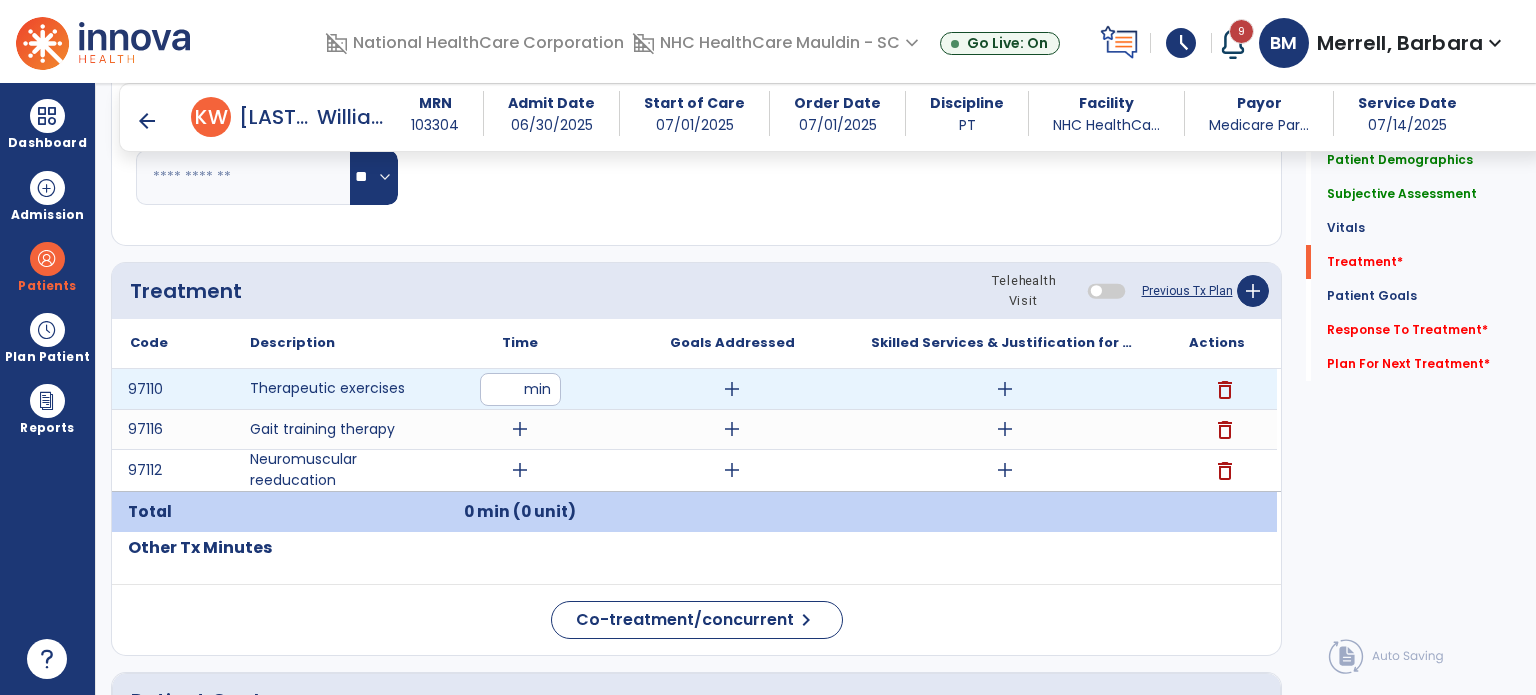 type on "**" 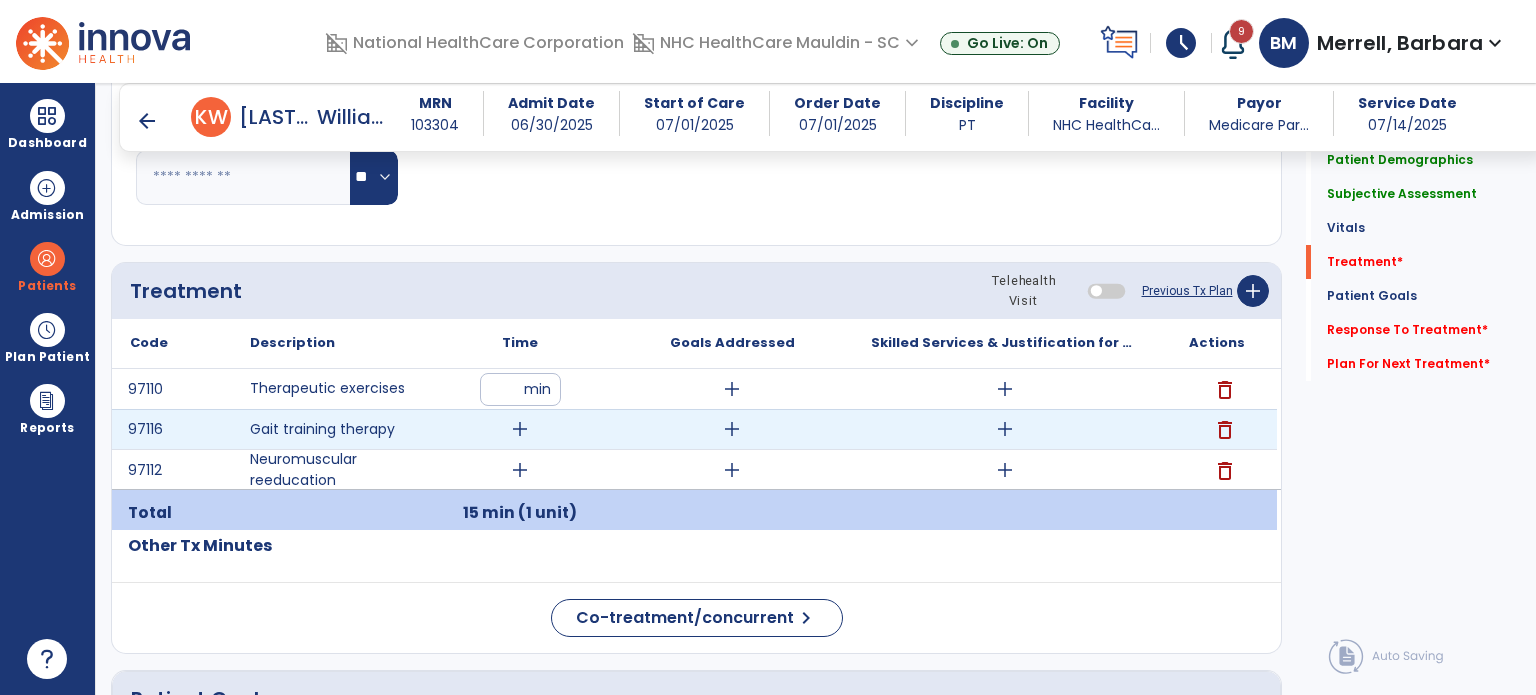 click on "add" at bounding box center [520, 429] 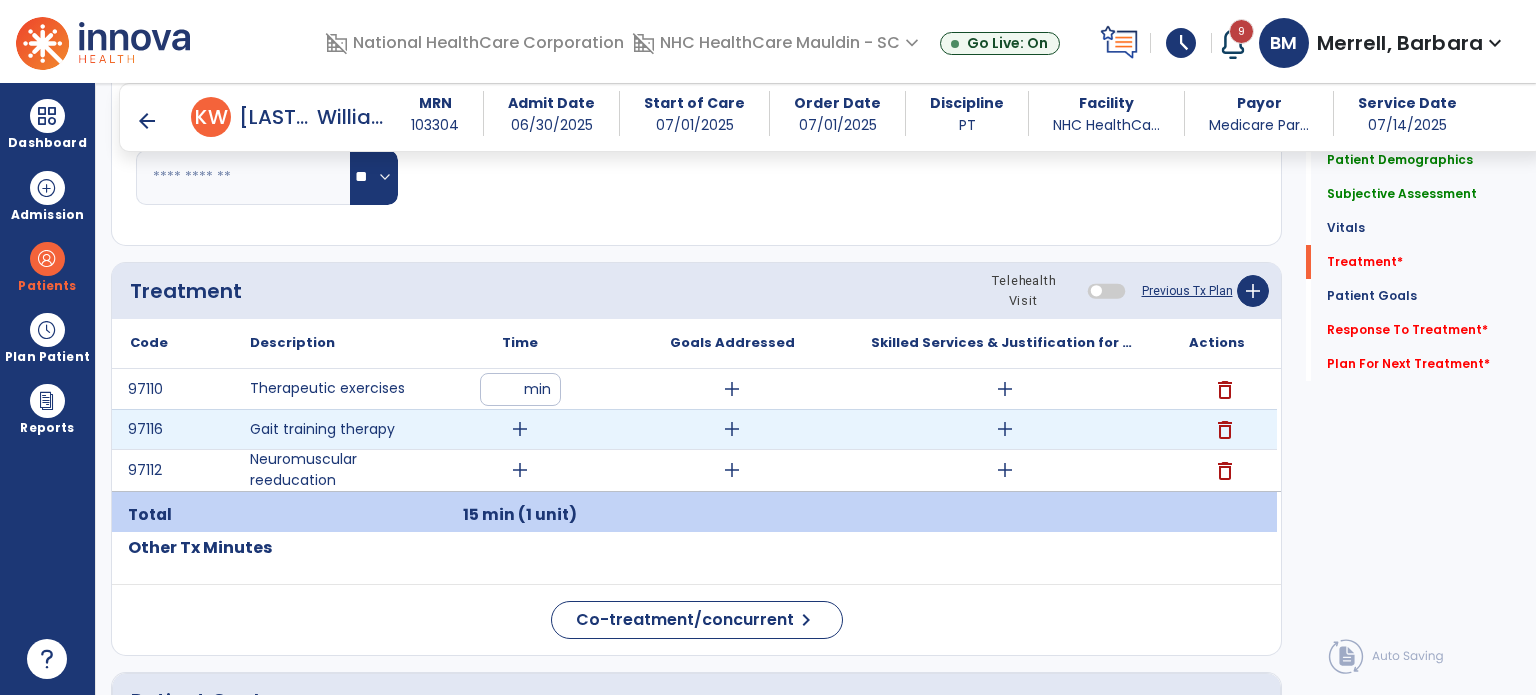 click on "add" at bounding box center (520, 429) 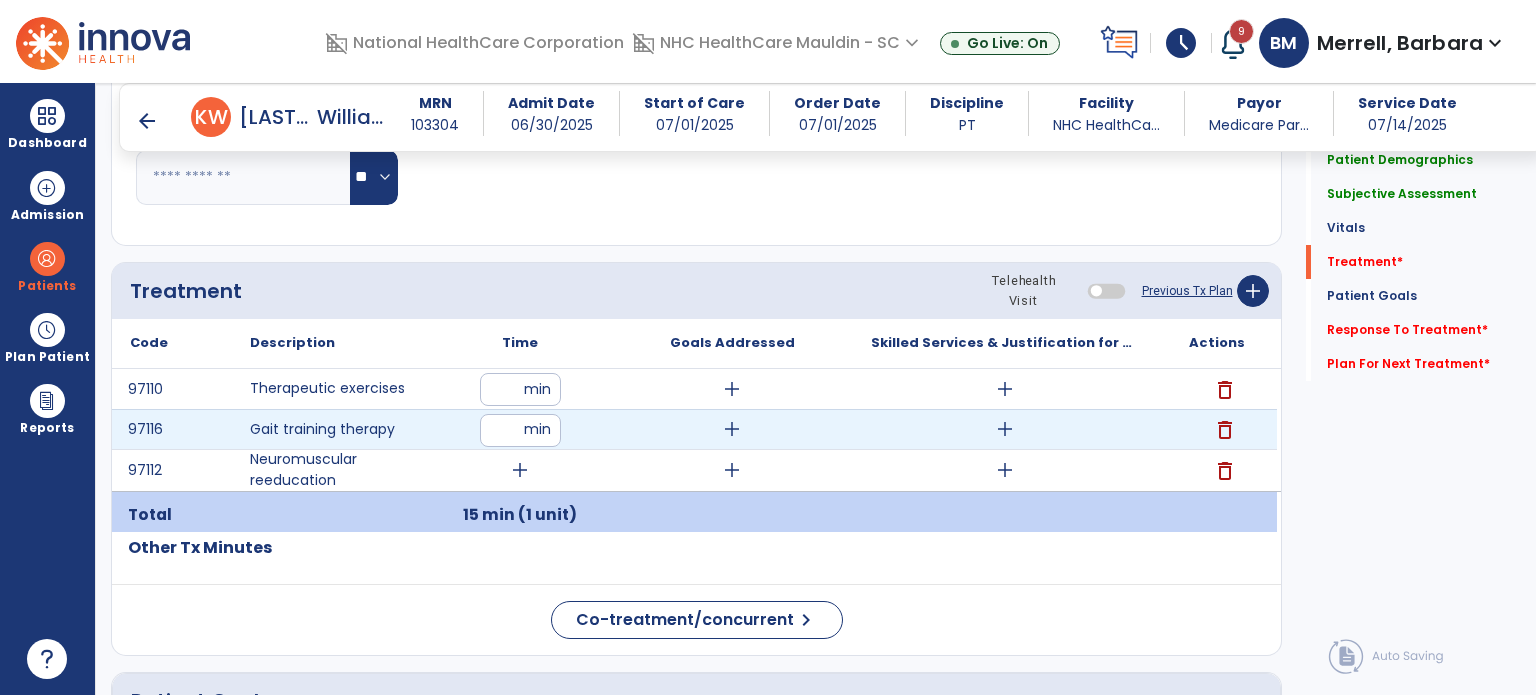 type on "**" 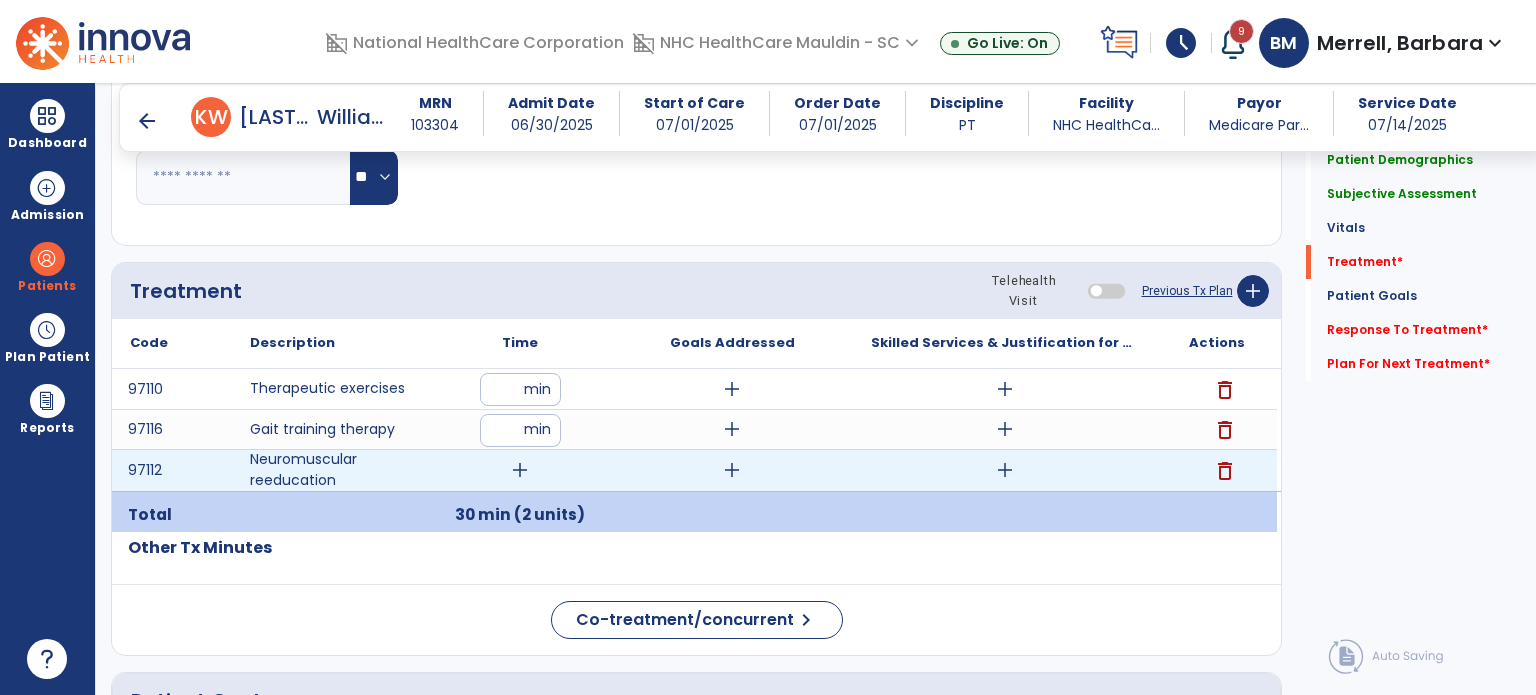 click on "add" at bounding box center (520, 470) 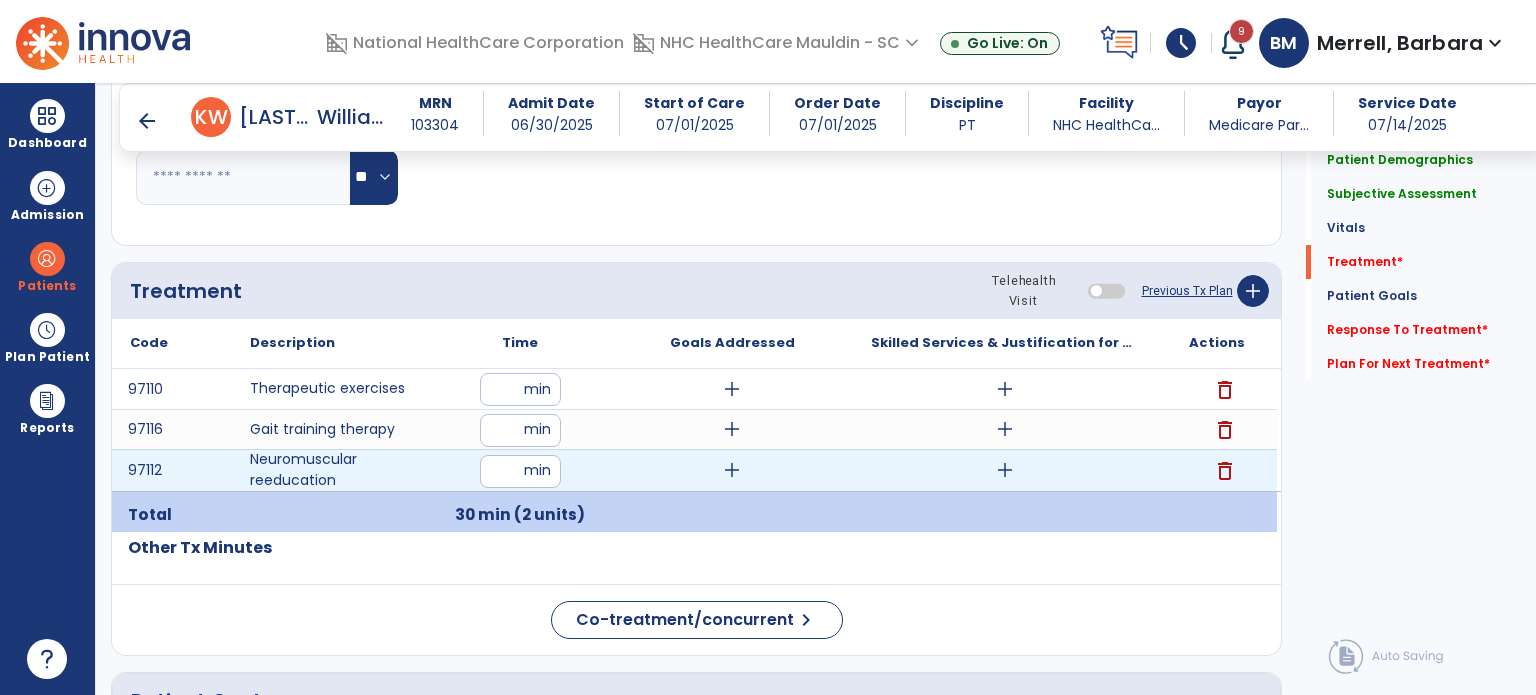 type on "**" 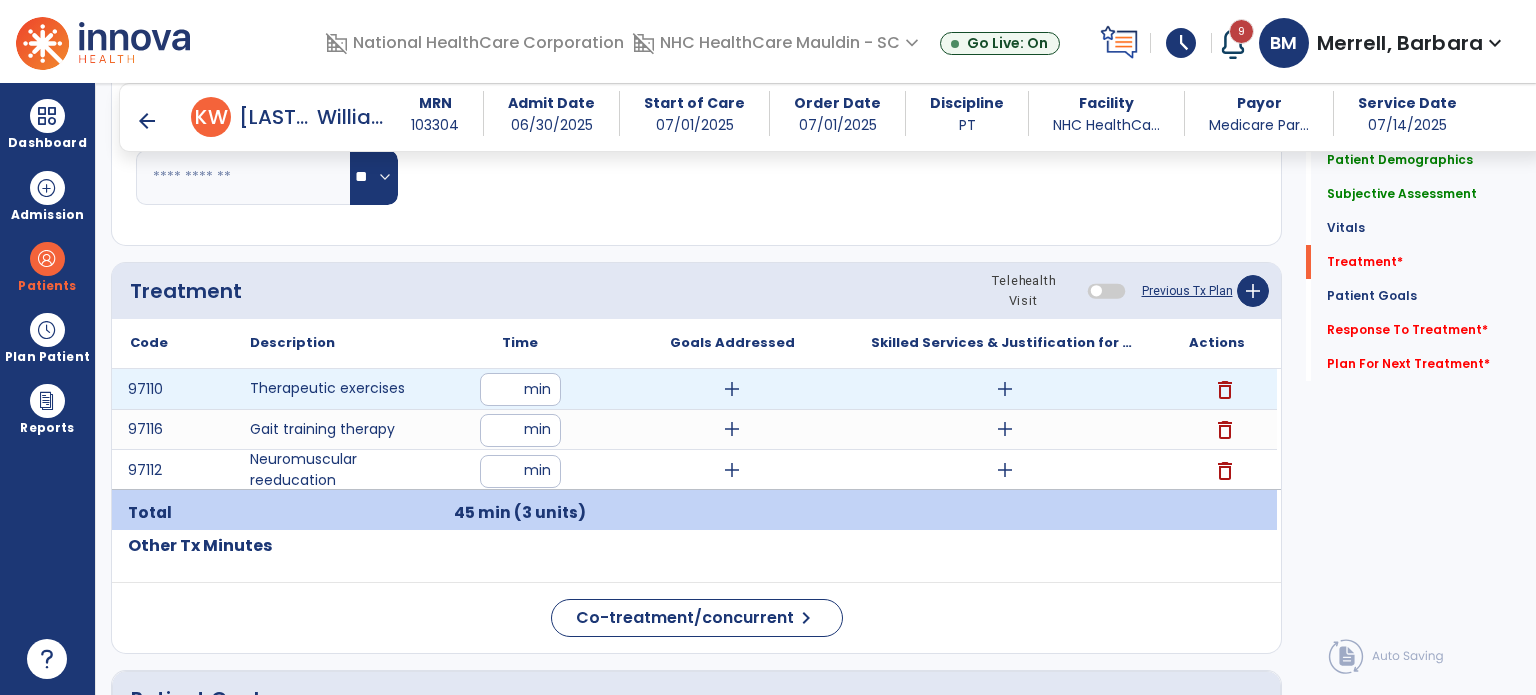 click on "add" at bounding box center (732, 389) 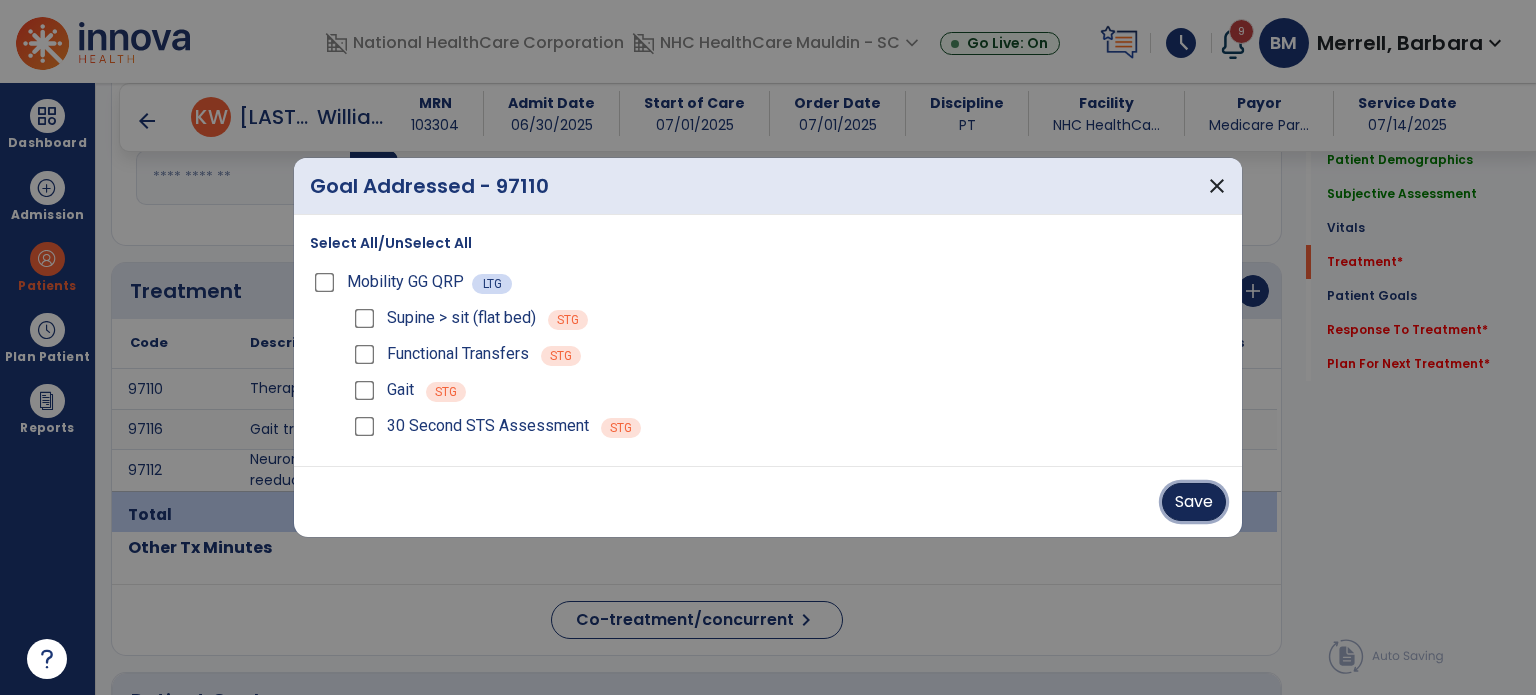 click on "Save" at bounding box center (1194, 502) 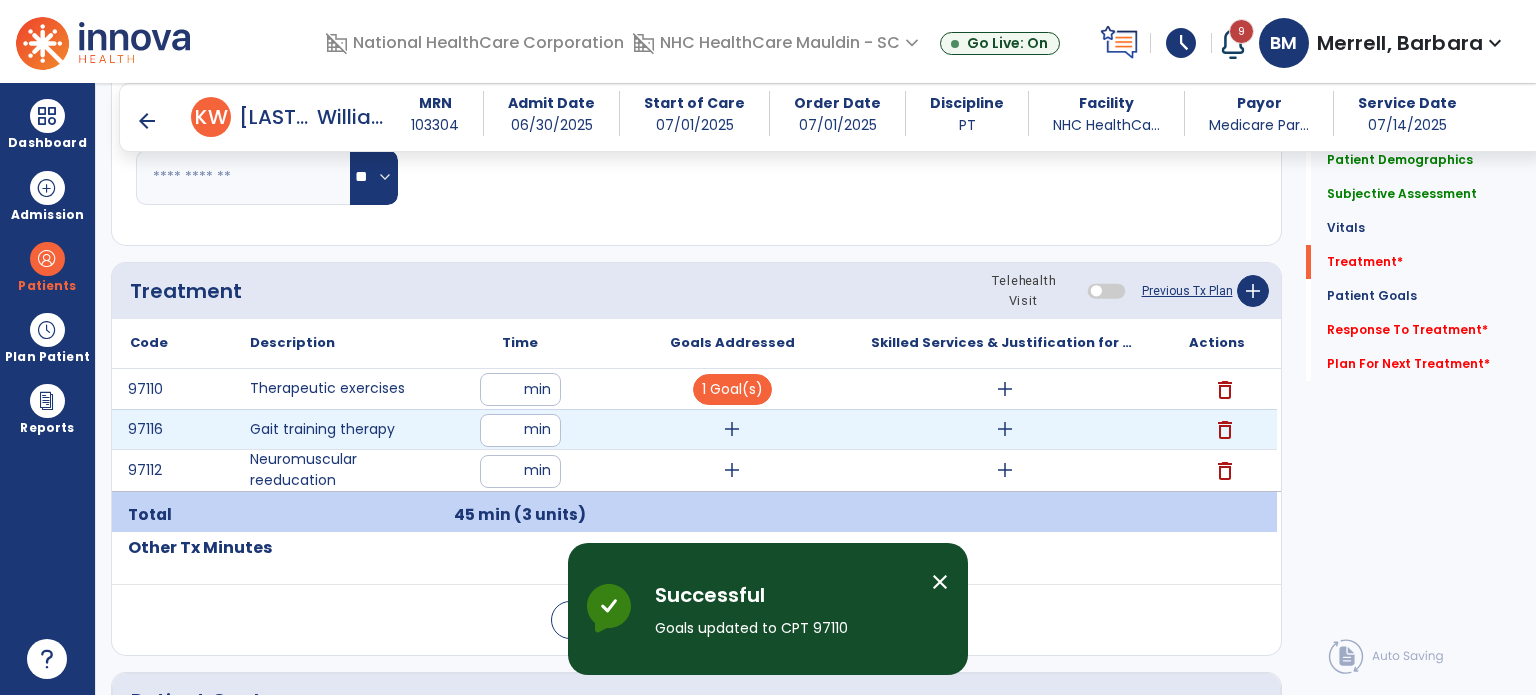 click on "add" at bounding box center [732, 429] 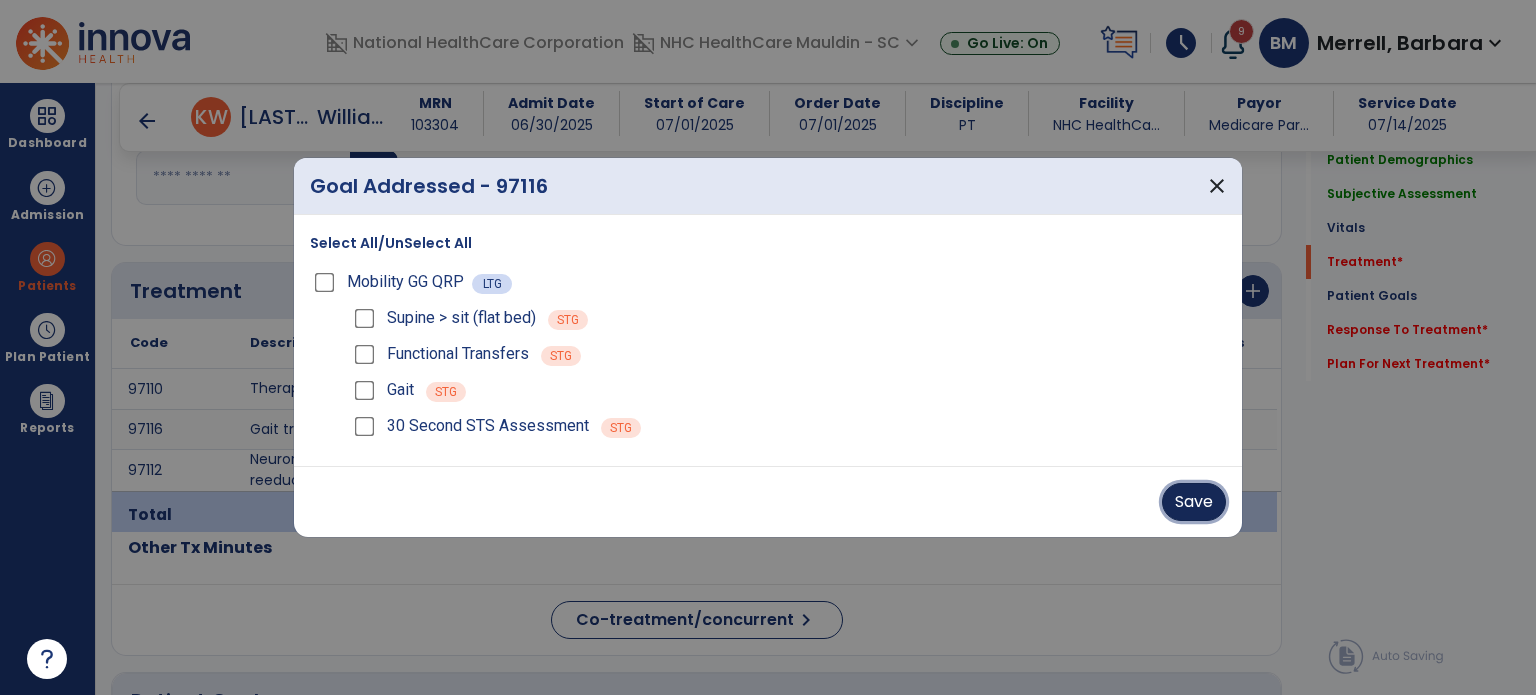 click on "Save" at bounding box center (1194, 502) 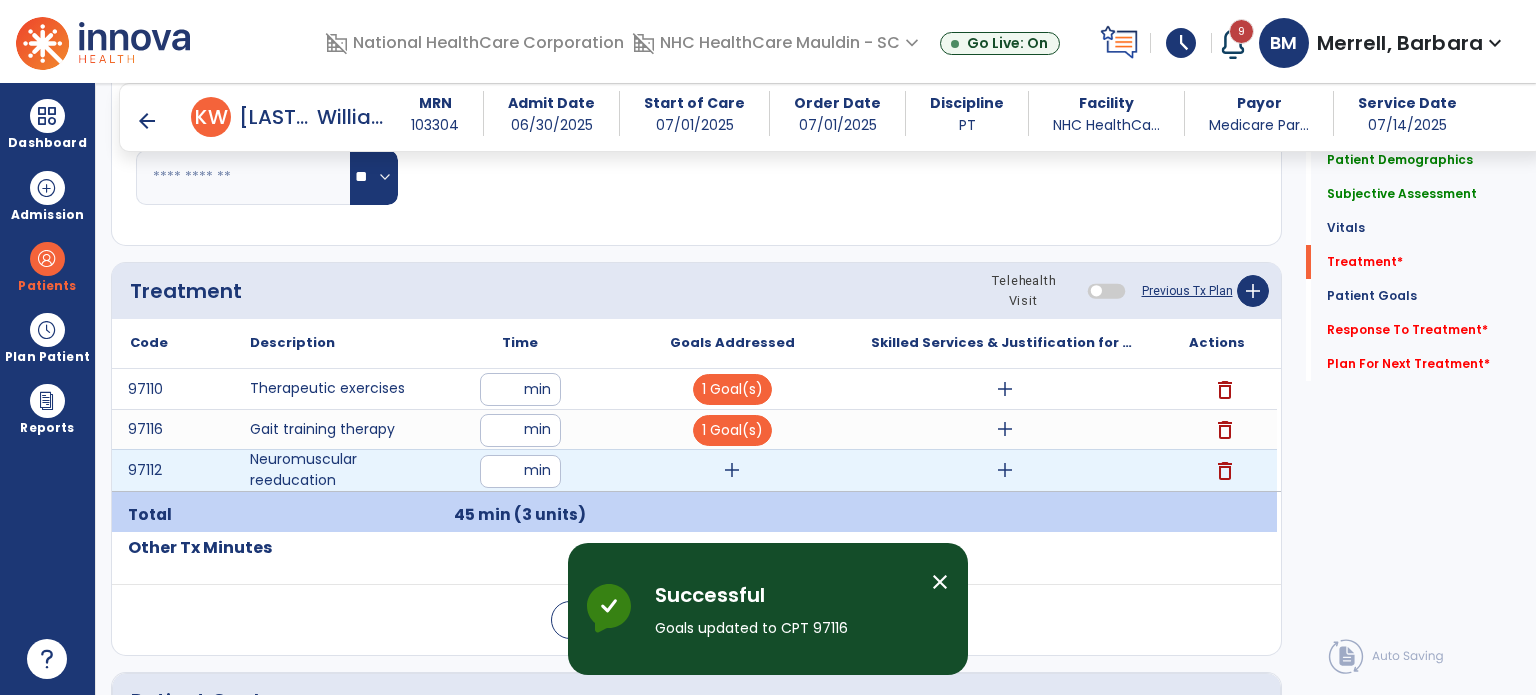 click on "add" at bounding box center (732, 470) 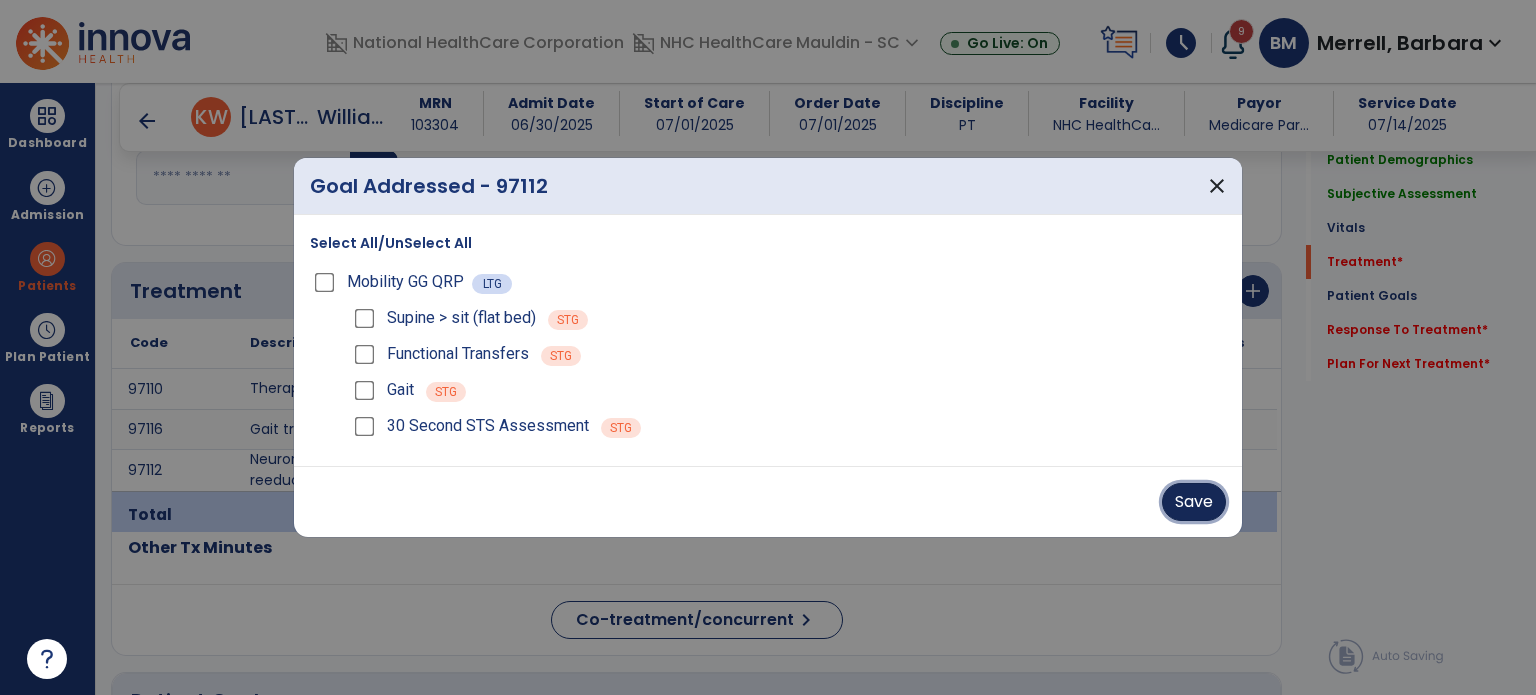 click on "Save" at bounding box center [1194, 502] 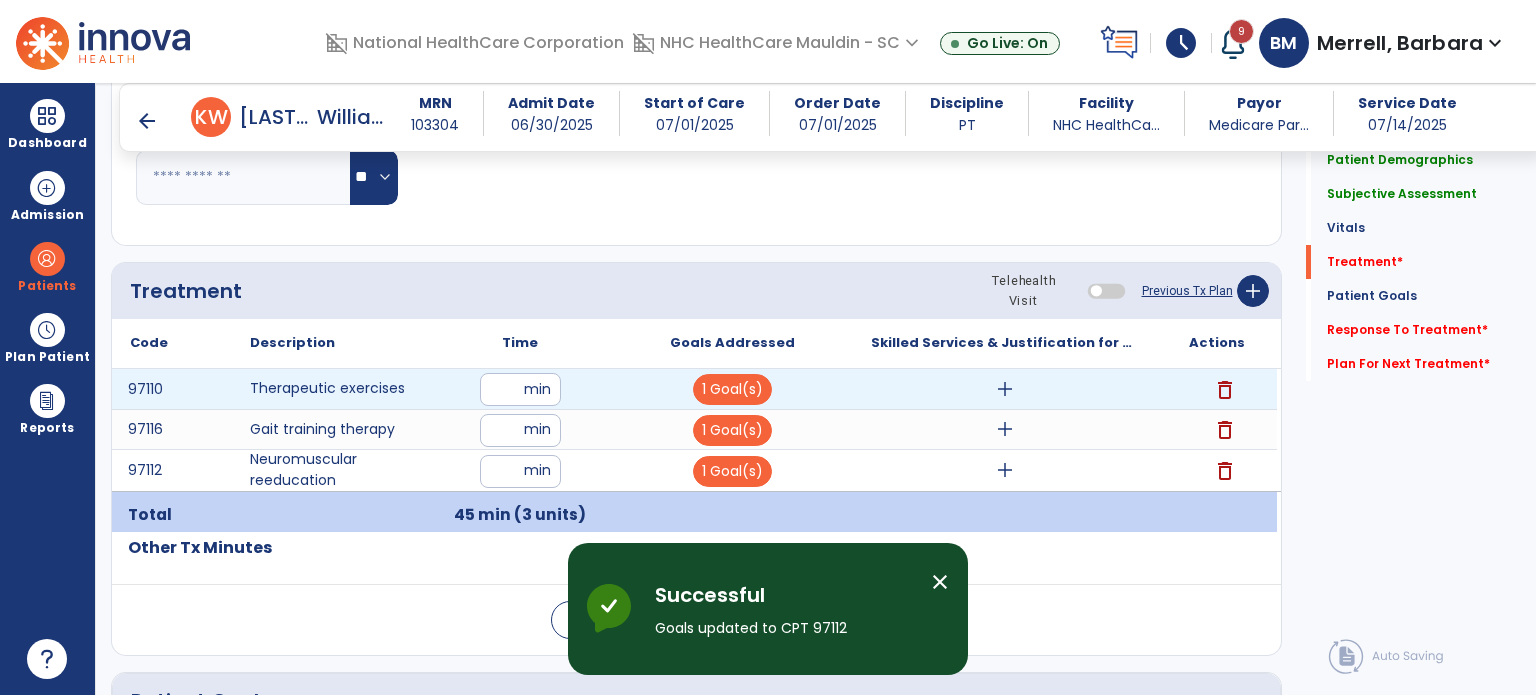 click on "add" at bounding box center (1004, 389) 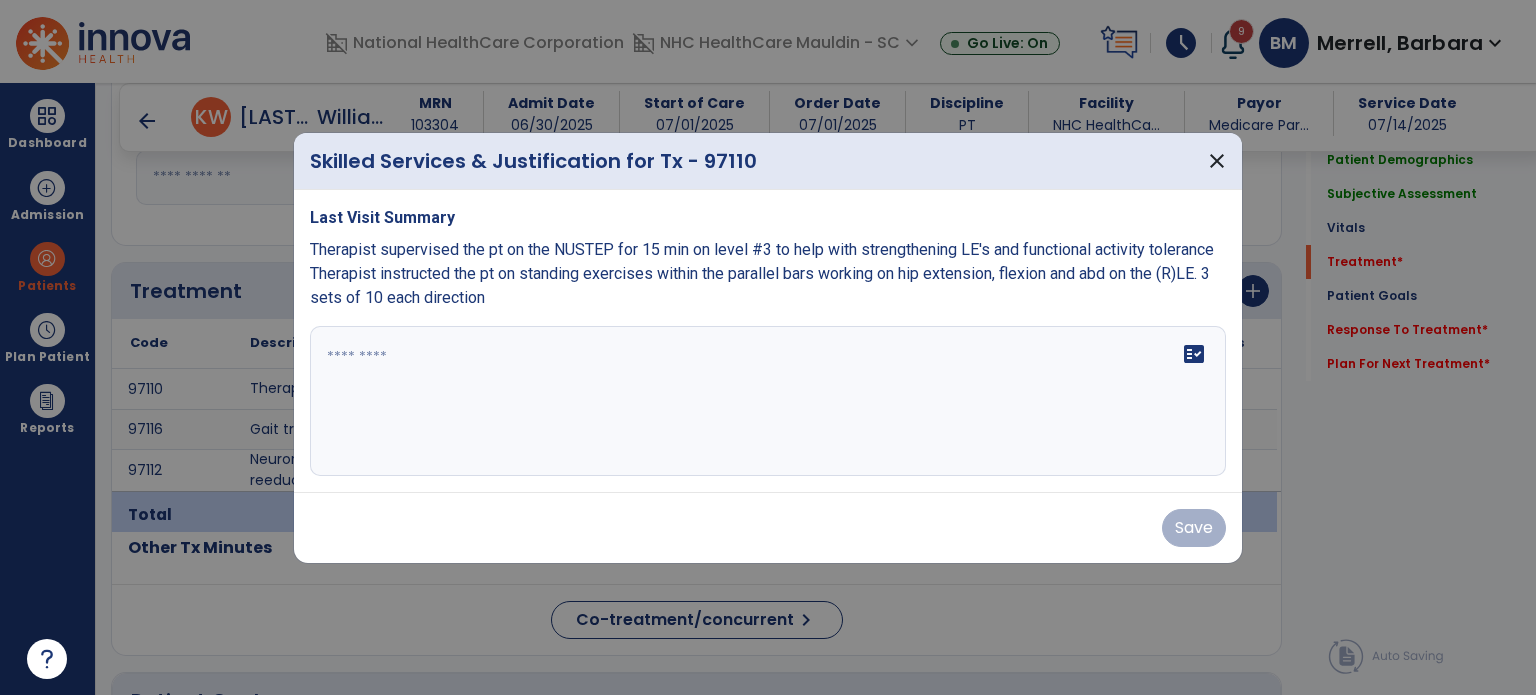 click on "fact_check" at bounding box center [768, 401] 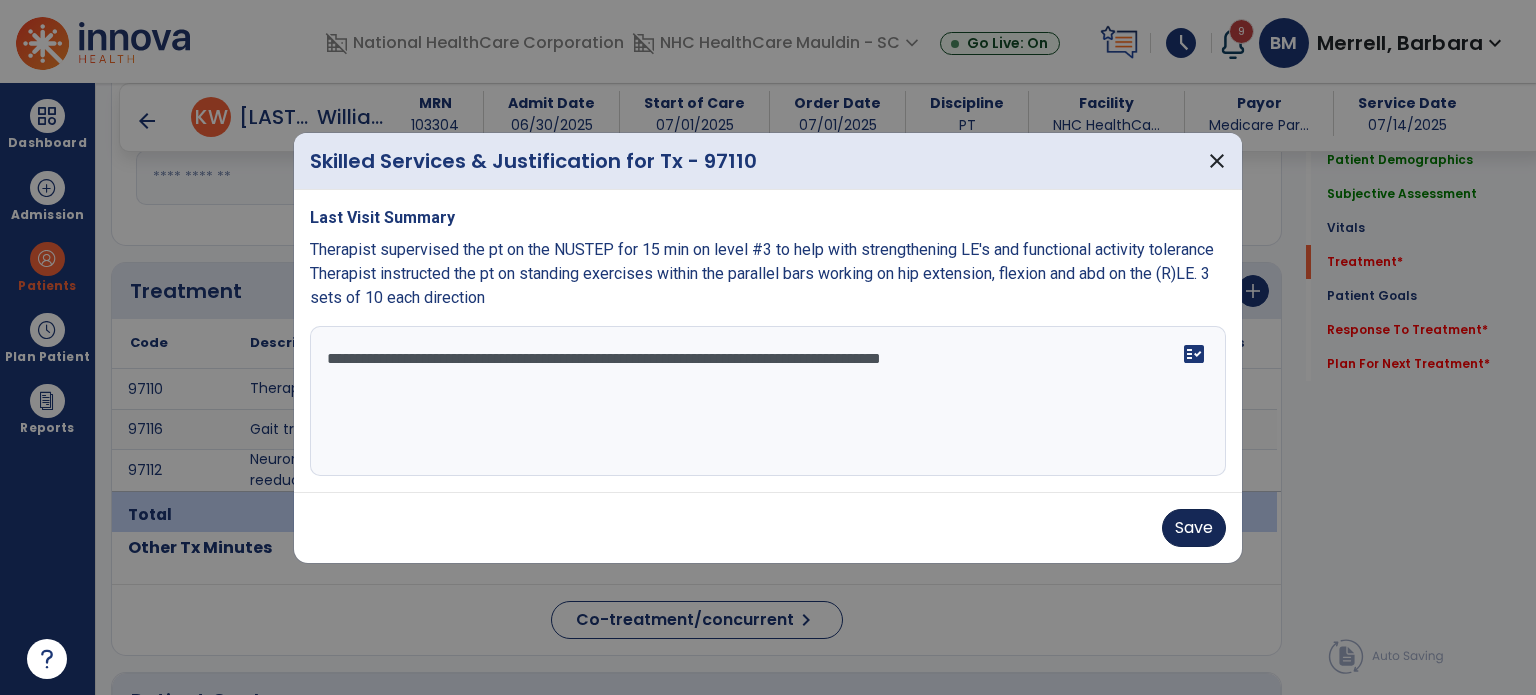 type on "**********" 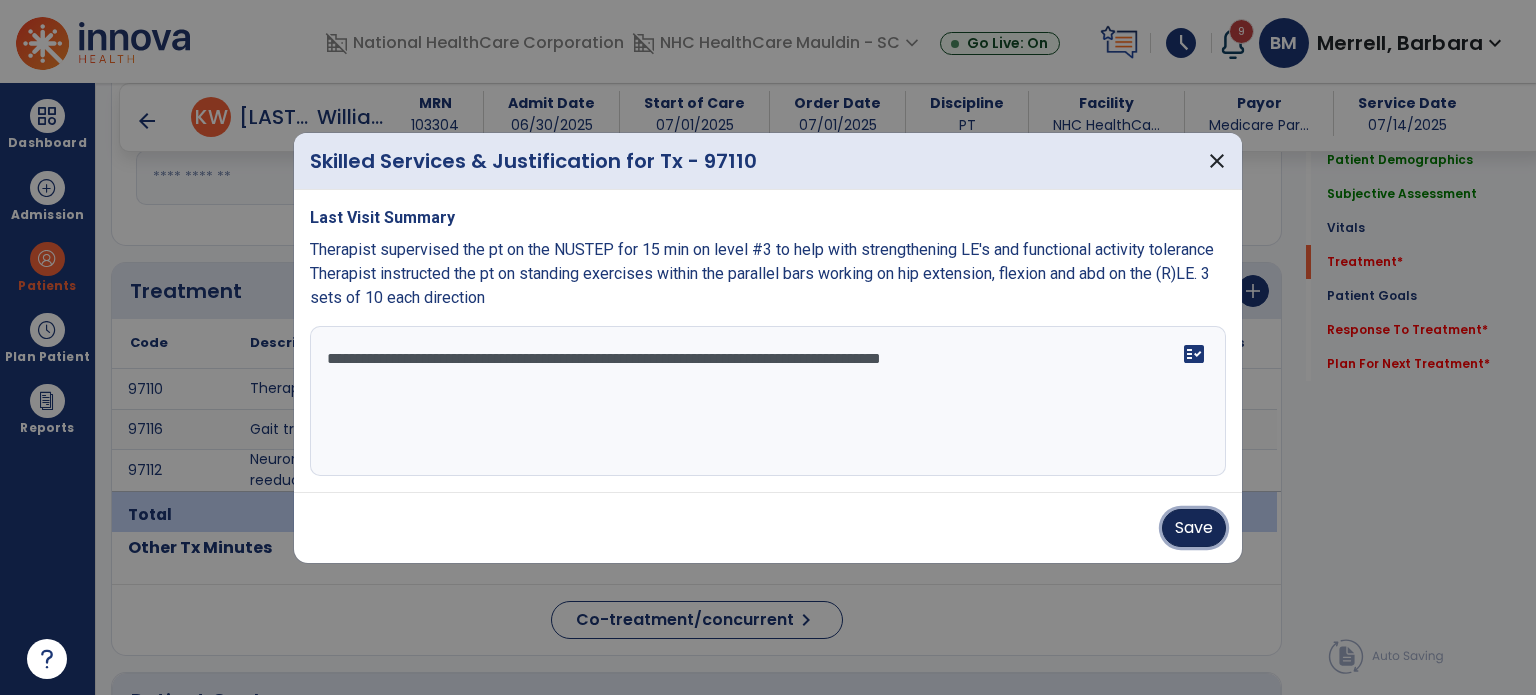 click on "Save" at bounding box center (1194, 528) 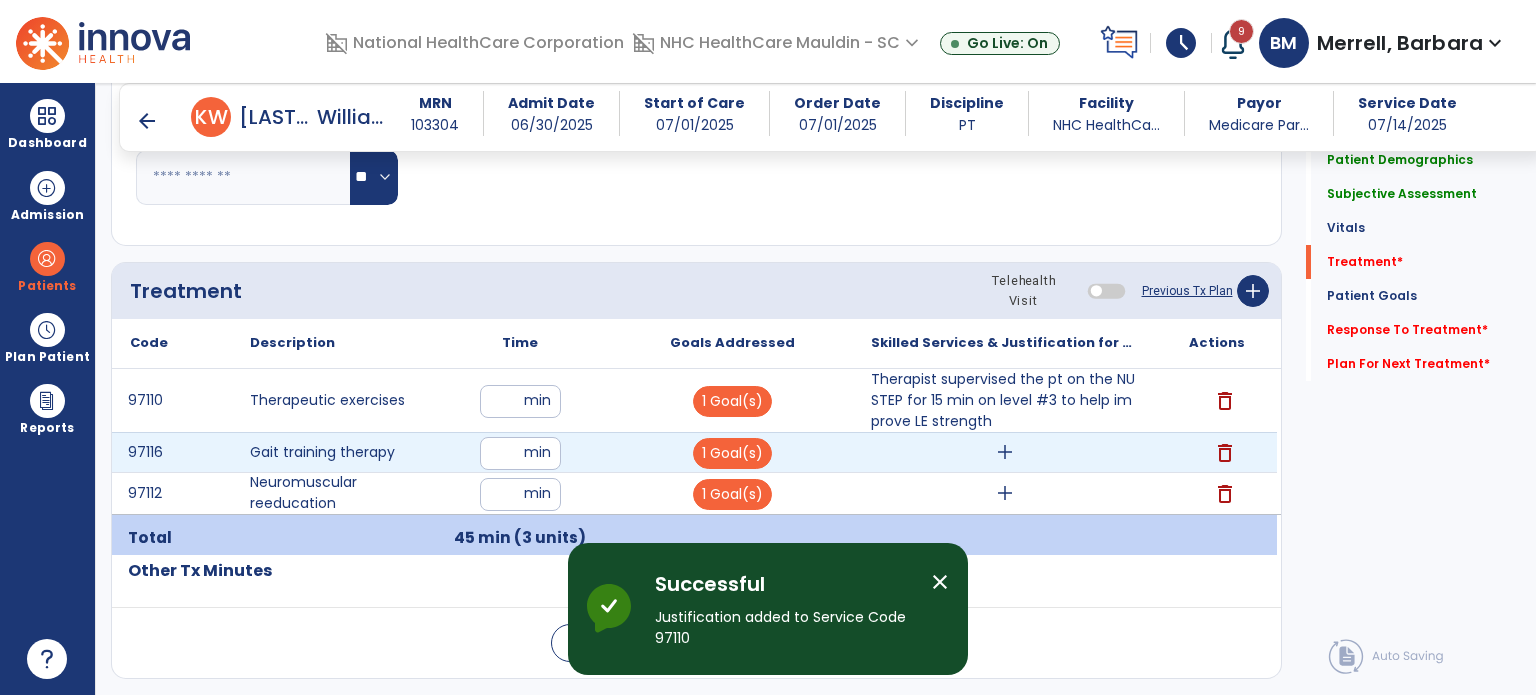 click on "add" at bounding box center [1005, 452] 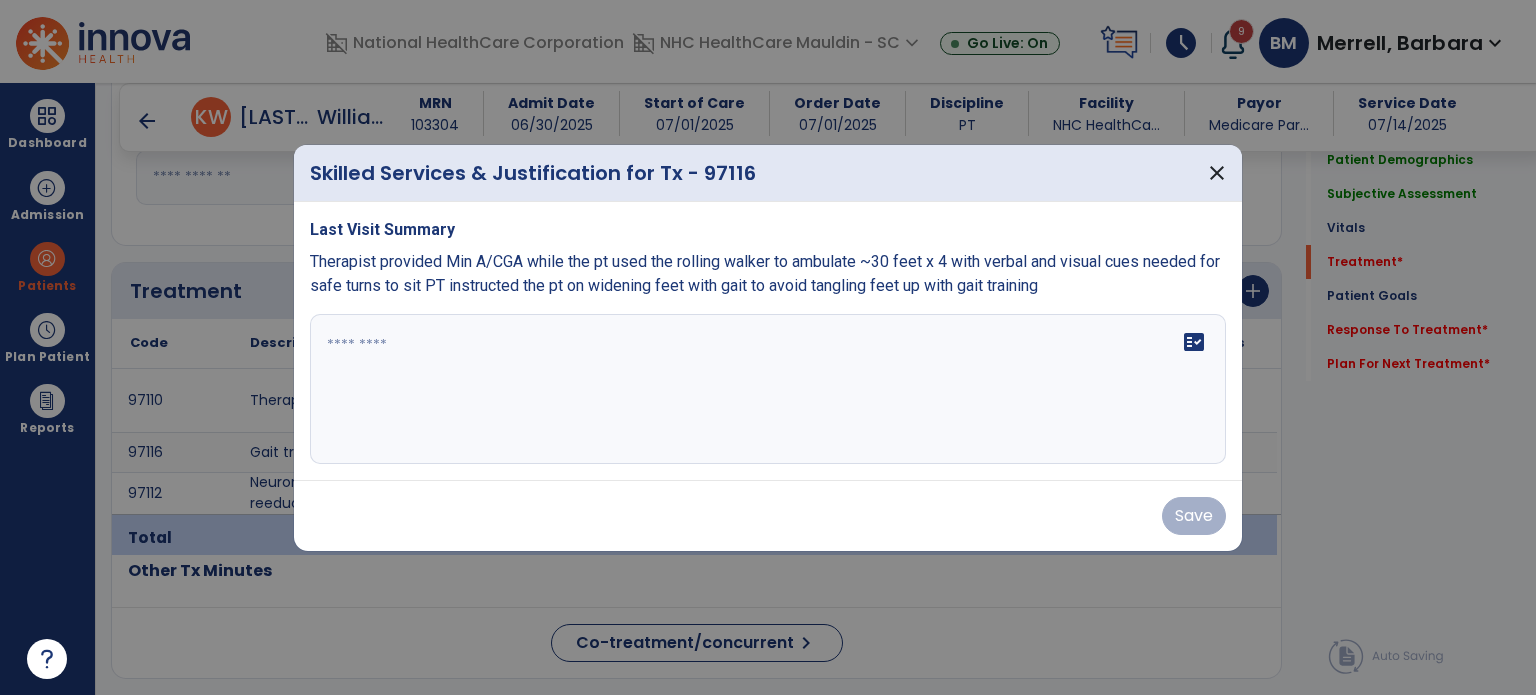 click at bounding box center [768, 389] 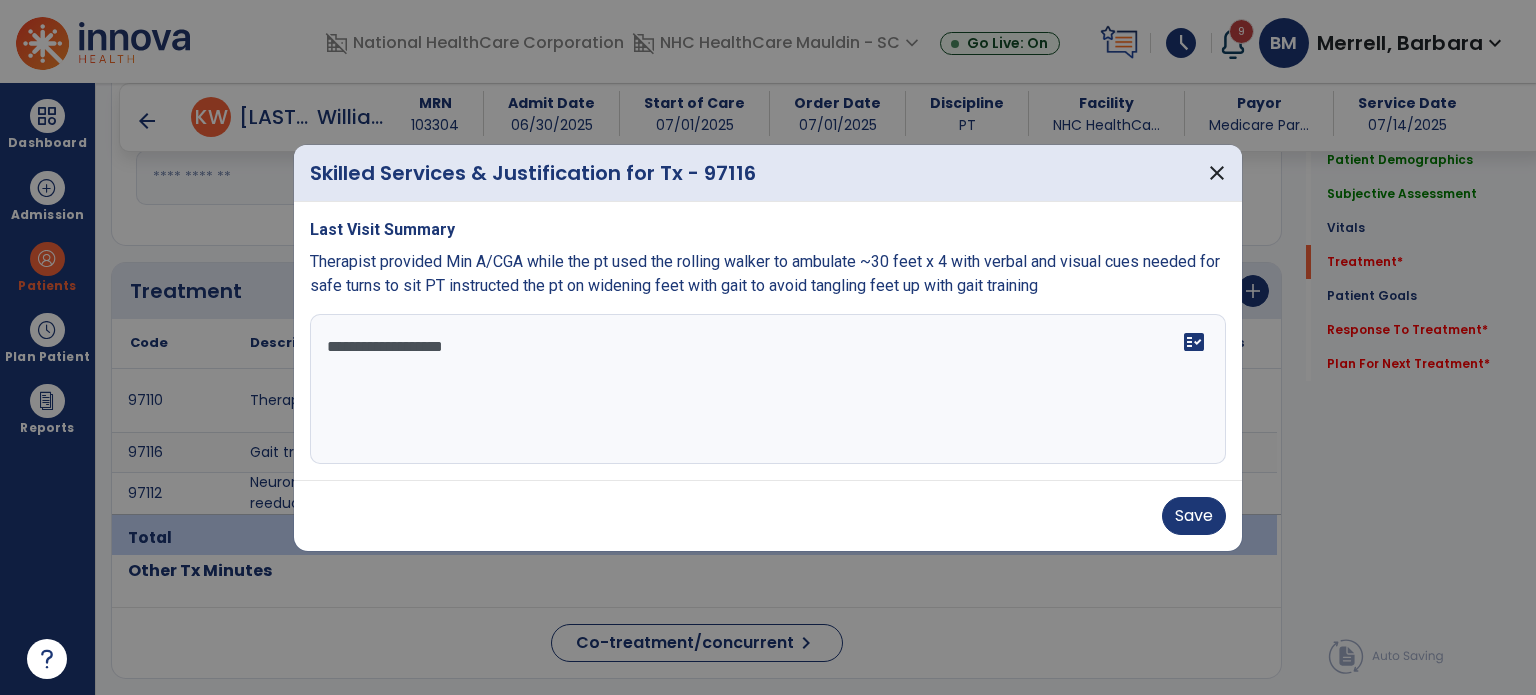click on "**********" at bounding box center (768, 389) 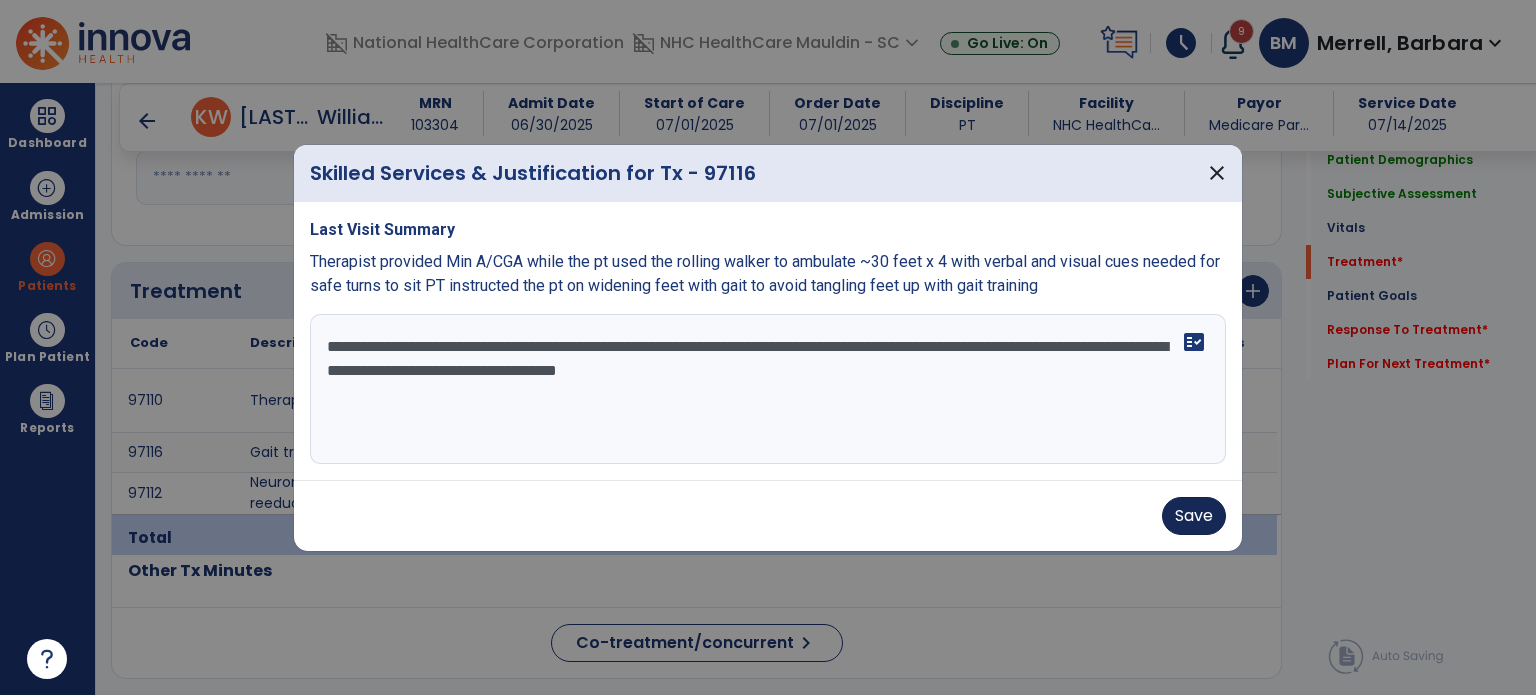 type on "**********" 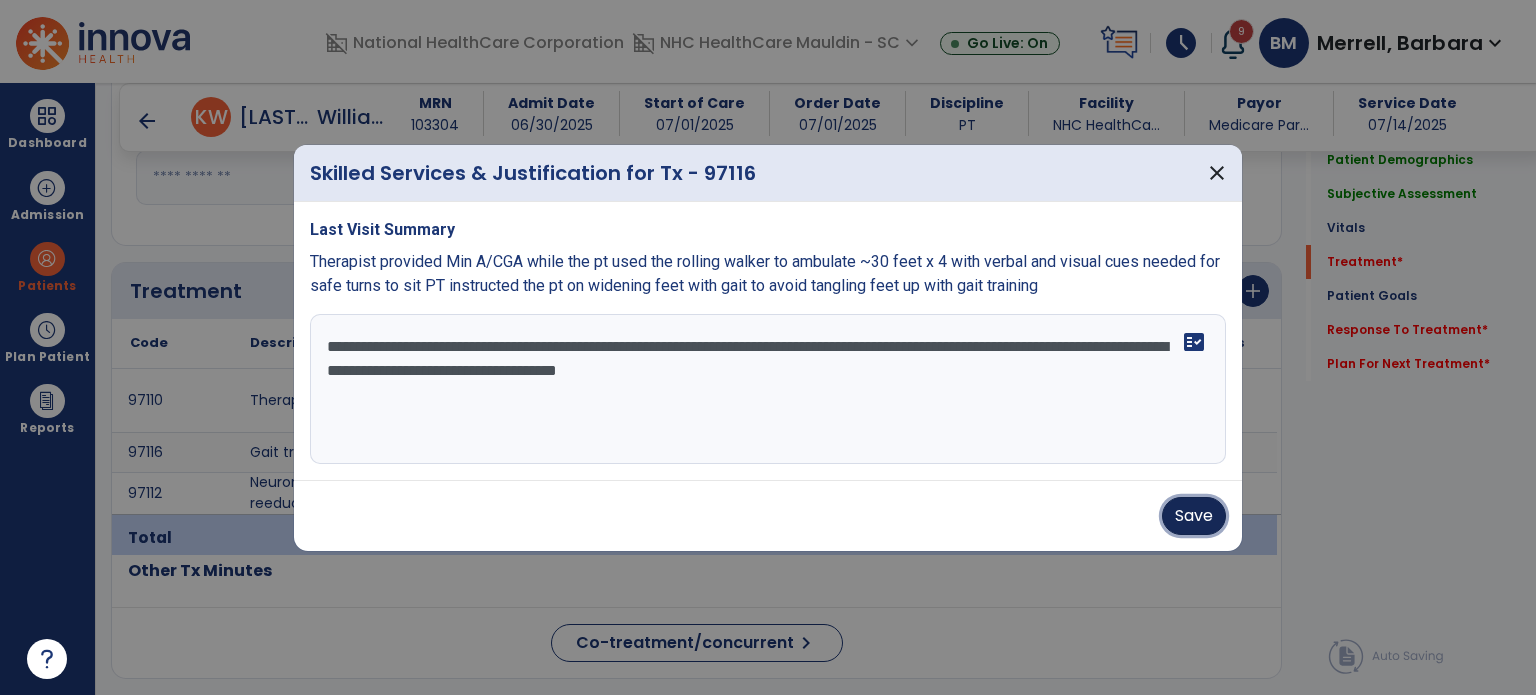 click on "Save" at bounding box center [1194, 516] 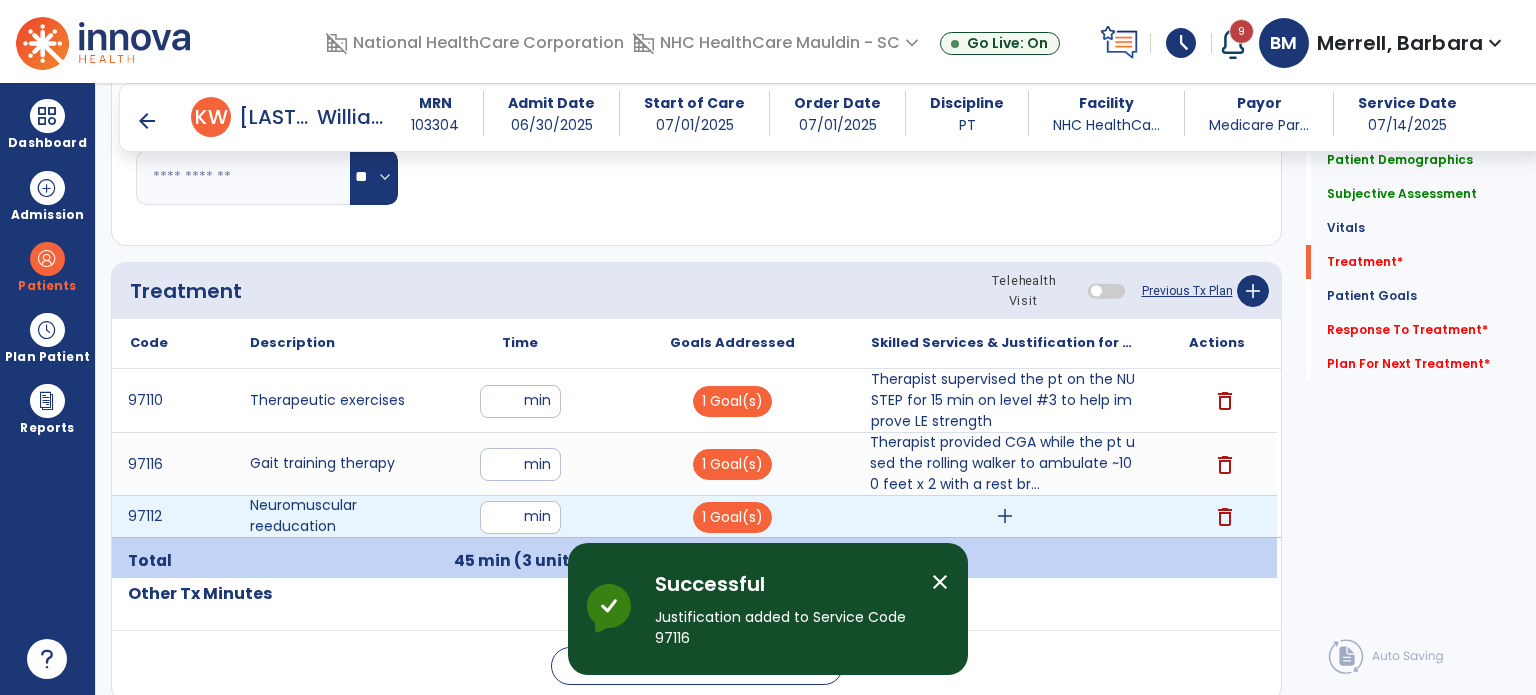 click on "add" at bounding box center (1005, 516) 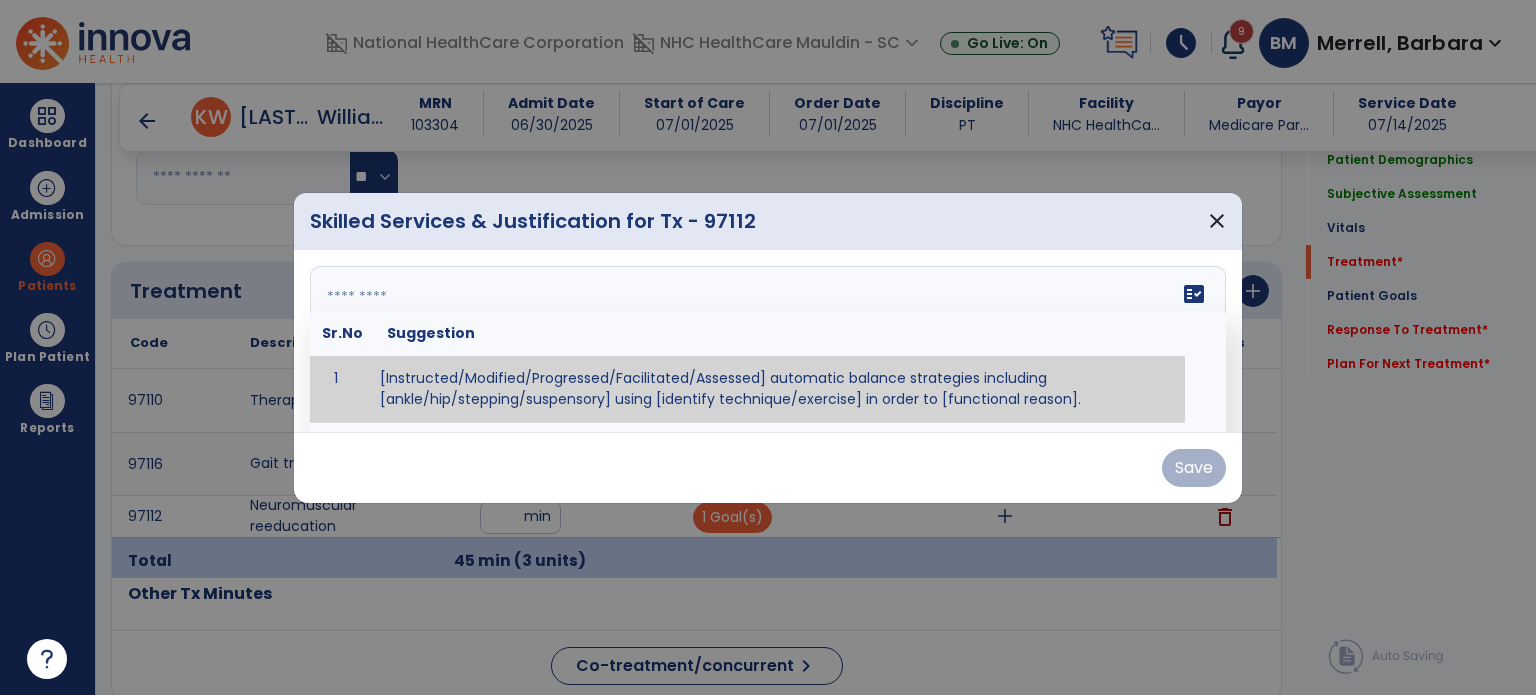 drag, startPoint x: 696, startPoint y: 343, endPoint x: 684, endPoint y: 331, distance: 16.970562 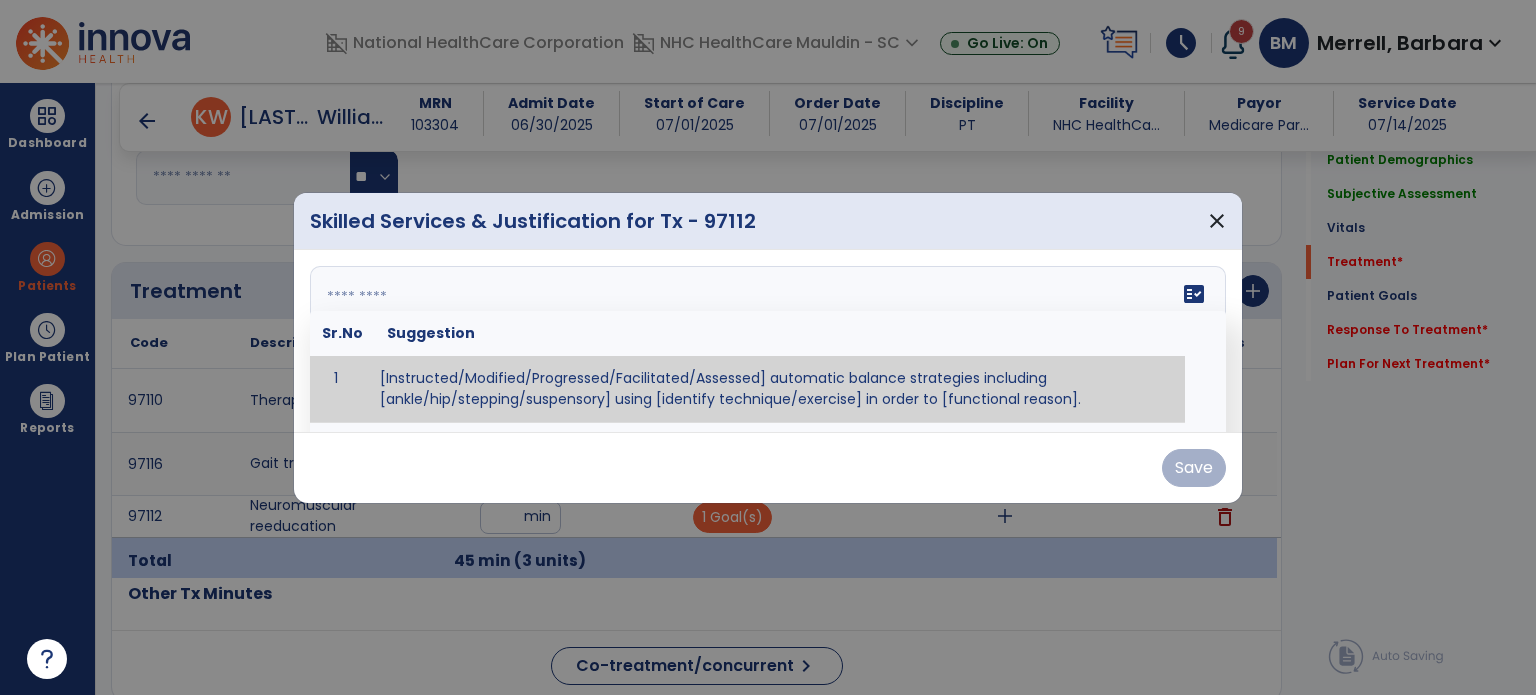 click on "fact_check  Sr.No Suggestion 1 [Instructed/Modified/Progressed/Facilitated/Assessed] automatic balance strategies including [ankle/hip/stepping/suspensory] using [identify technique/exercise] in order to [functional reason]. 2 [Instructed/Modified/Progressed/Facilitated/Assessed] sensory integration techniques including [visual inhibition/somatosensory inhibition/visual excitatory/somatosensory excitatory/vestibular excitatory] using [identify technique/exercise] in order to [functional reason]. 3 [Instructed/Modified/Progressed/Facilitated/Assessed] visual input including [oculomotor exercises, smooth pursuits, saccades, visual field, other] in order to [functional reasons]. 4 [Instructed/Modified/Progressed/Assessed] somatosensory techniques including [joint compression, proprioceptive activities, other] in order to [functional reasons]. 5 [Instructed/Modified/Progressed/Assessed] vestibular techniques including [gaze stabilization, Brandt-Darhoff, Epley, other] in order to [functional reasons]. 6 7" at bounding box center (768, 341) 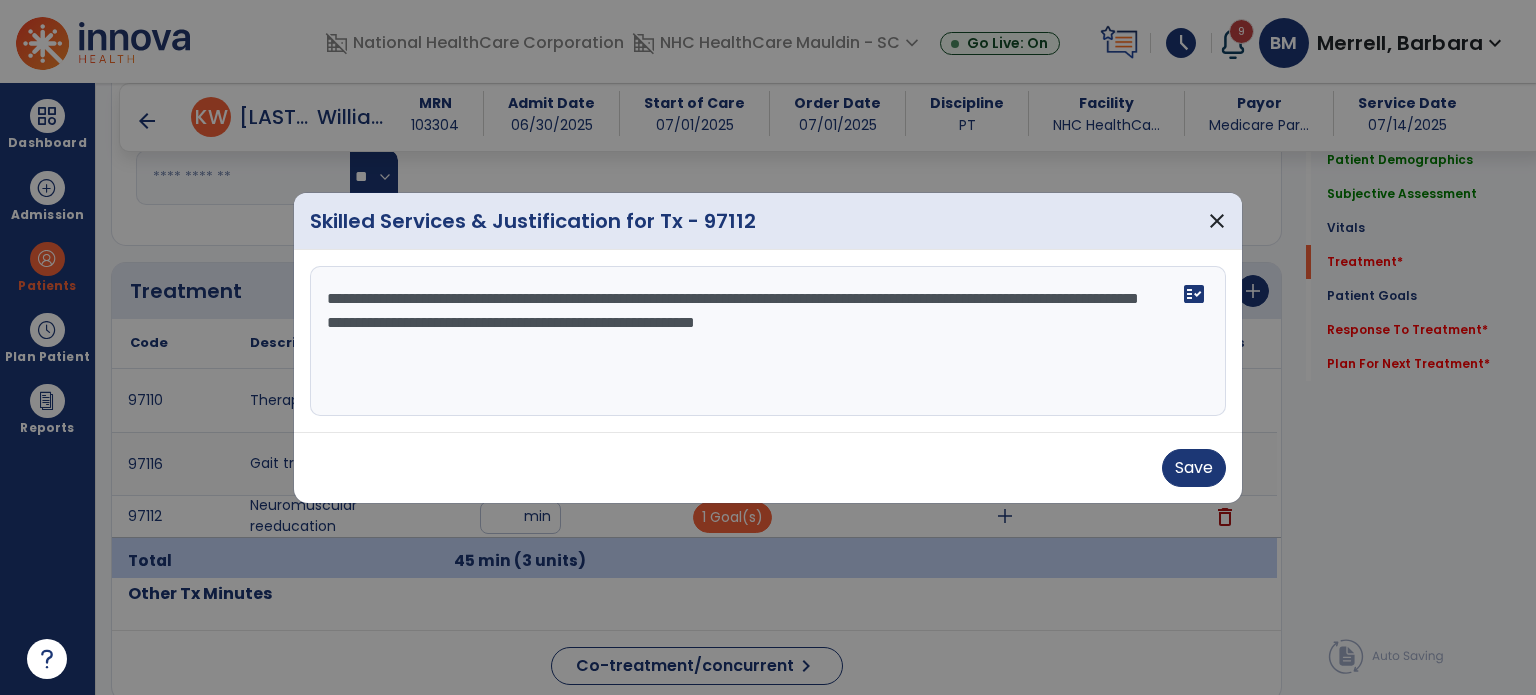click on "**********" at bounding box center [768, 341] 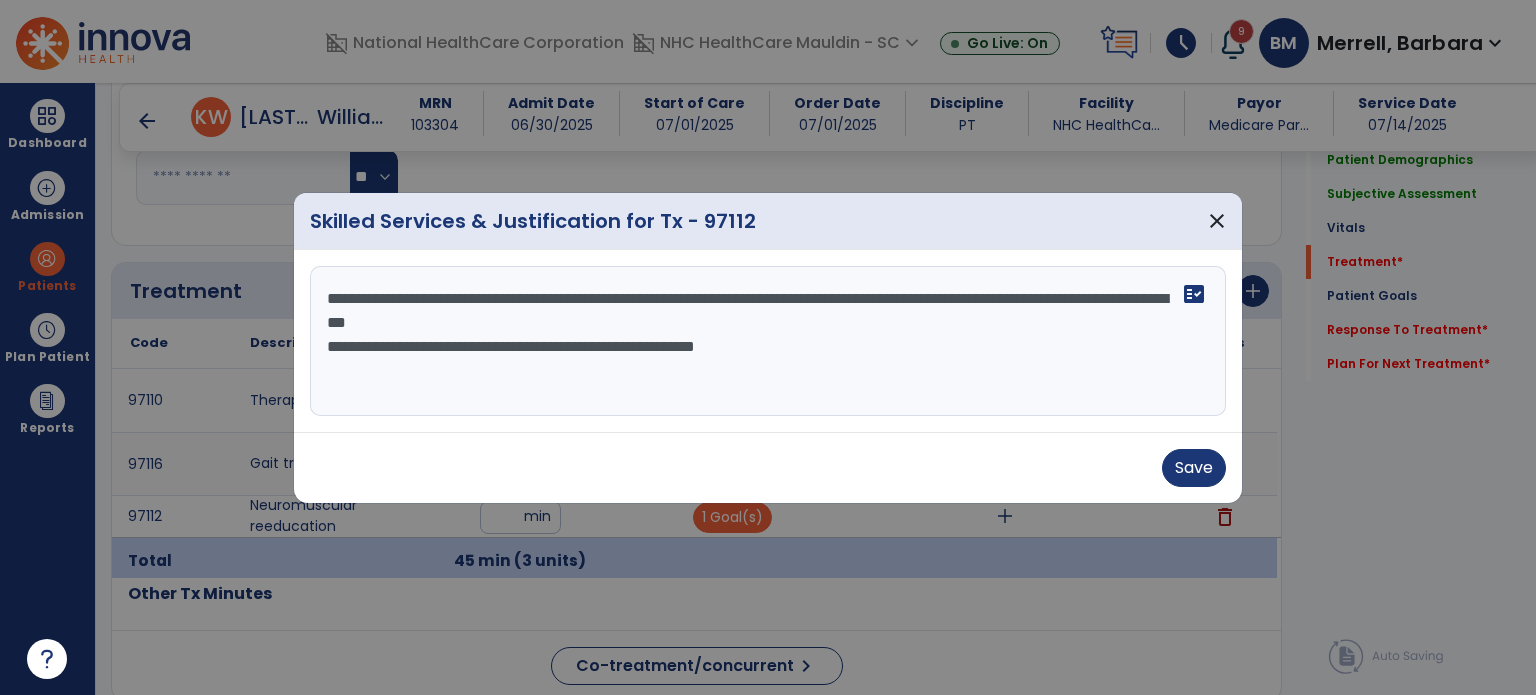 click on "**********" at bounding box center (768, 341) 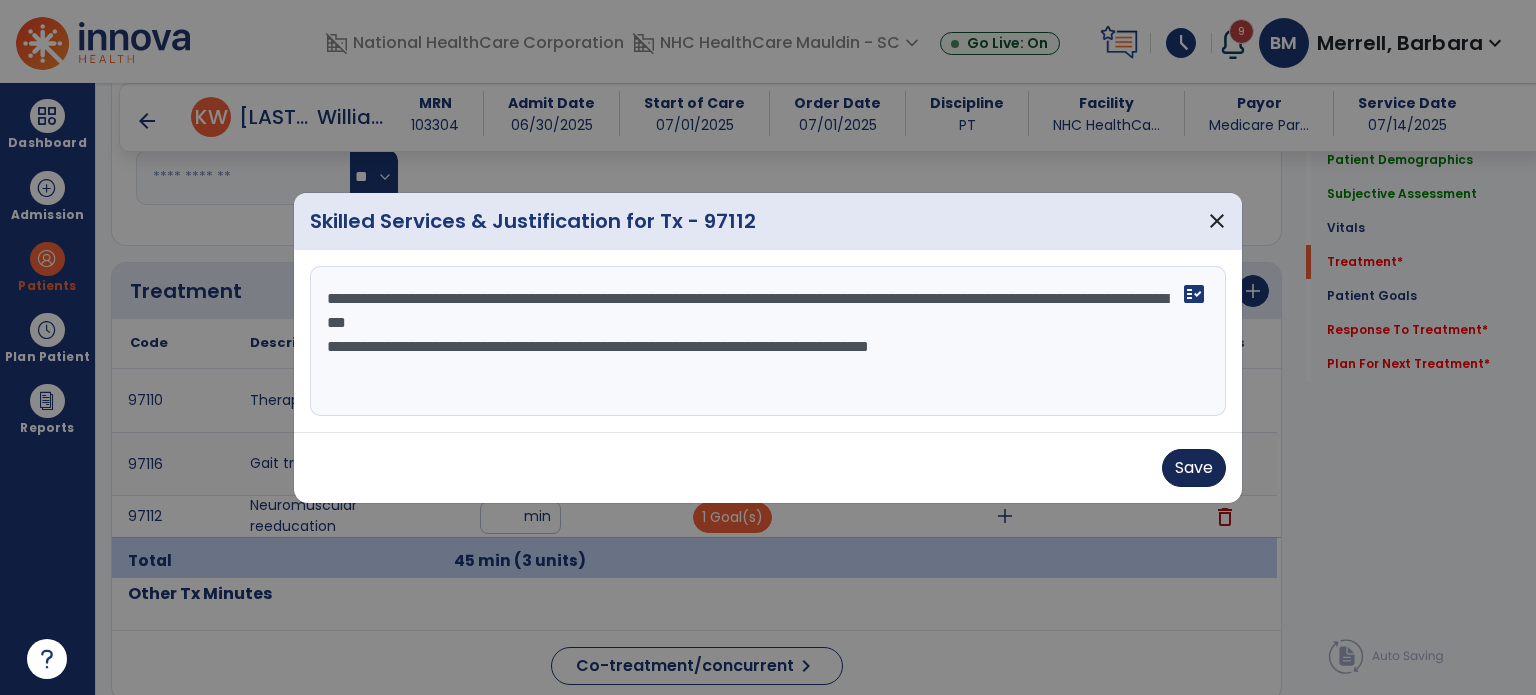 type on "**********" 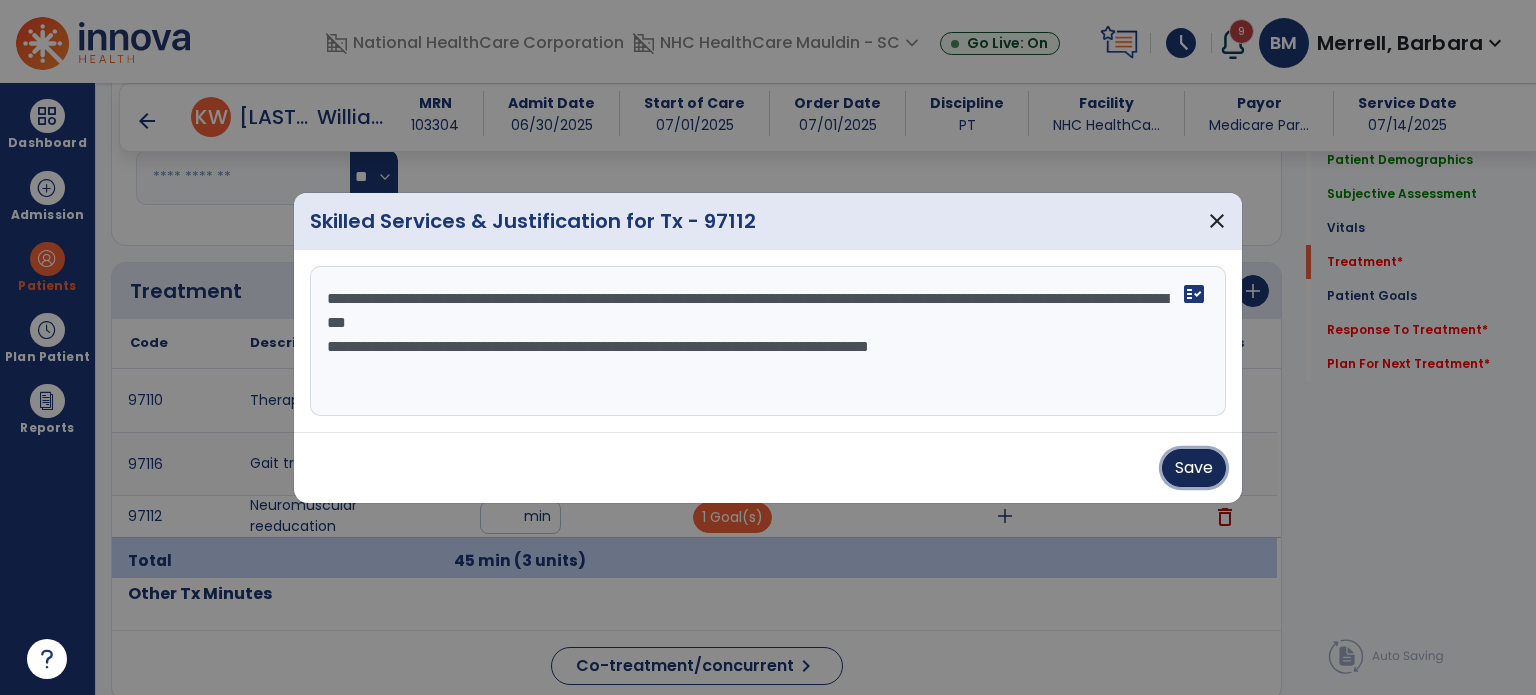 click on "Save" at bounding box center (1194, 468) 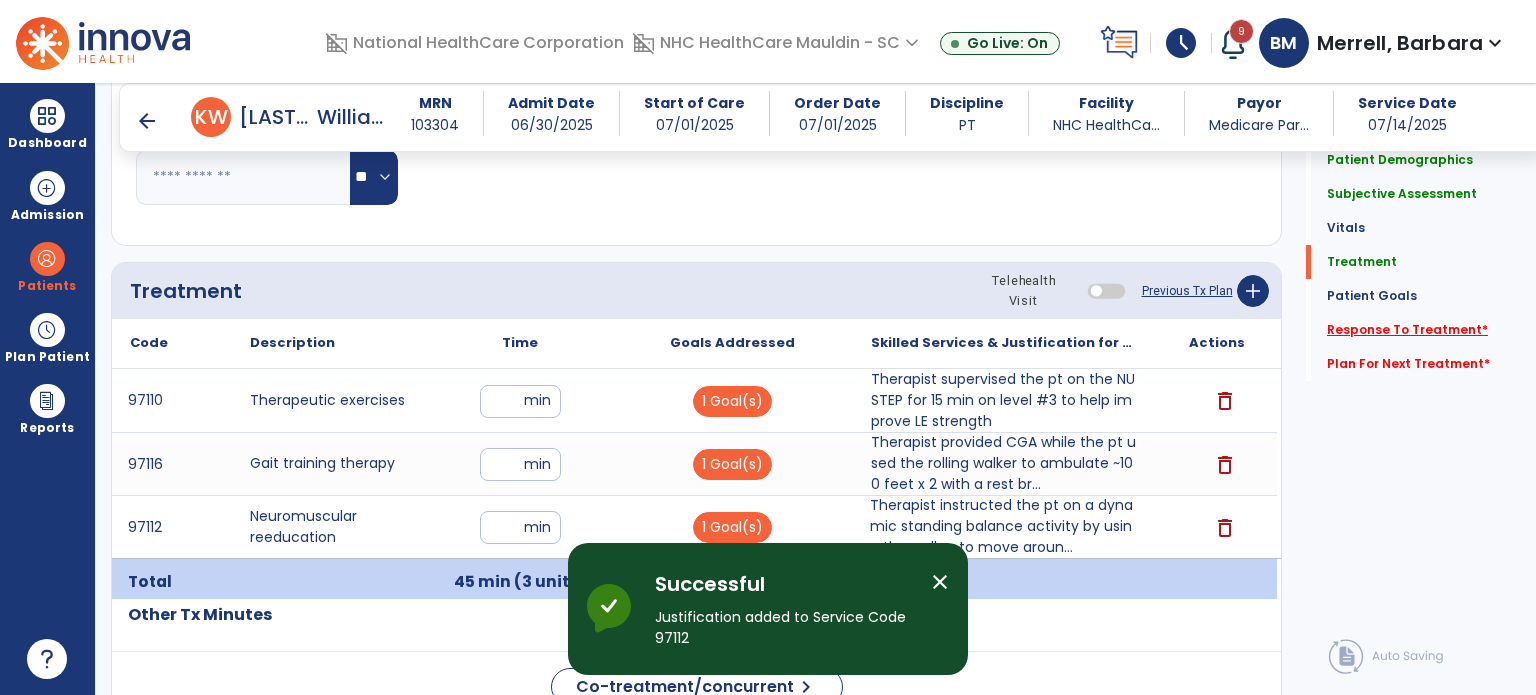 click on "Response To Treatment   *" 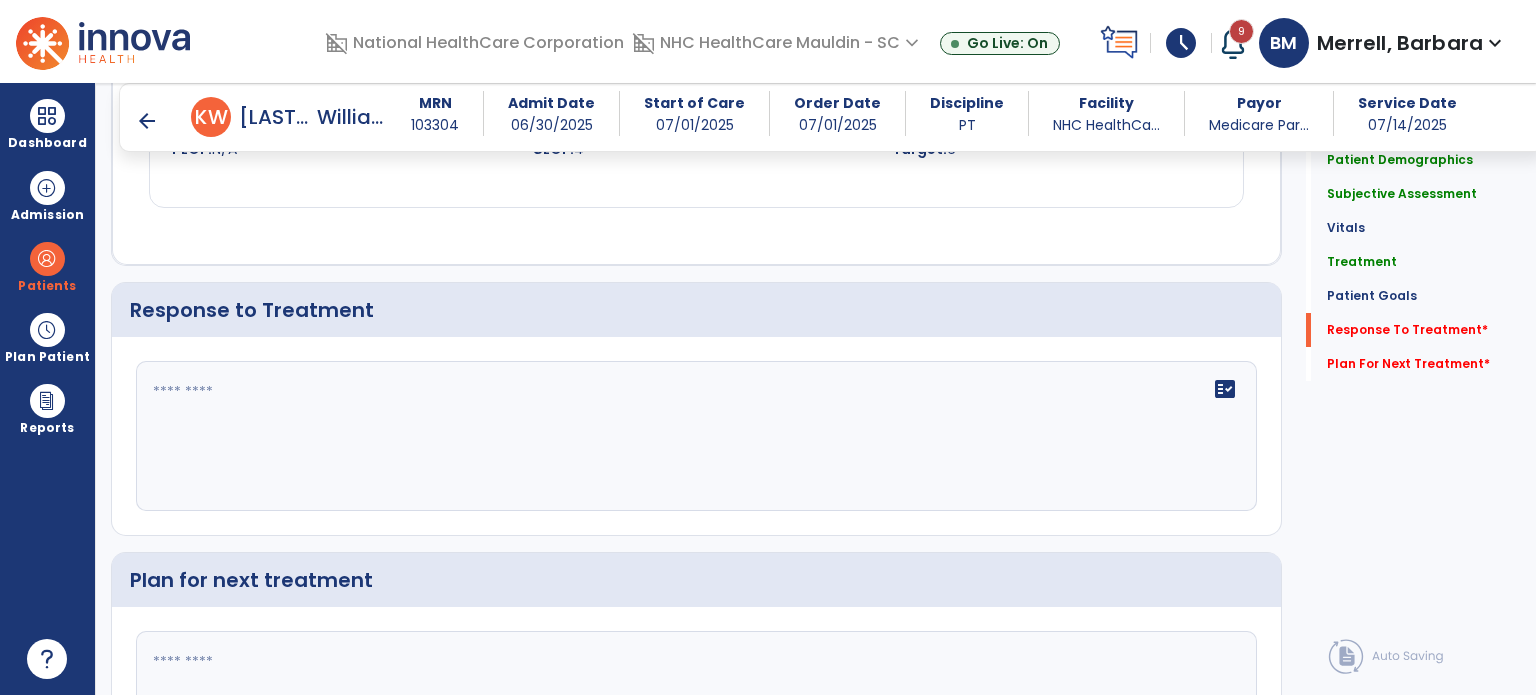 scroll, scrollTop: 2273, scrollLeft: 0, axis: vertical 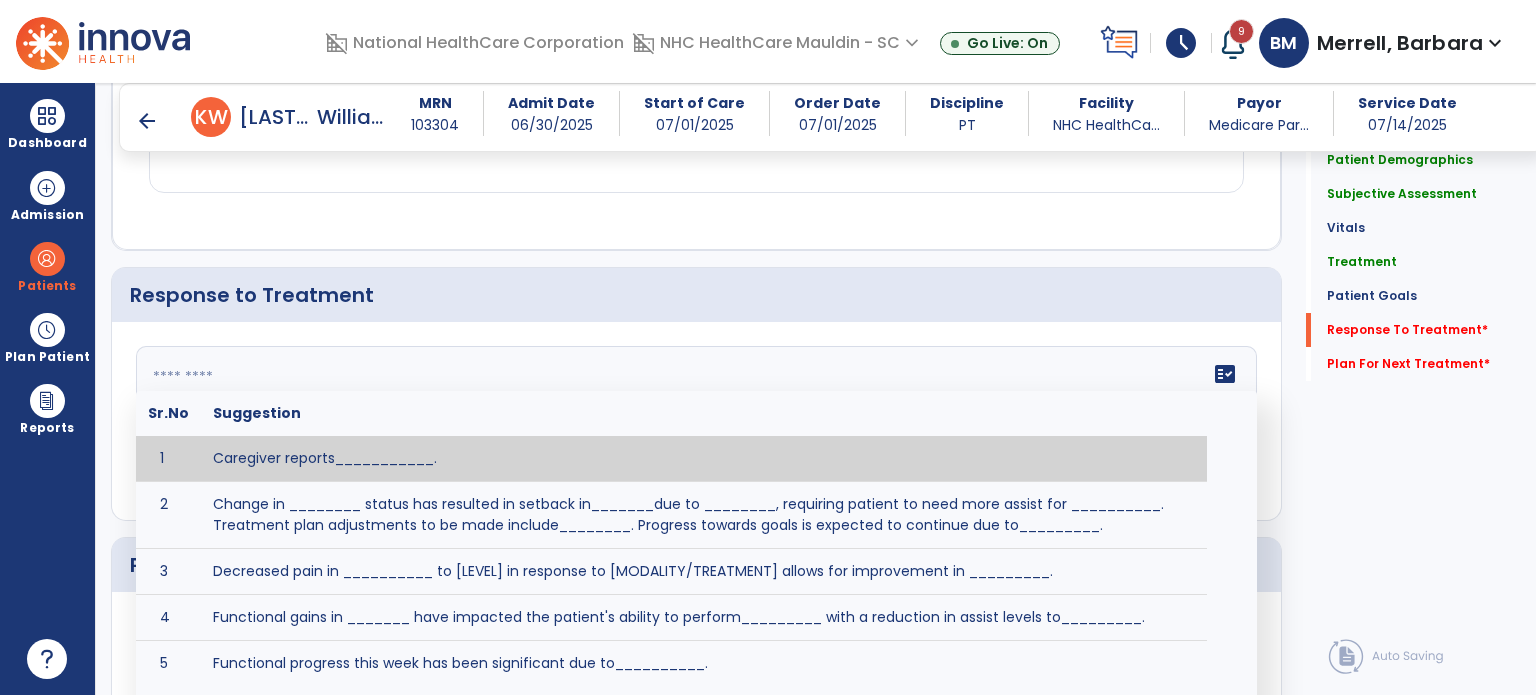 click on "fact_check  Sr.No Suggestion 1 Caregiver reports___________. 2 Change in ________ status has resulted in setback in_______due to ________, requiring patient to need more assist for __________.   Treatment plan adjustments to be made include________.  Progress towards goals is expected to continue due to_________. 3 Decreased pain in __________ to [LEVEL] in response to [MODALITY/TREATMENT] allows for improvement in _________. 4 Functional gains in _______ have impacted the patient's ability to perform_________ with a reduction in assist levels to_________. 5 Functional progress this week has been significant due to__________. 6 Gains in ________ have improved the patient's ability to perform ______with decreased levels of assist to___________. 7 Improvement in ________allows patient to tolerate higher levels of challenges in_________. 8 Pain in [AREA] has decreased to [LEVEL] in response to [TREATMENT/MODALITY], allowing fore ease in completing__________. 9 10 11 12 13 14 15 16 17 18 19 20 21" 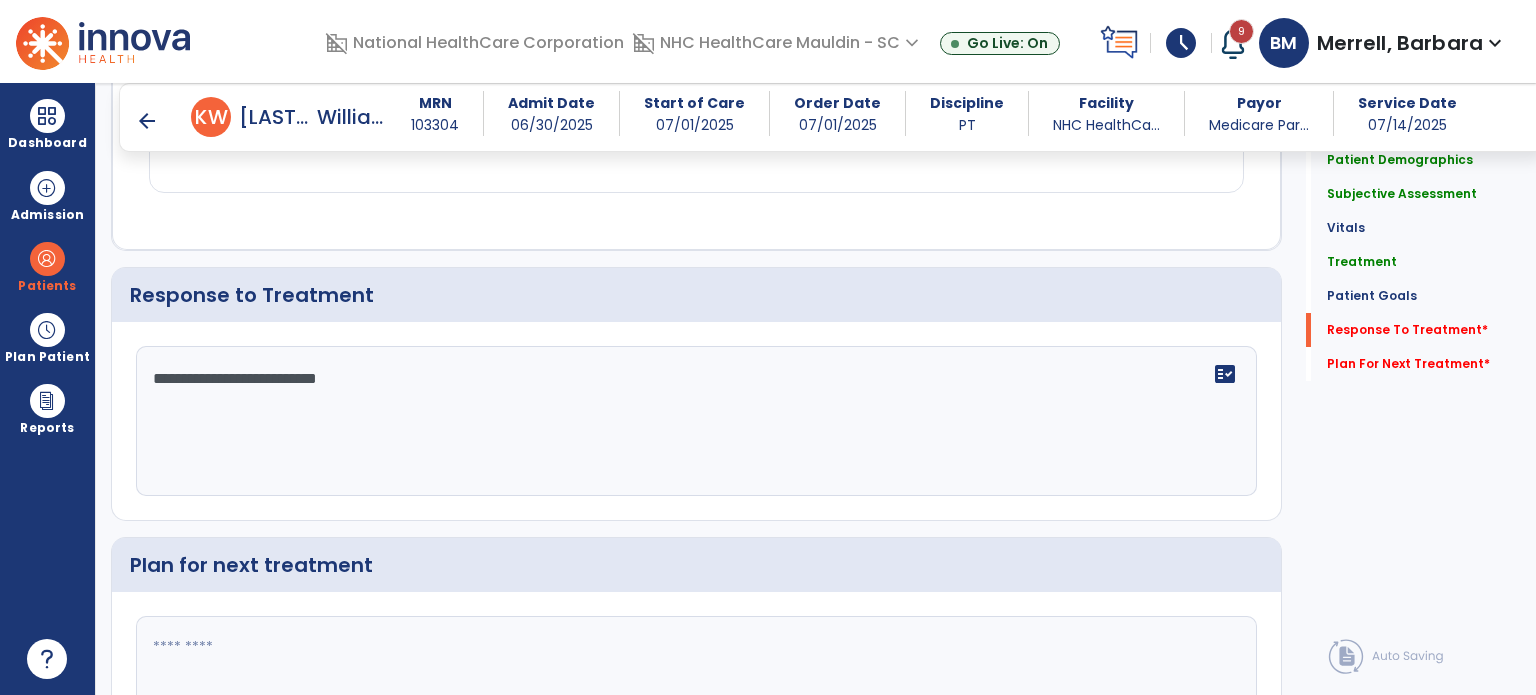 type on "**********" 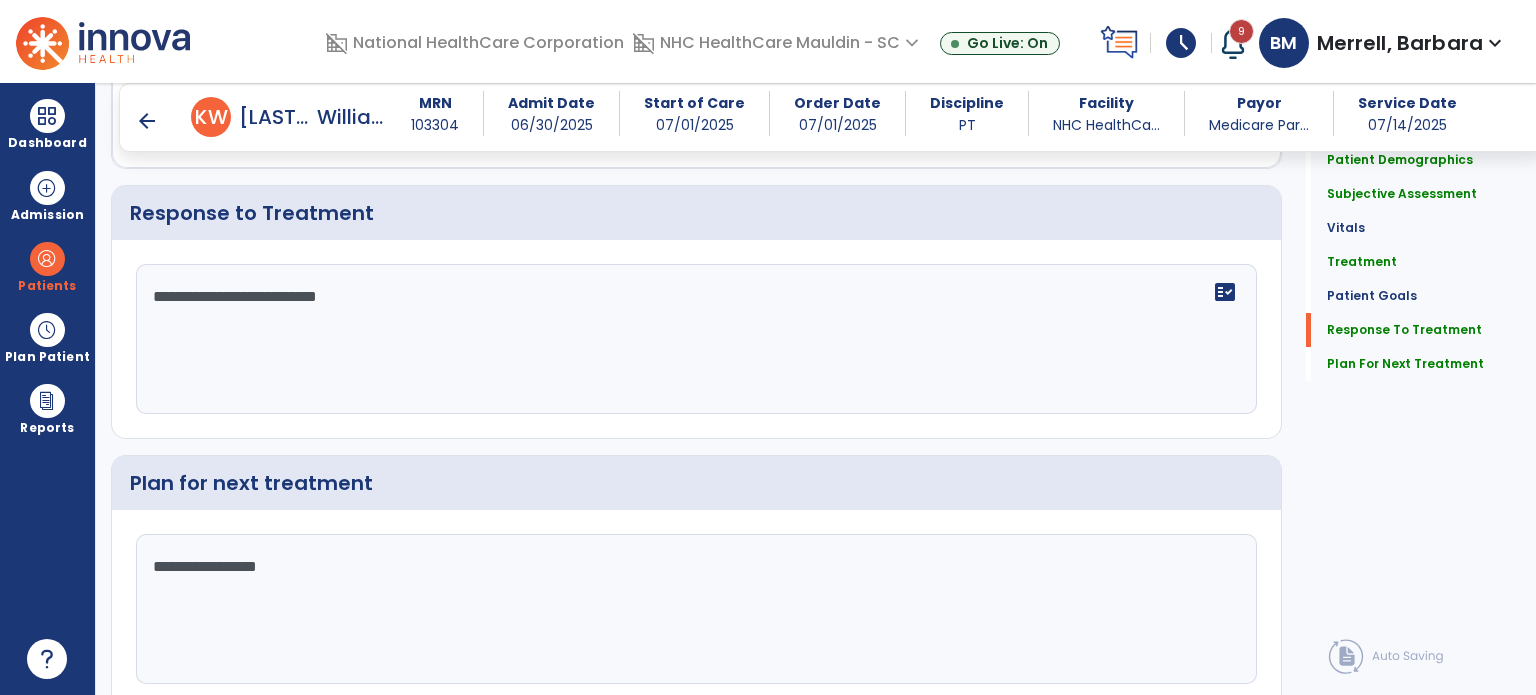 scroll, scrollTop: 2428, scrollLeft: 0, axis: vertical 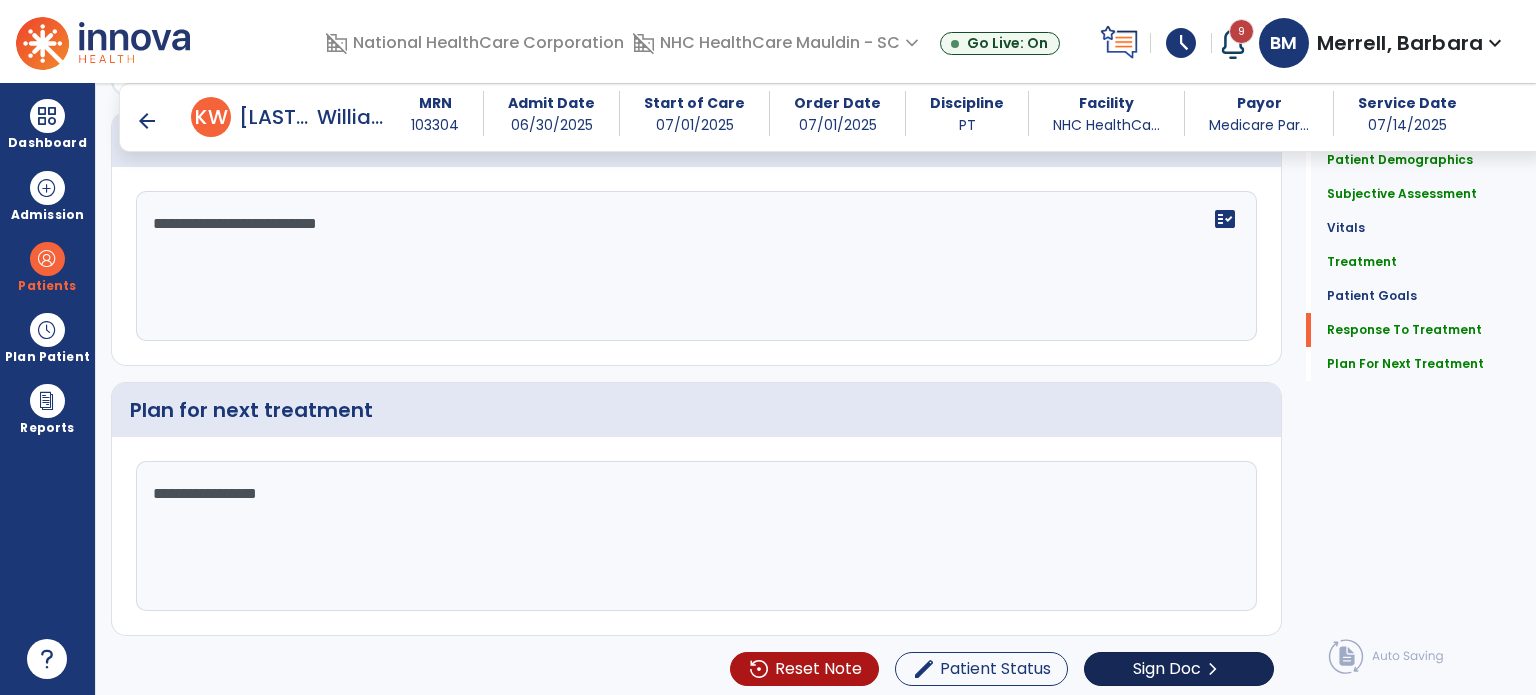 type on "**********" 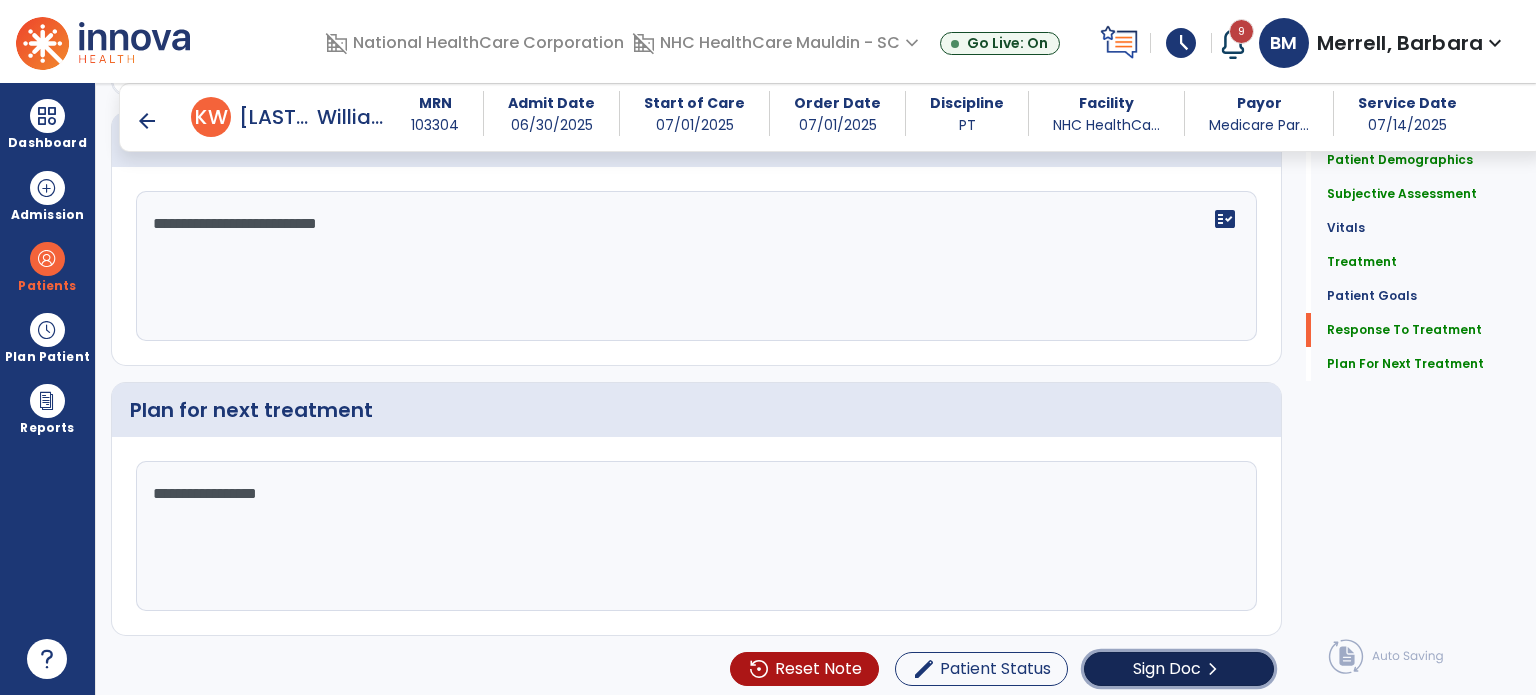 click on "Sign Doc" 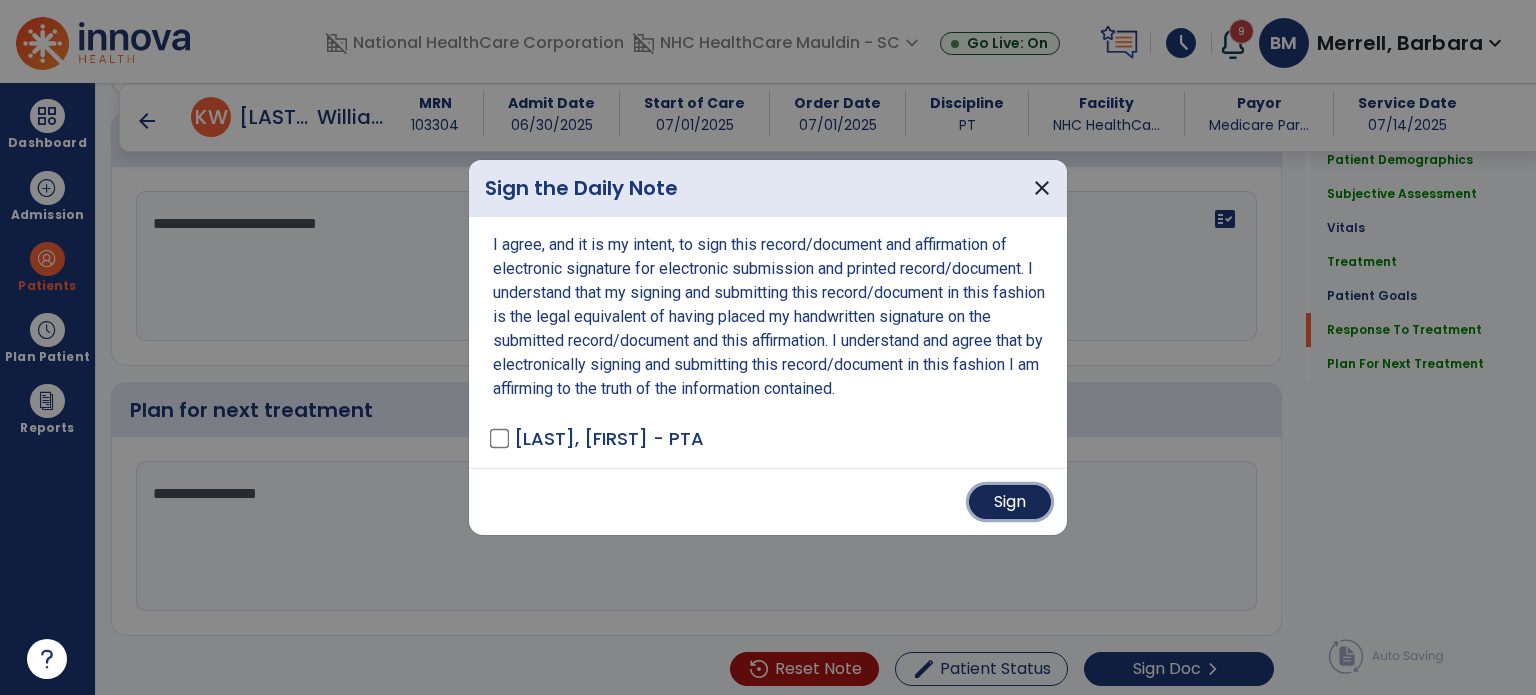 click on "Sign" at bounding box center [1010, 502] 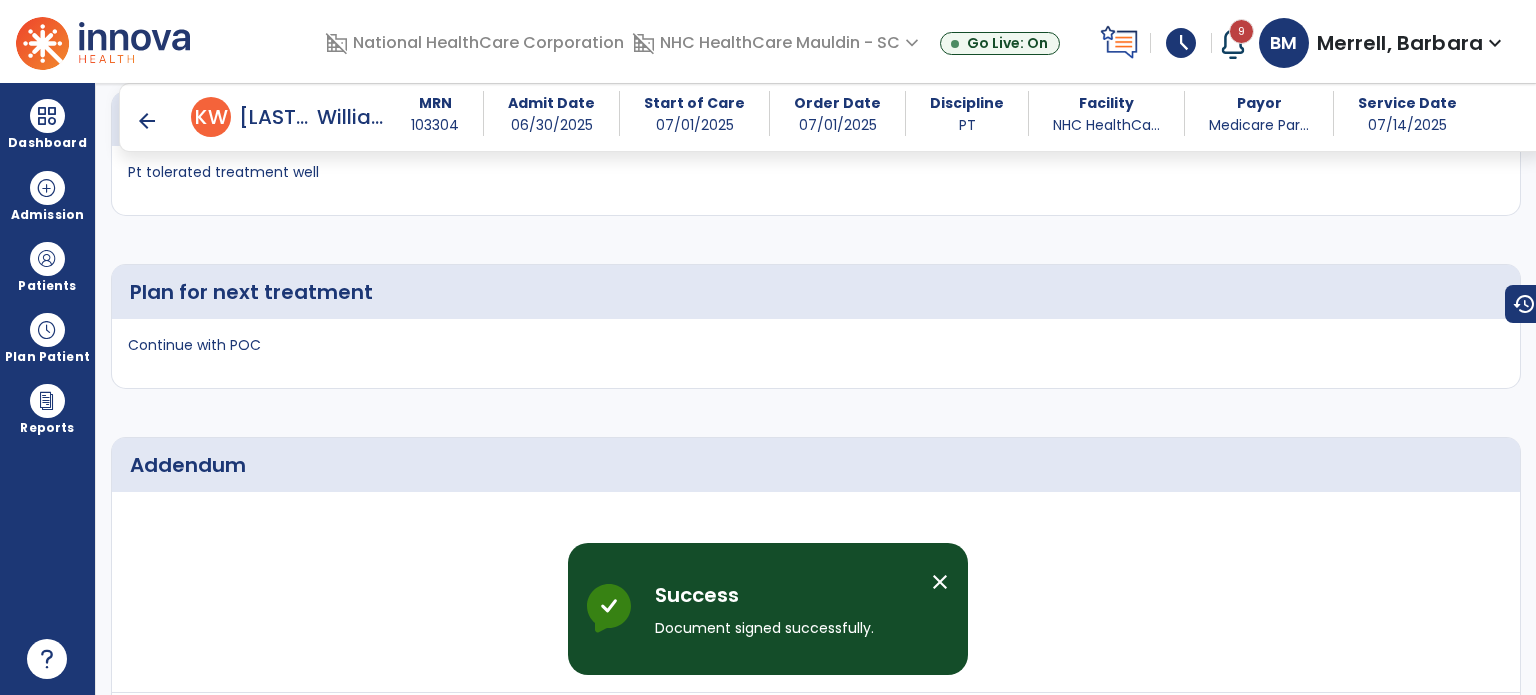 scroll, scrollTop: 3688, scrollLeft: 0, axis: vertical 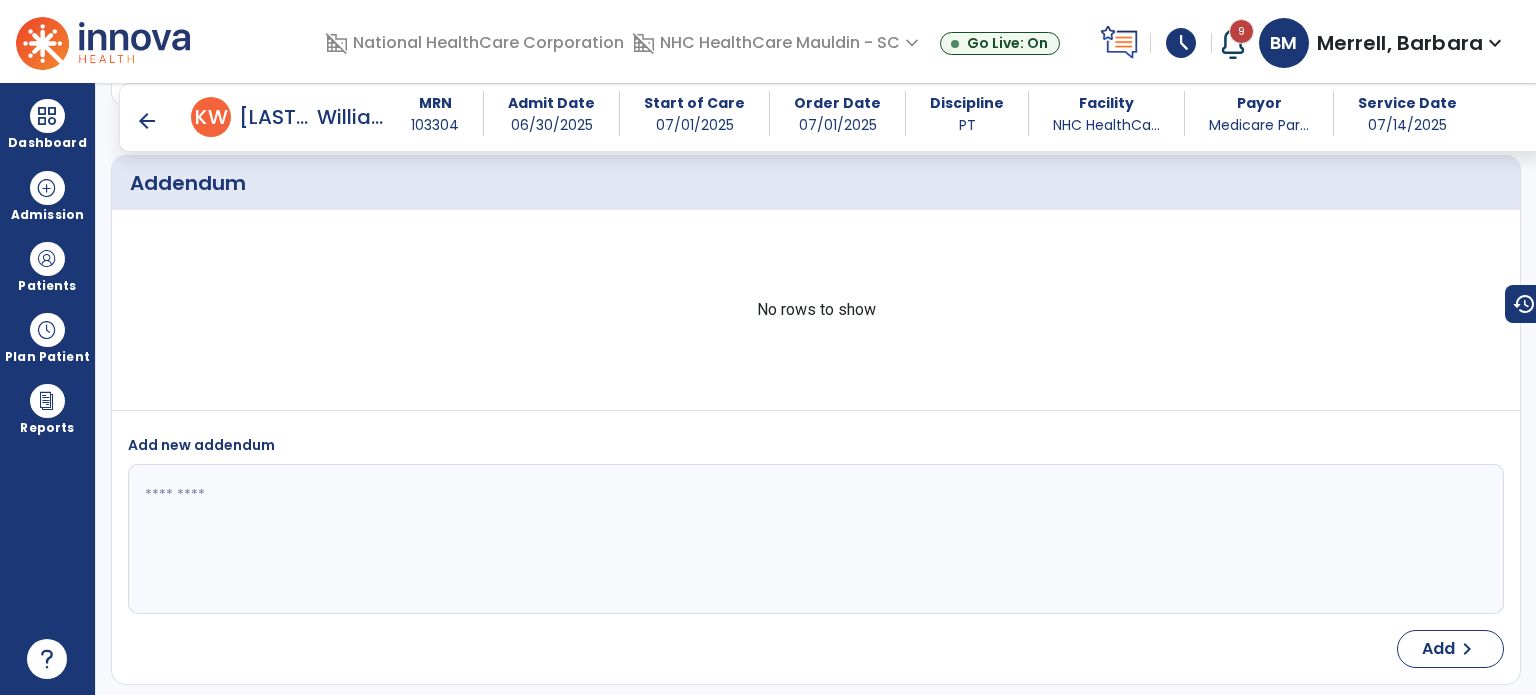 click on "arrow_back" at bounding box center (147, 121) 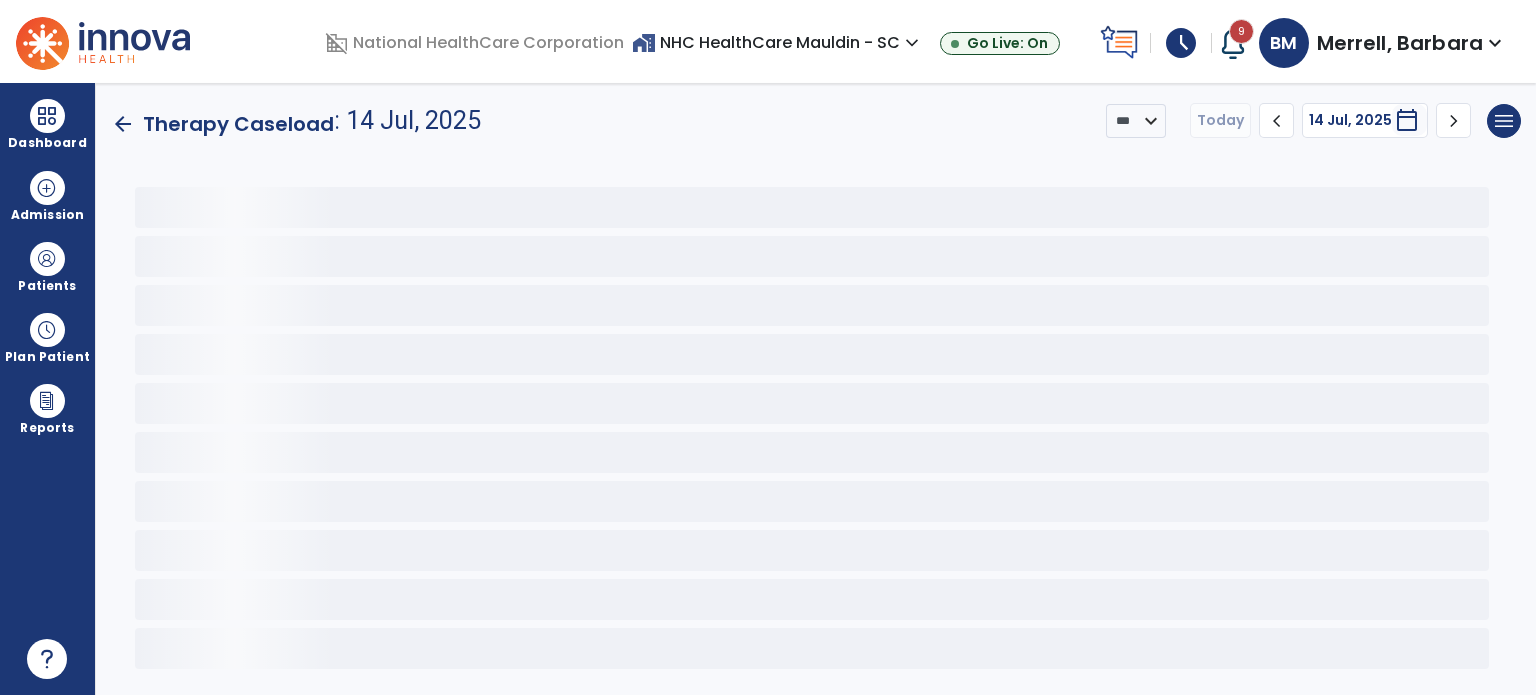 scroll, scrollTop: 0, scrollLeft: 0, axis: both 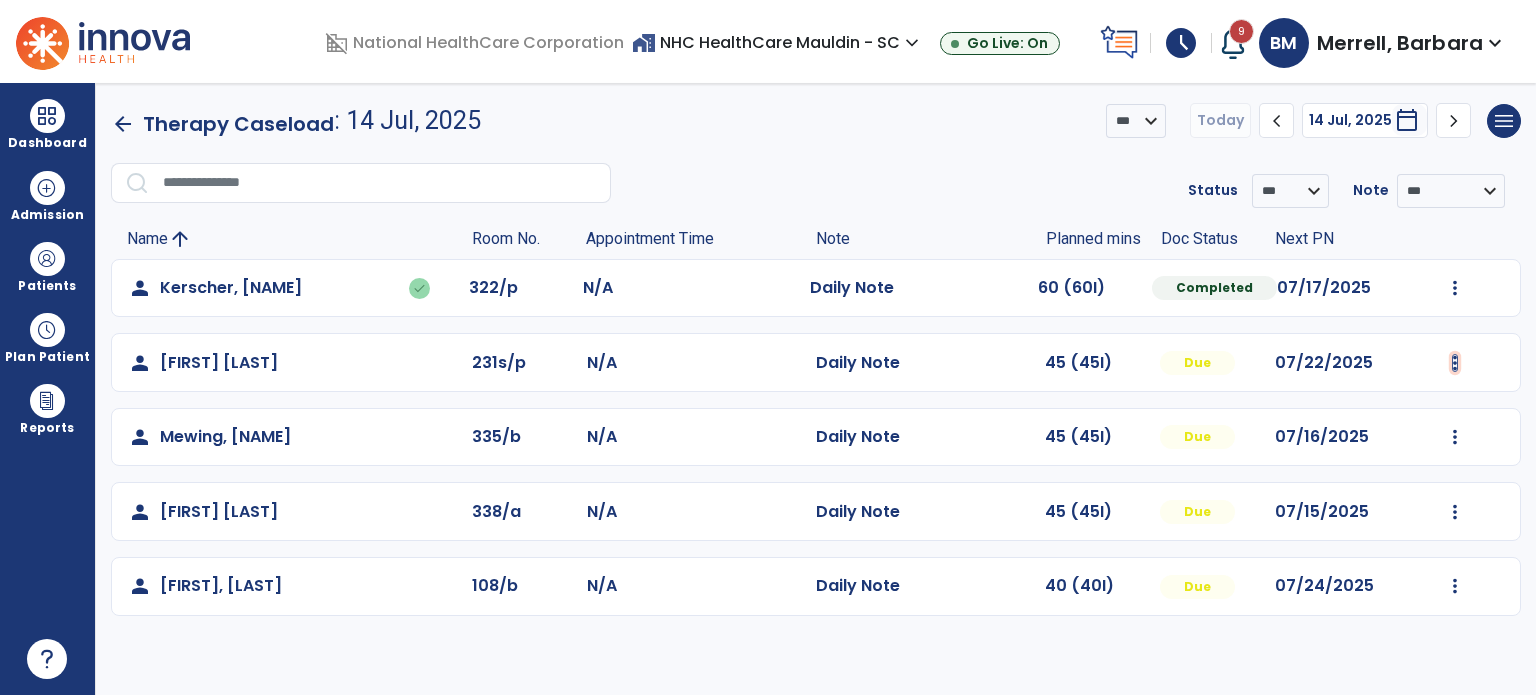 click at bounding box center (1455, 288) 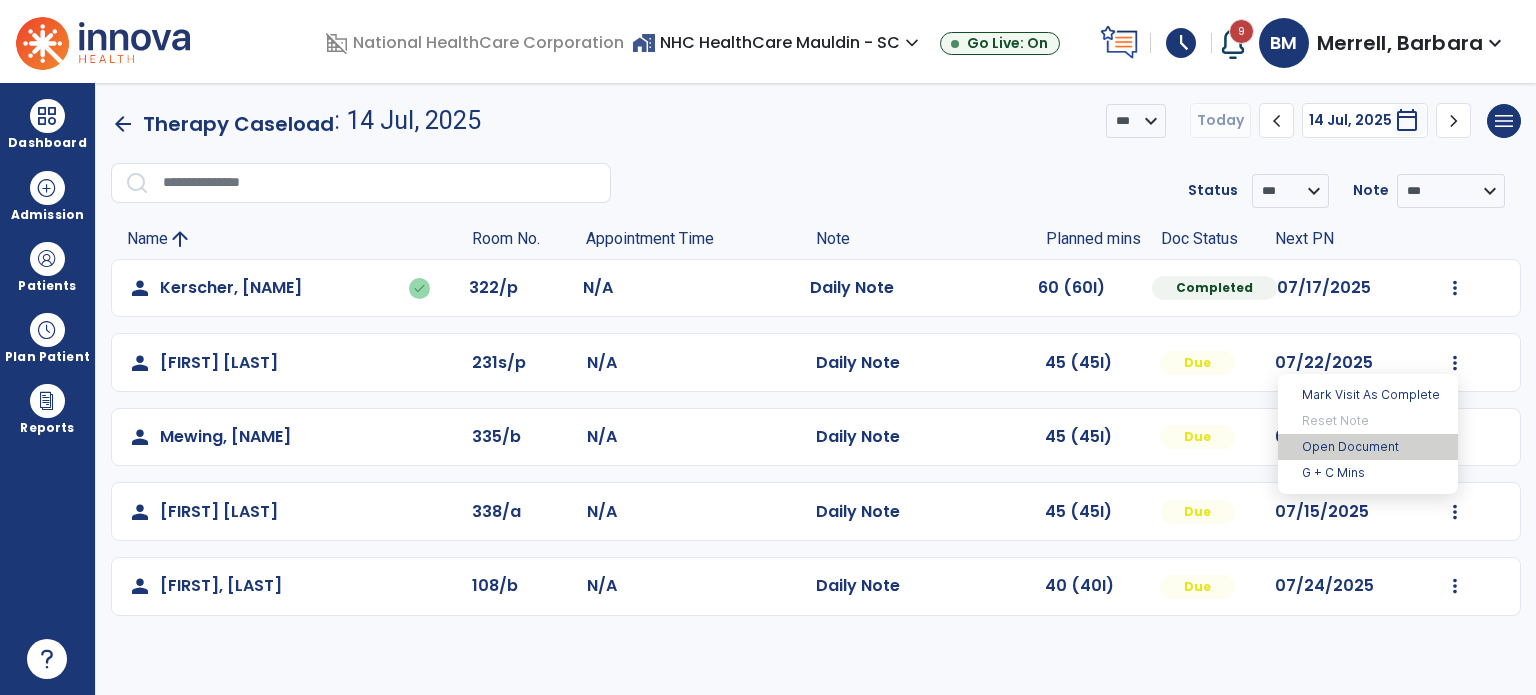 click on "Open Document" at bounding box center (1368, 447) 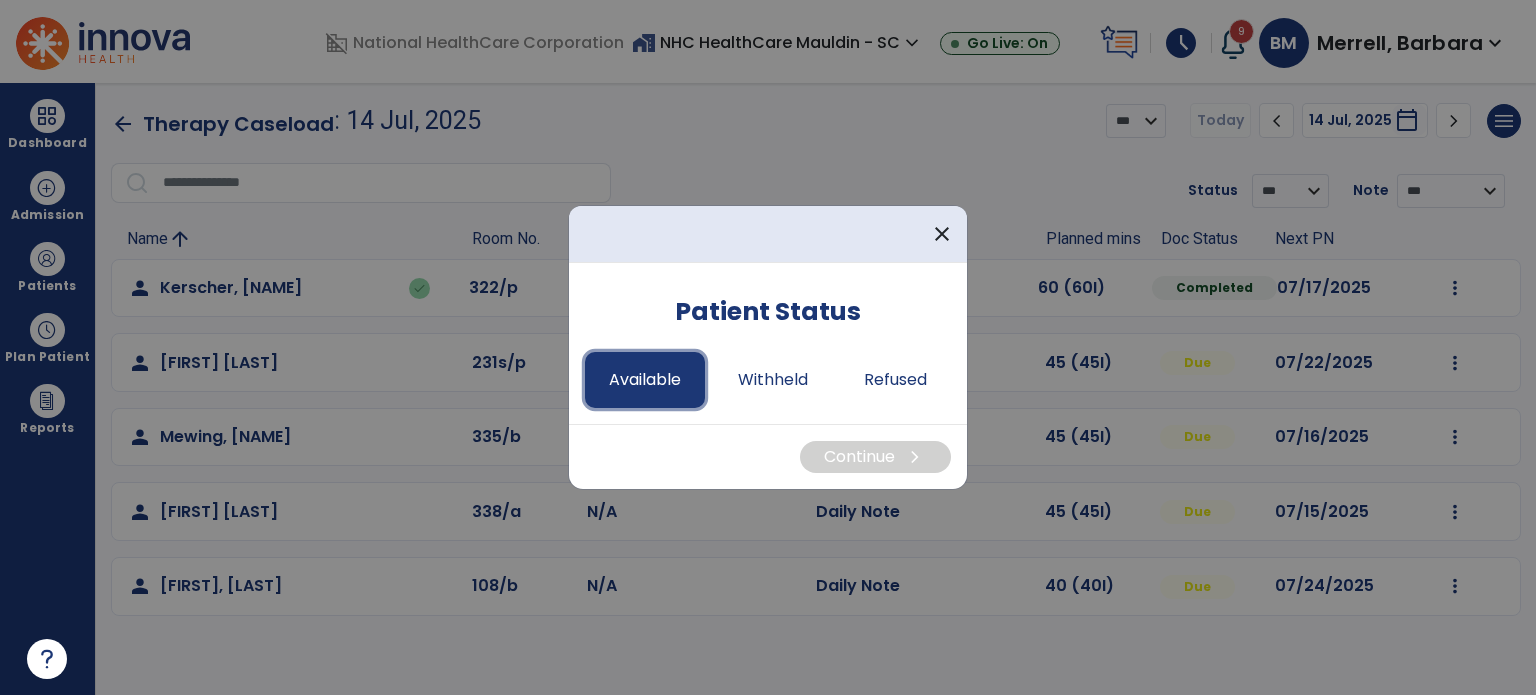 click on "Available" at bounding box center (645, 380) 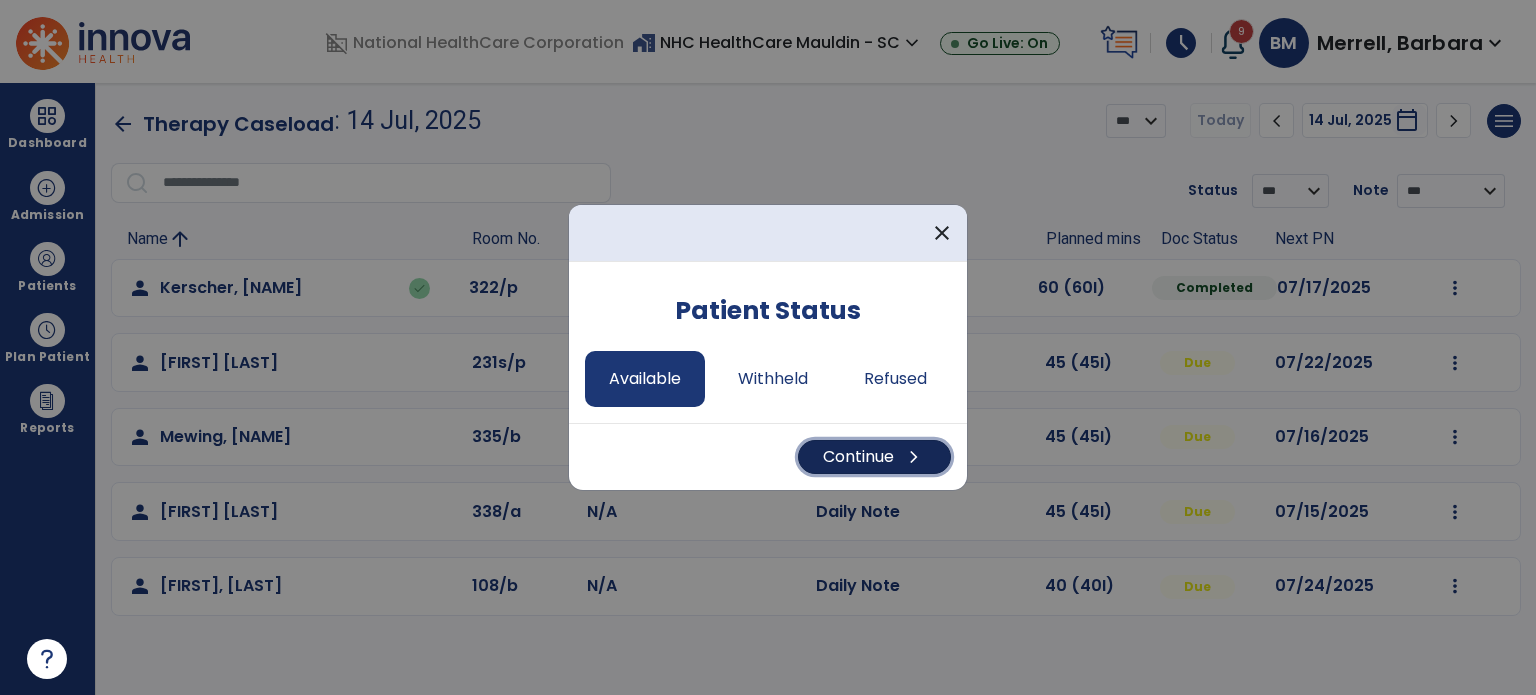 click on "Continue   chevron_right" at bounding box center [874, 457] 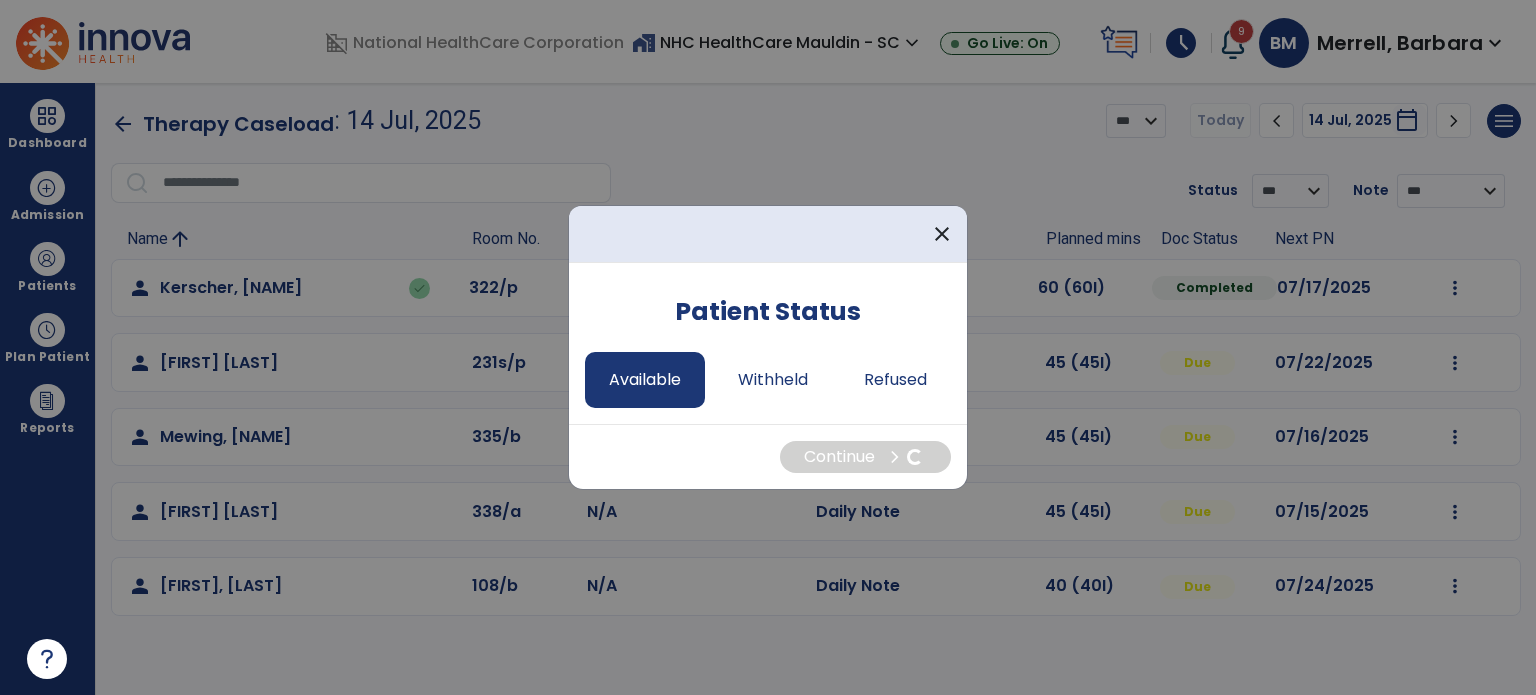 select on "*" 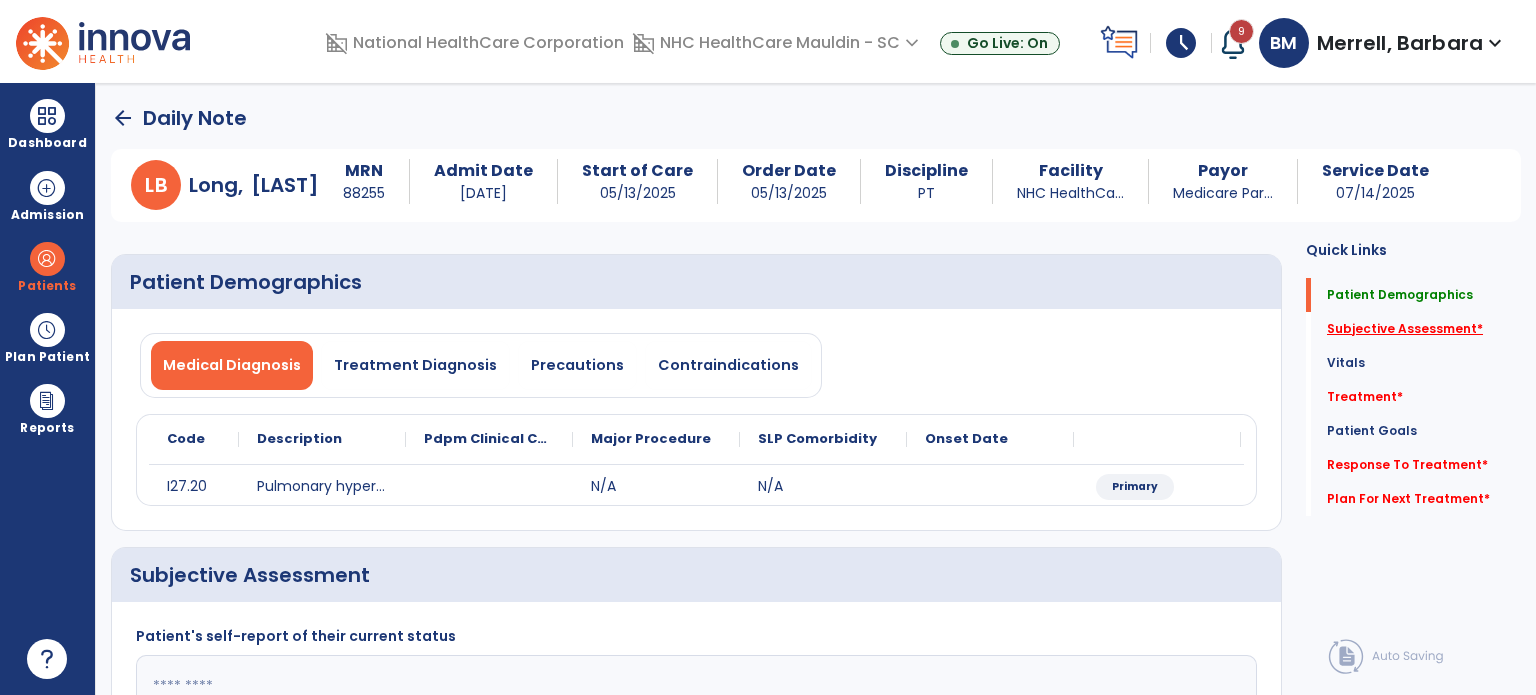 click on "Subjective Assessment   *" 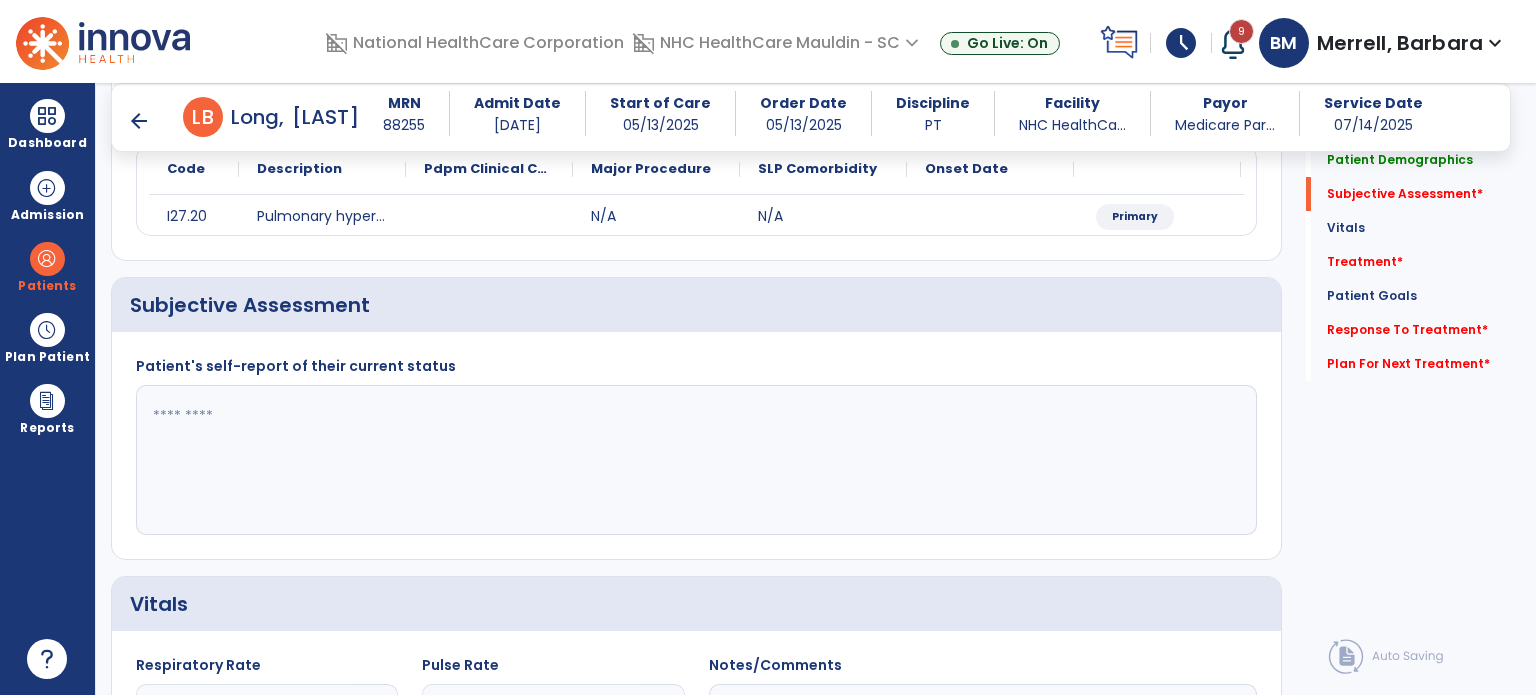 scroll, scrollTop: 298, scrollLeft: 0, axis: vertical 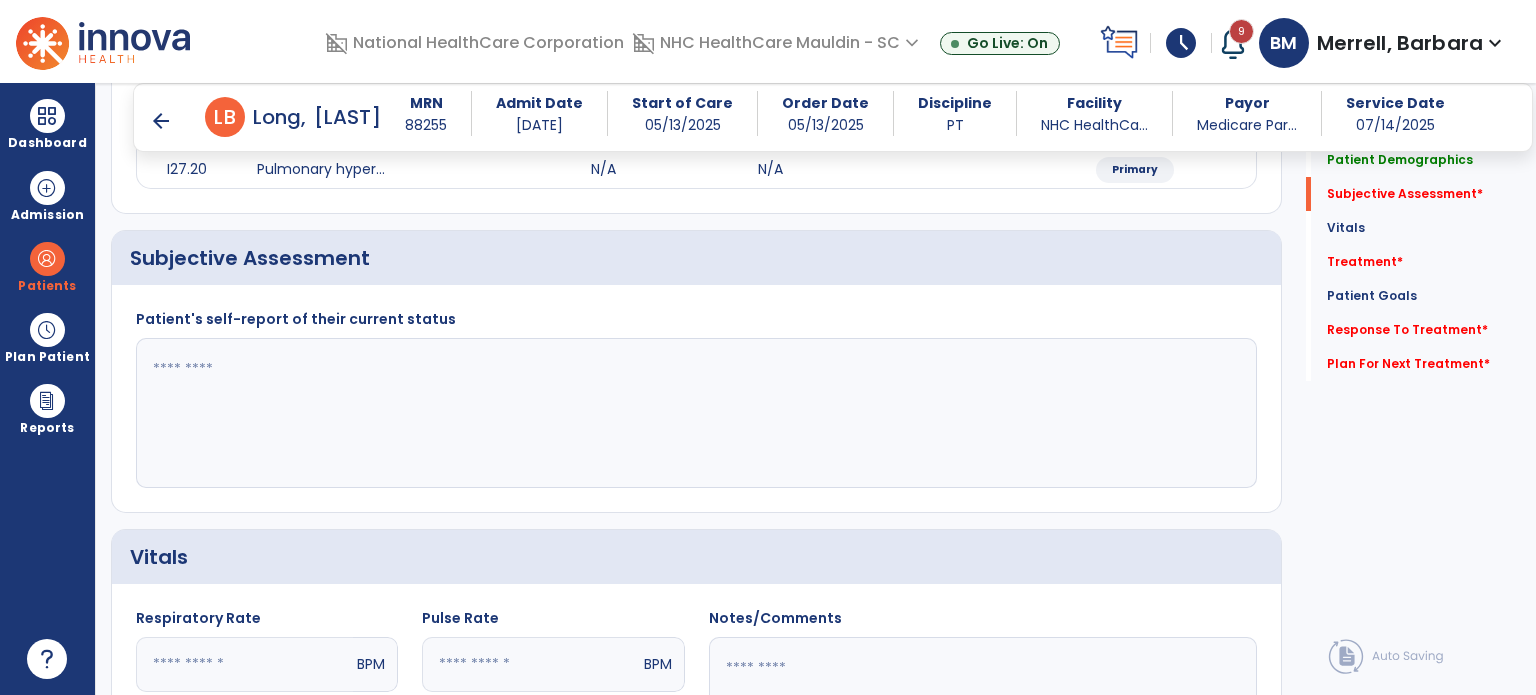 click 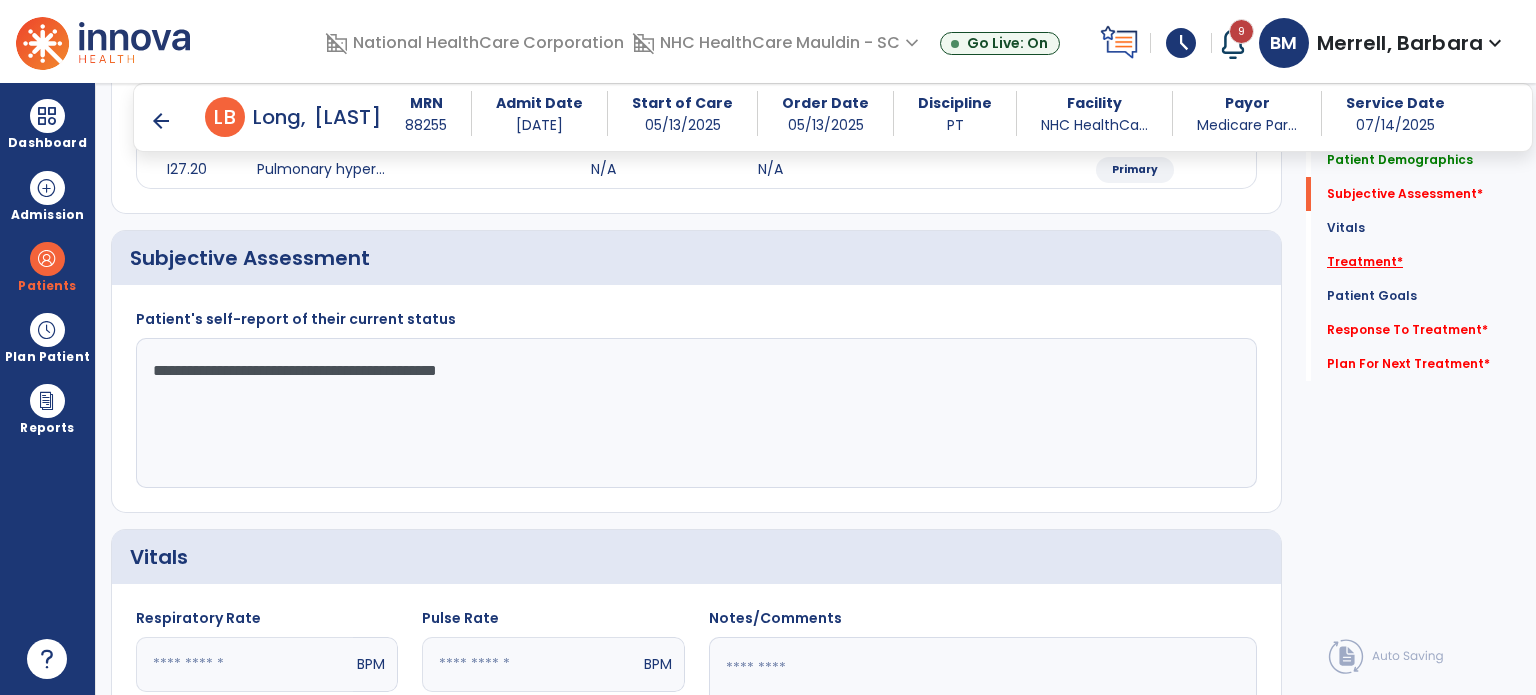 type on "**********" 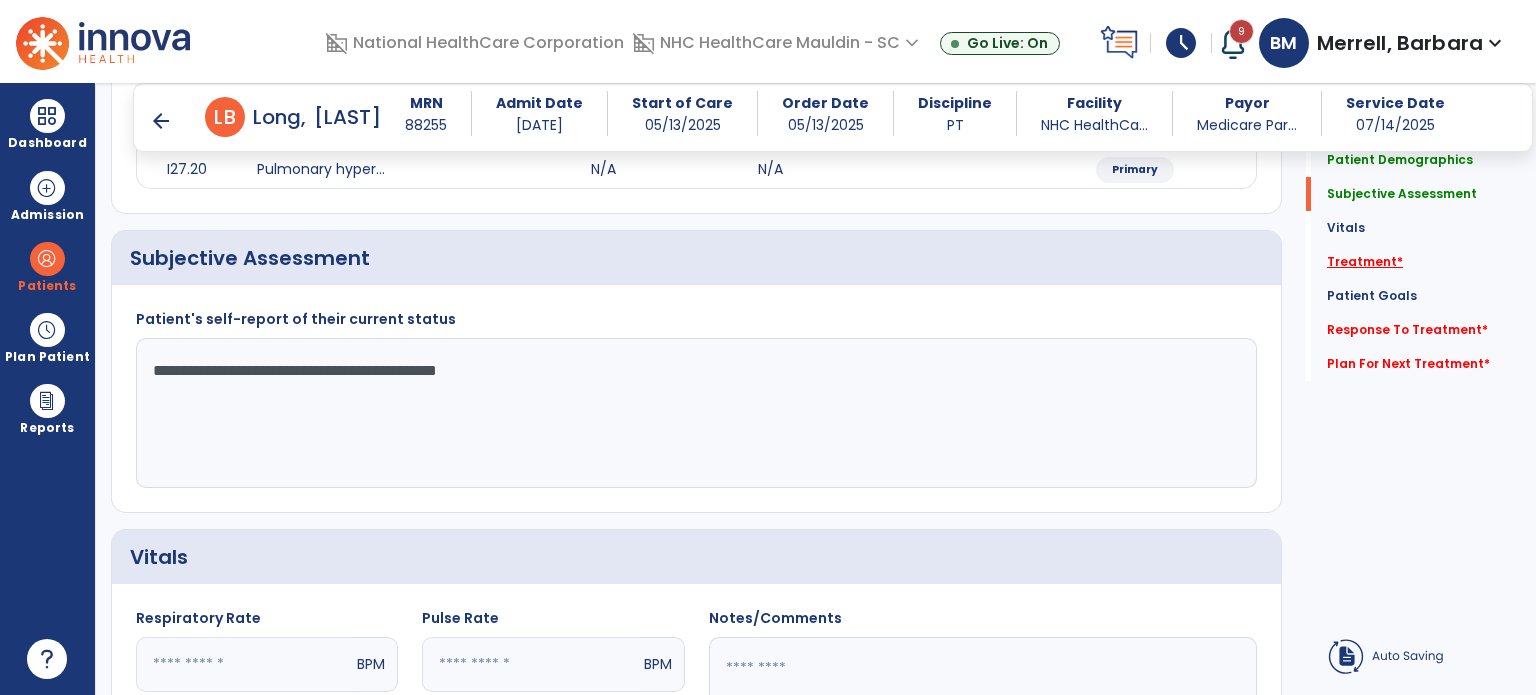 click on "Treatment   *" 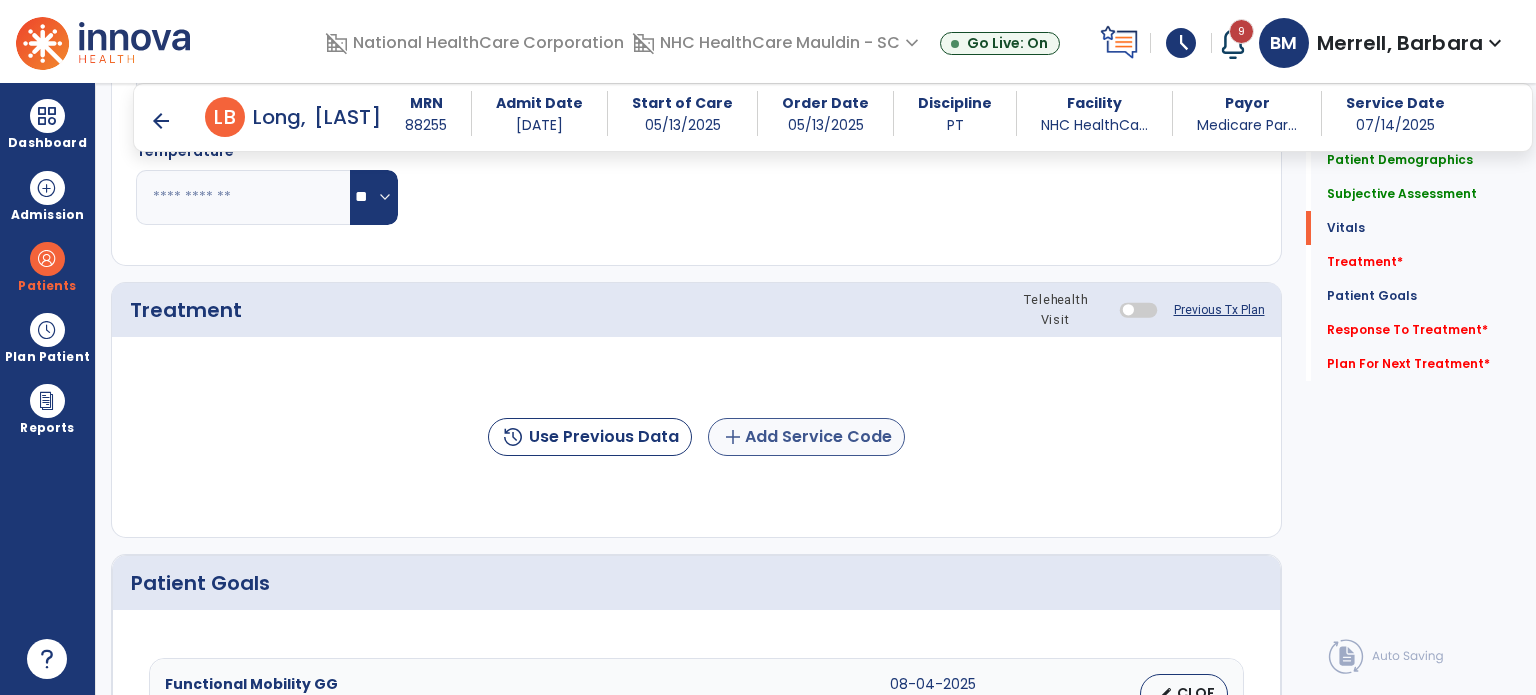 scroll, scrollTop: 987, scrollLeft: 0, axis: vertical 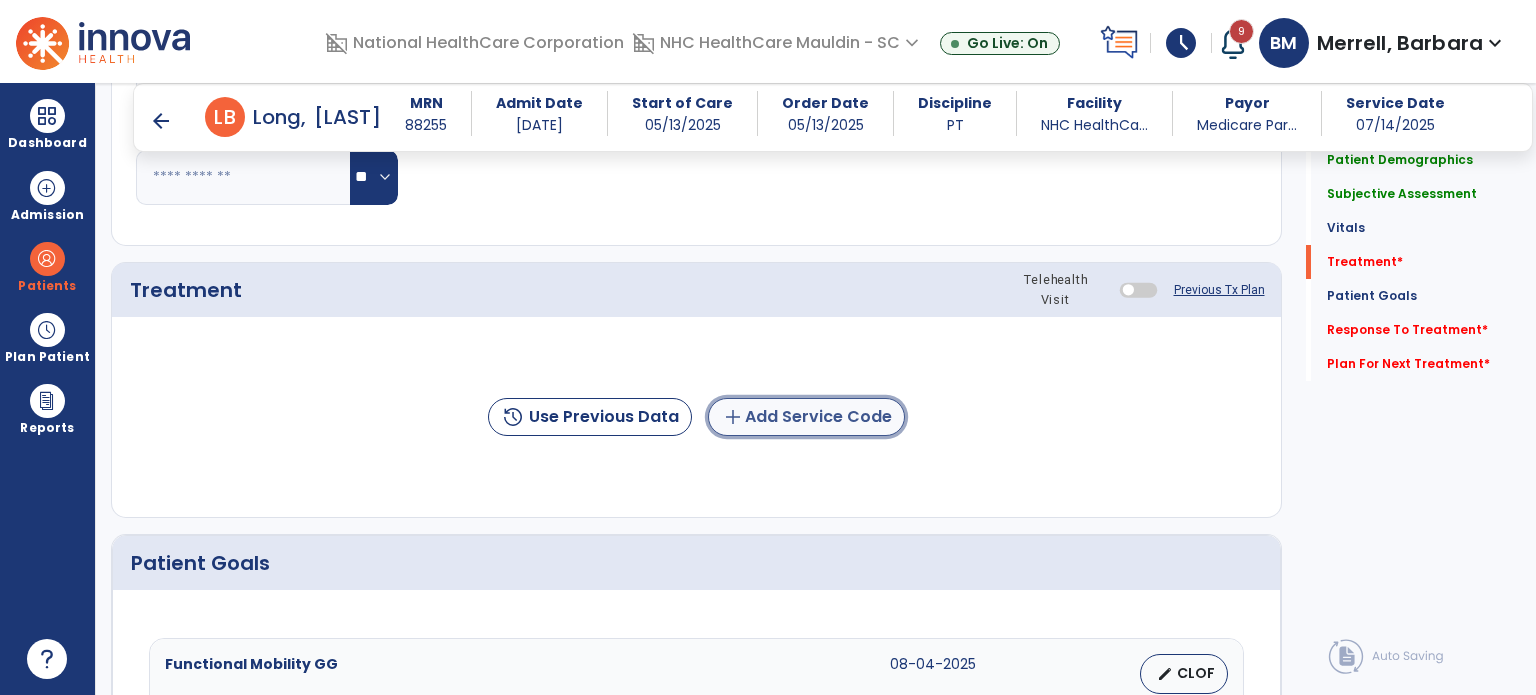 click on "add" 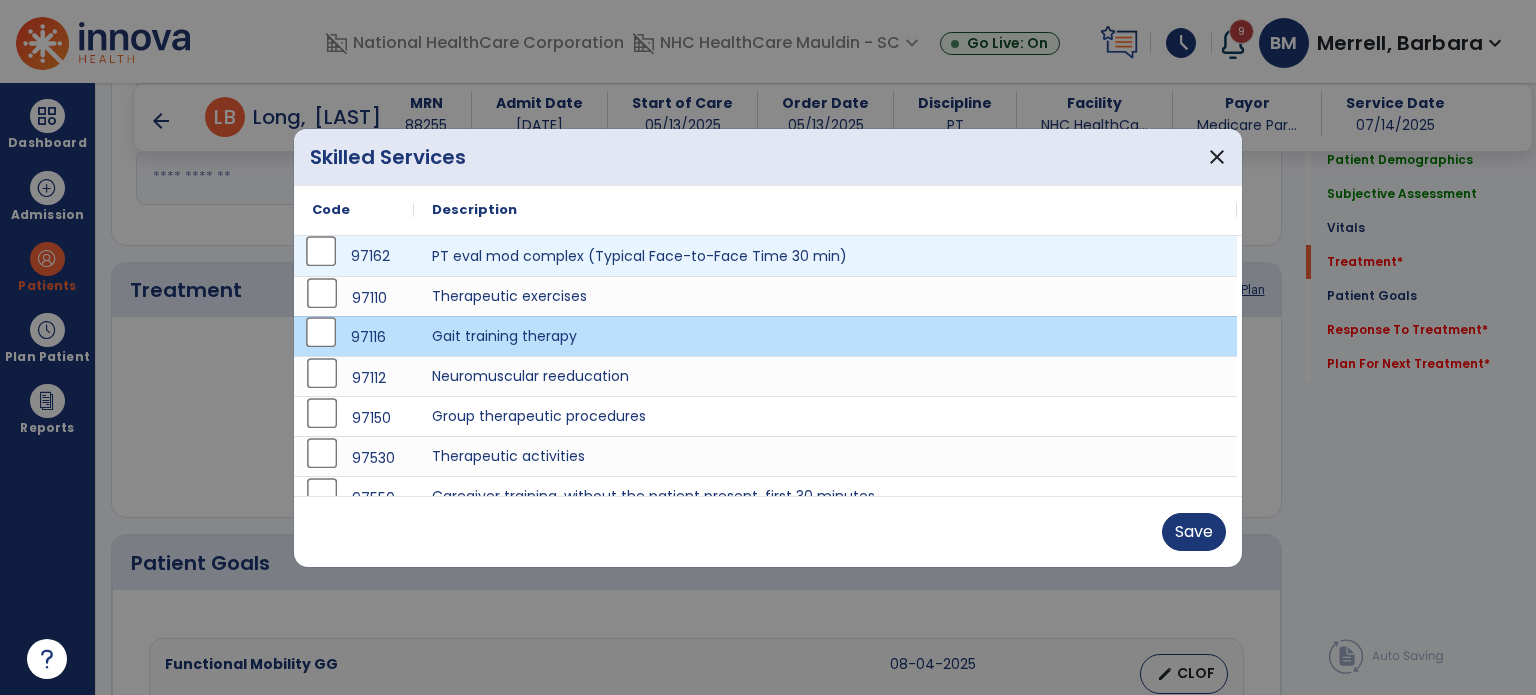 click on "97162" at bounding box center [354, 256] 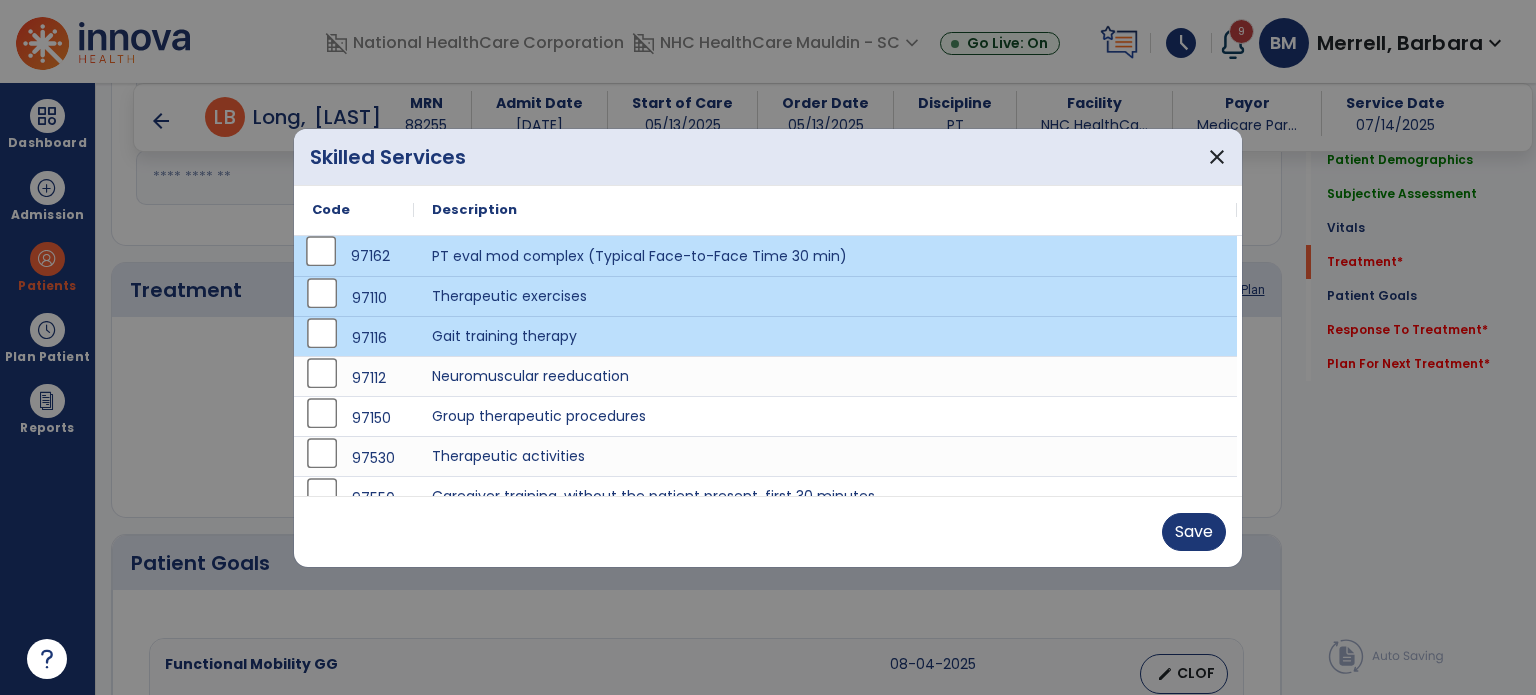 click on "97162" at bounding box center (354, 256) 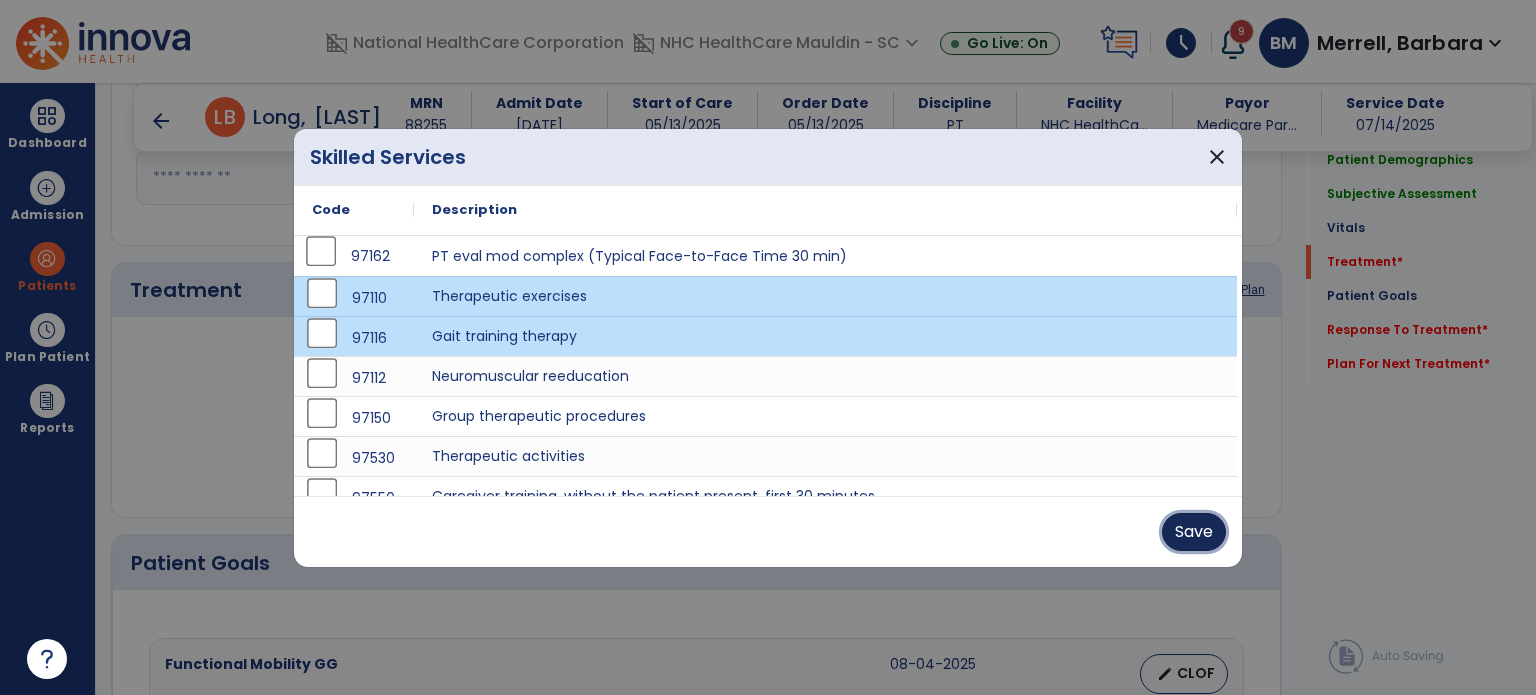 click on "Save" at bounding box center (1194, 532) 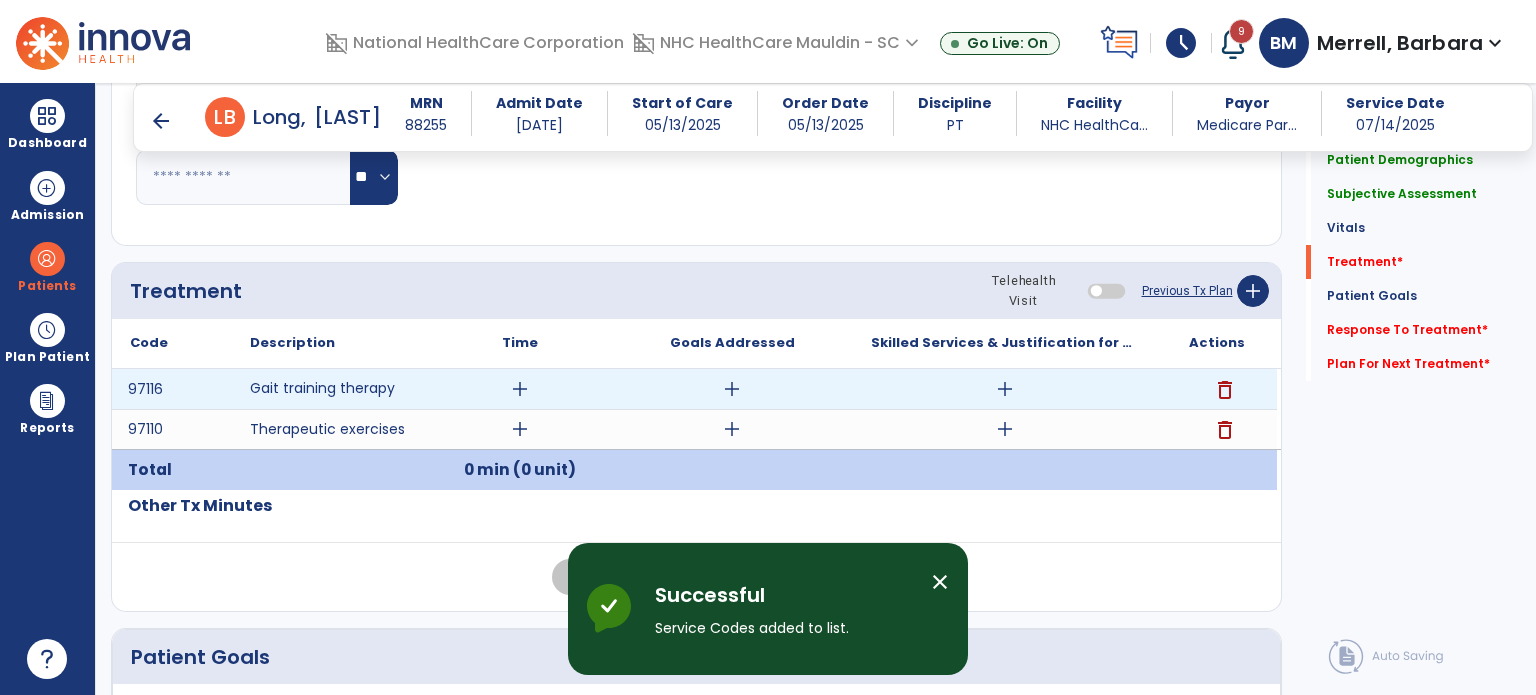 click on "add" at bounding box center [520, 389] 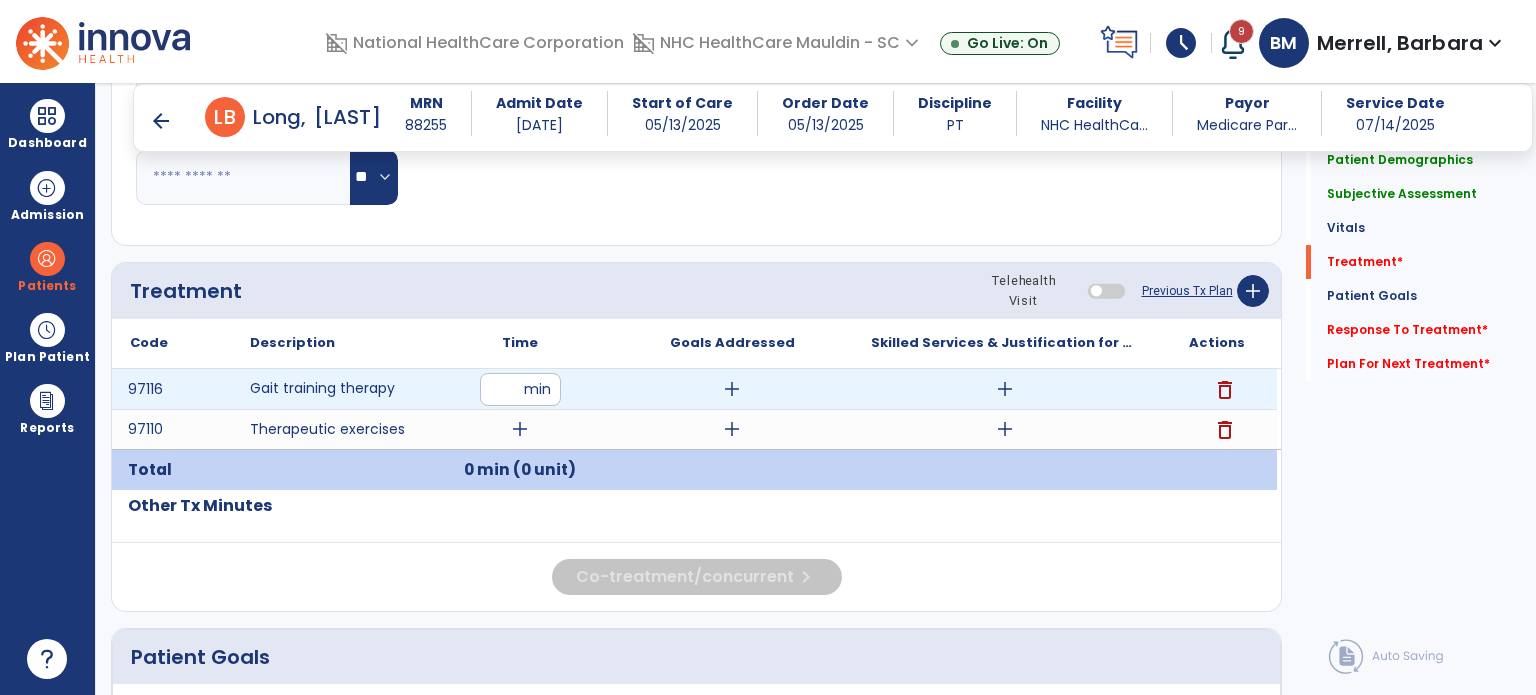 type on "**" 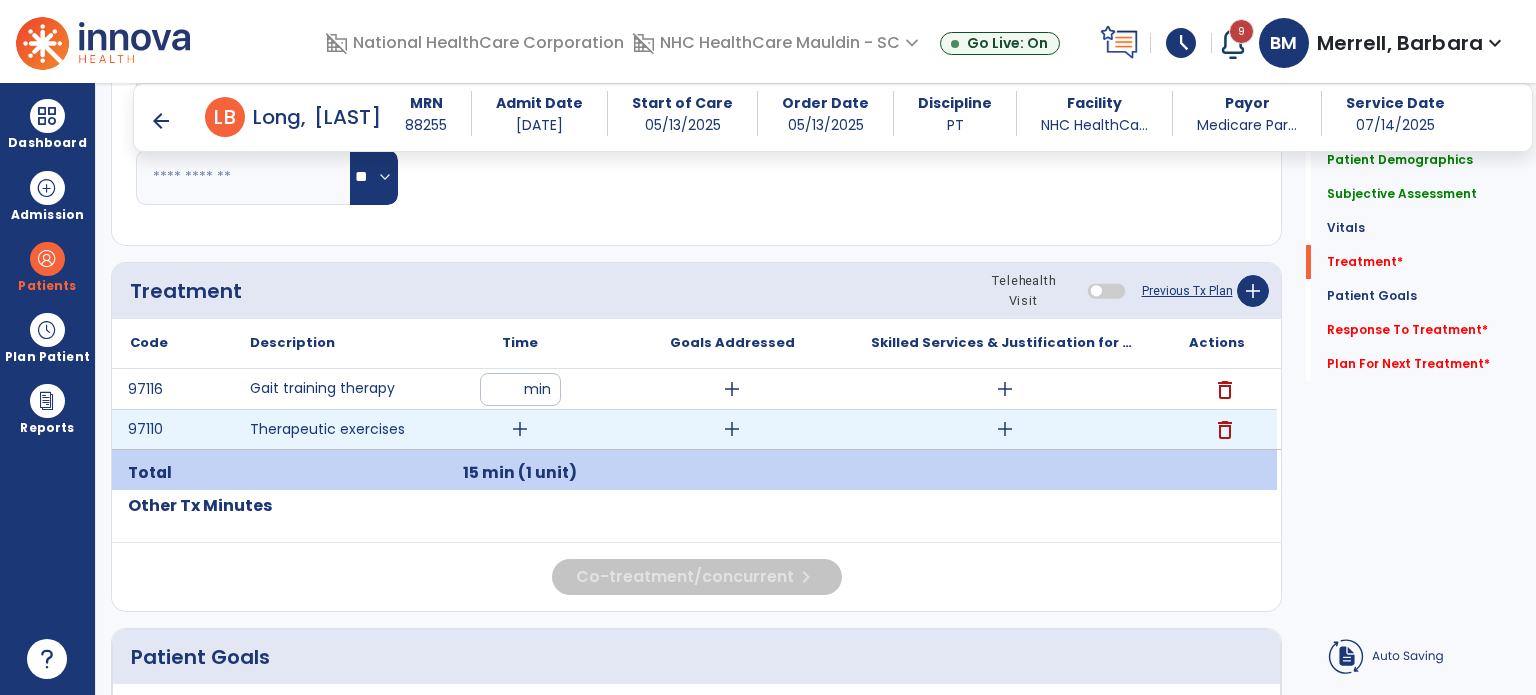 drag, startPoint x: 524, startPoint y: 428, endPoint x: 455, endPoint y: 424, distance: 69.115845 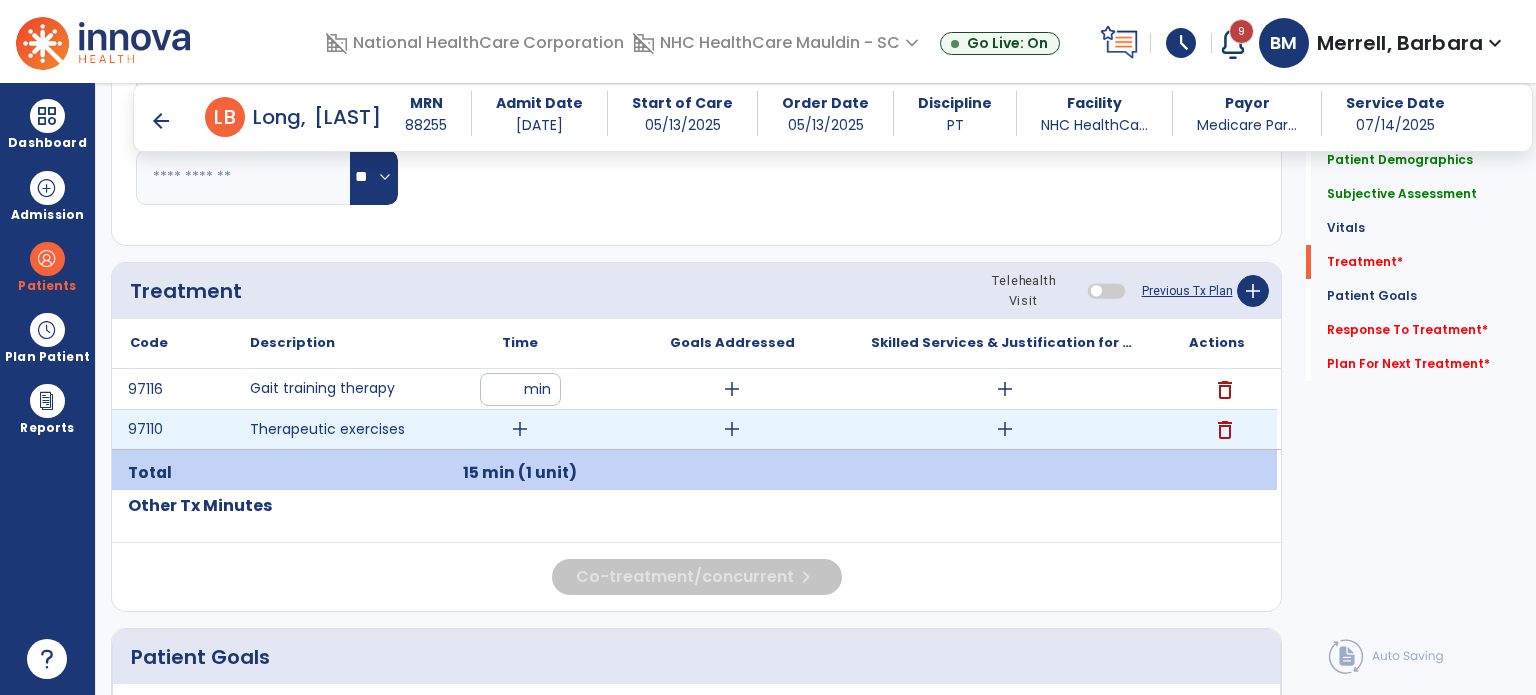 click on "add" at bounding box center [520, 429] 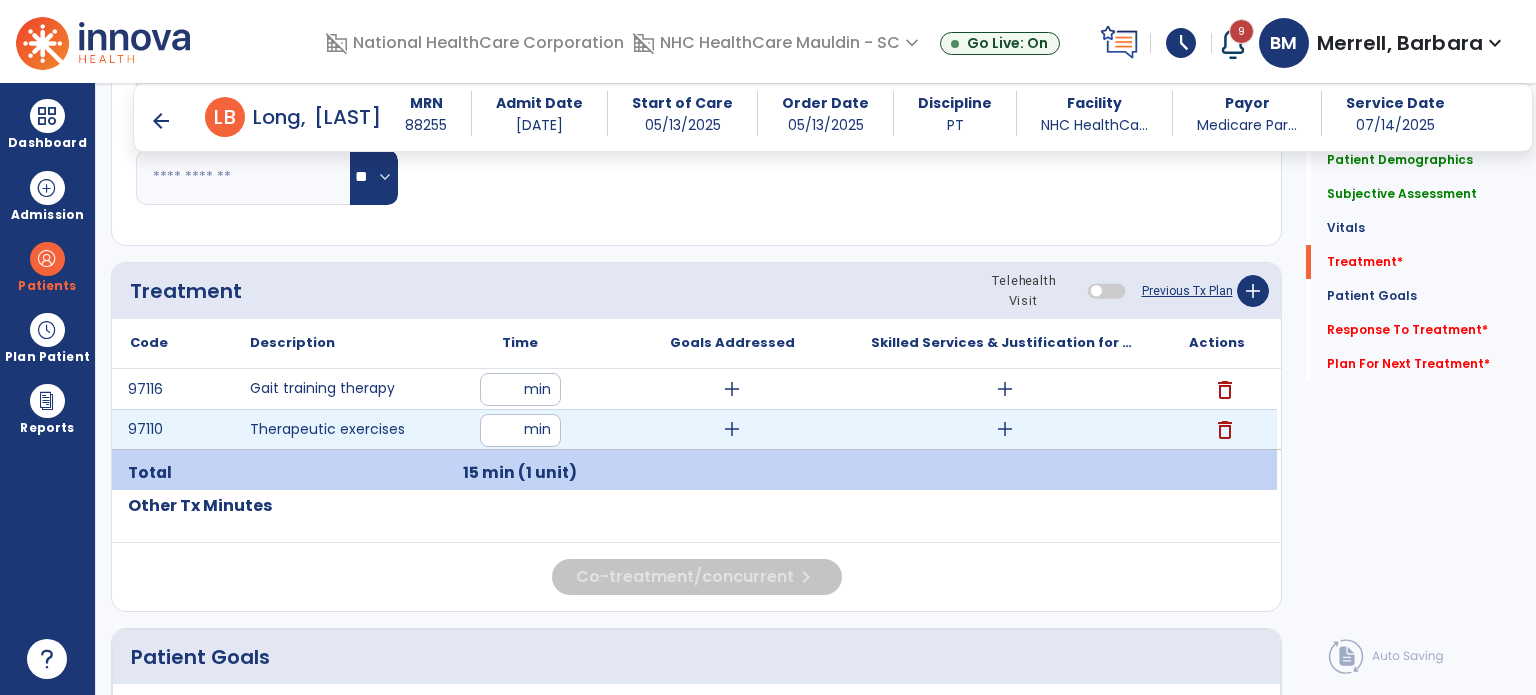 type on "**" 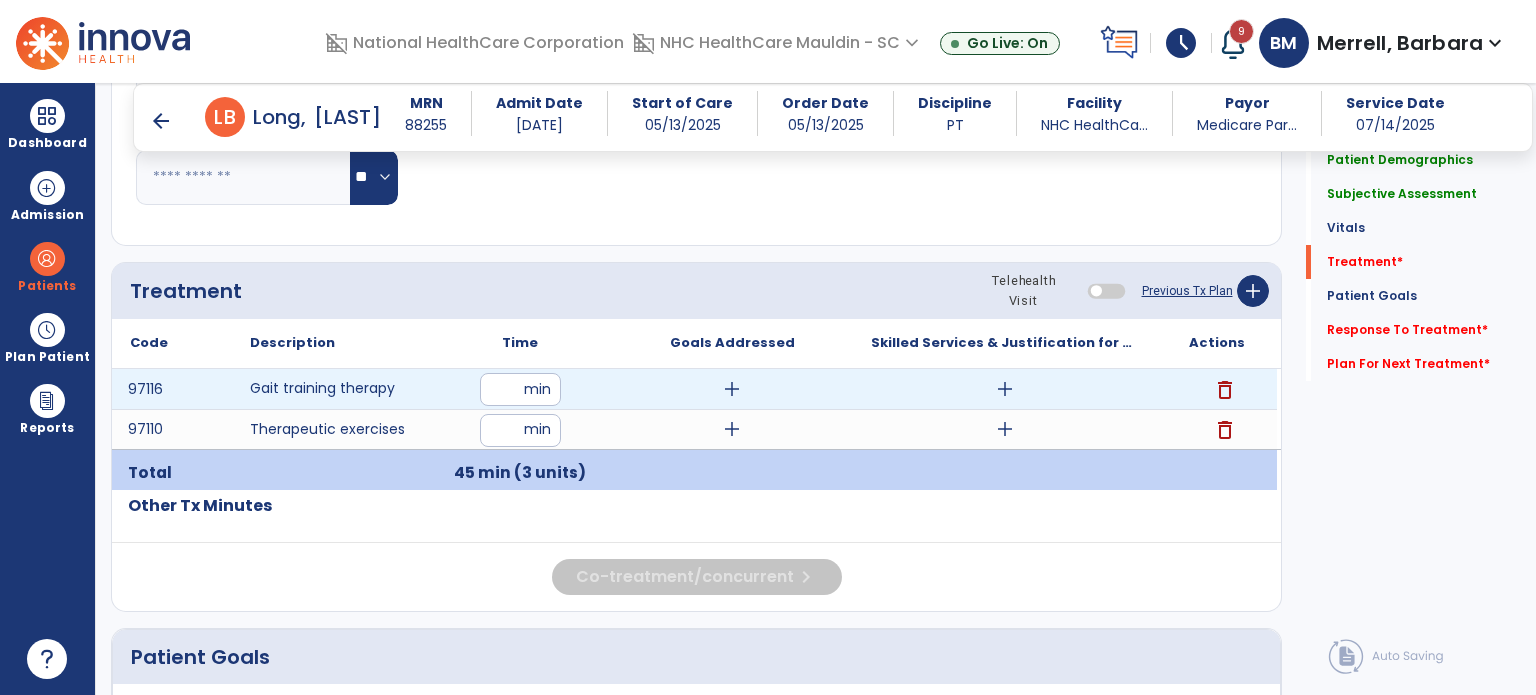 click on "add" at bounding box center [732, 389] 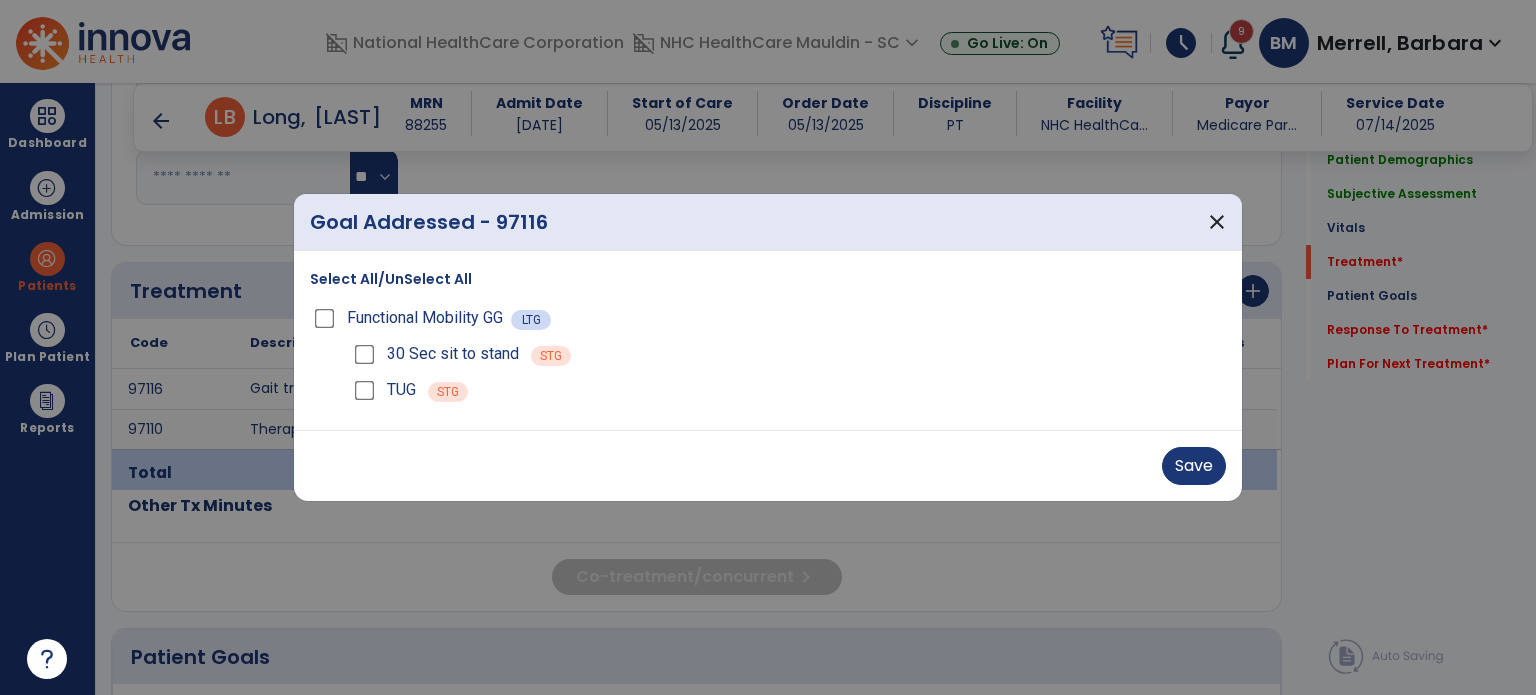 click on "Save" at bounding box center [768, 465] 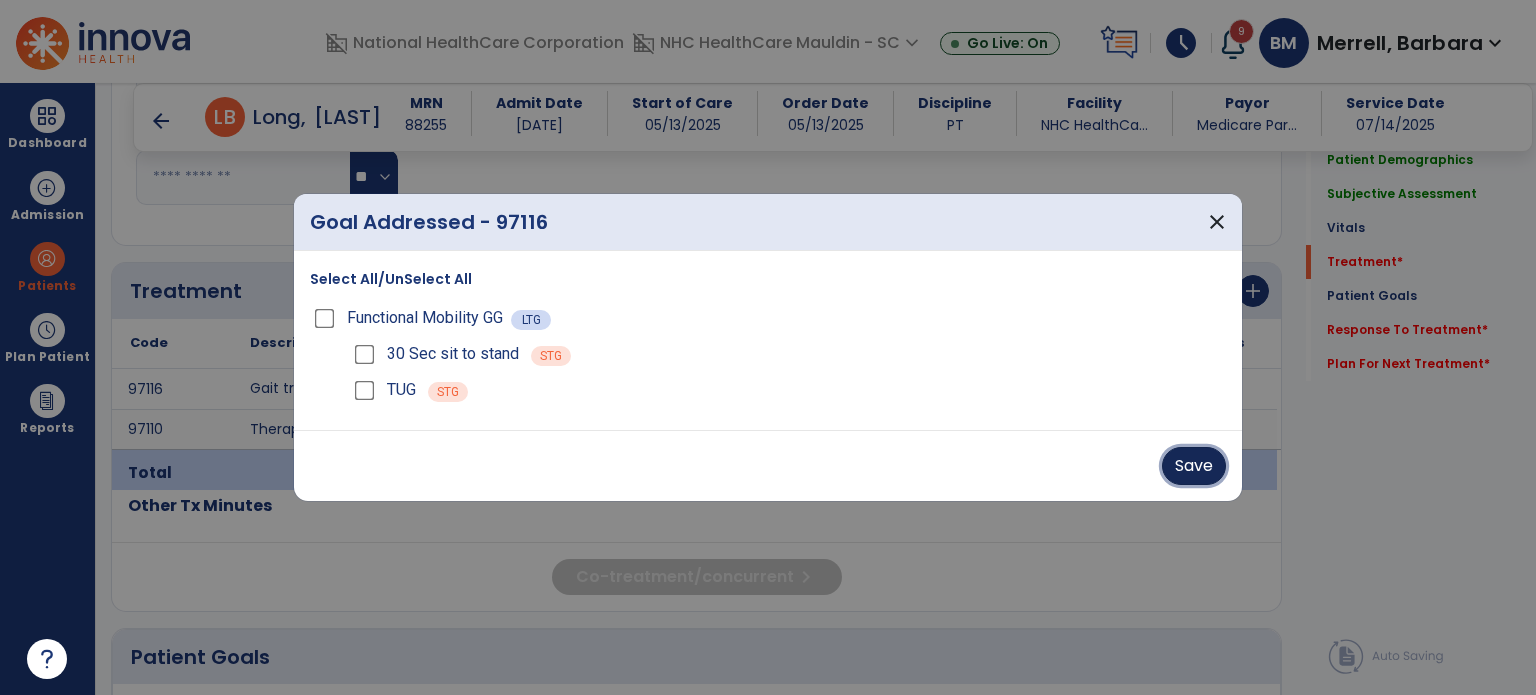 click on "Save" at bounding box center (1194, 466) 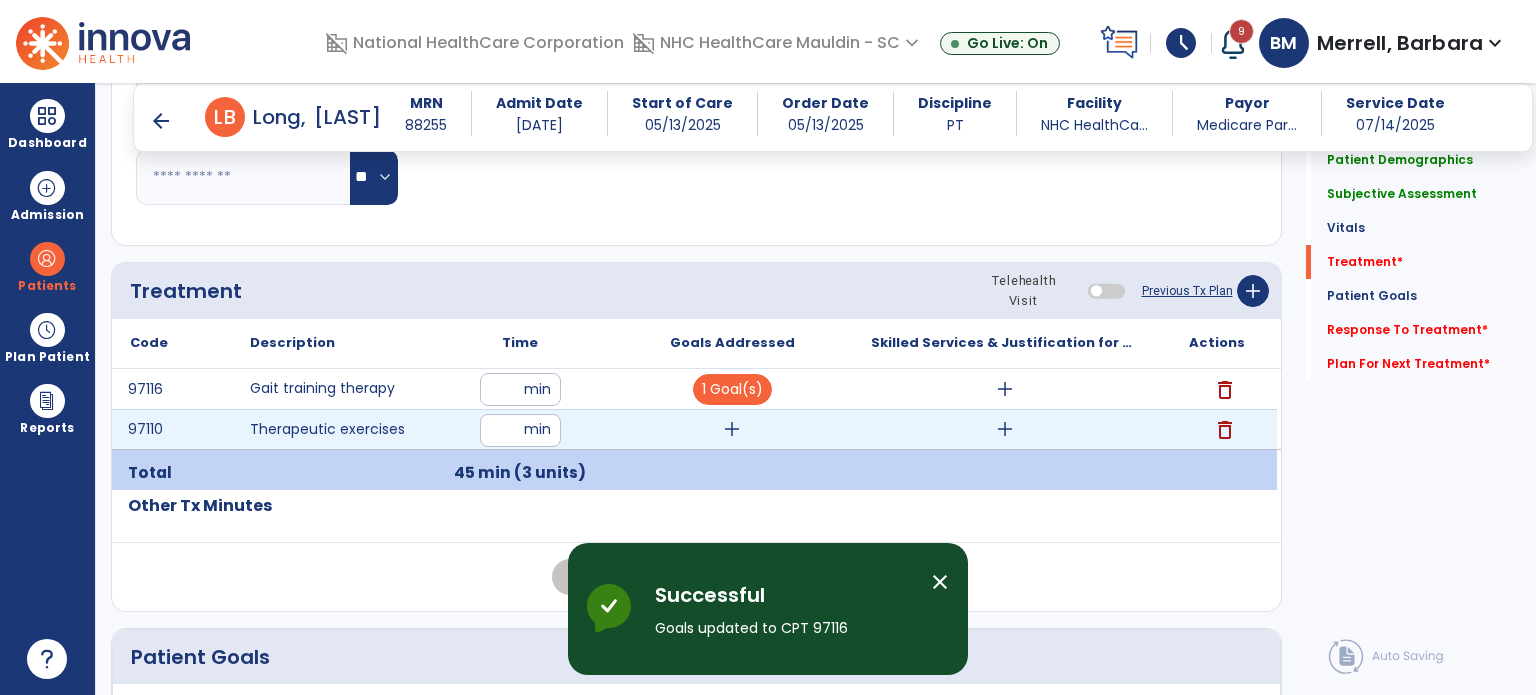 click on "add" at bounding box center [732, 429] 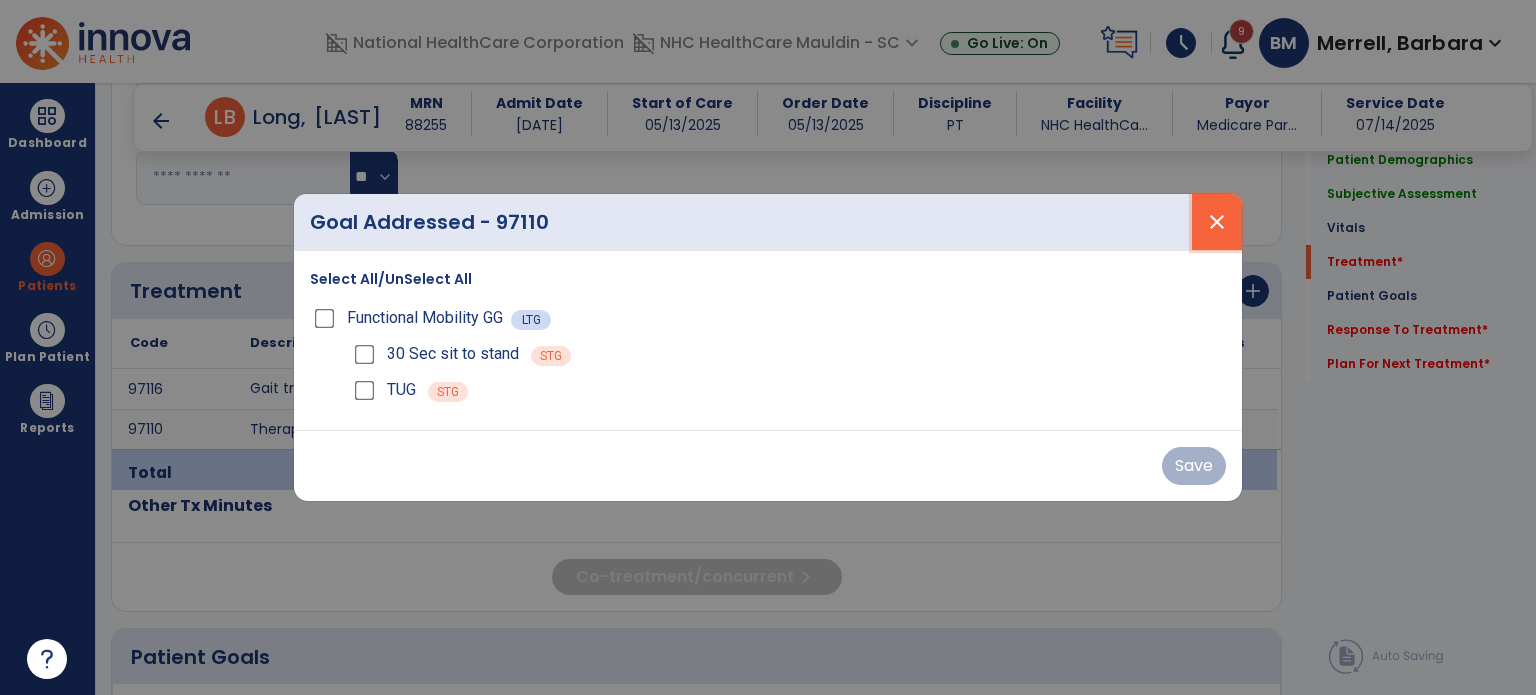 click on "close" at bounding box center [1217, 222] 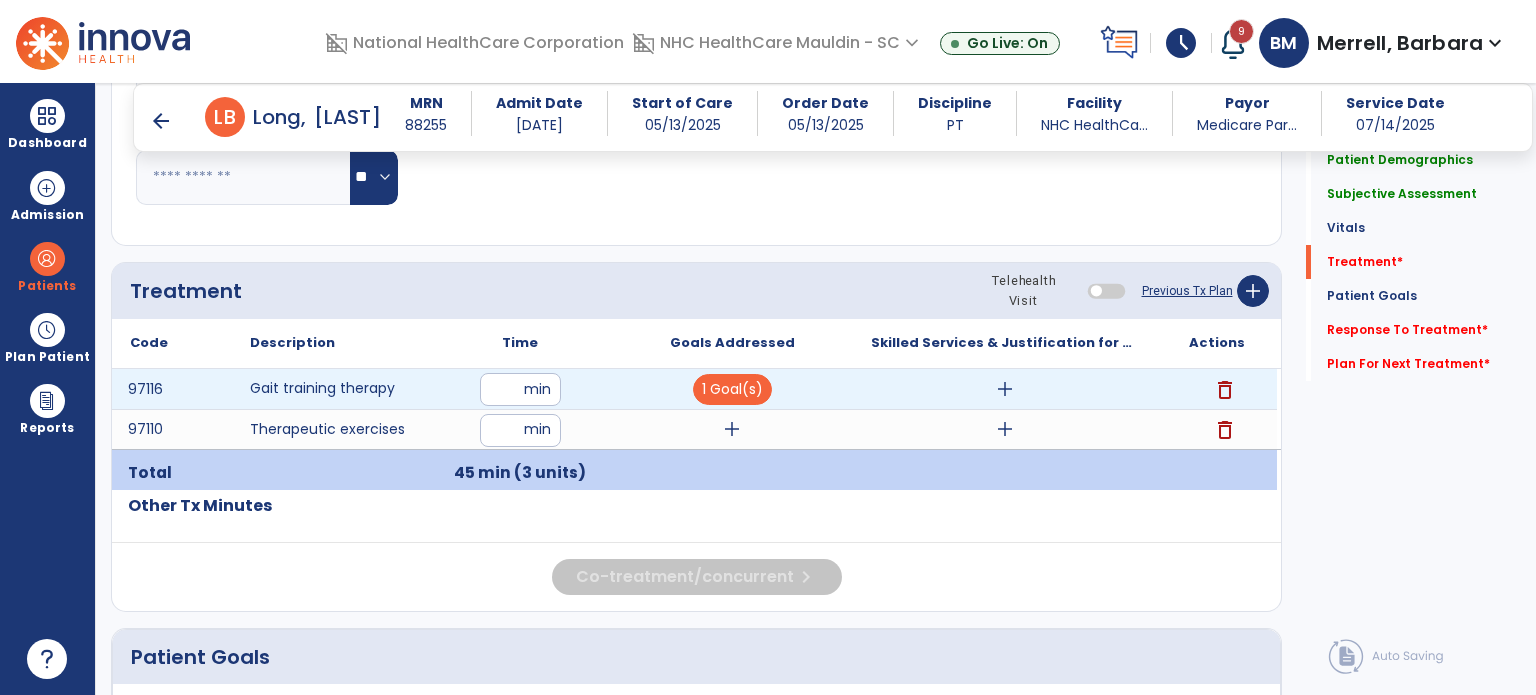 click on "add" at bounding box center [1005, 389] 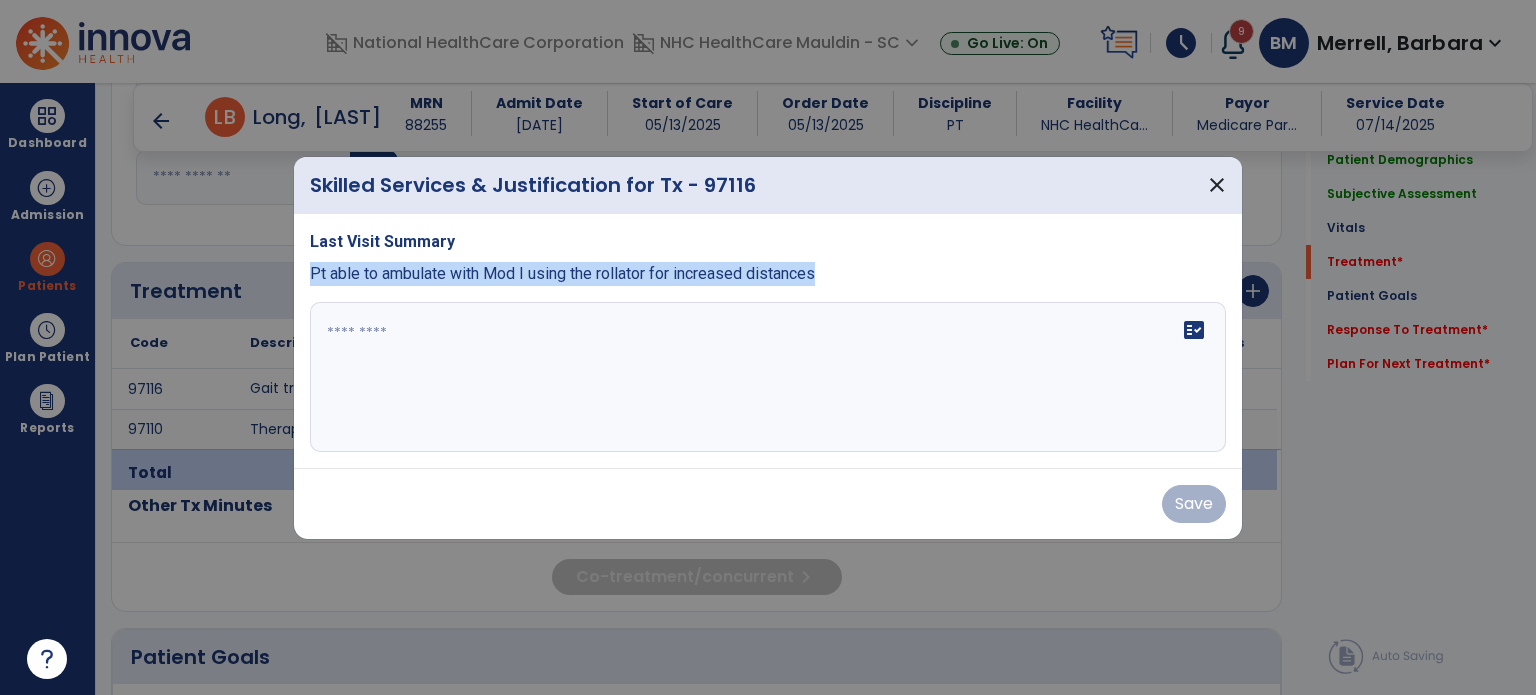 drag, startPoint x: 821, startPoint y: 272, endPoint x: 308, endPoint y: 276, distance: 513.01556 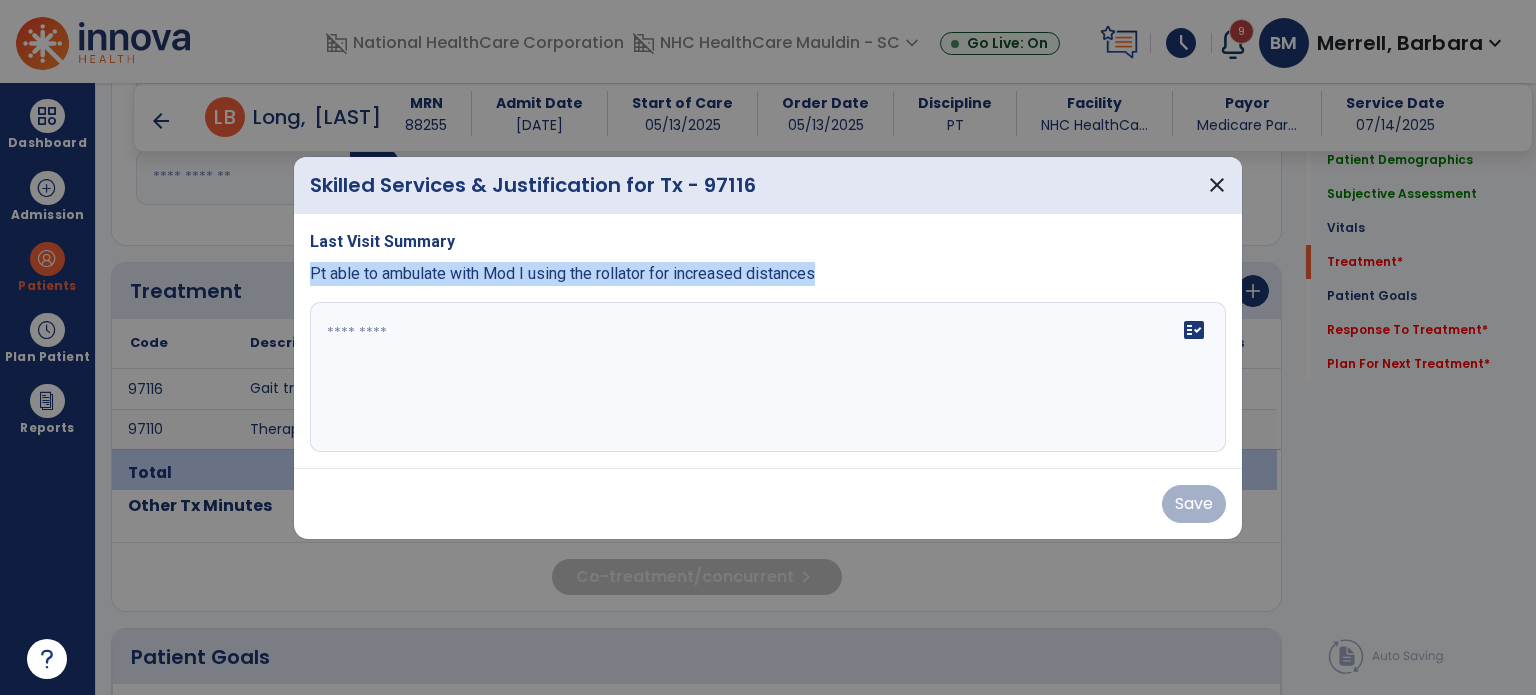 copy on "Pt able to ambulate with Mod I using the rollator for increased distances" 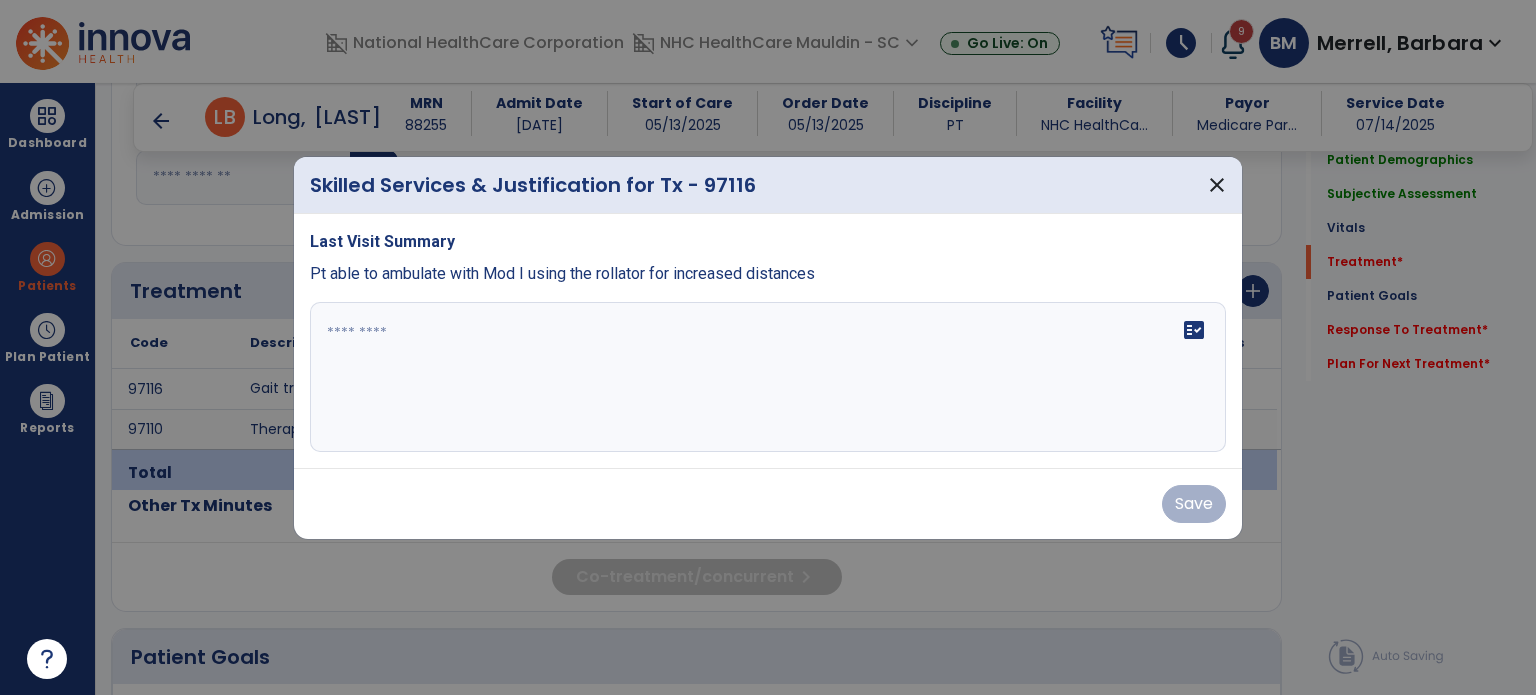click on "fact_check" at bounding box center [768, 377] 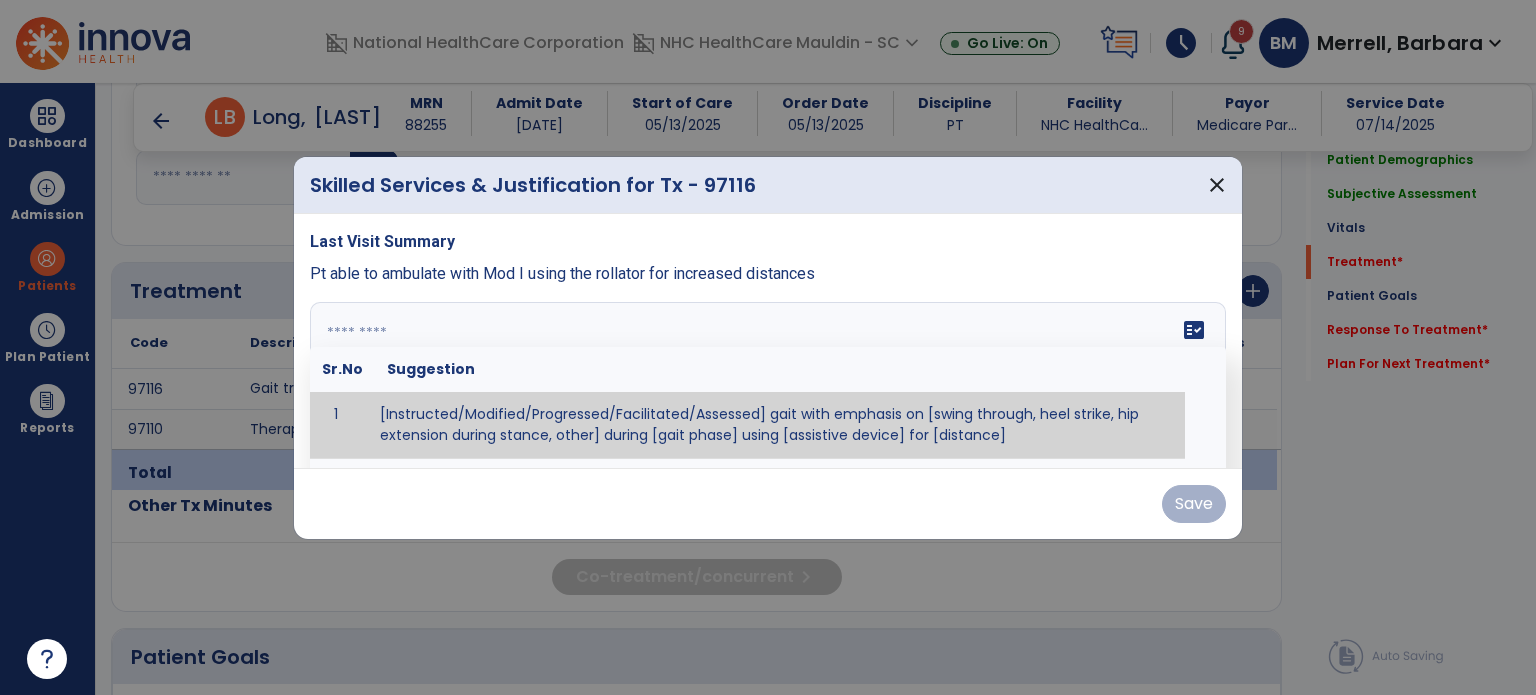 paste on "**********" 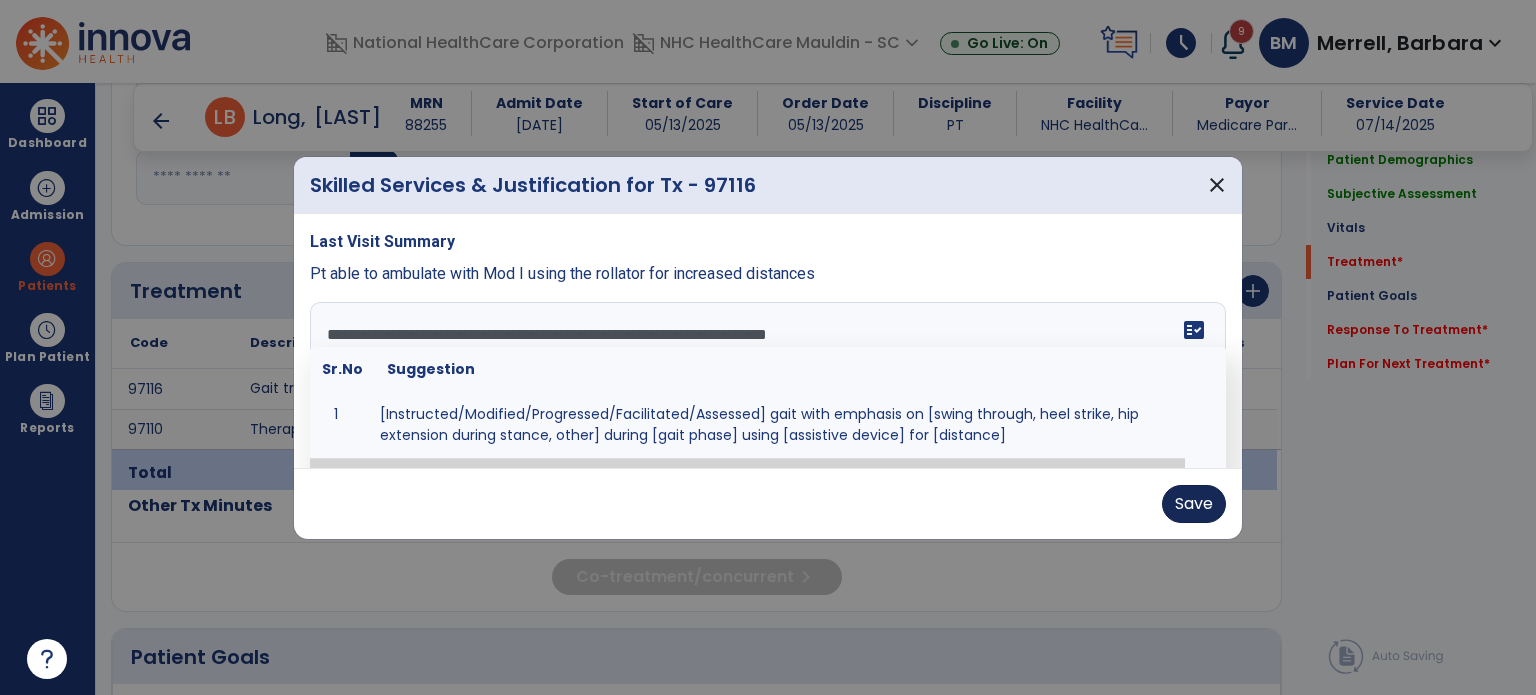 type on "**********" 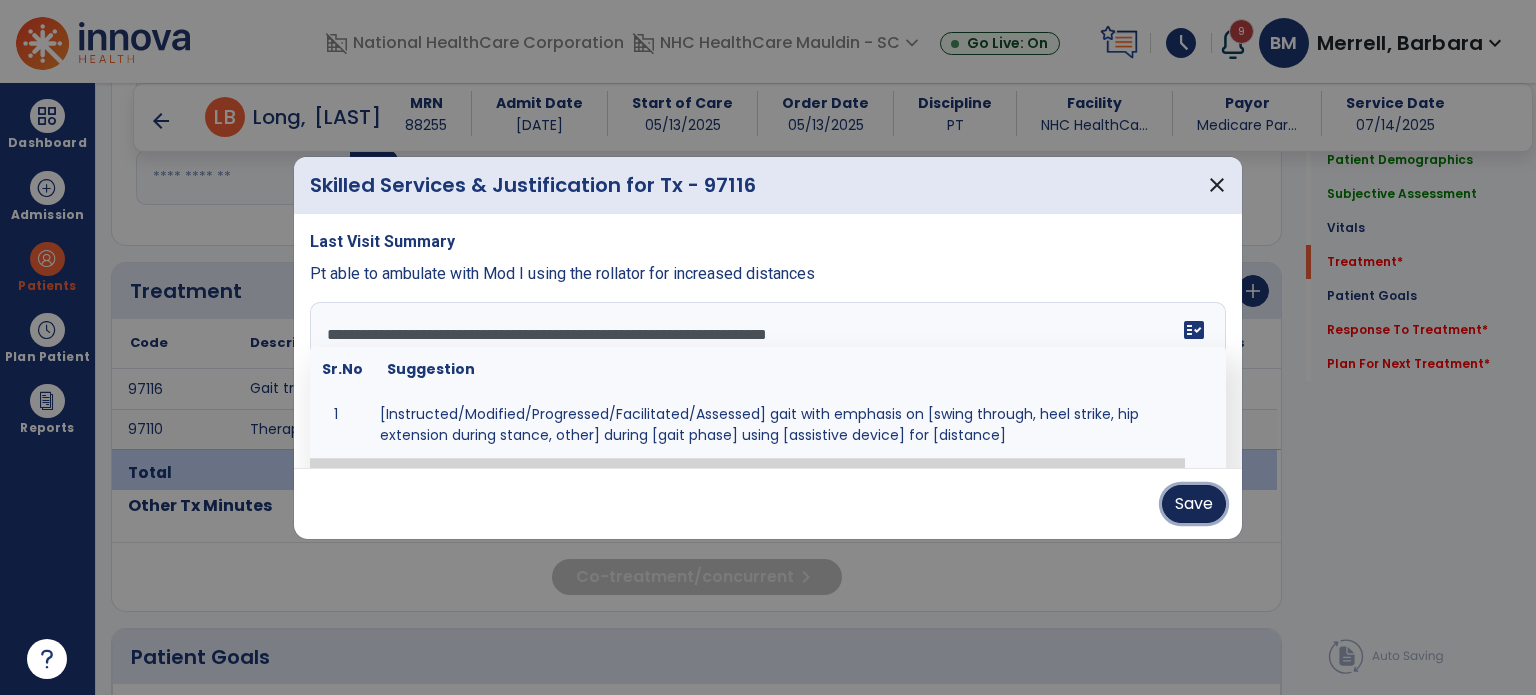 click on "Save" at bounding box center (1194, 504) 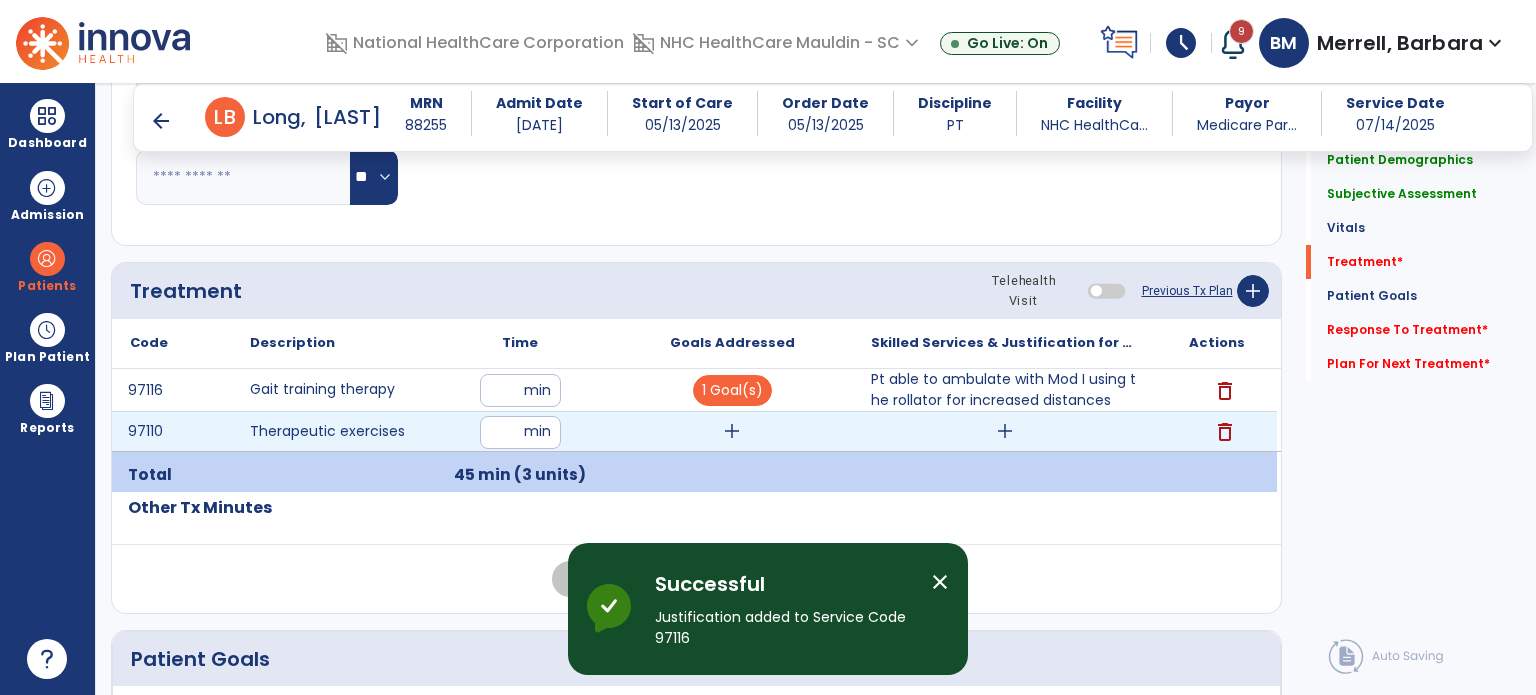 click on "add" at bounding box center (1005, 431) 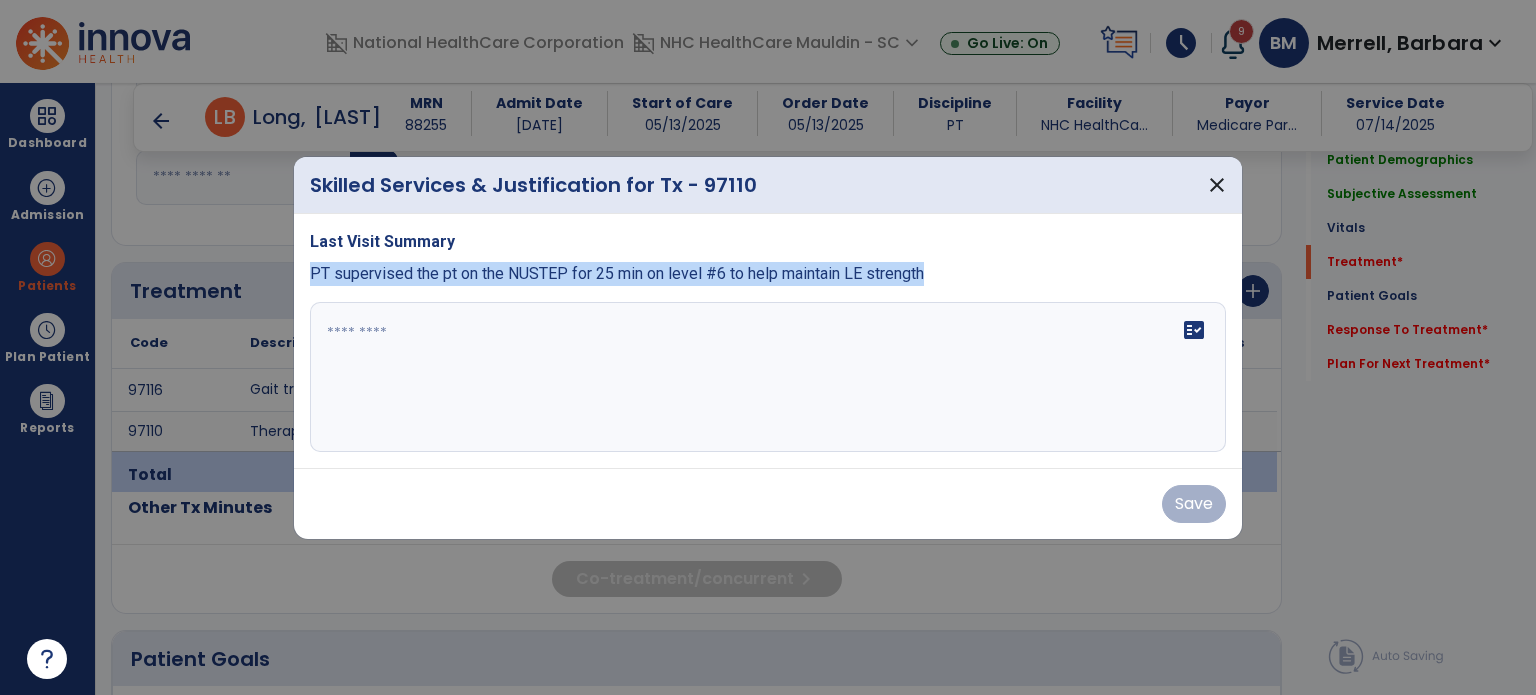 drag, startPoint x: 924, startPoint y: 271, endPoint x: 312, endPoint y: 269, distance: 612.0033 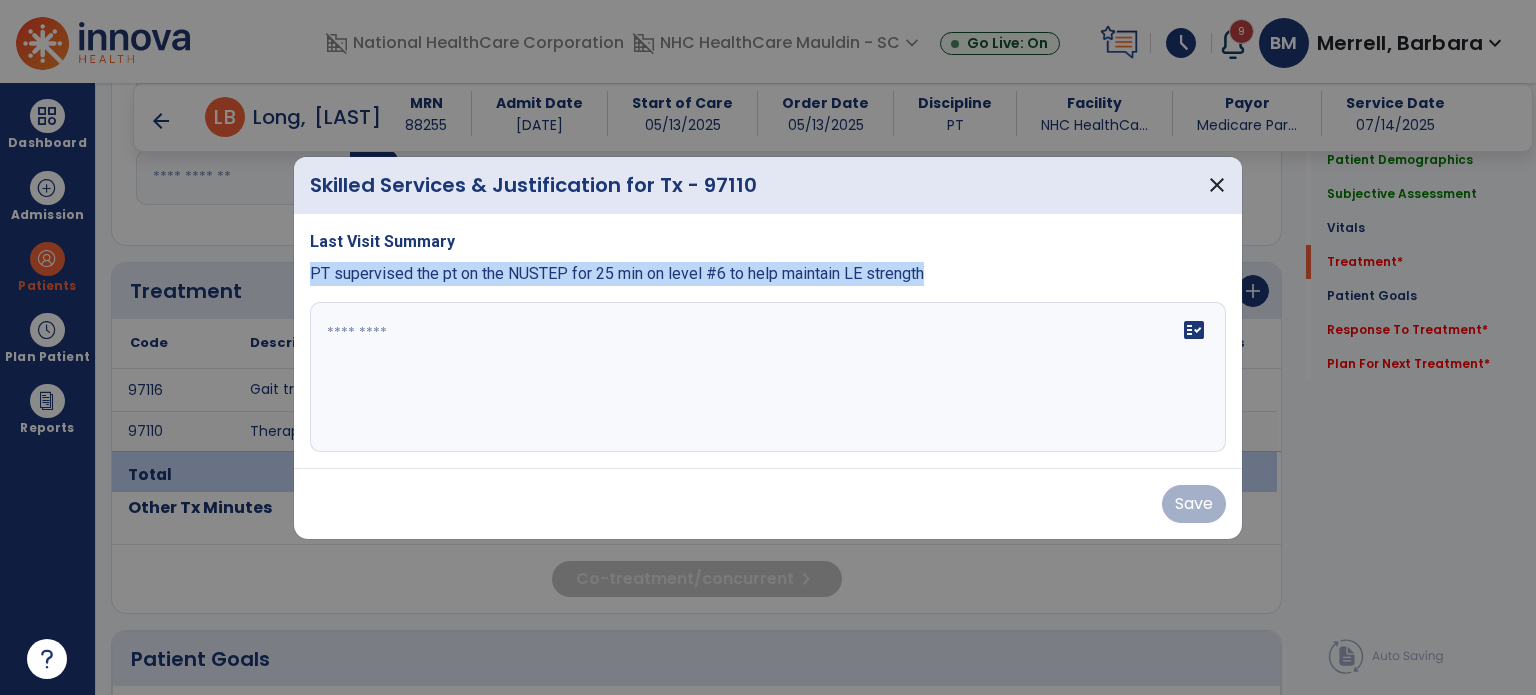 click on "PT supervised the pt on the NUSTEP for 25 min on level #6 to help maintain LE strength" at bounding box center [617, 273] 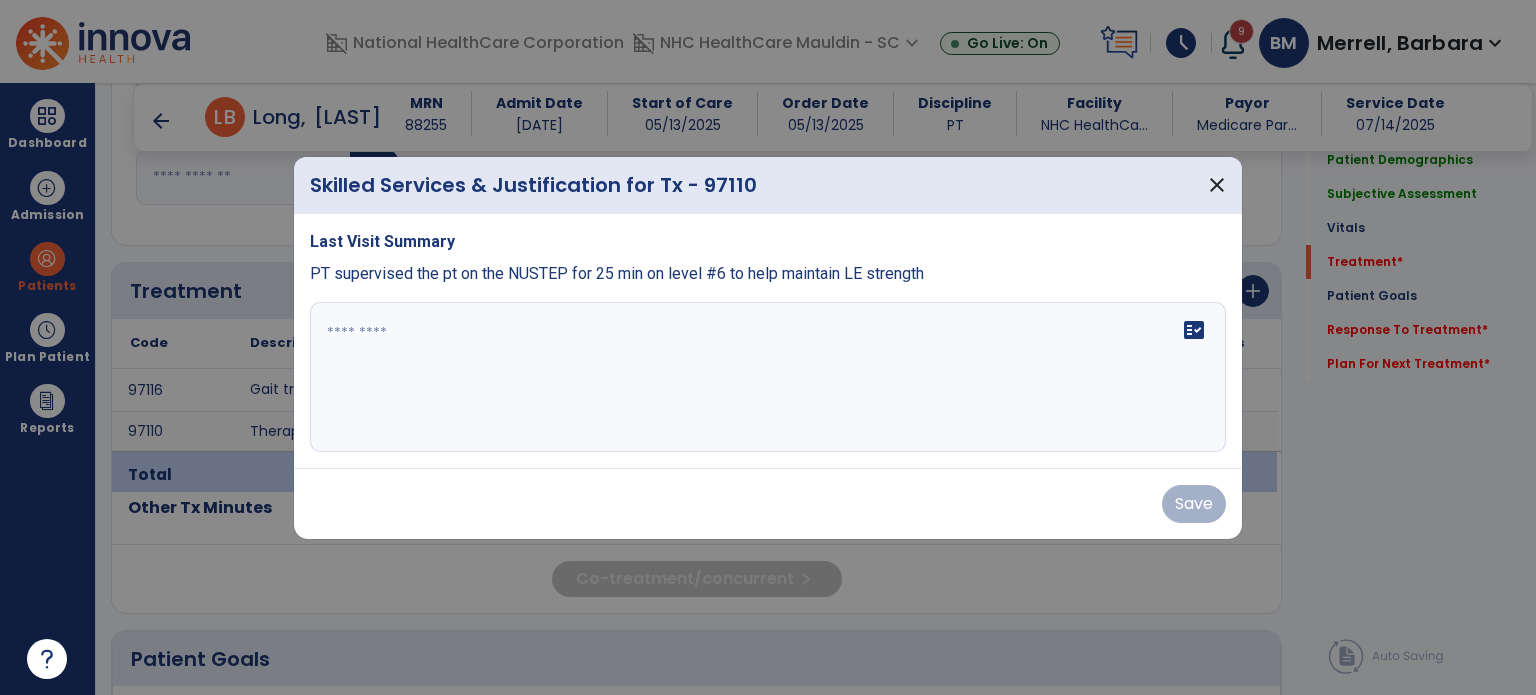 click at bounding box center (768, 377) 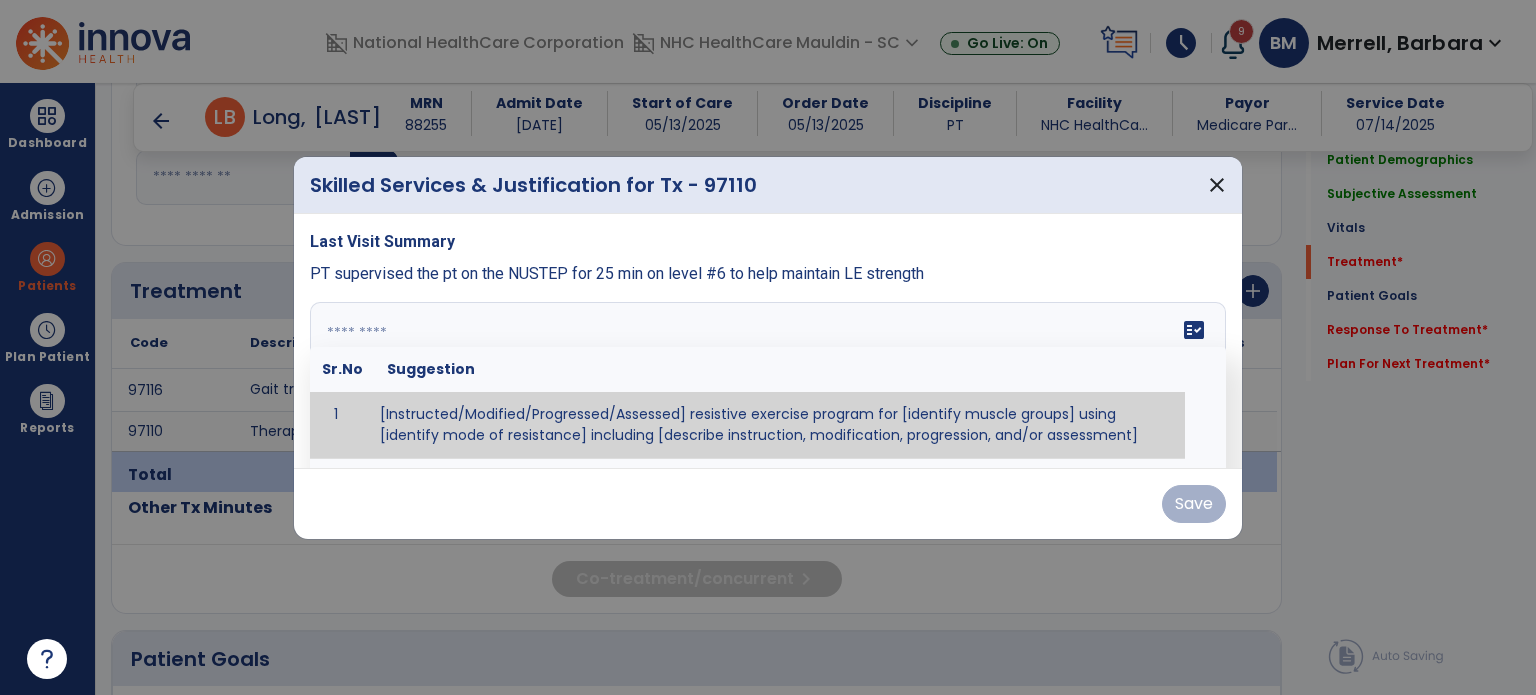 paste on "**********" 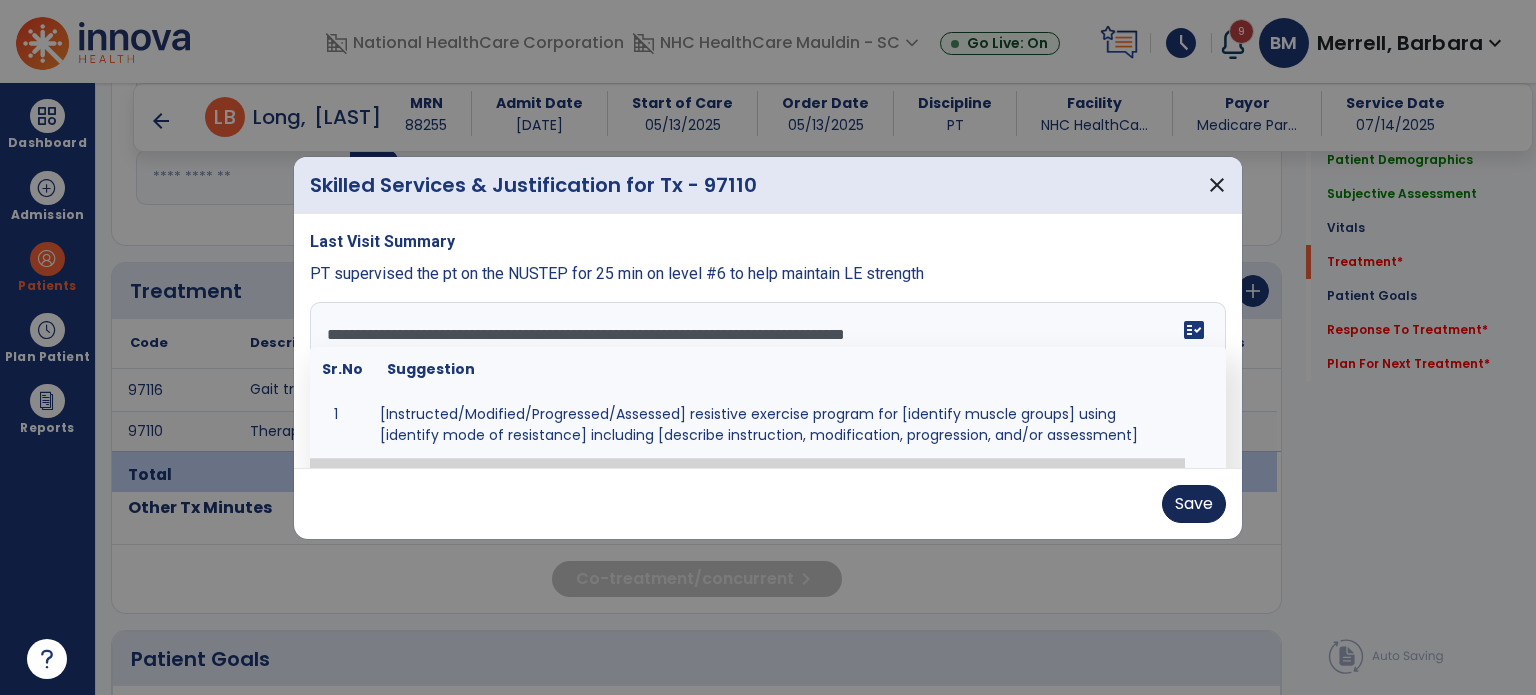 type on "**********" 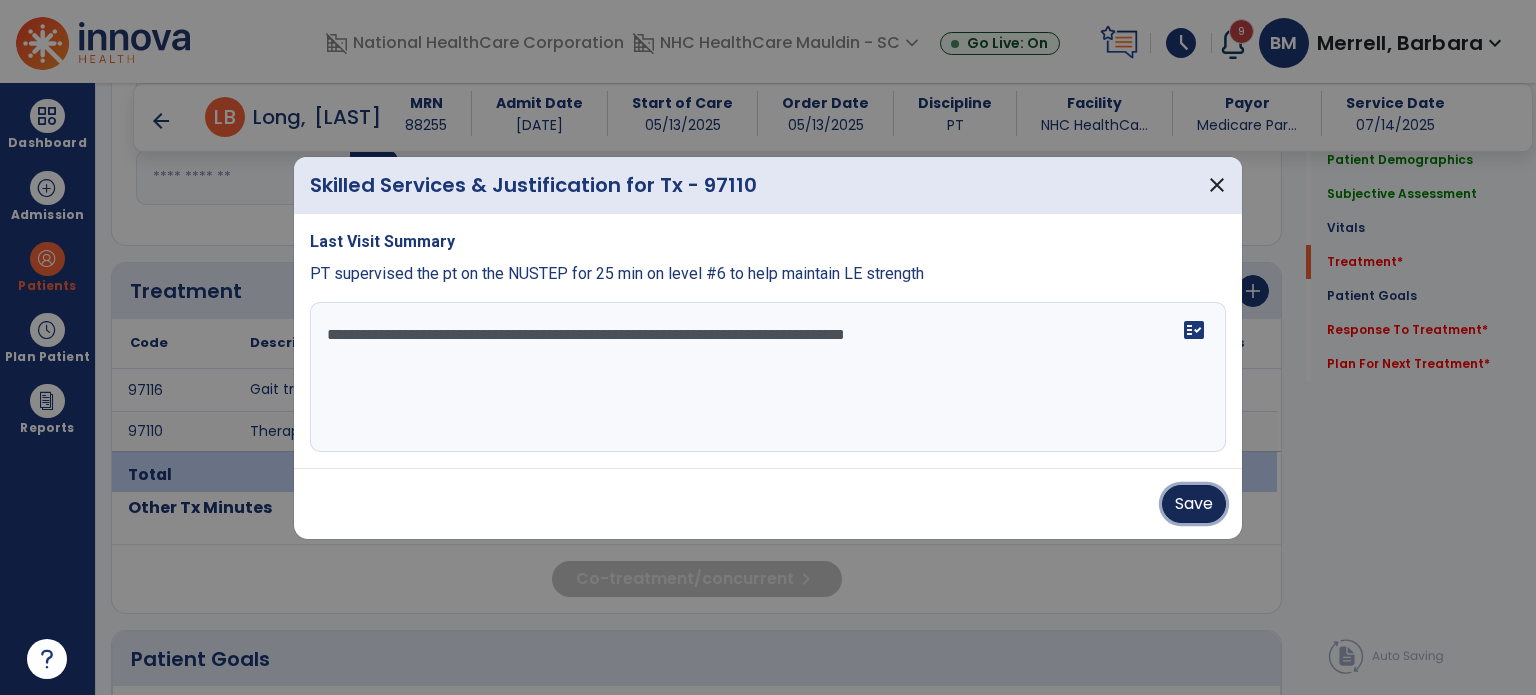 click on "Save" at bounding box center [1194, 504] 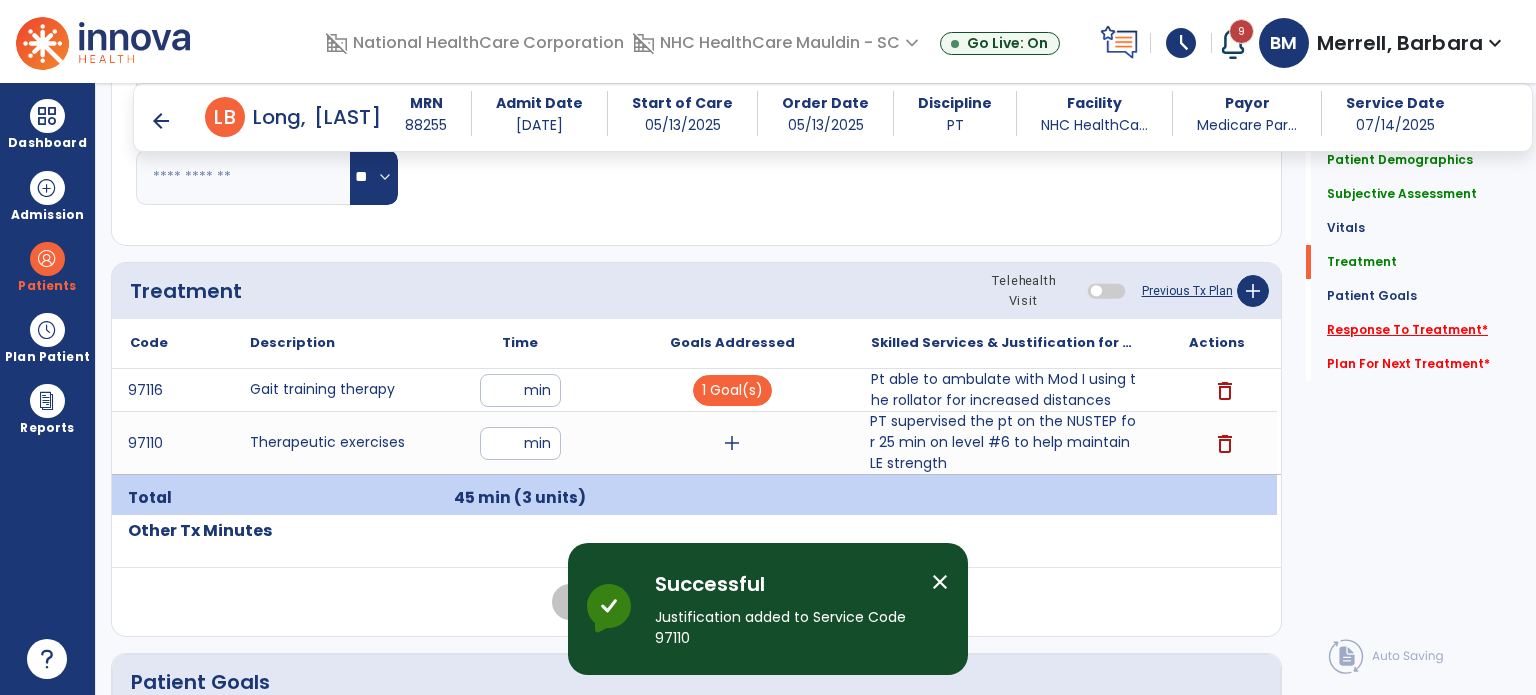 click on "Response To Treatment   *" 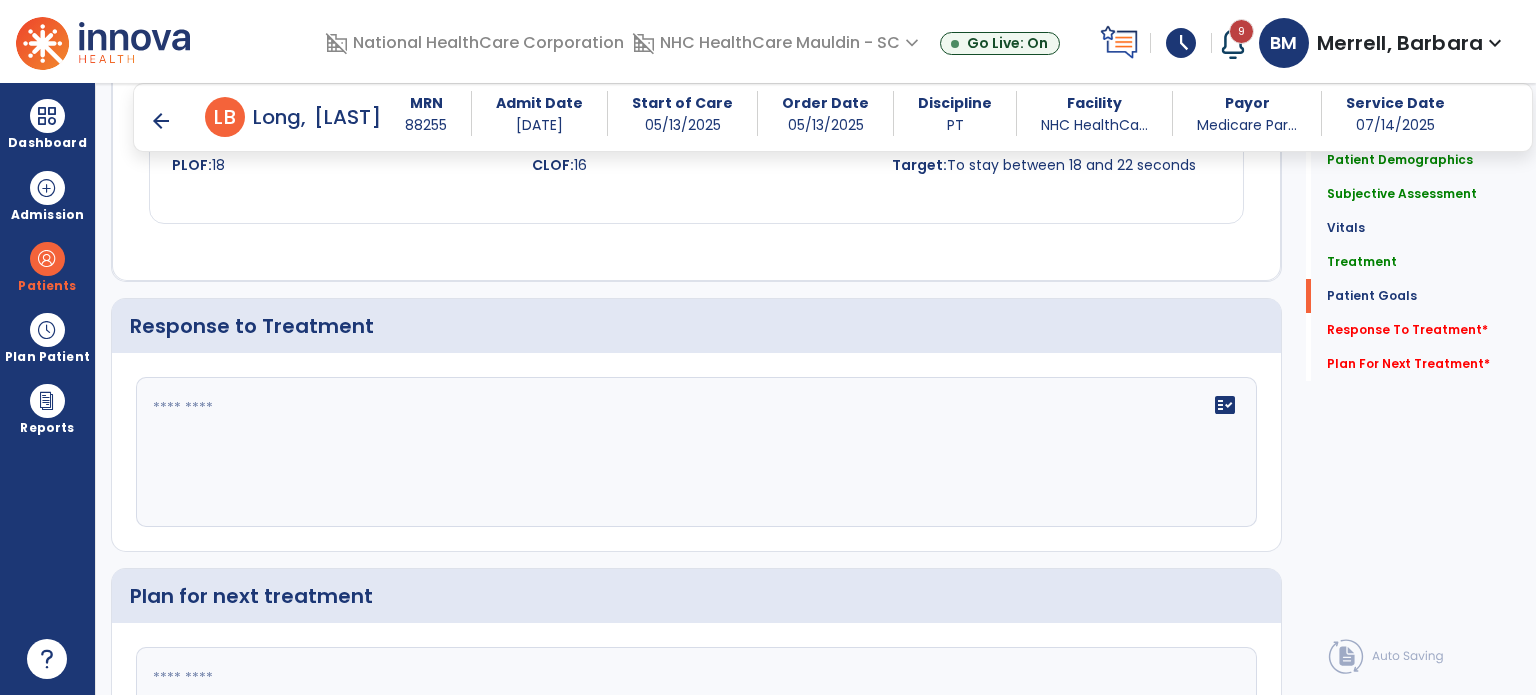 scroll, scrollTop: 1940, scrollLeft: 0, axis: vertical 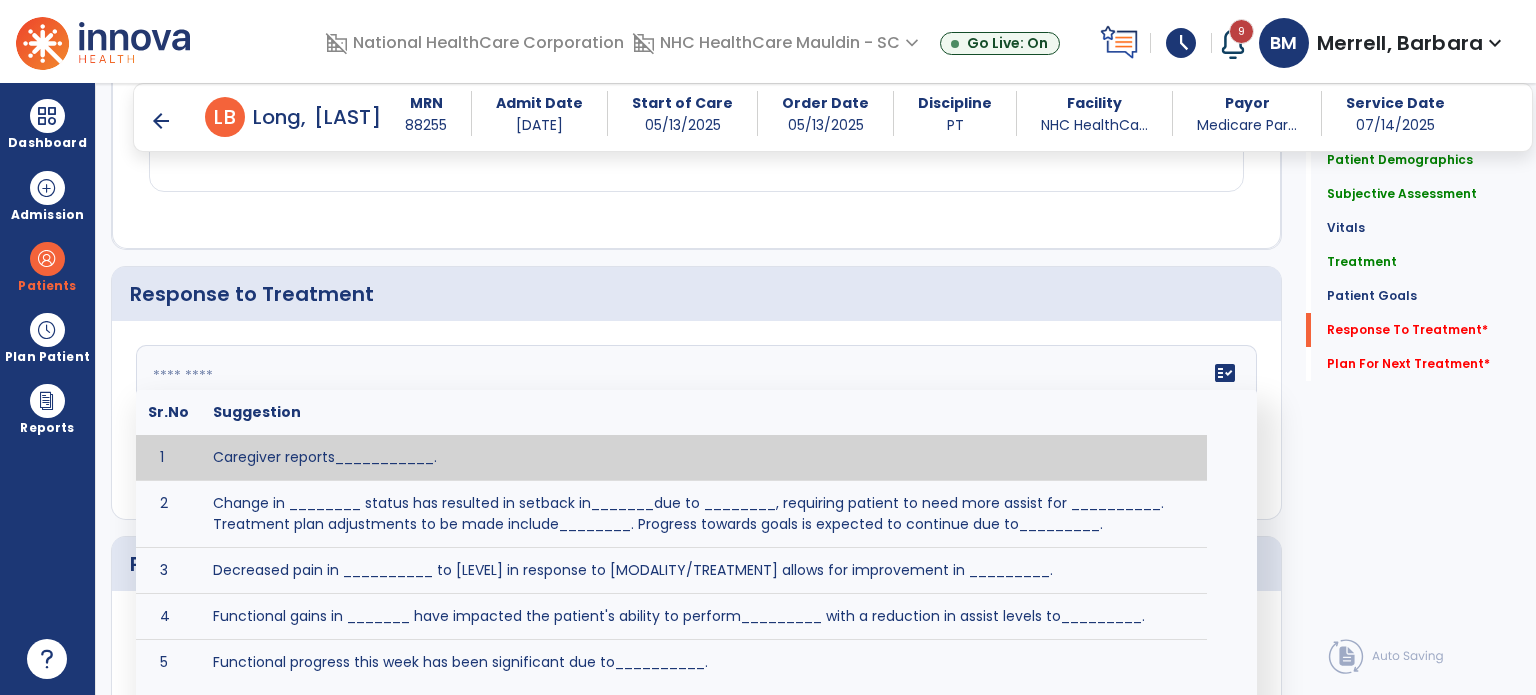 click 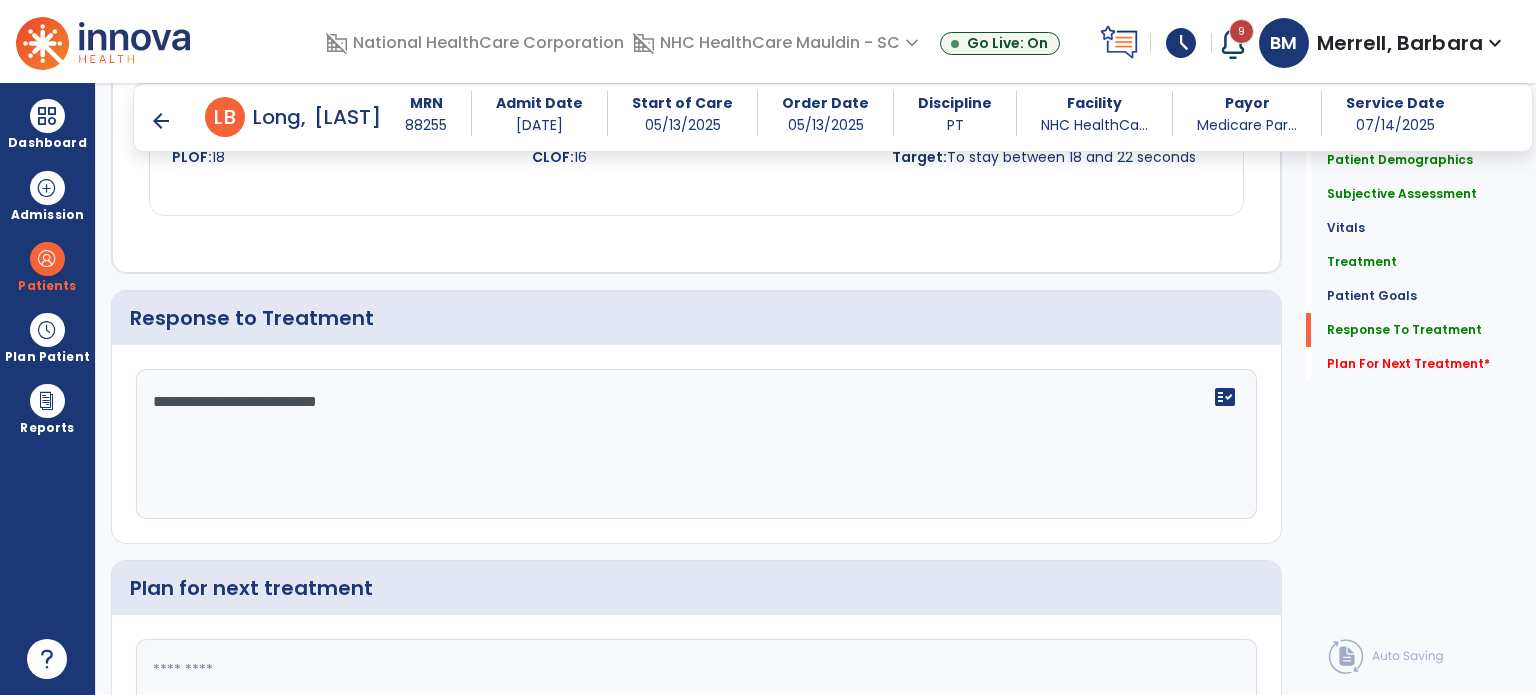 scroll, scrollTop: 1940, scrollLeft: 0, axis: vertical 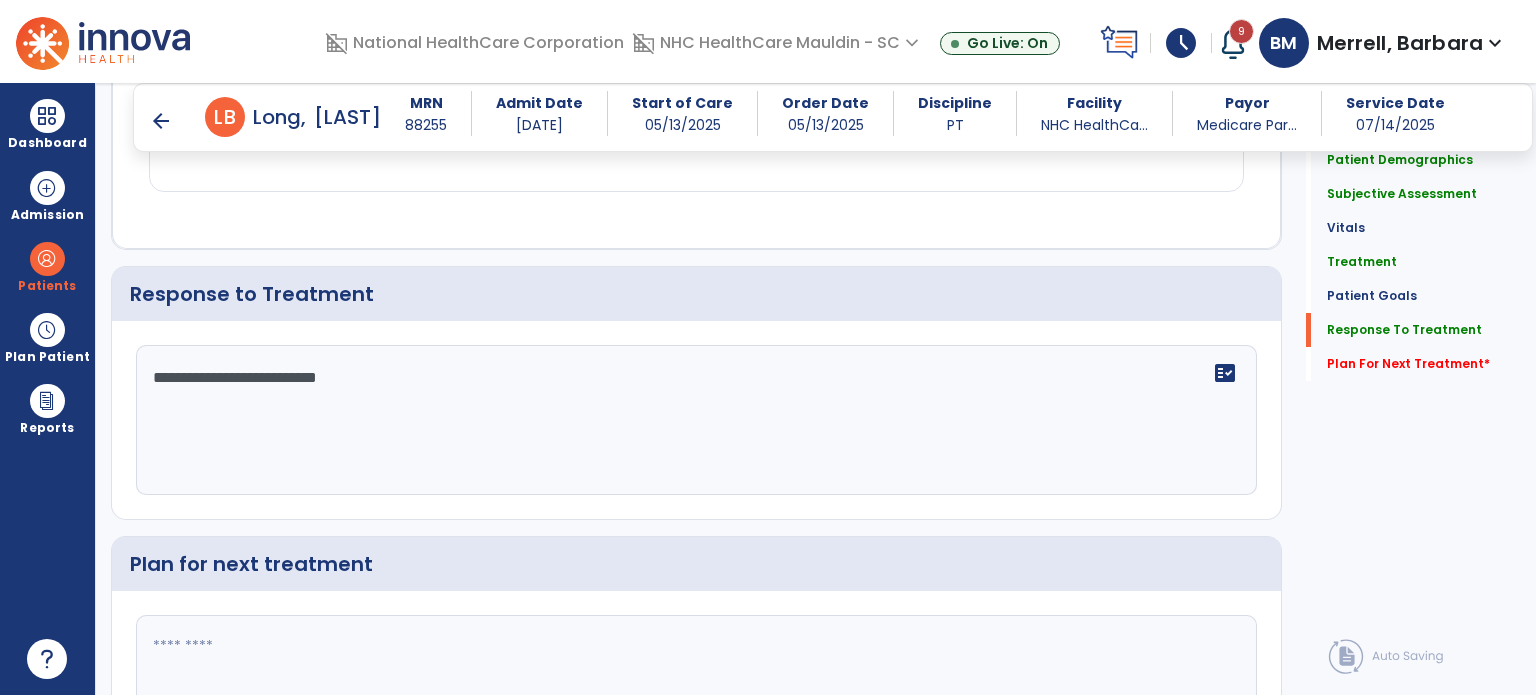 type on "**********" 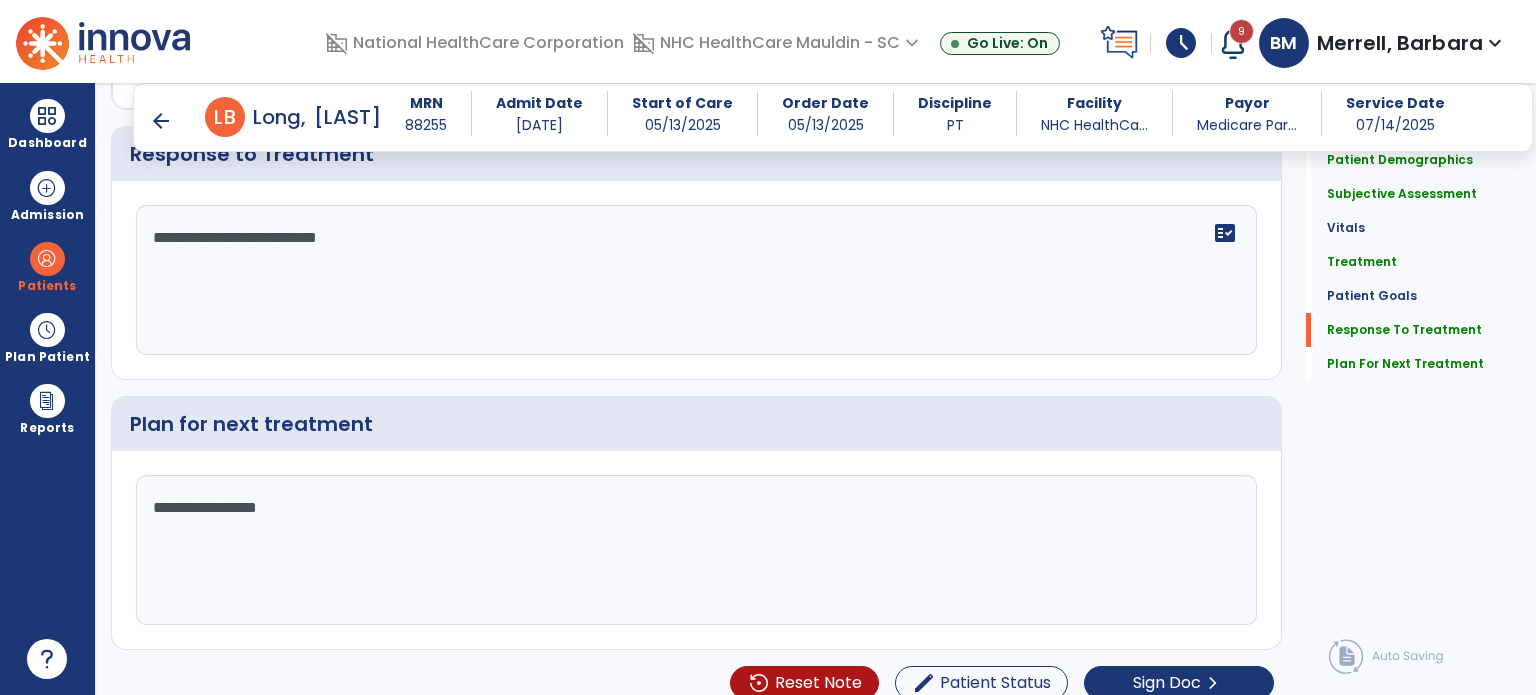 scroll, scrollTop: 2095, scrollLeft: 0, axis: vertical 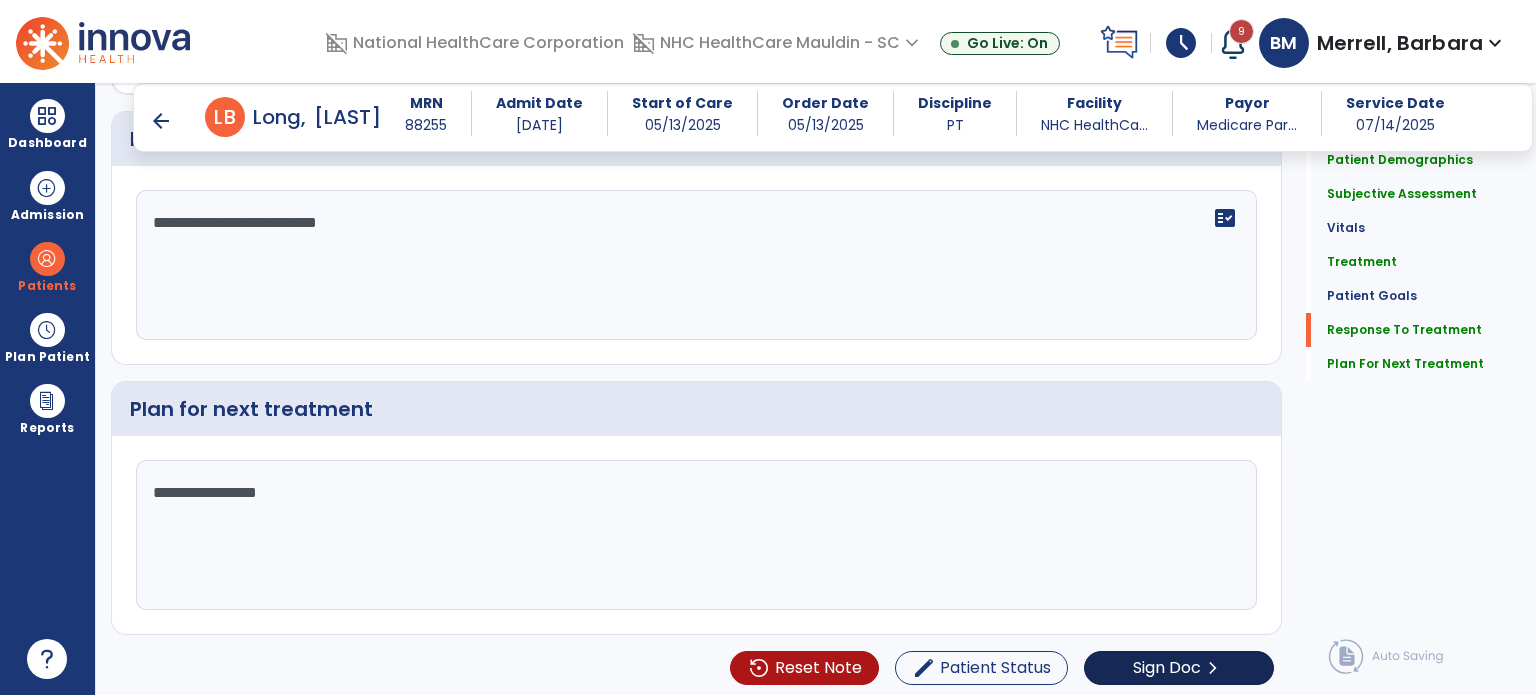 type on "**********" 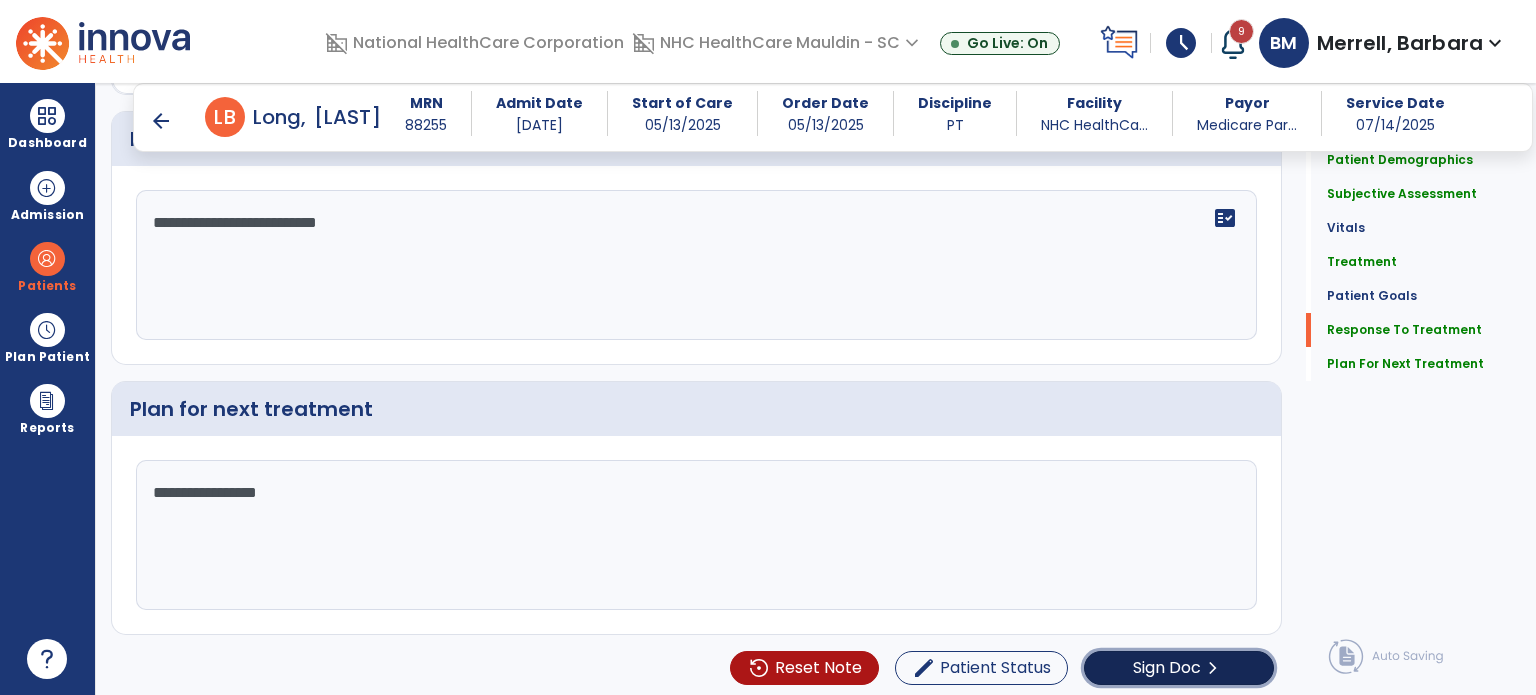 click on "Sign Doc" 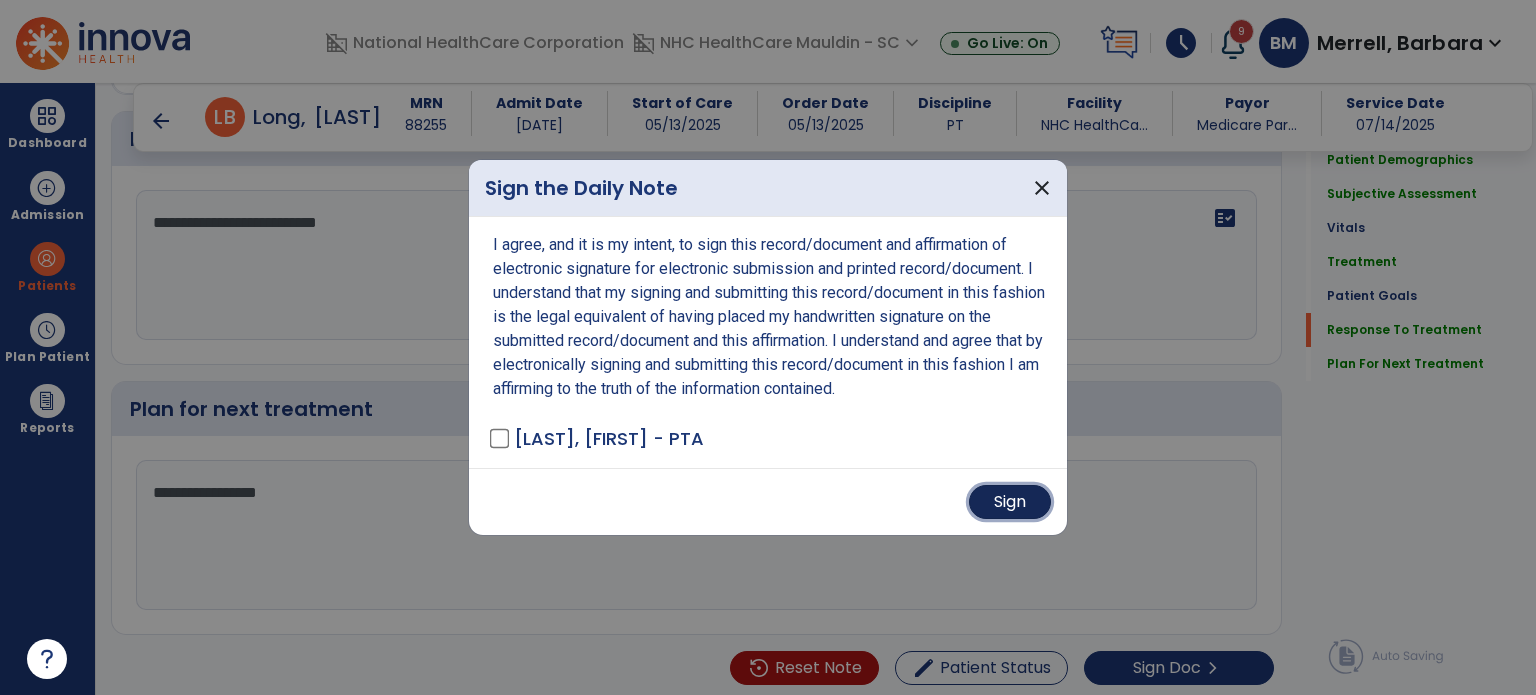 click on "Sign" at bounding box center (1010, 502) 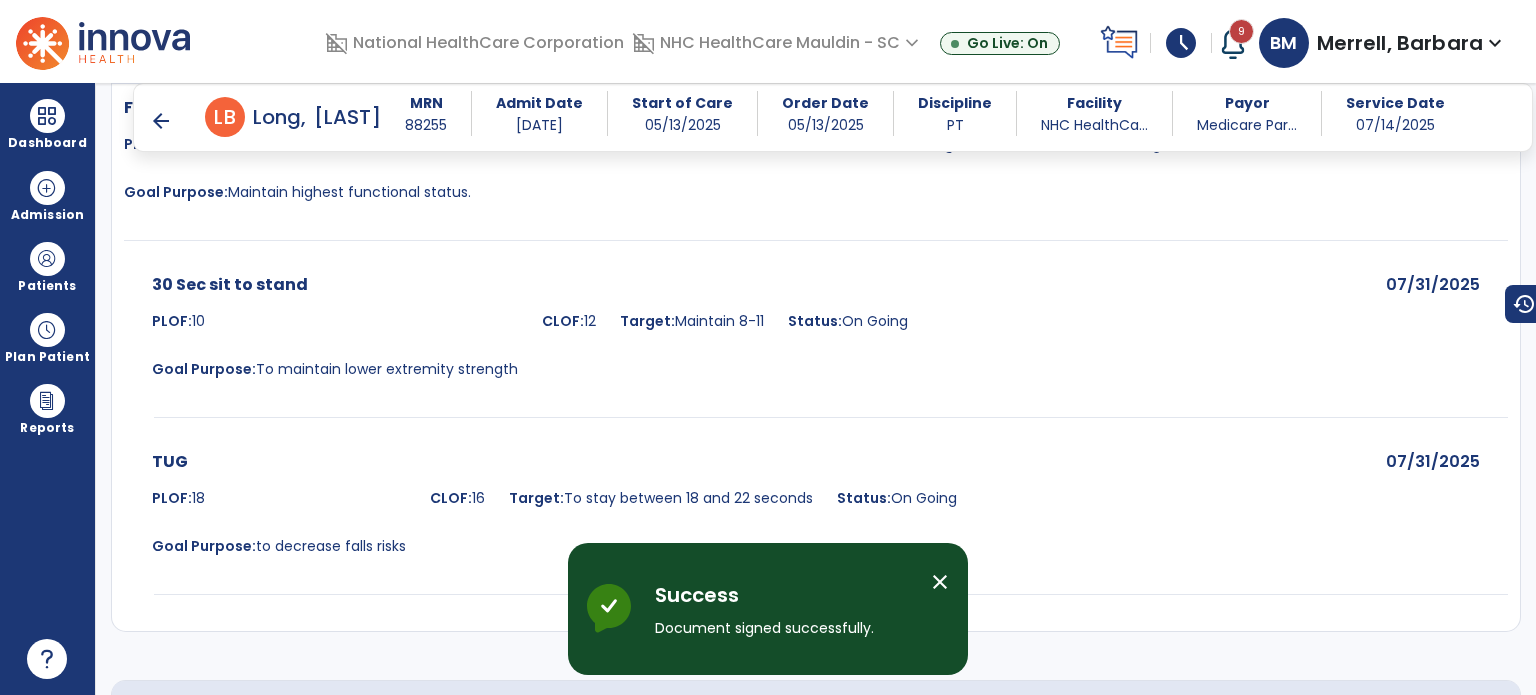 scroll, scrollTop: 1866, scrollLeft: 0, axis: vertical 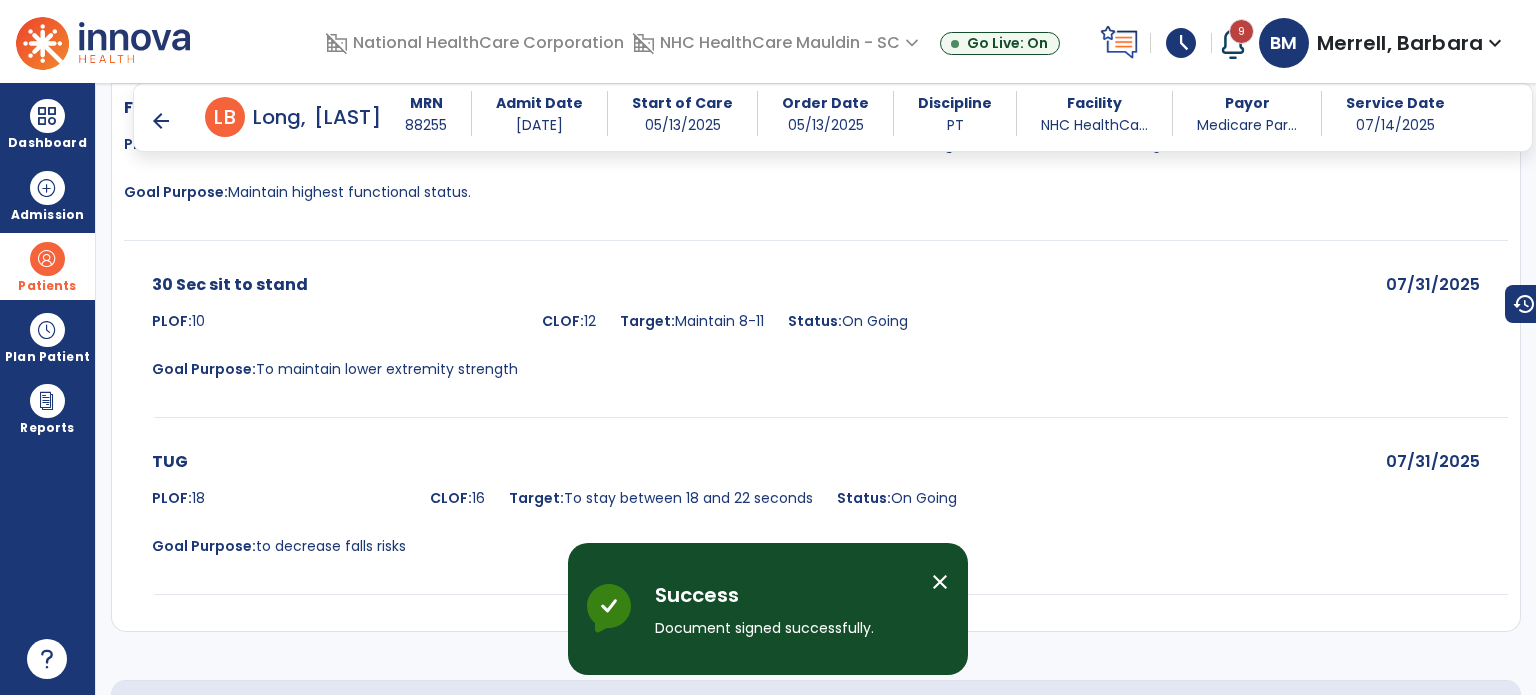drag, startPoint x: 67, startPoint y: 255, endPoint x: 82, endPoint y: 255, distance: 15 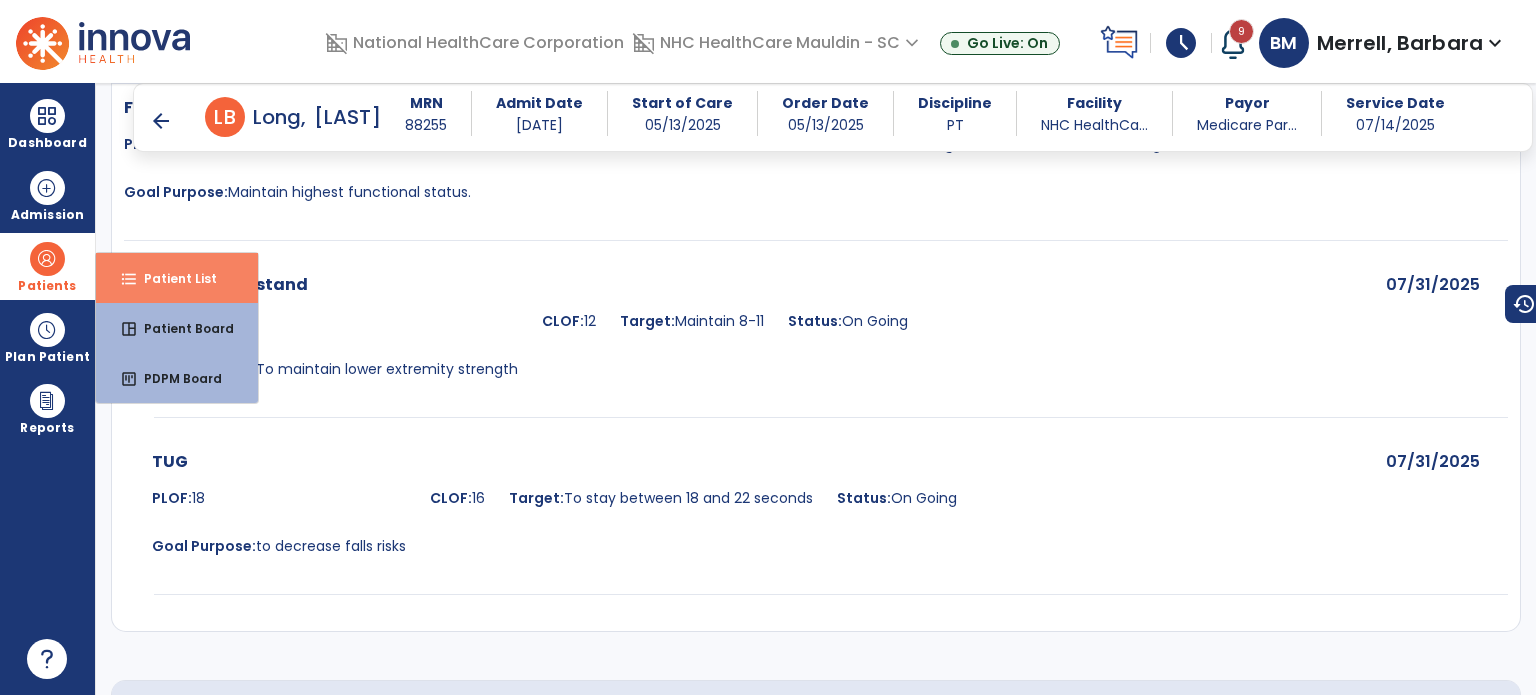 click on "format_list_bulleted  Patient List" at bounding box center [177, 278] 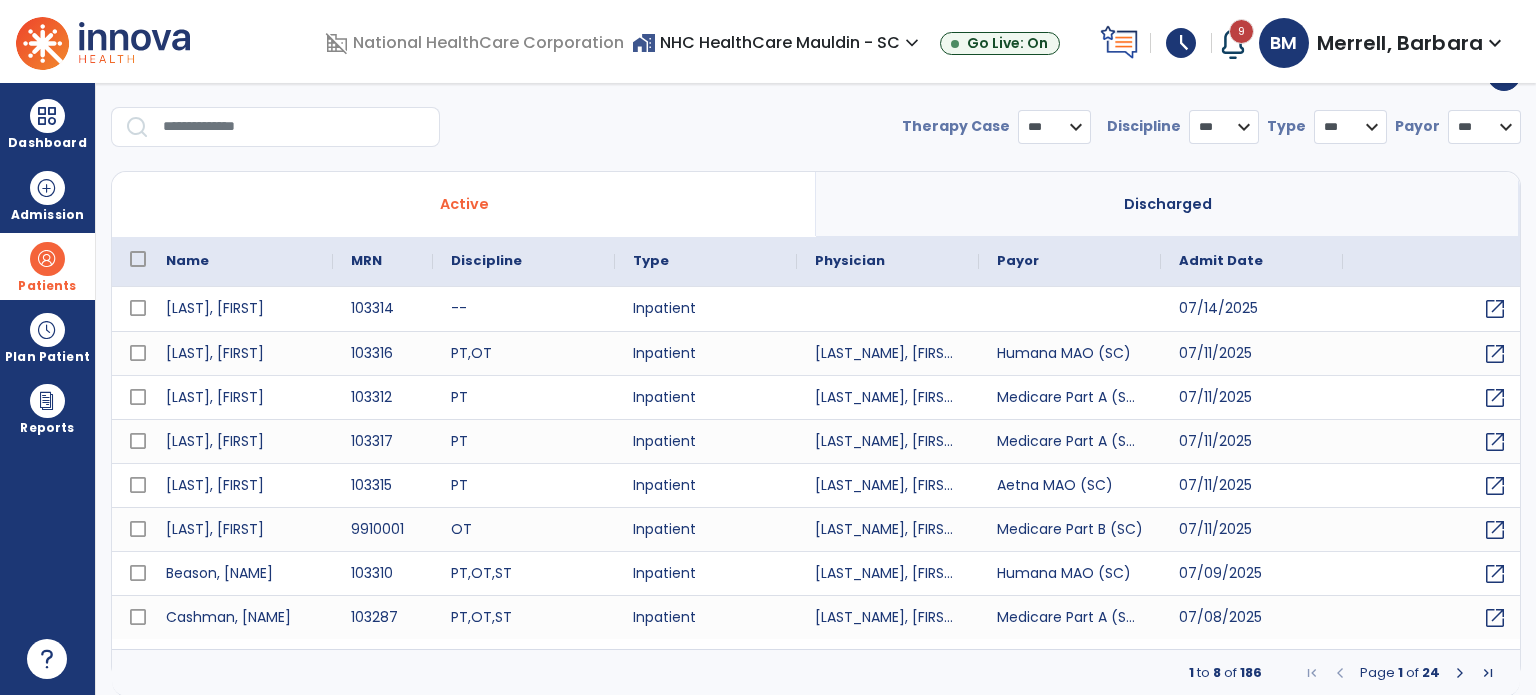 select on "***" 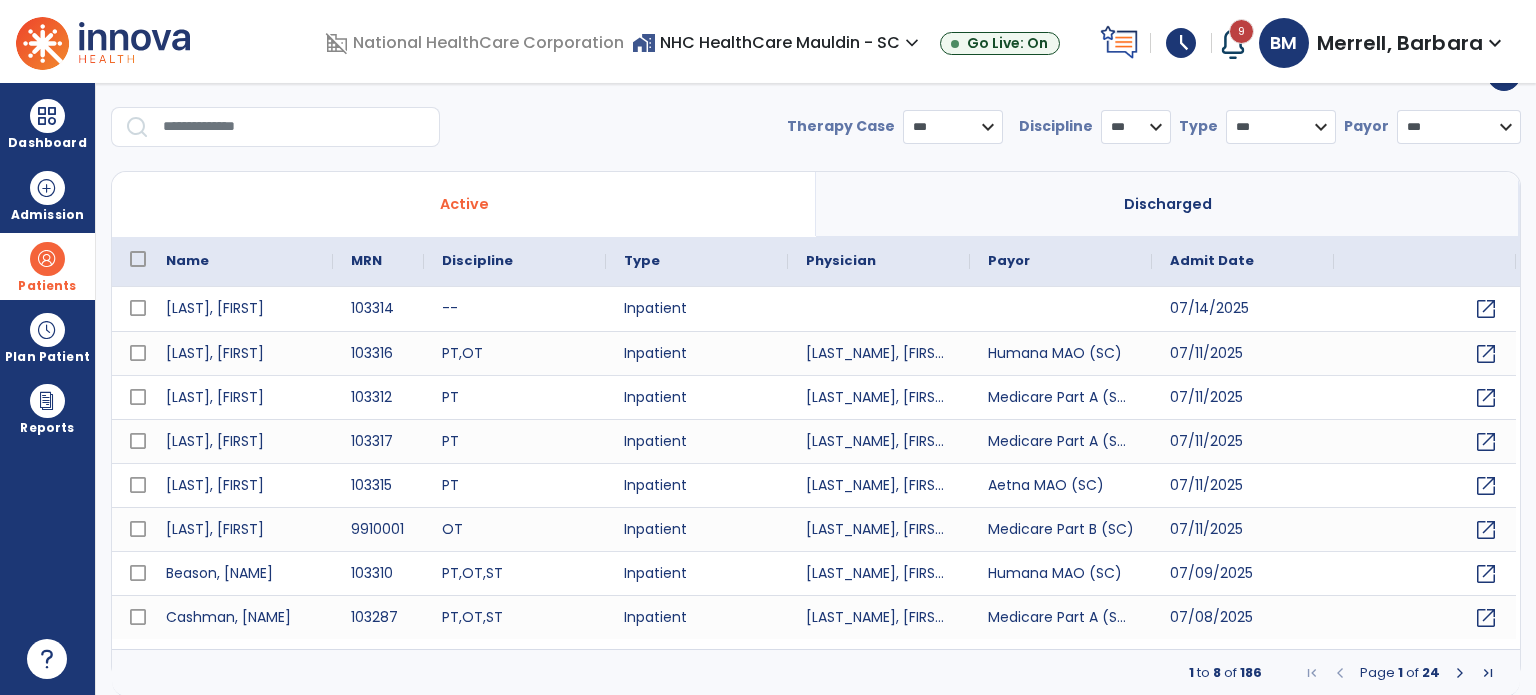 click at bounding box center [294, 127] 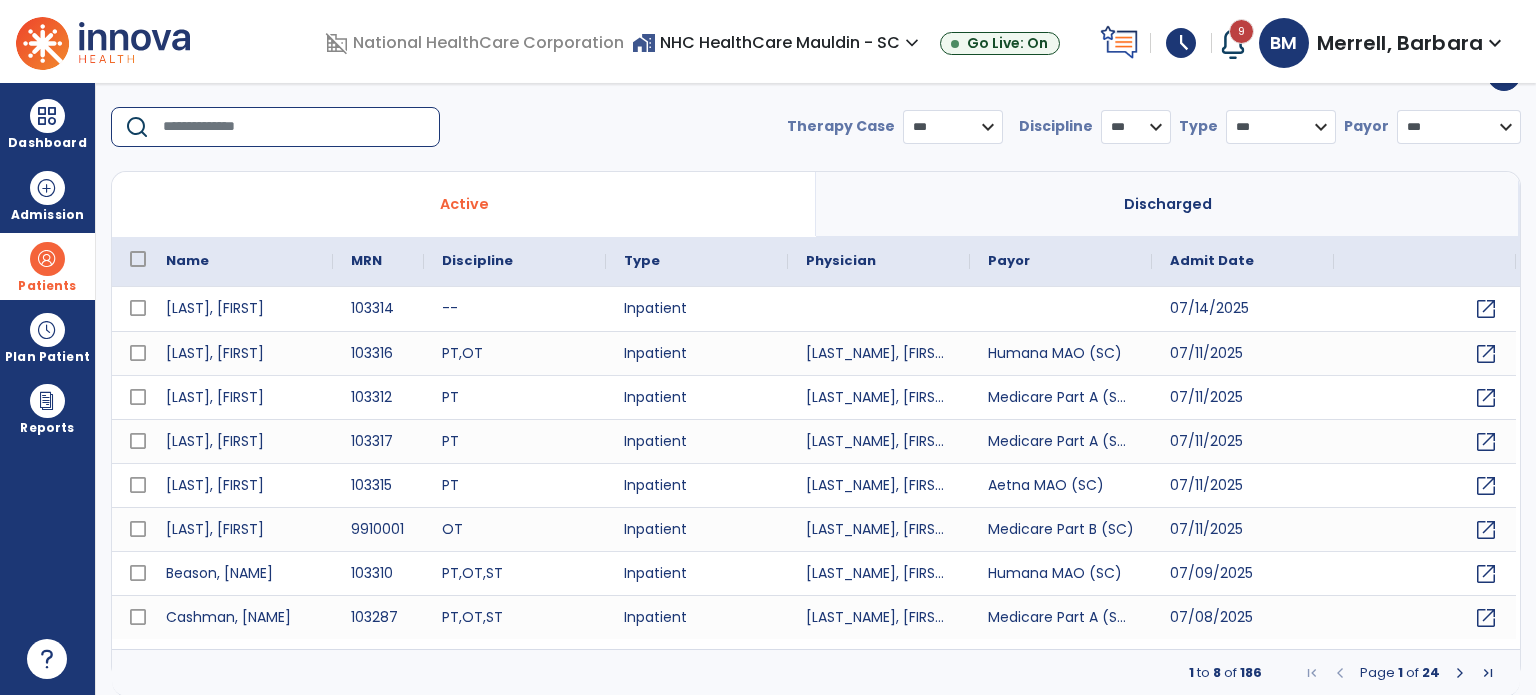 type on "*" 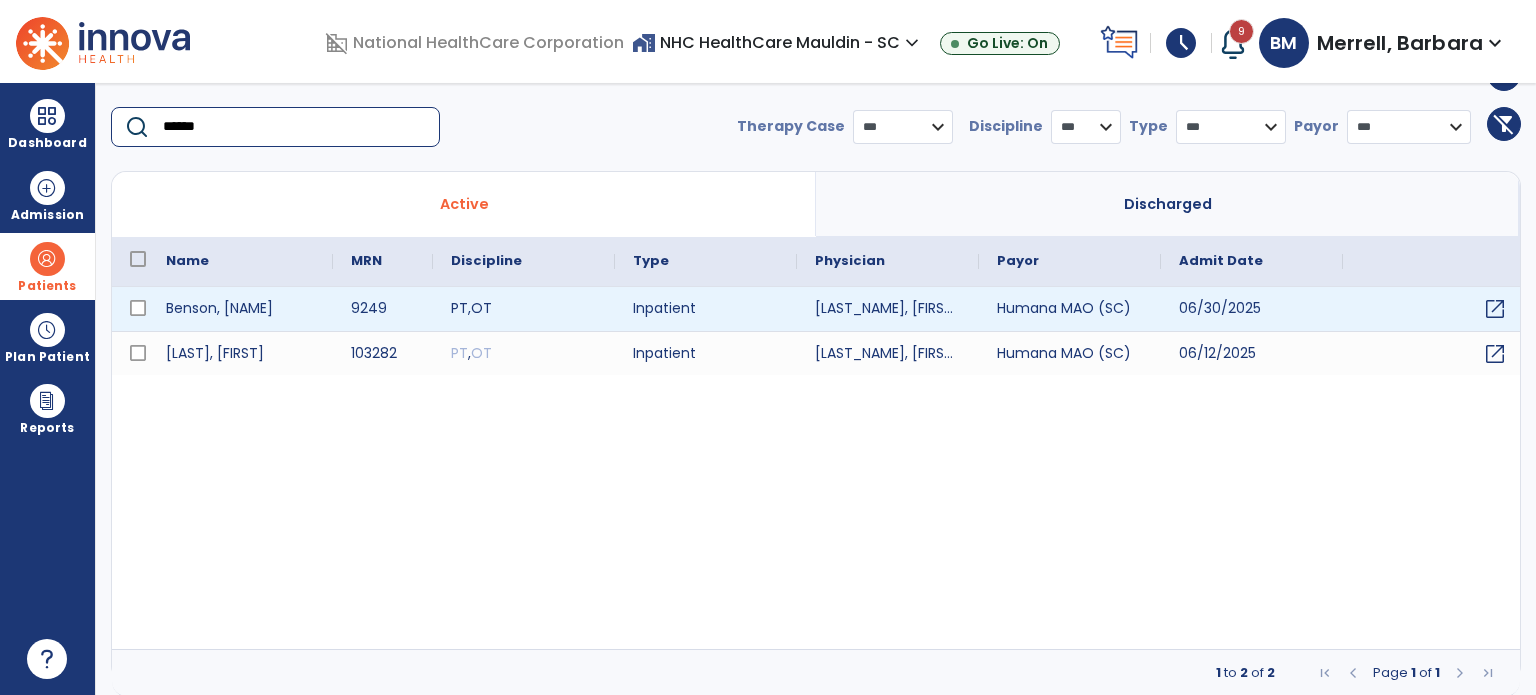 type on "******" 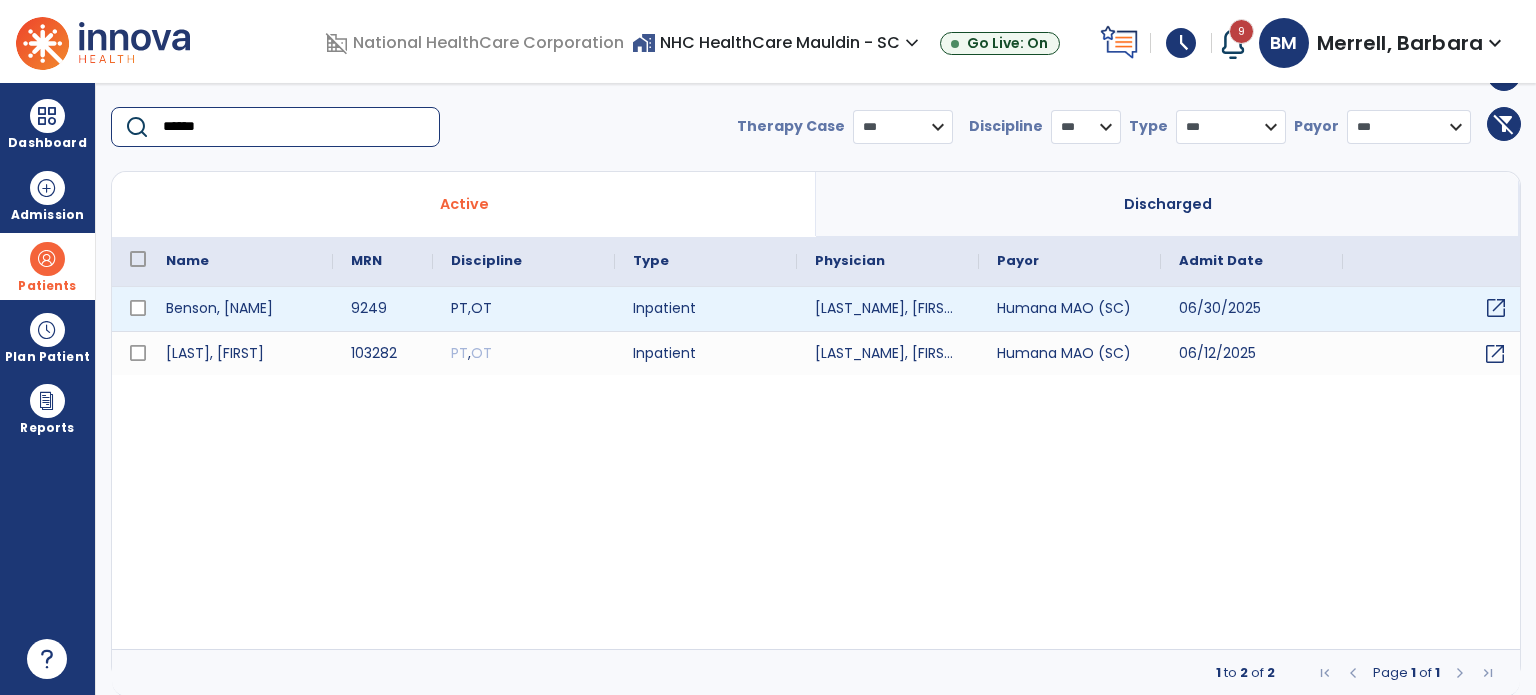 click on "open_in_new" at bounding box center [1496, 308] 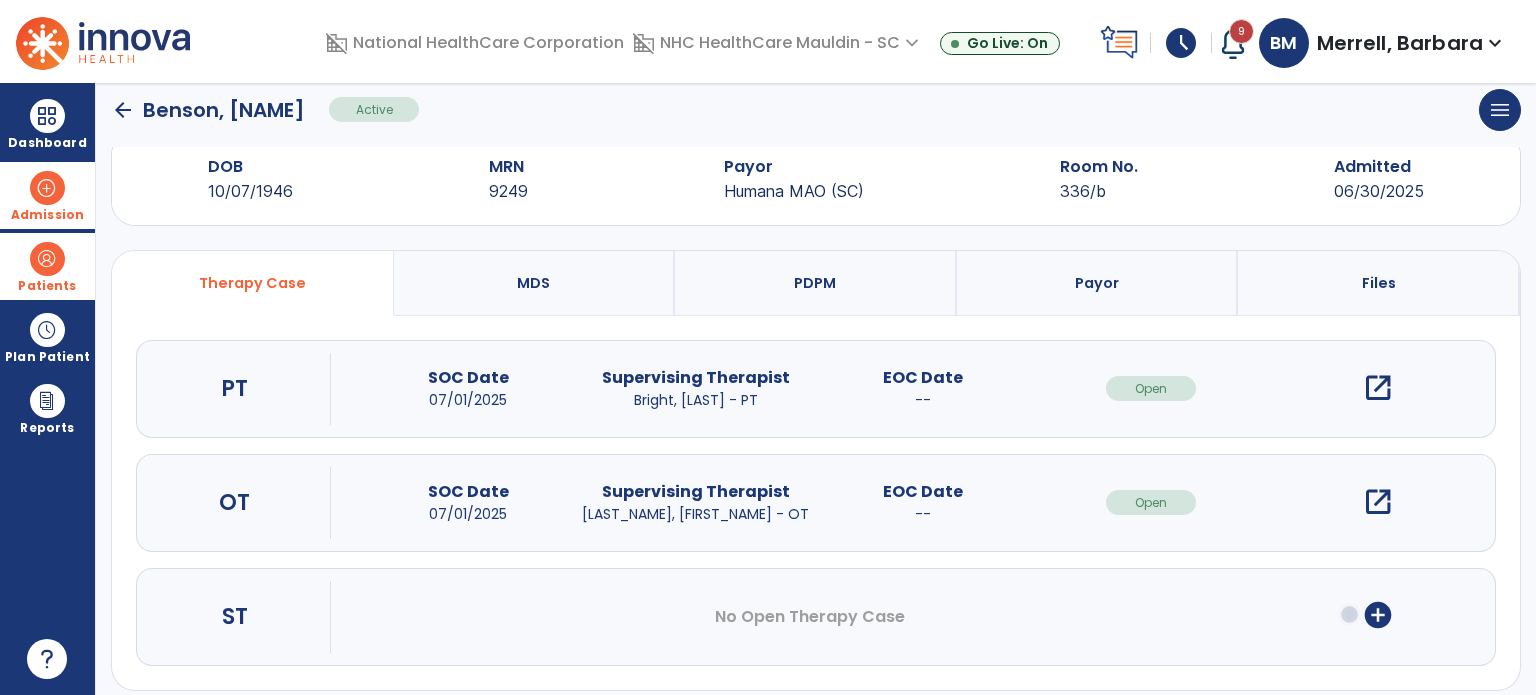 click on "Admission" at bounding box center [47, 215] 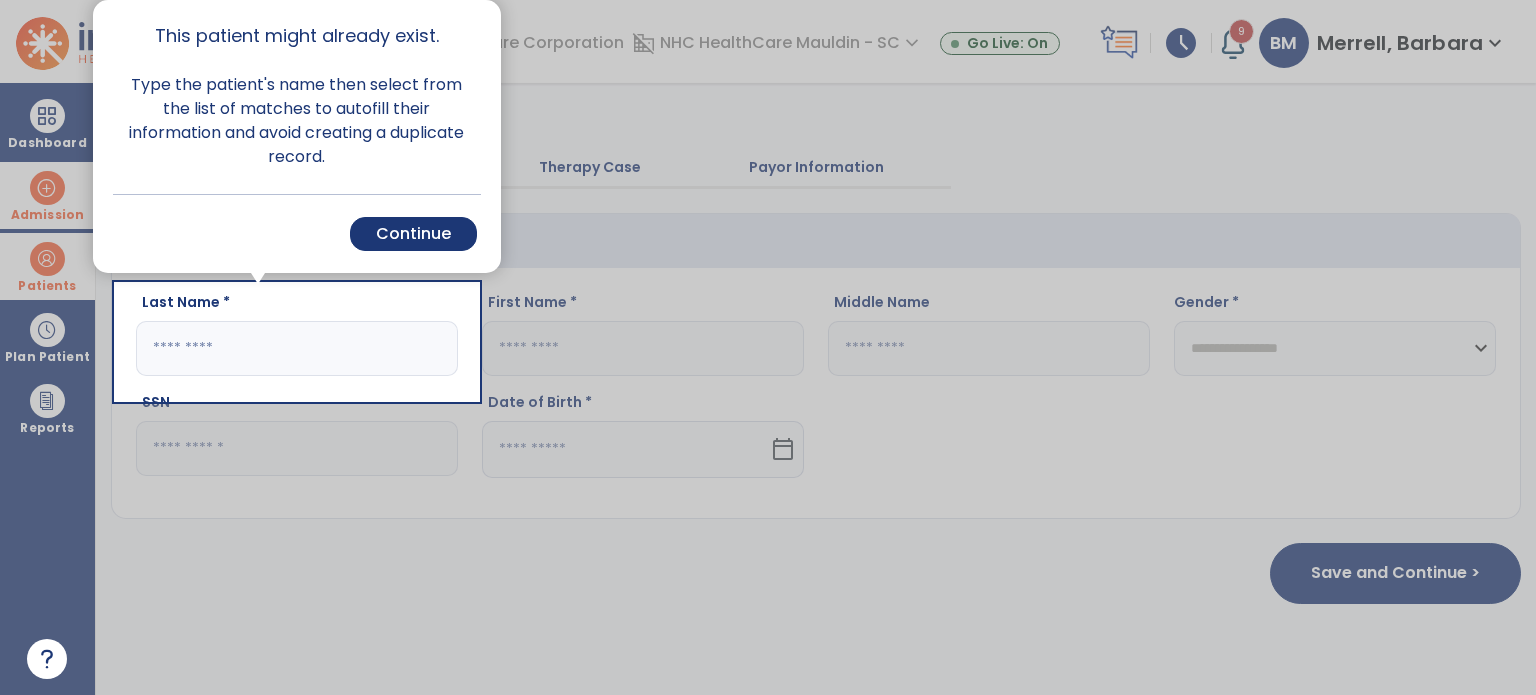 scroll, scrollTop: 0, scrollLeft: 0, axis: both 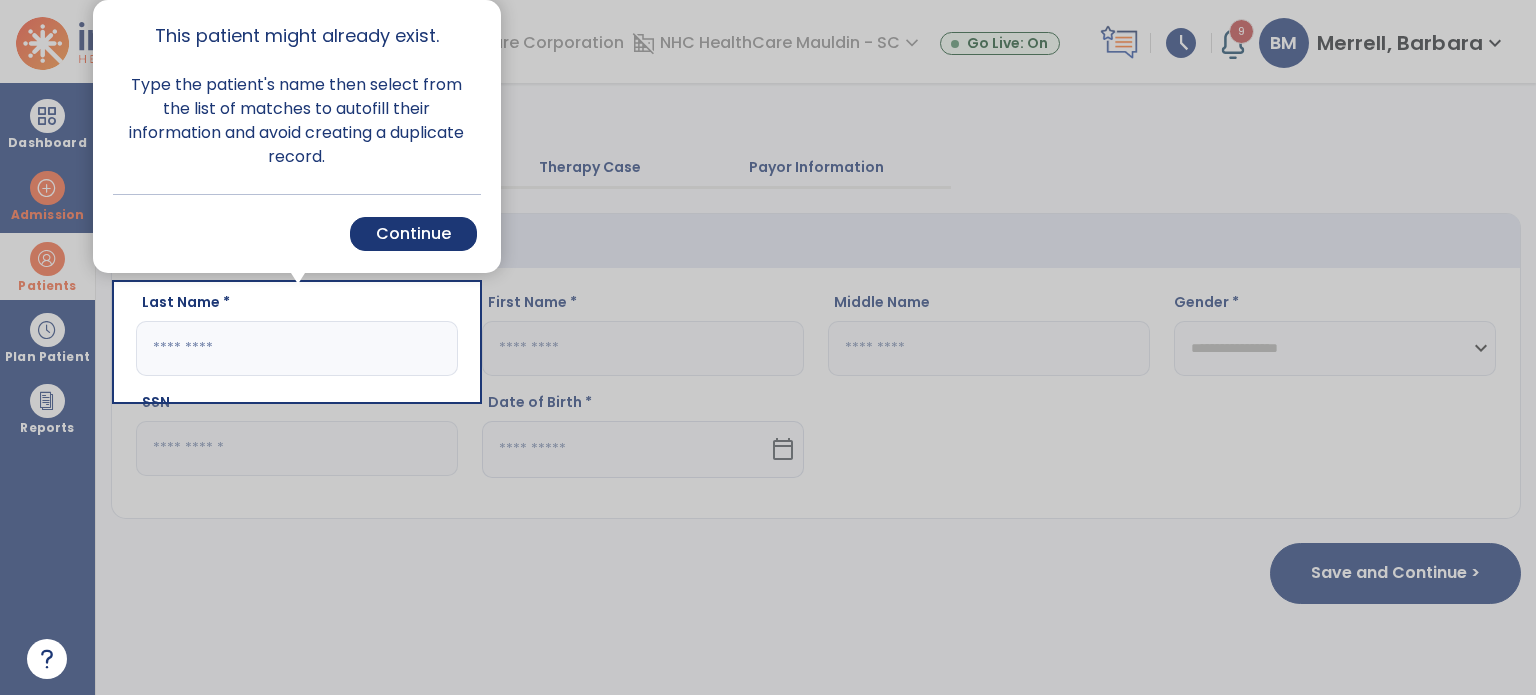 click on "Continue" at bounding box center (413, 234) 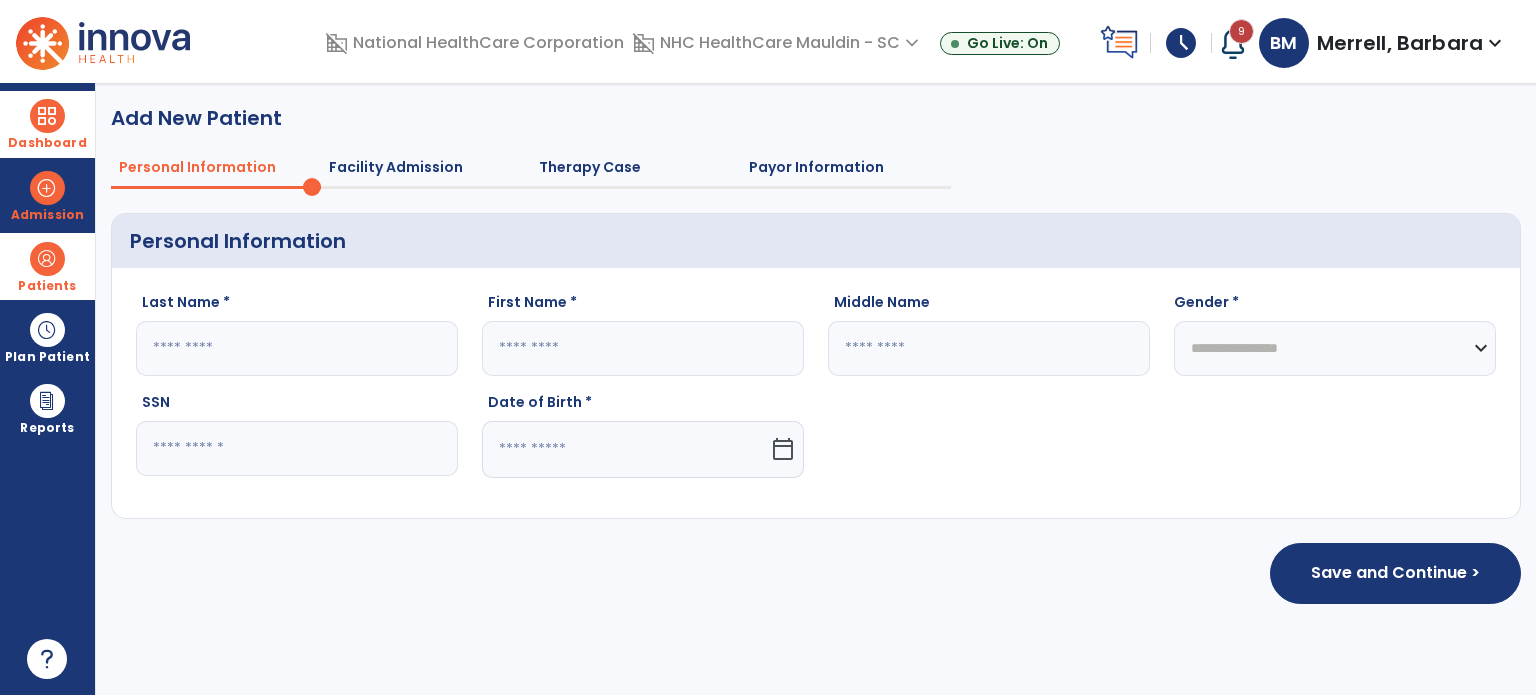 click at bounding box center (47, 116) 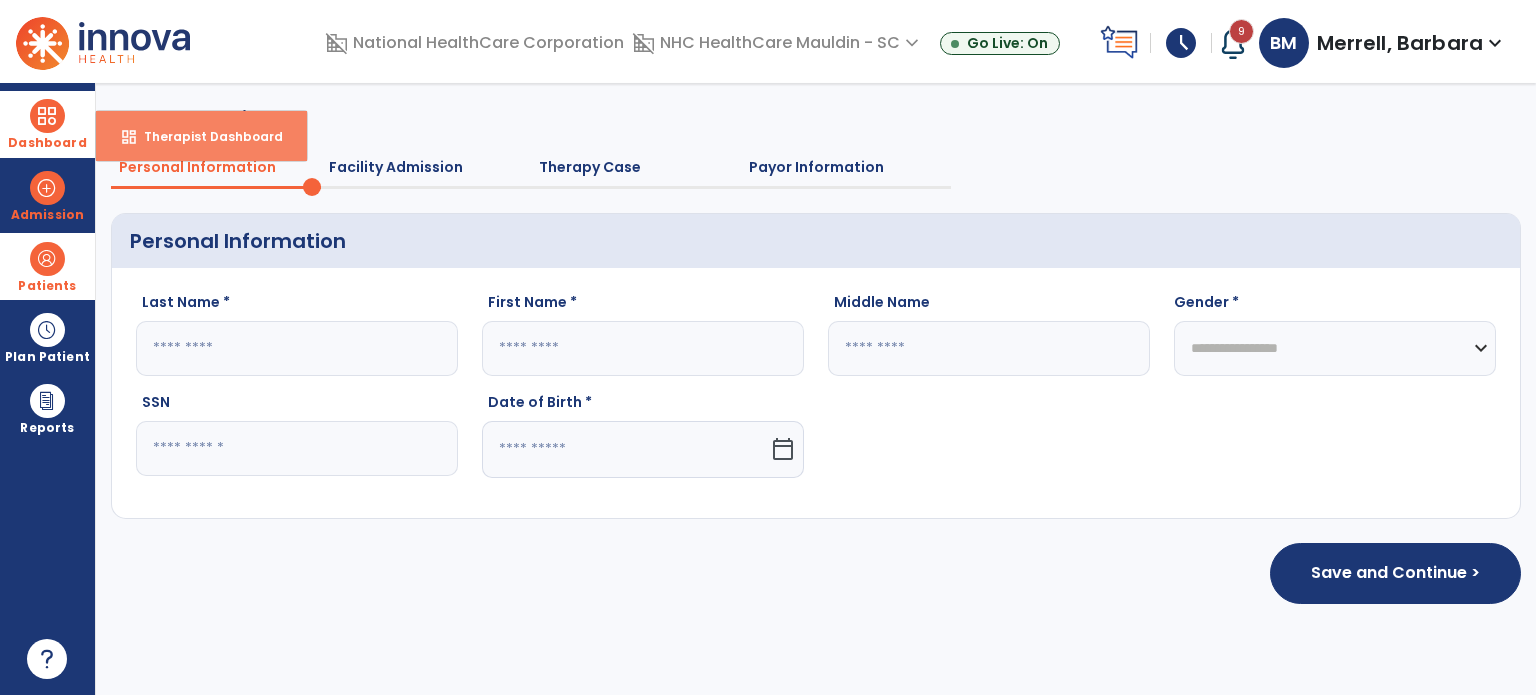 click on "dashboard" at bounding box center (129, 137) 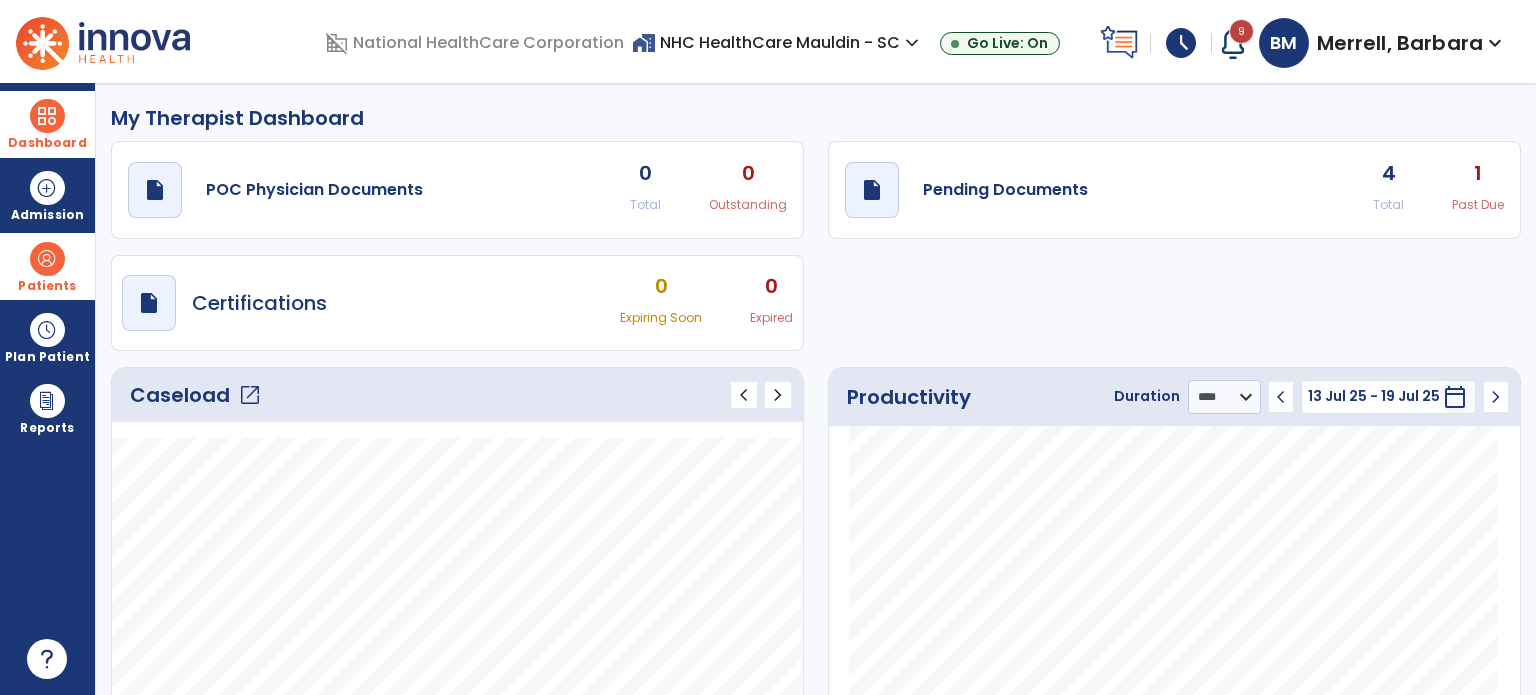 click on "open_in_new" 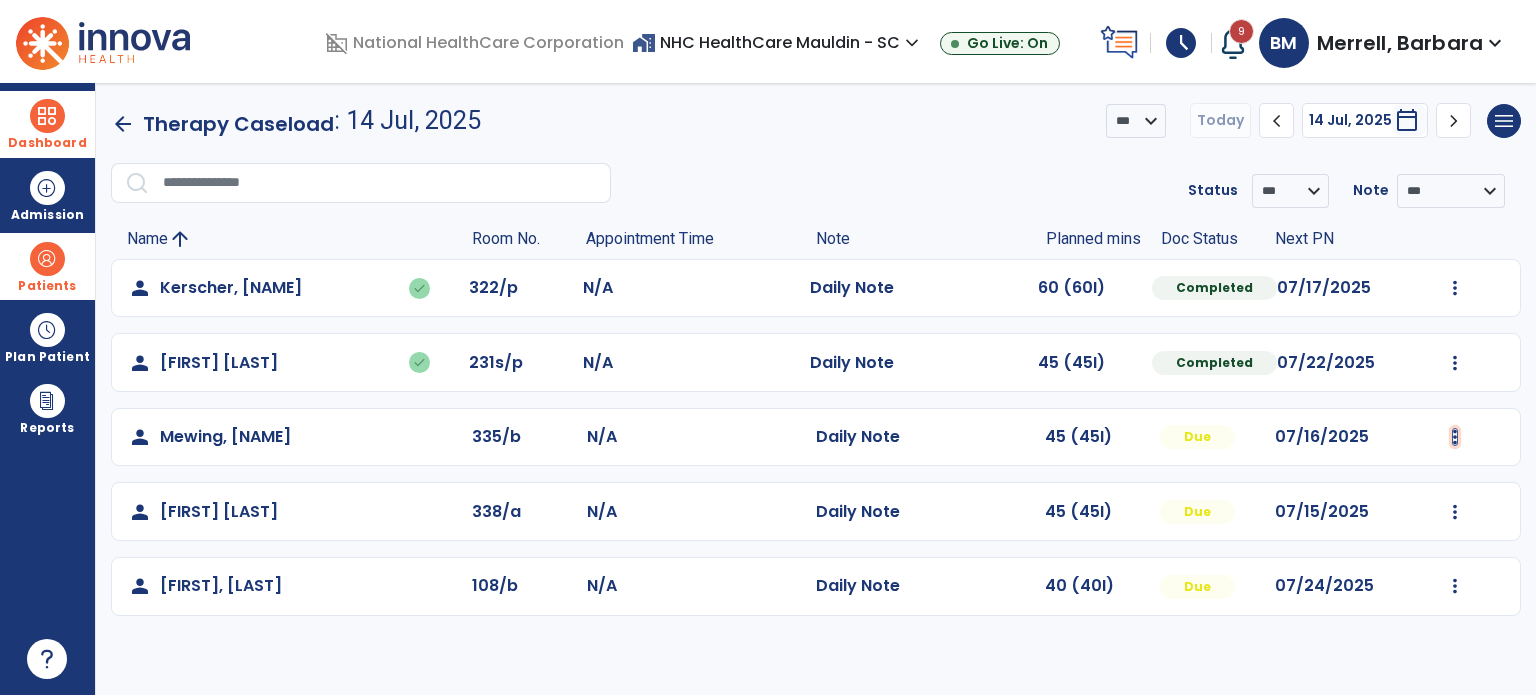 click at bounding box center [1455, 288] 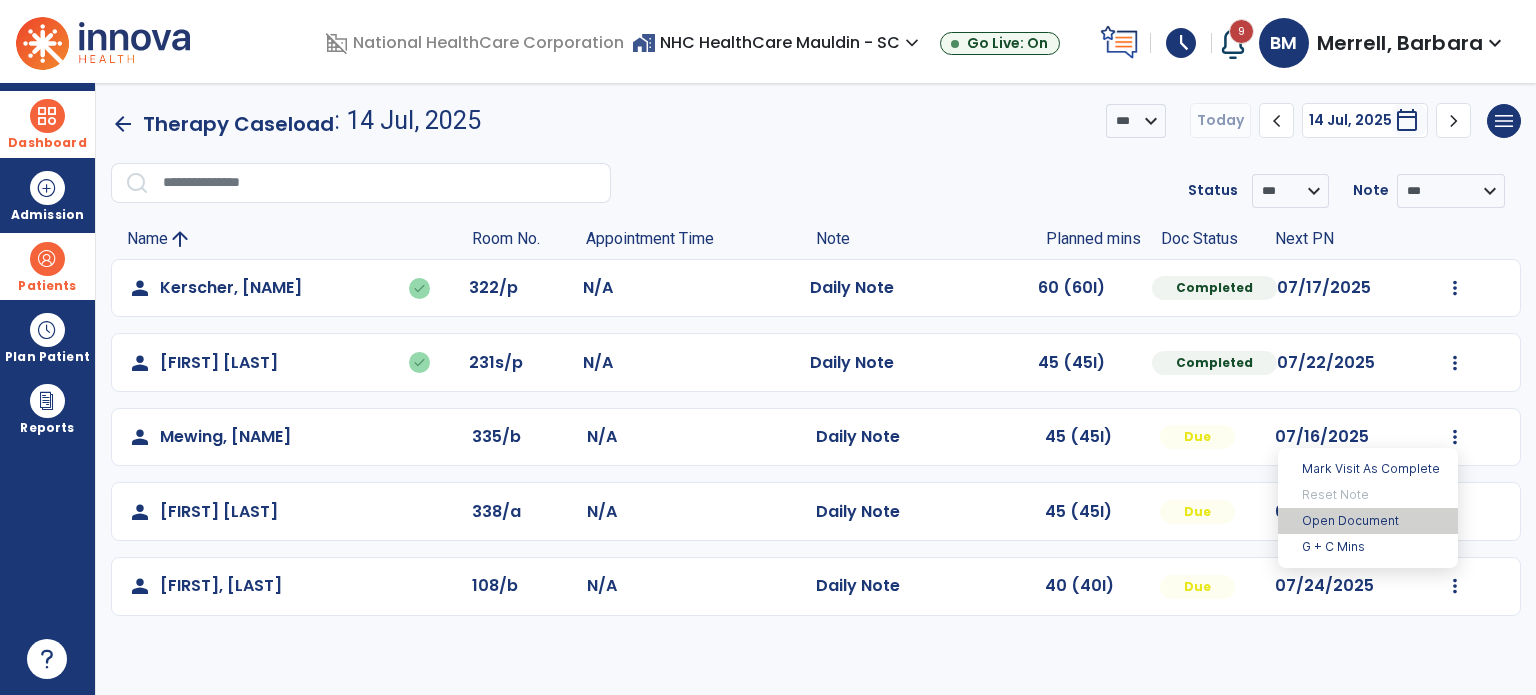 click on "Open Document" at bounding box center (1368, 521) 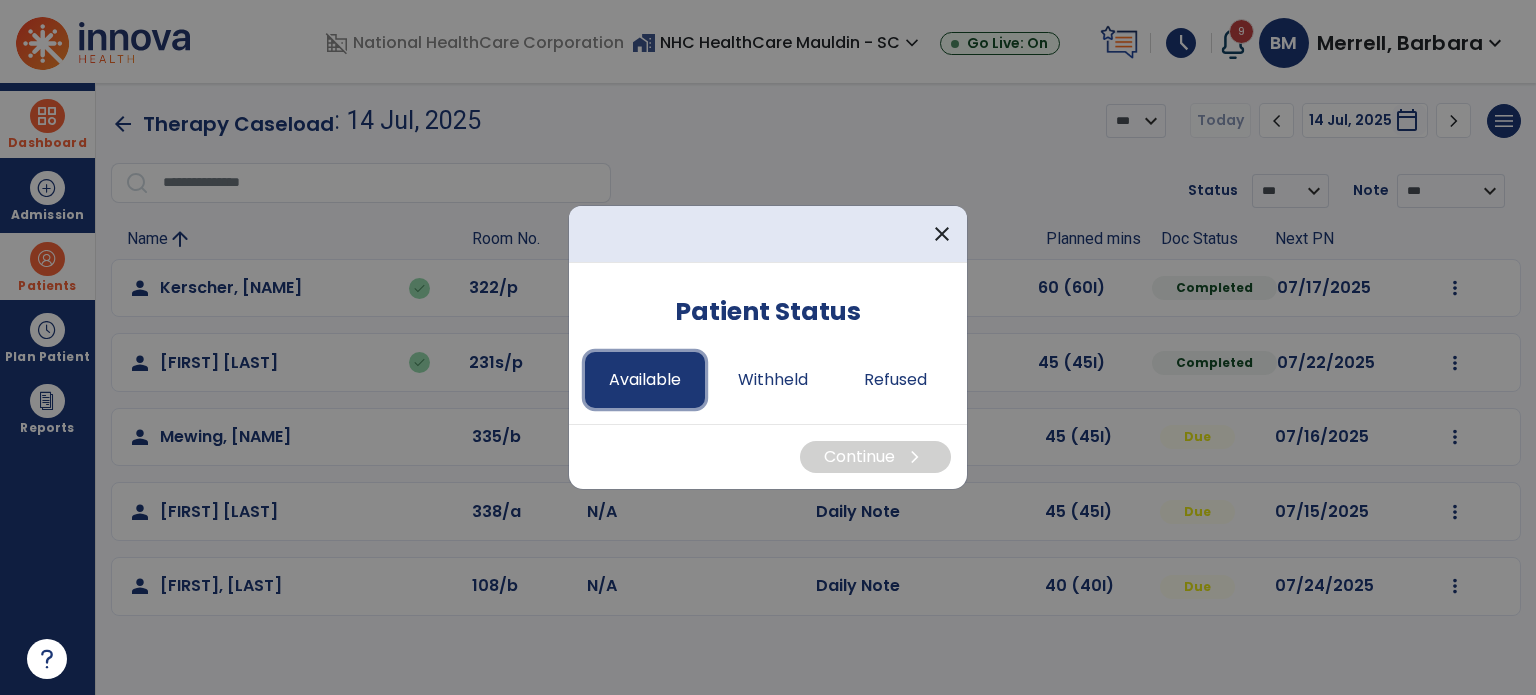 click on "Available" at bounding box center [645, 380] 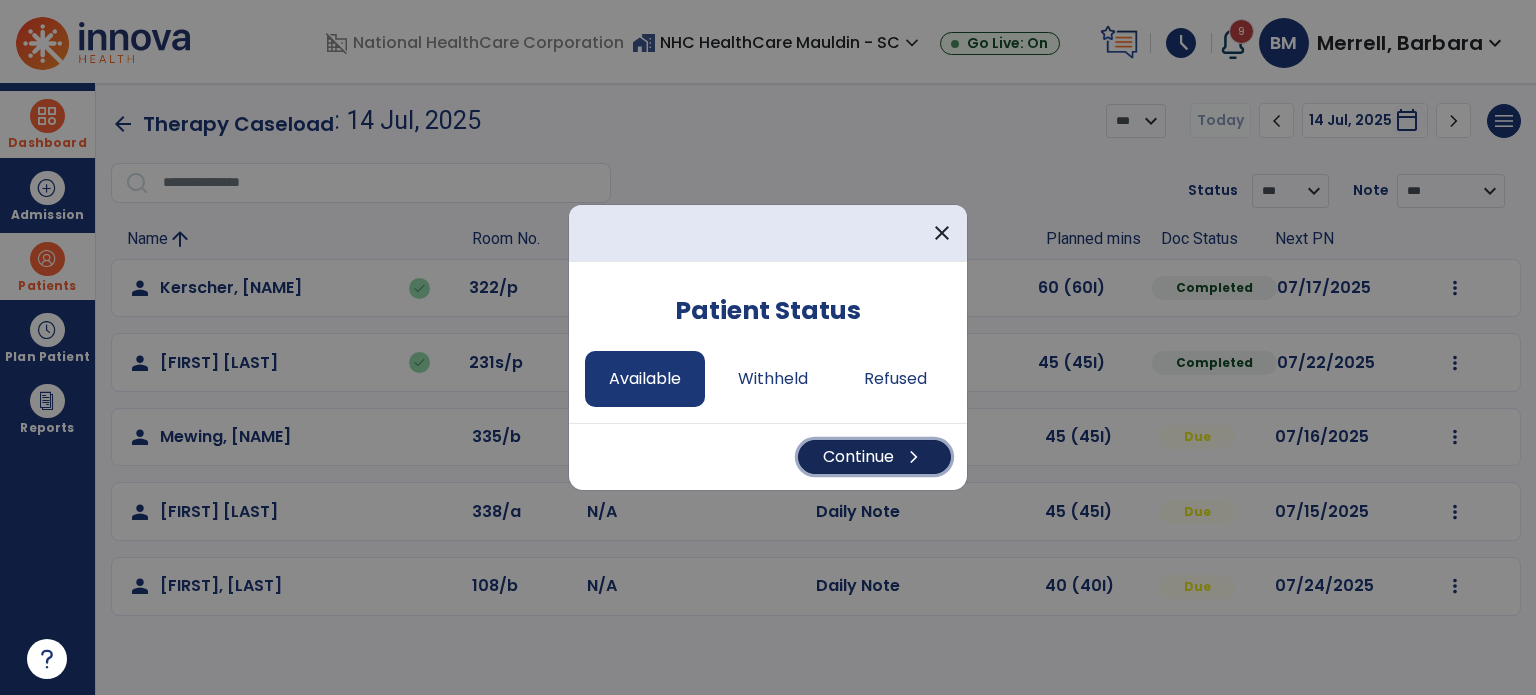 click on "Continue   chevron_right" at bounding box center (874, 457) 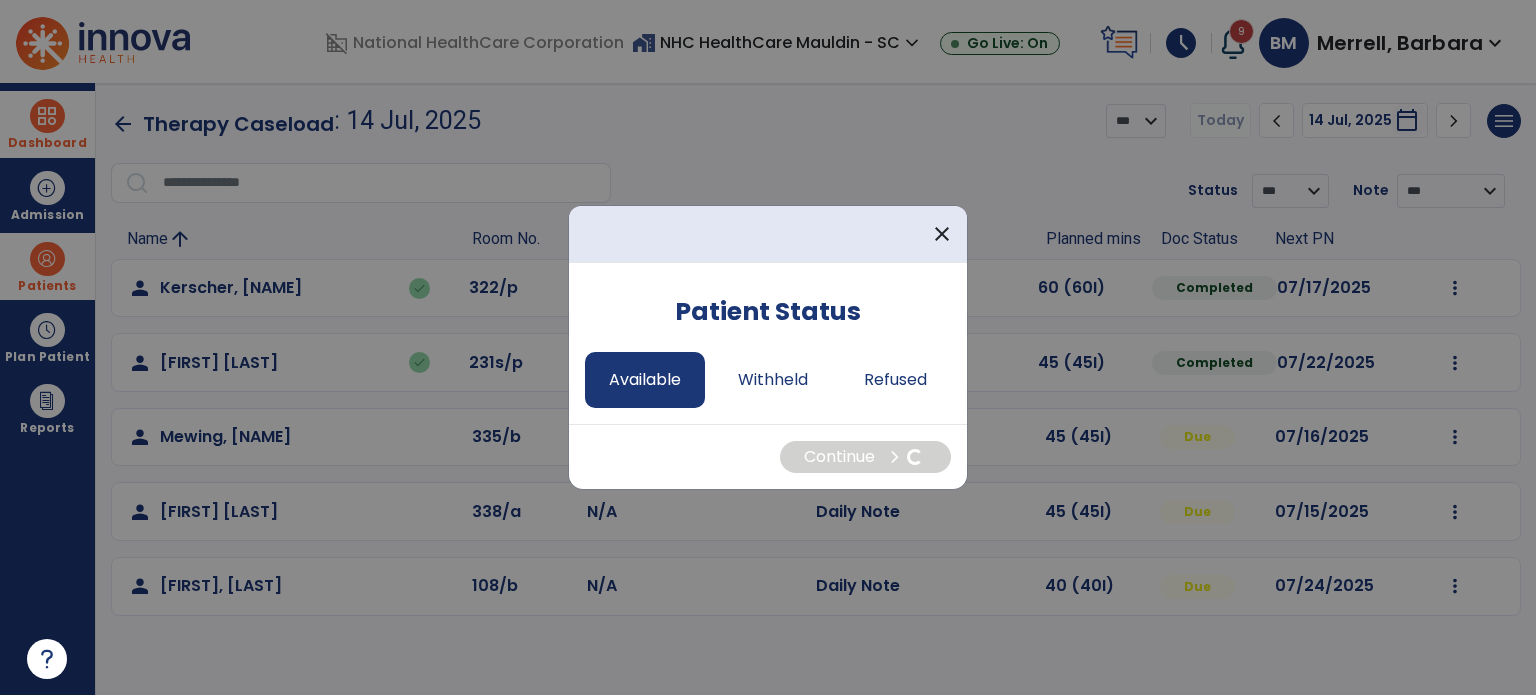 select on "*" 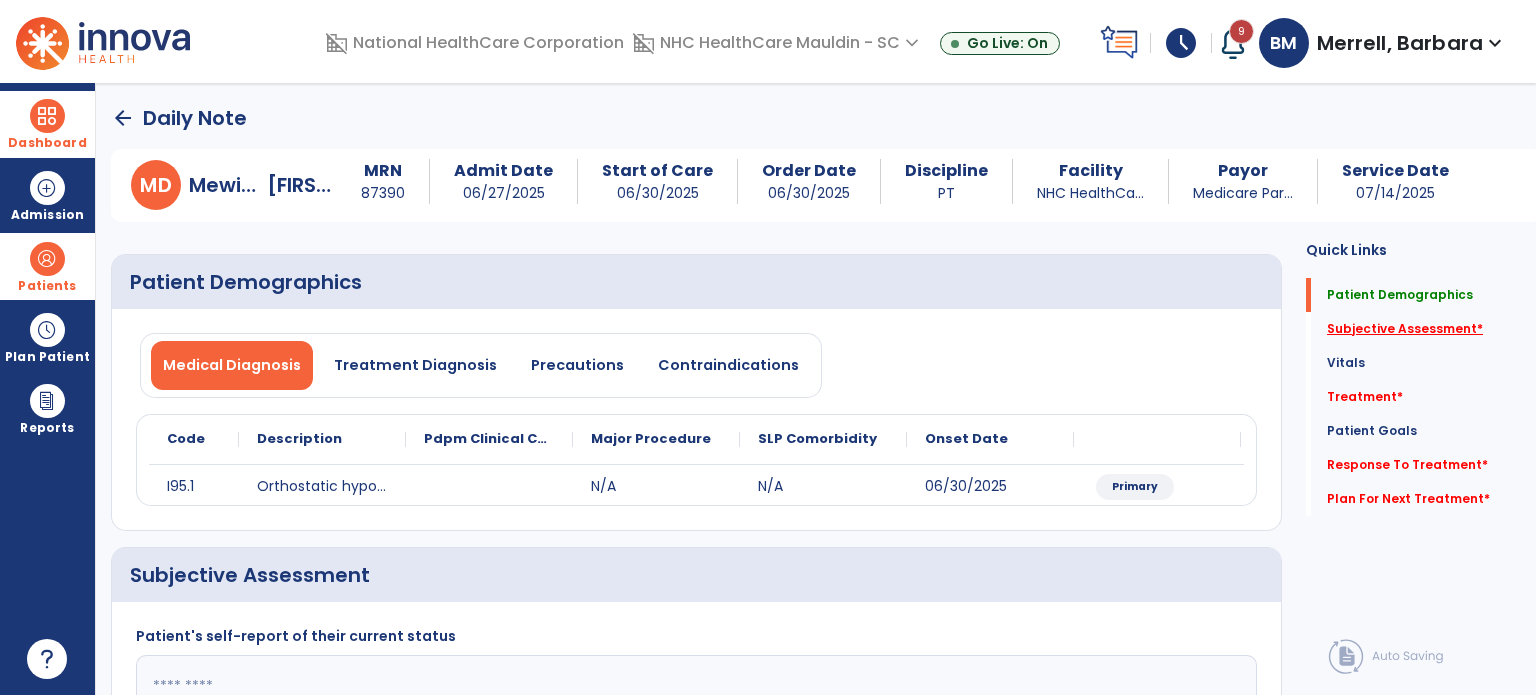 click on "Subjective Assessment   *" 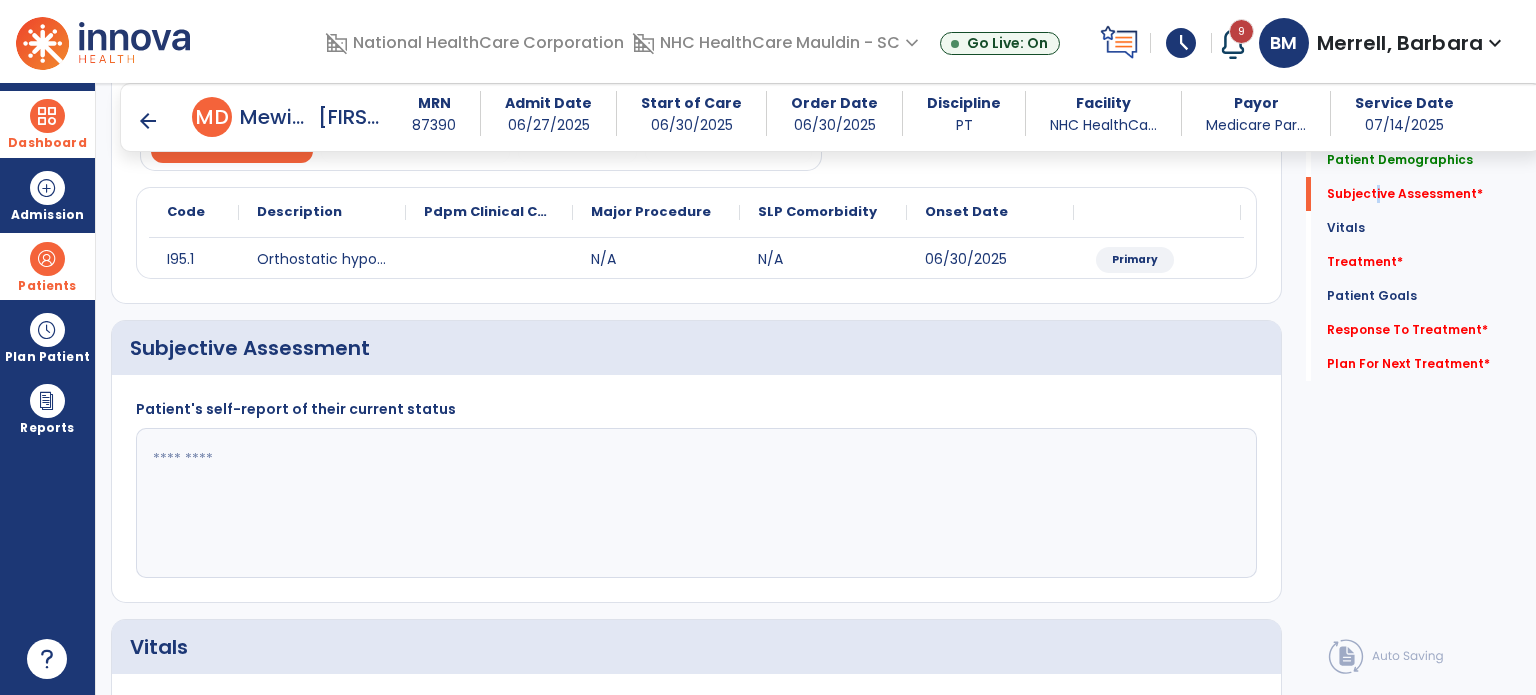 scroll, scrollTop: 298, scrollLeft: 0, axis: vertical 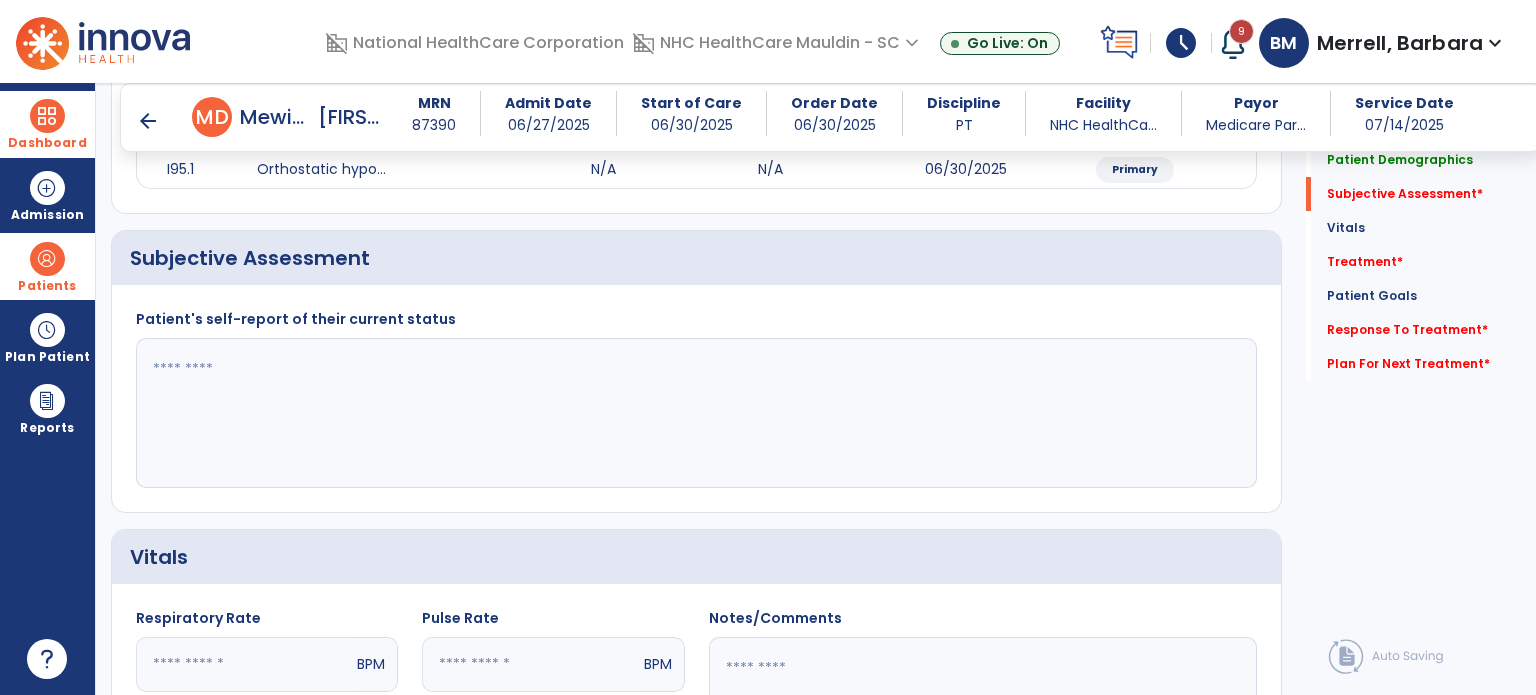 click 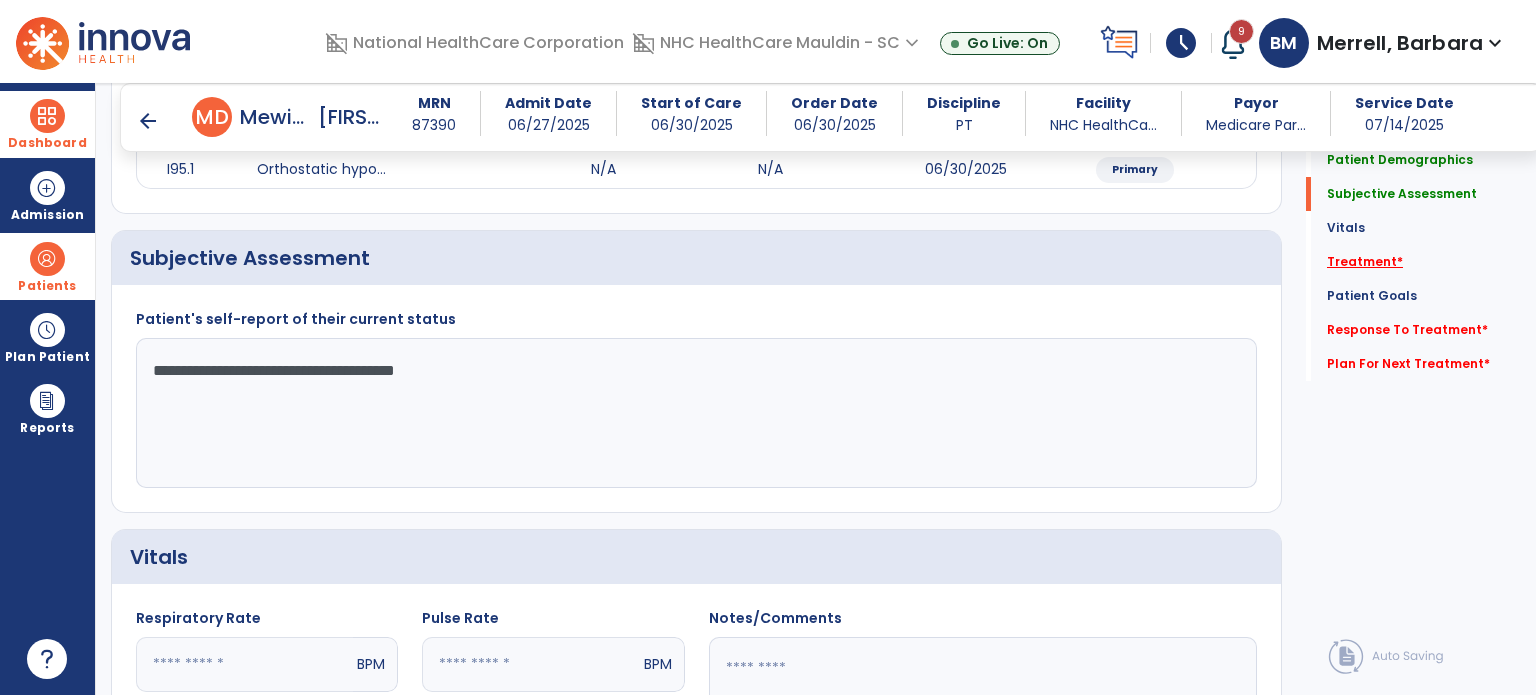 type on "**********" 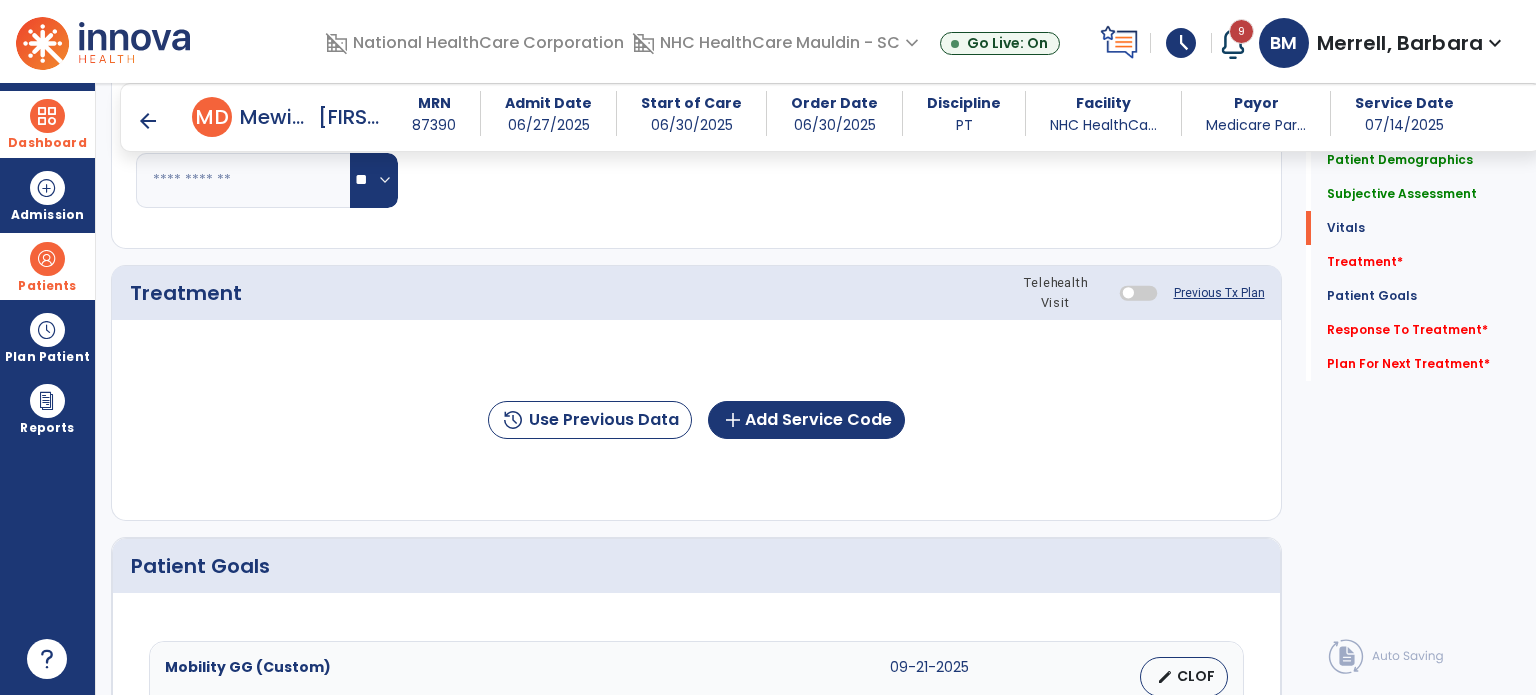 scroll, scrollTop: 987, scrollLeft: 0, axis: vertical 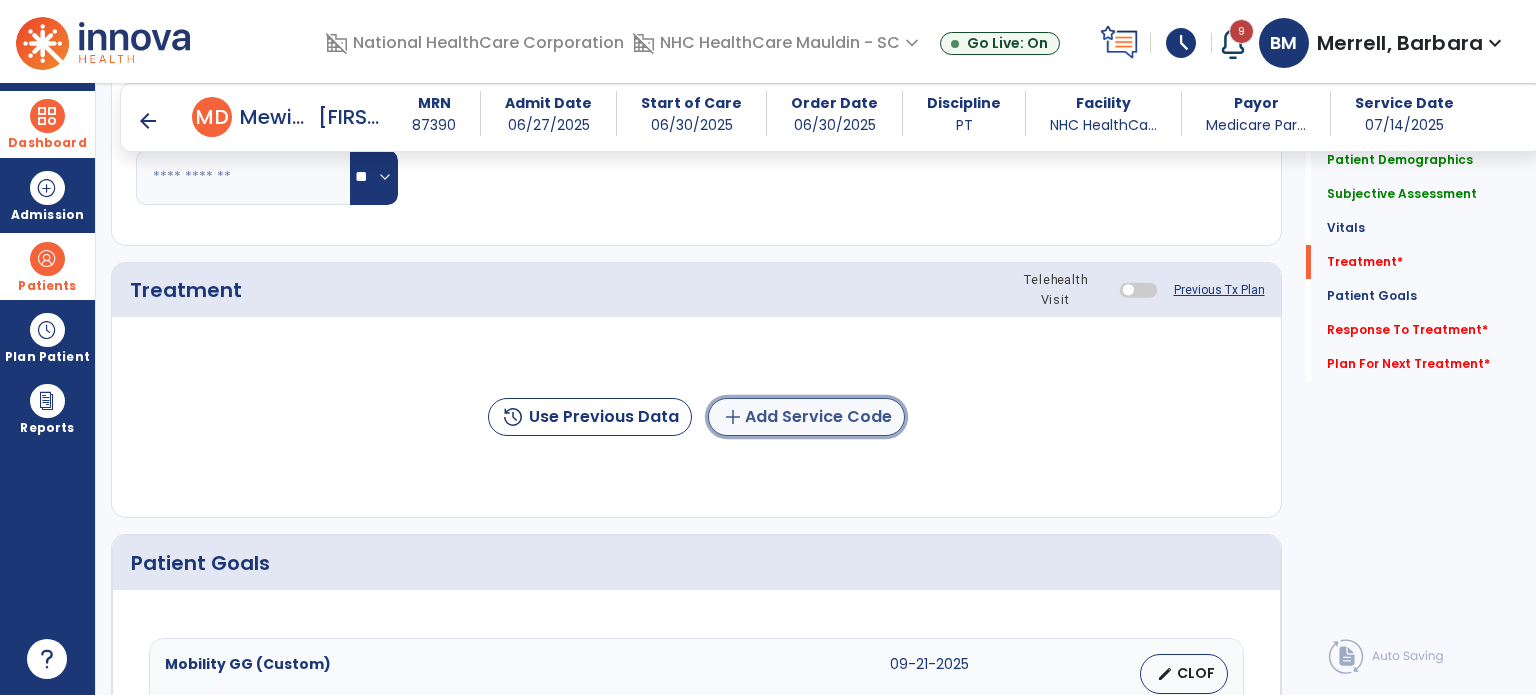 click on "add  Add Service Code" 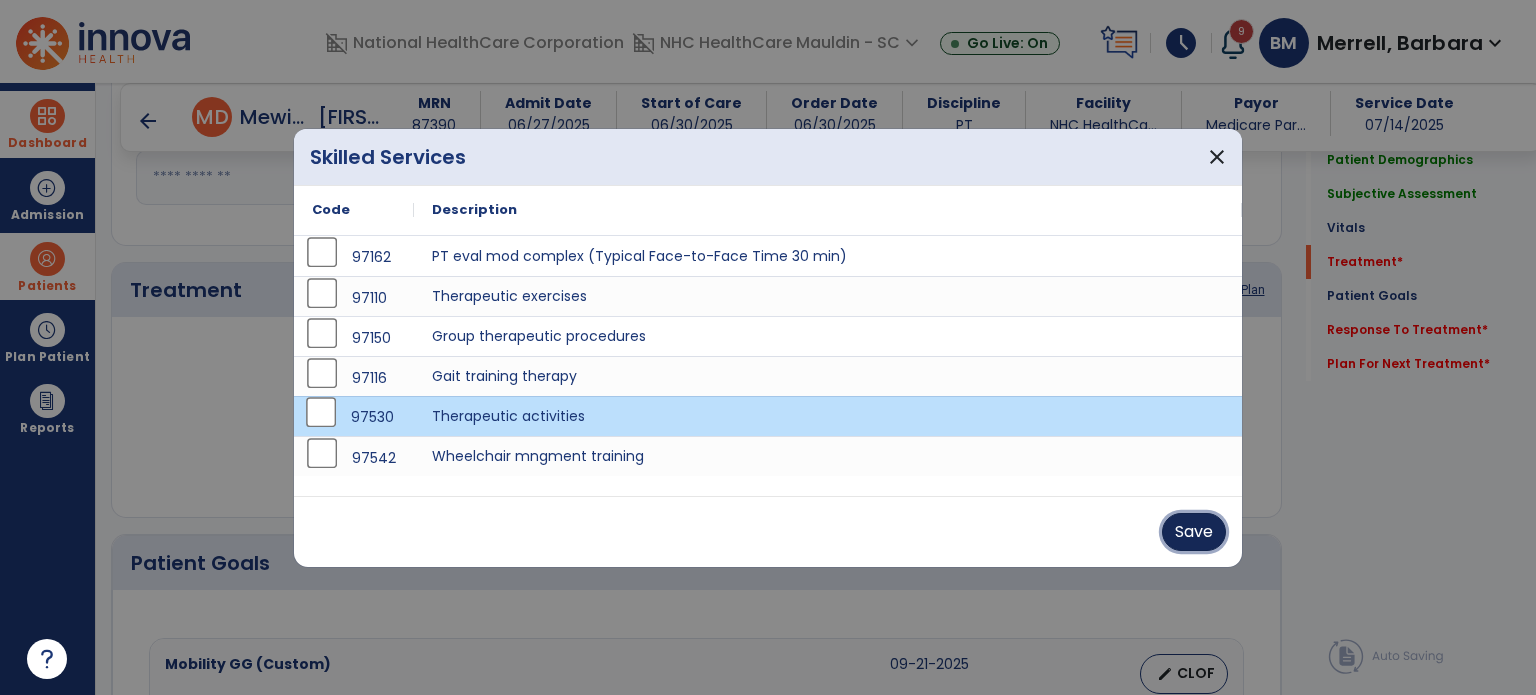 click on "Save" at bounding box center [1194, 532] 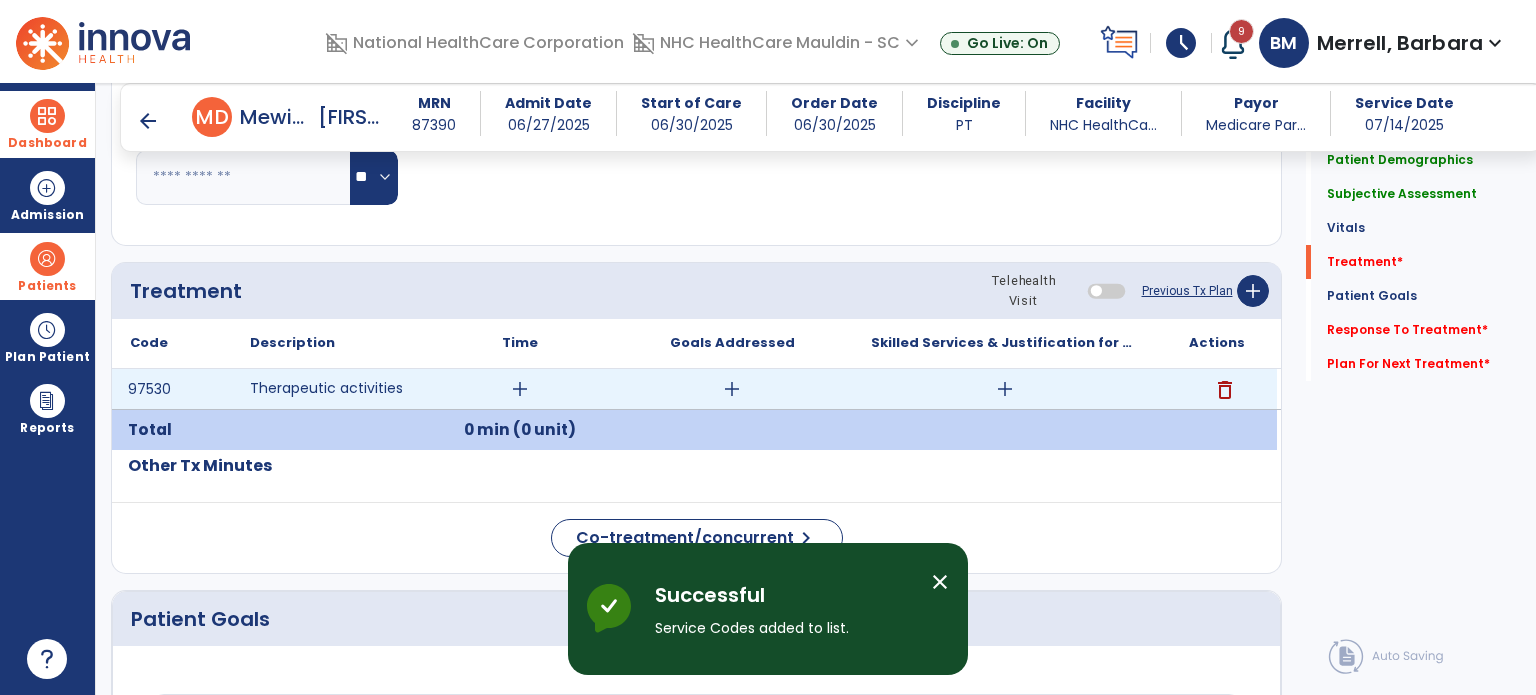 click on "add" at bounding box center (520, 389) 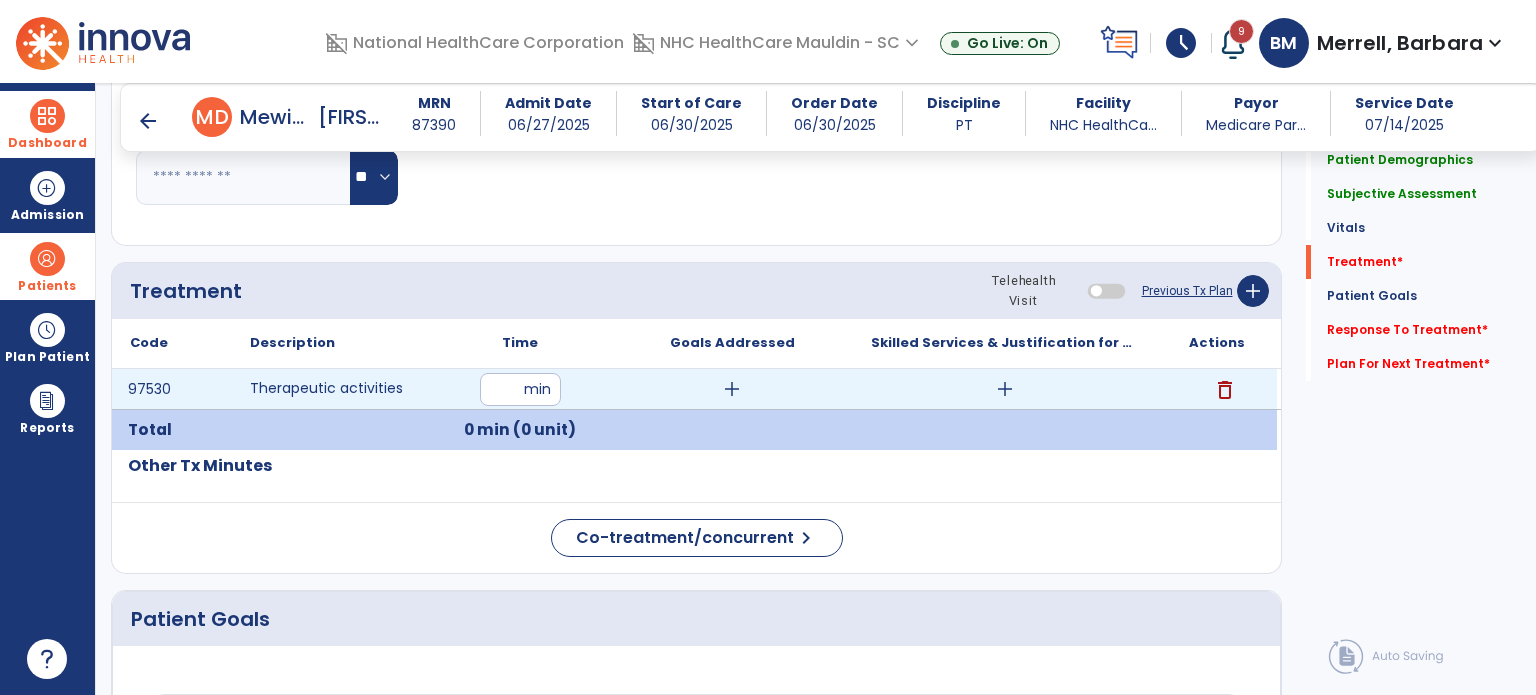 type on "**" 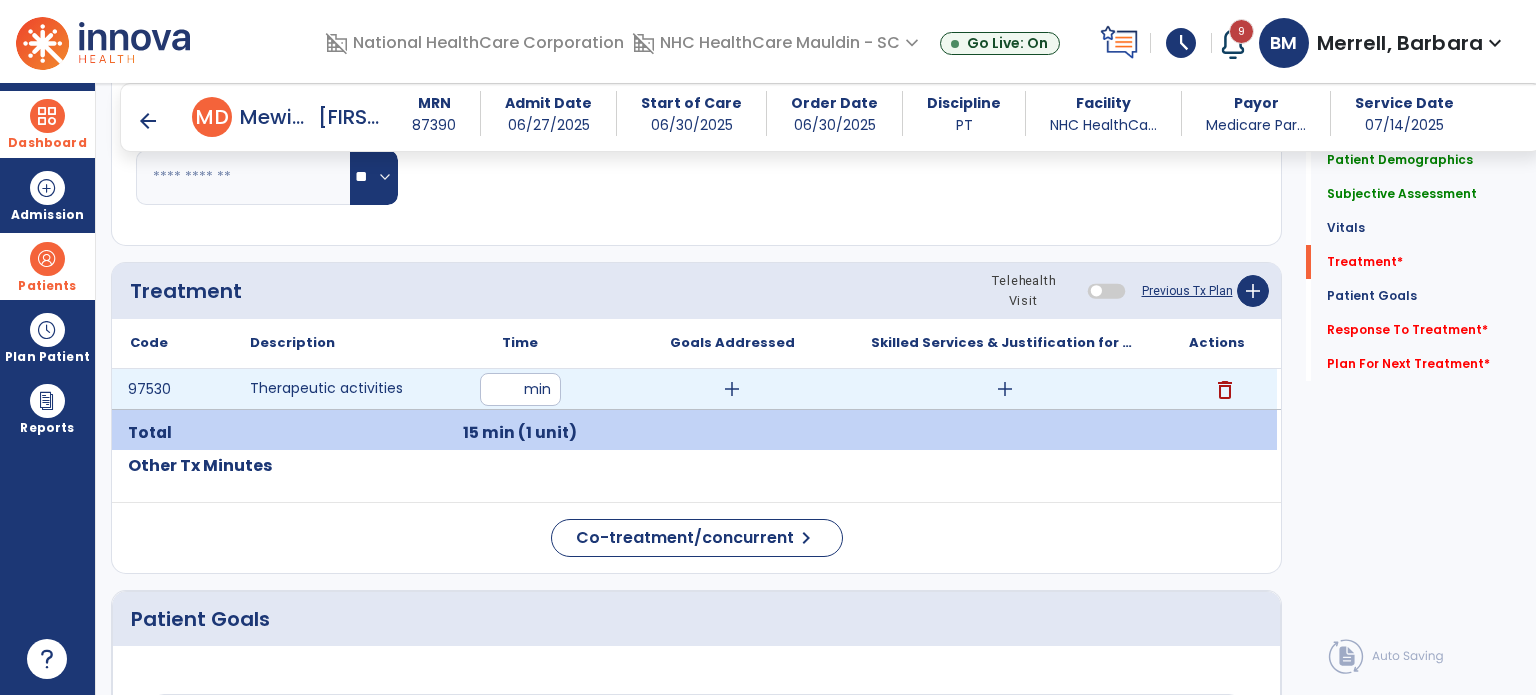 click on "add" at bounding box center [1005, 389] 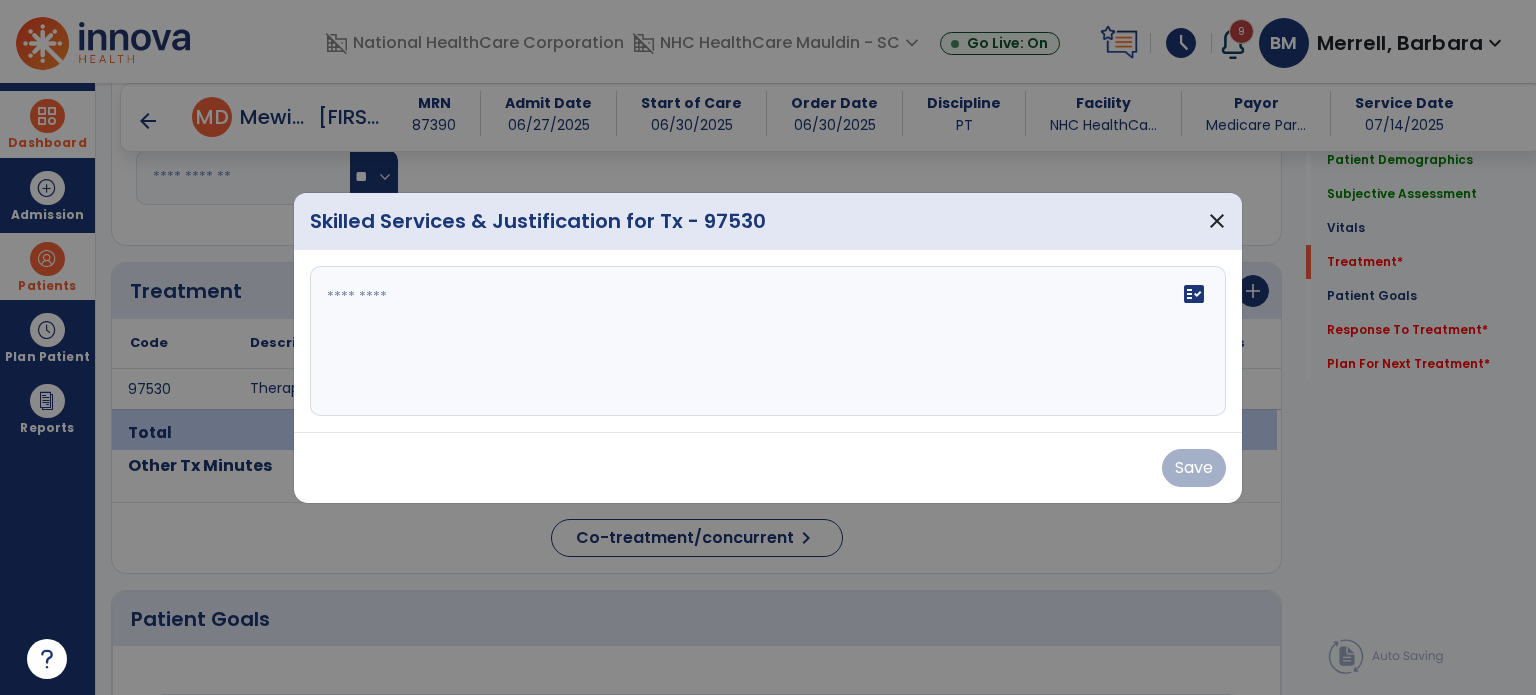 click at bounding box center (768, 341) 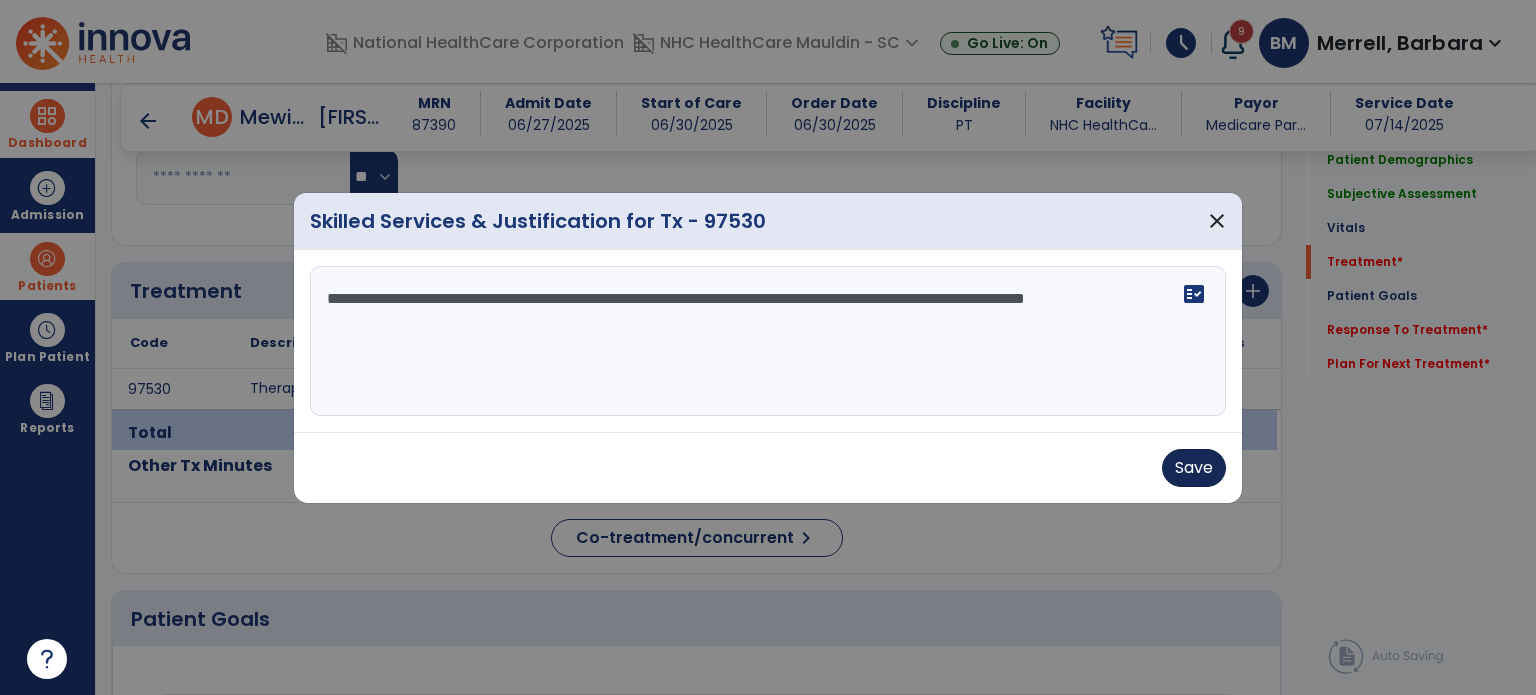 type on "**********" 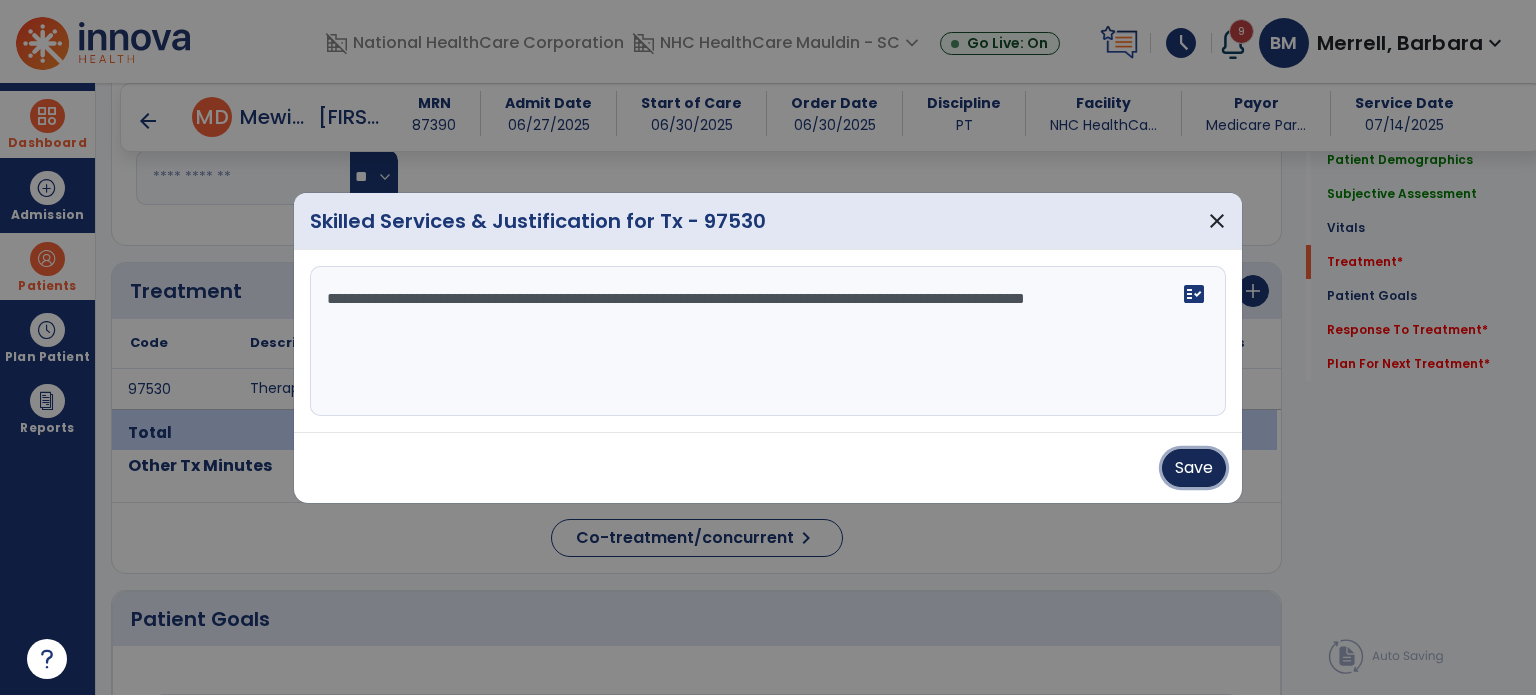 click on "Save" at bounding box center [1194, 468] 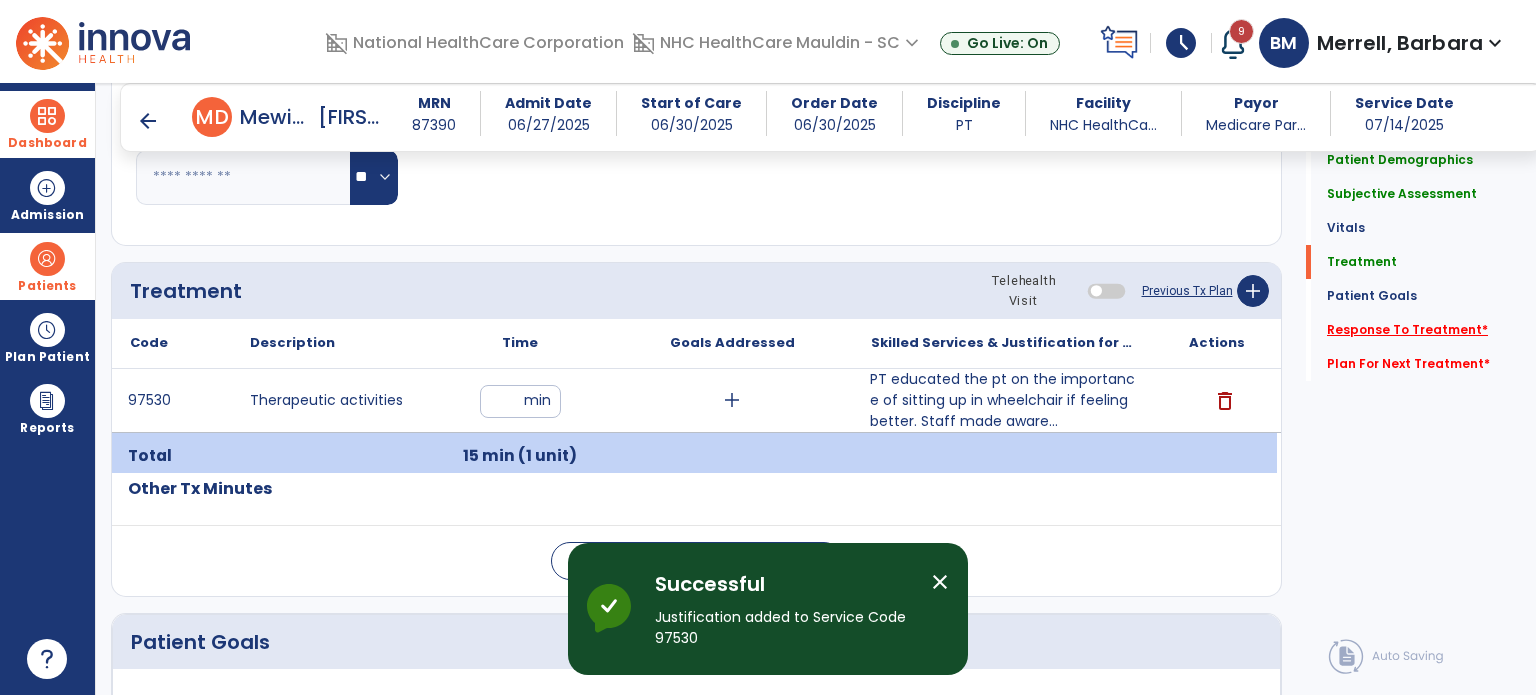 click on "Response To Treatment   *" 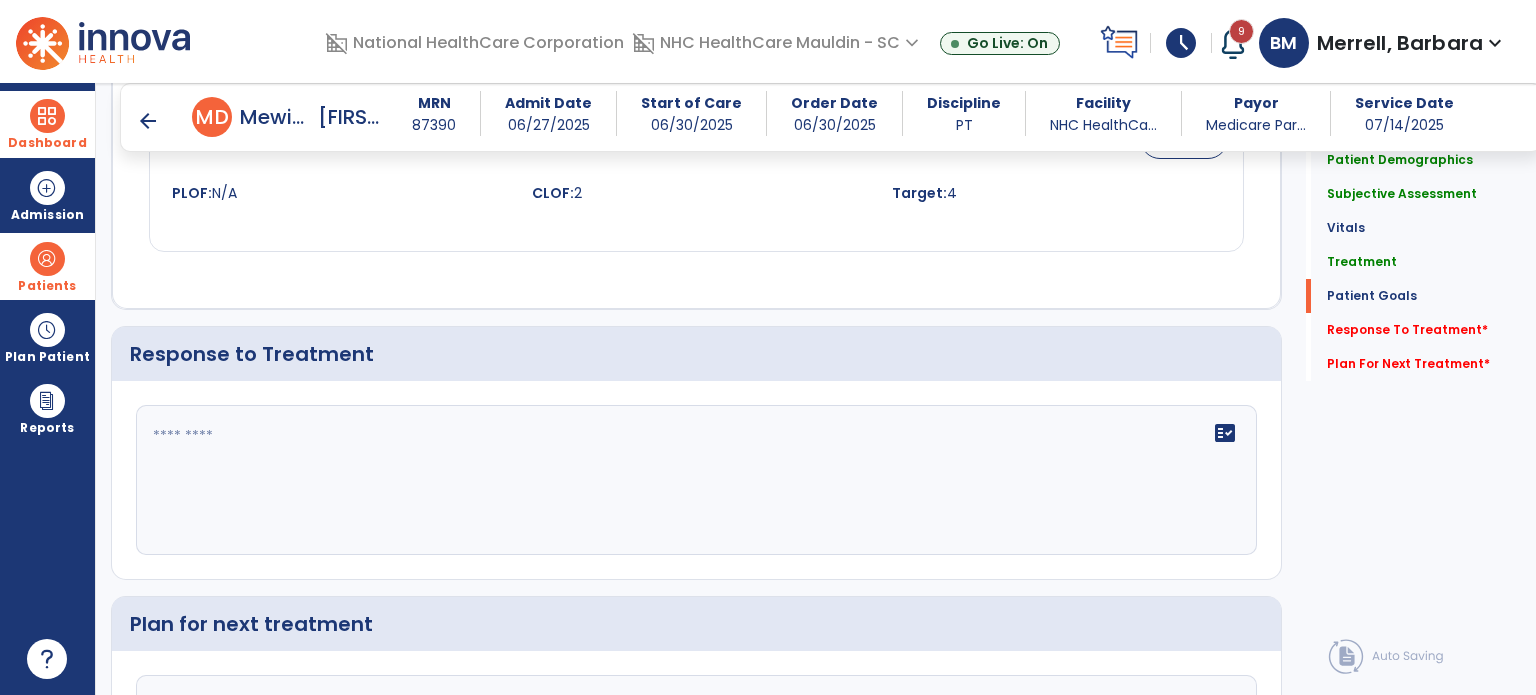scroll, scrollTop: 2272, scrollLeft: 0, axis: vertical 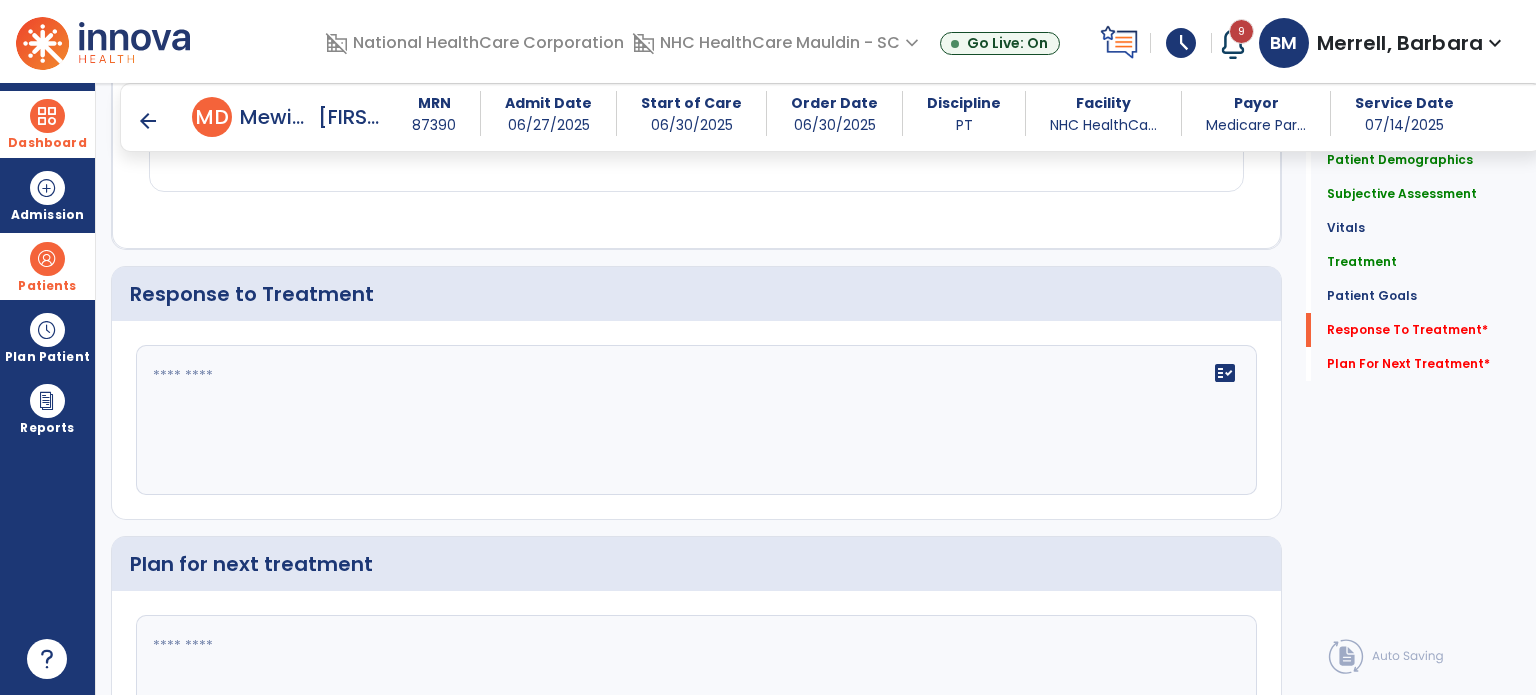 click on "fact_check" 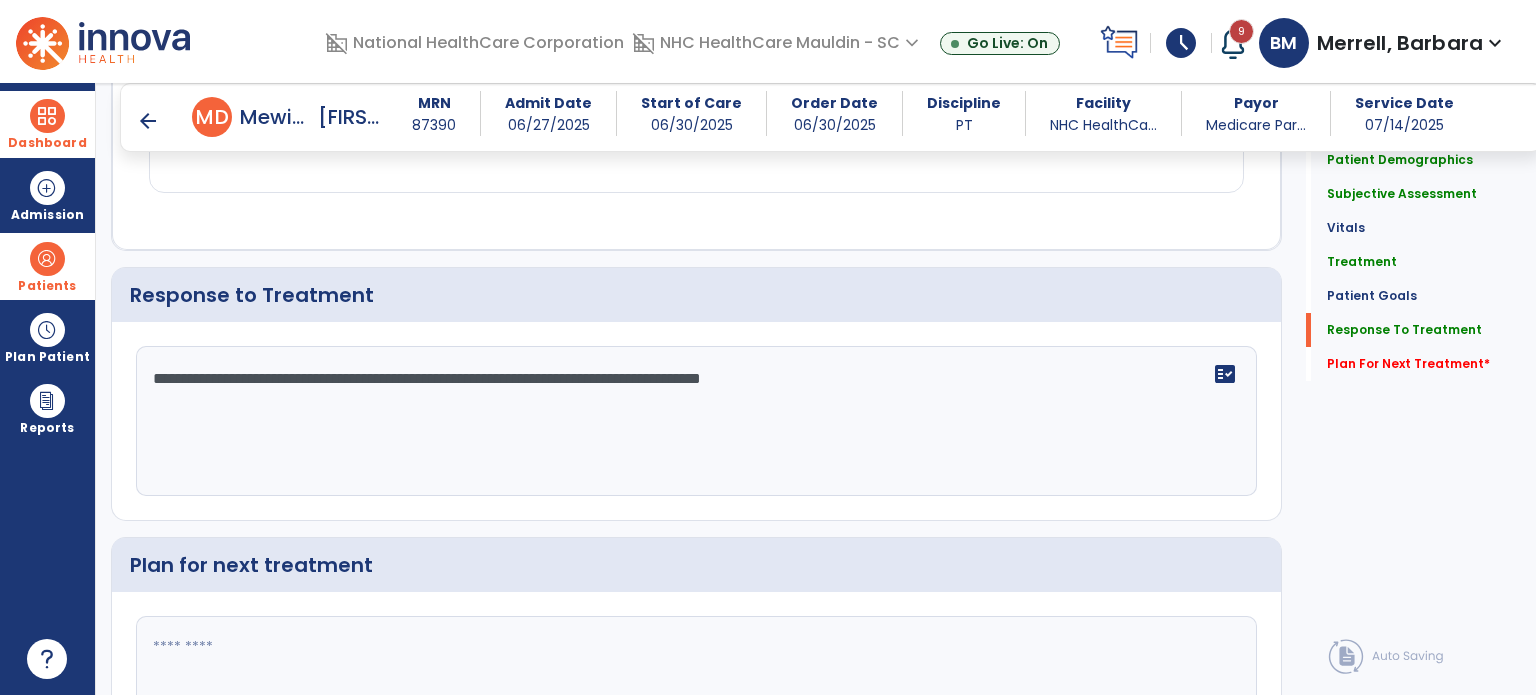scroll, scrollTop: 2272, scrollLeft: 0, axis: vertical 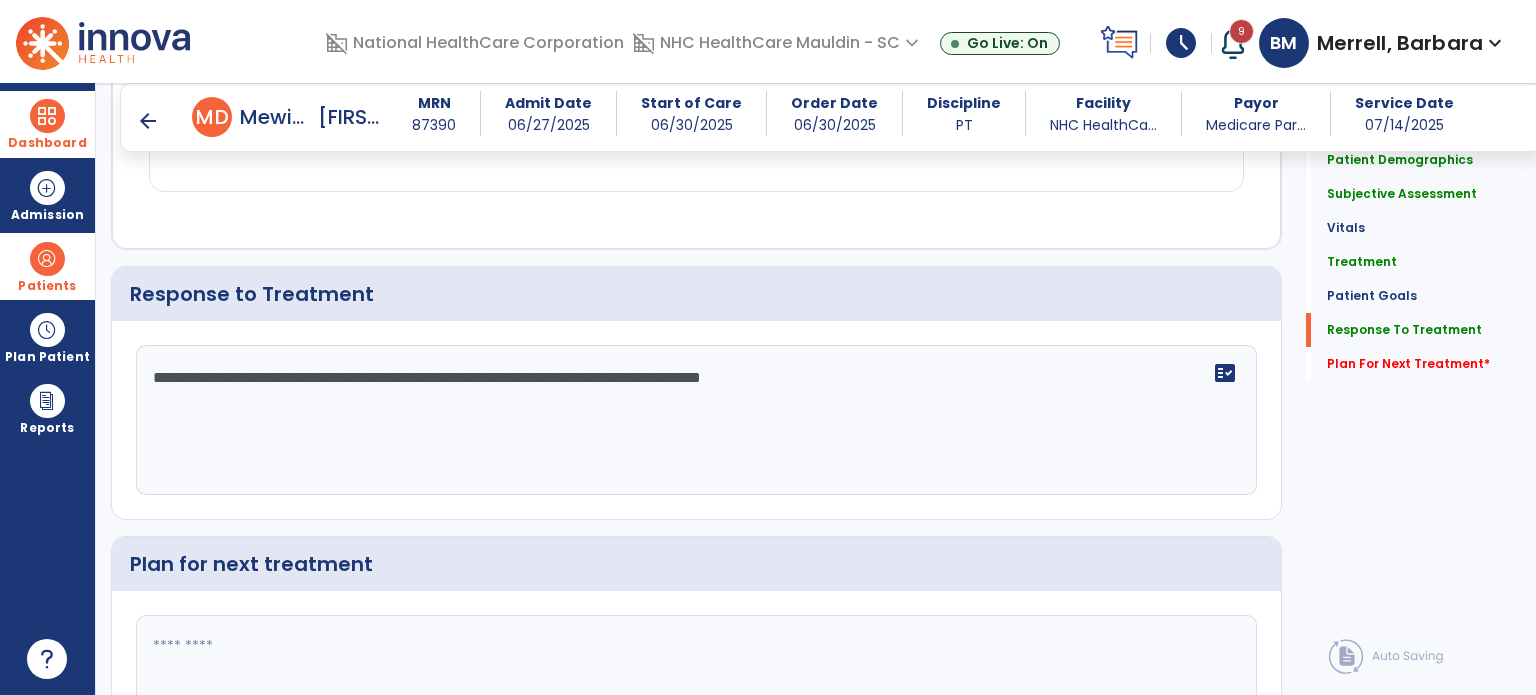 type on "**********" 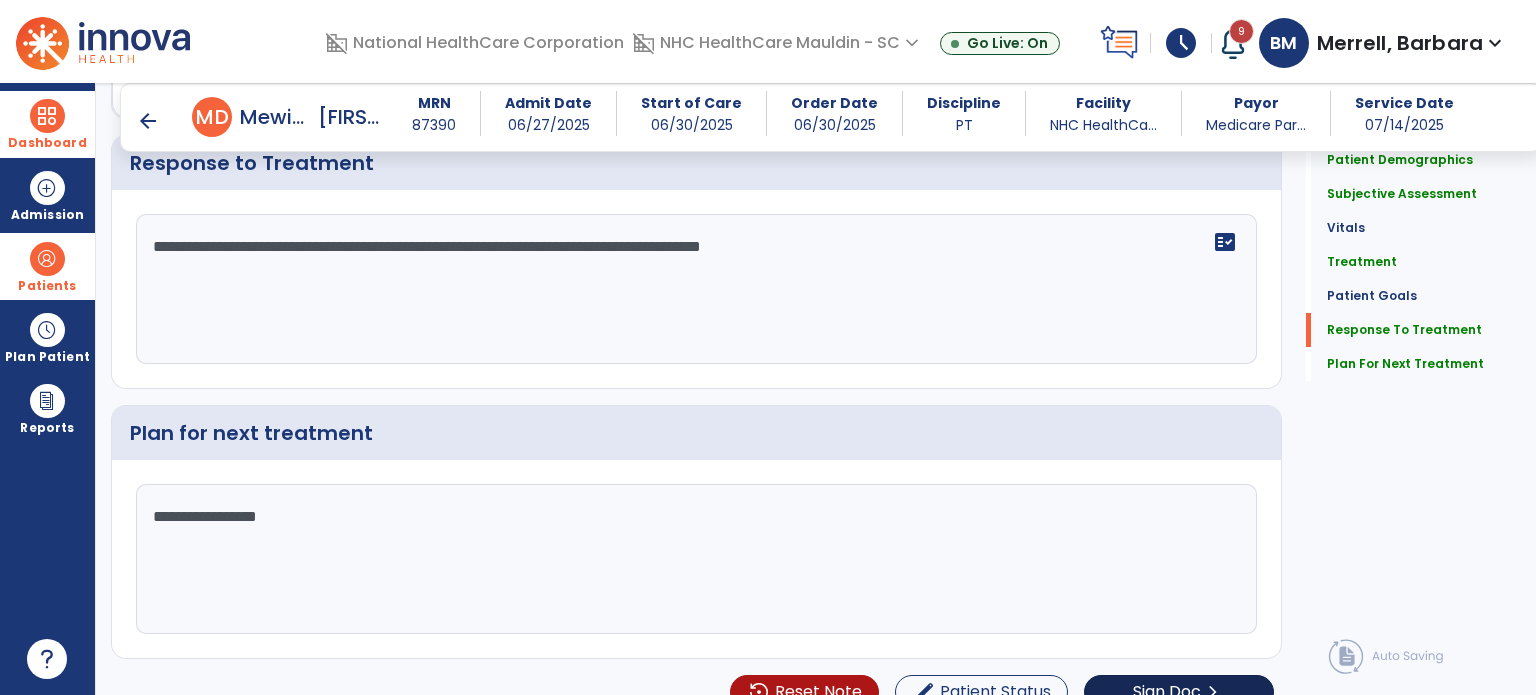 scroll, scrollTop: 2426, scrollLeft: 0, axis: vertical 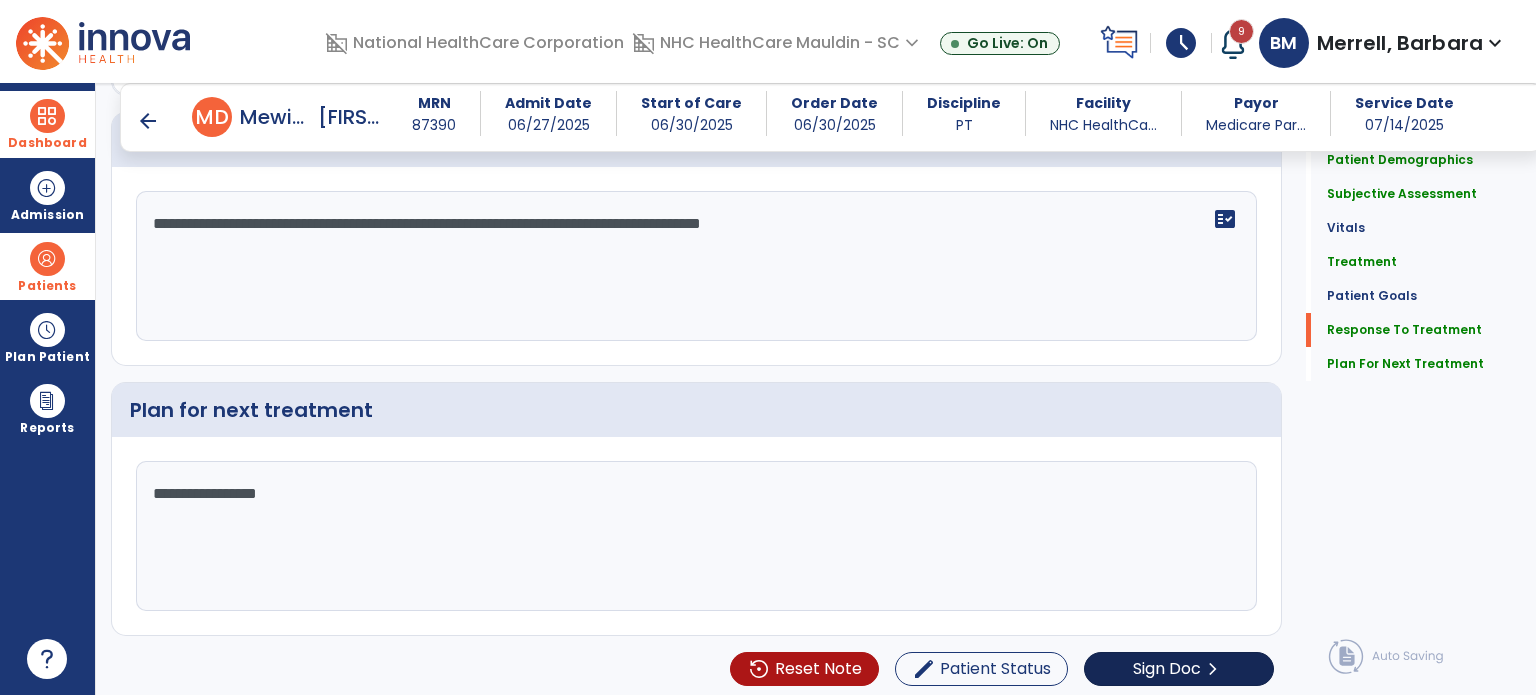 type on "**********" 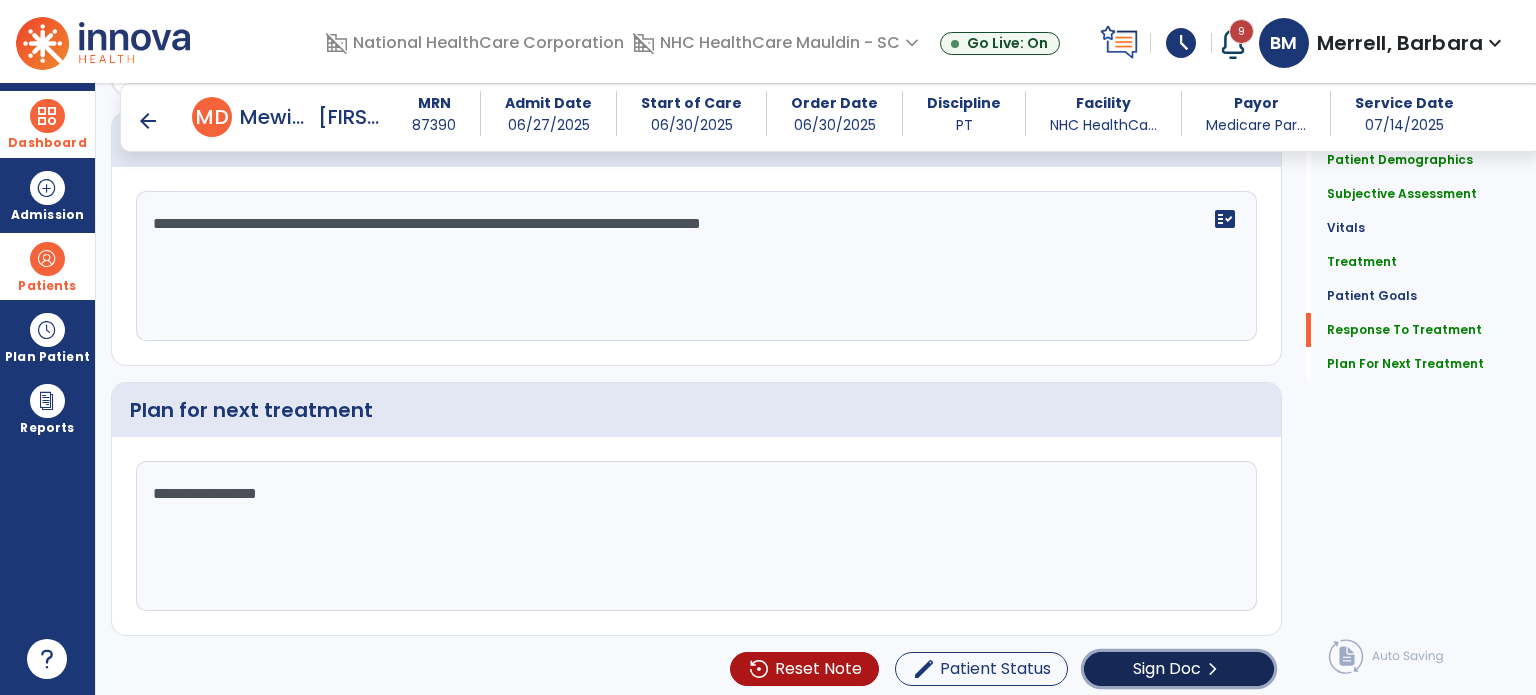click on "Sign Doc" 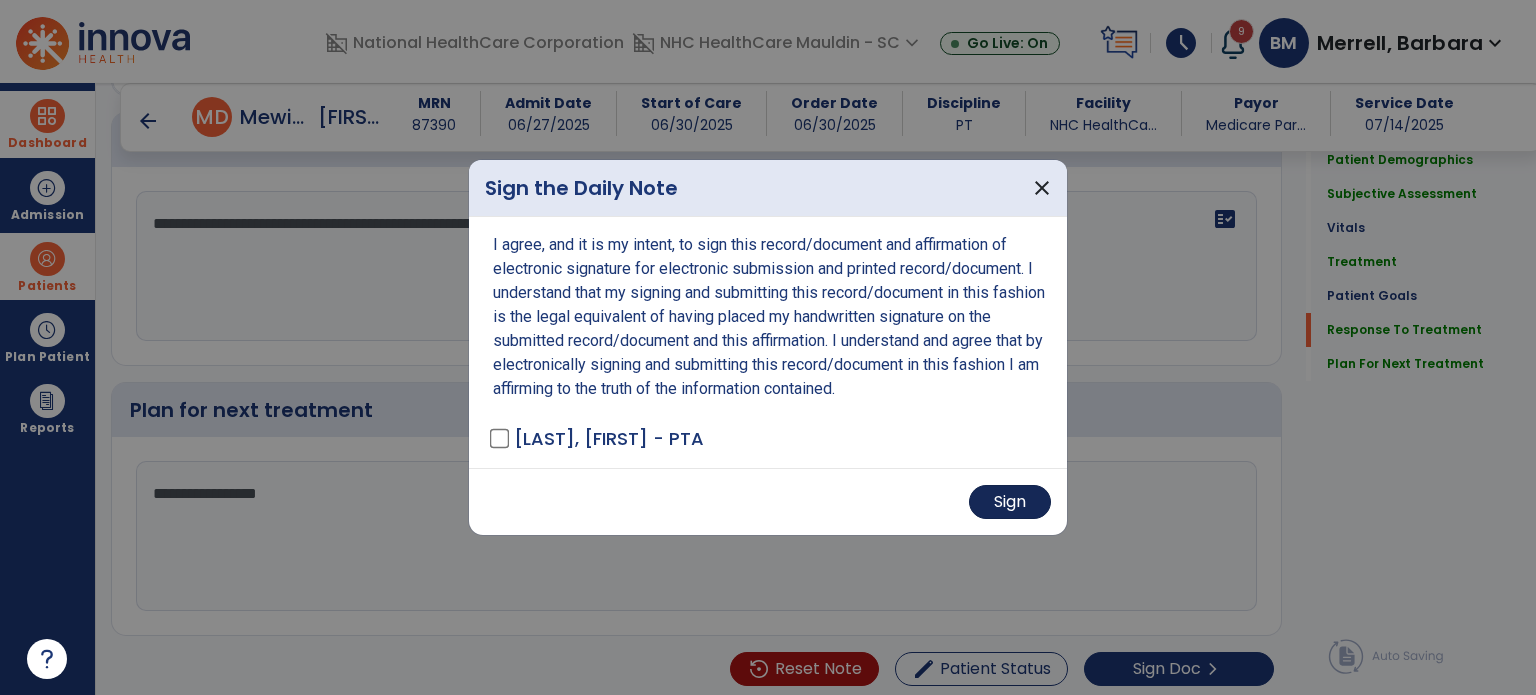 click on "Sign" at bounding box center (768, 501) 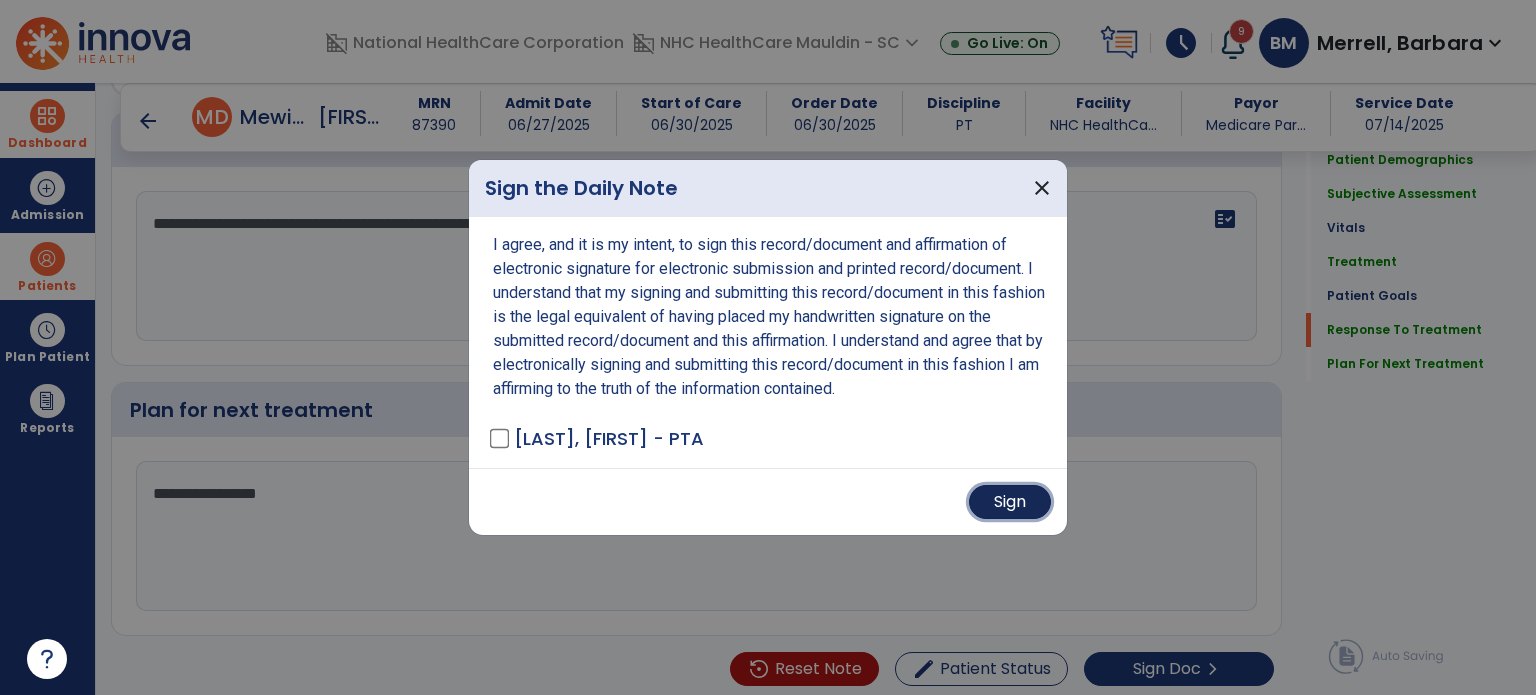 click on "Sign" at bounding box center [1010, 502] 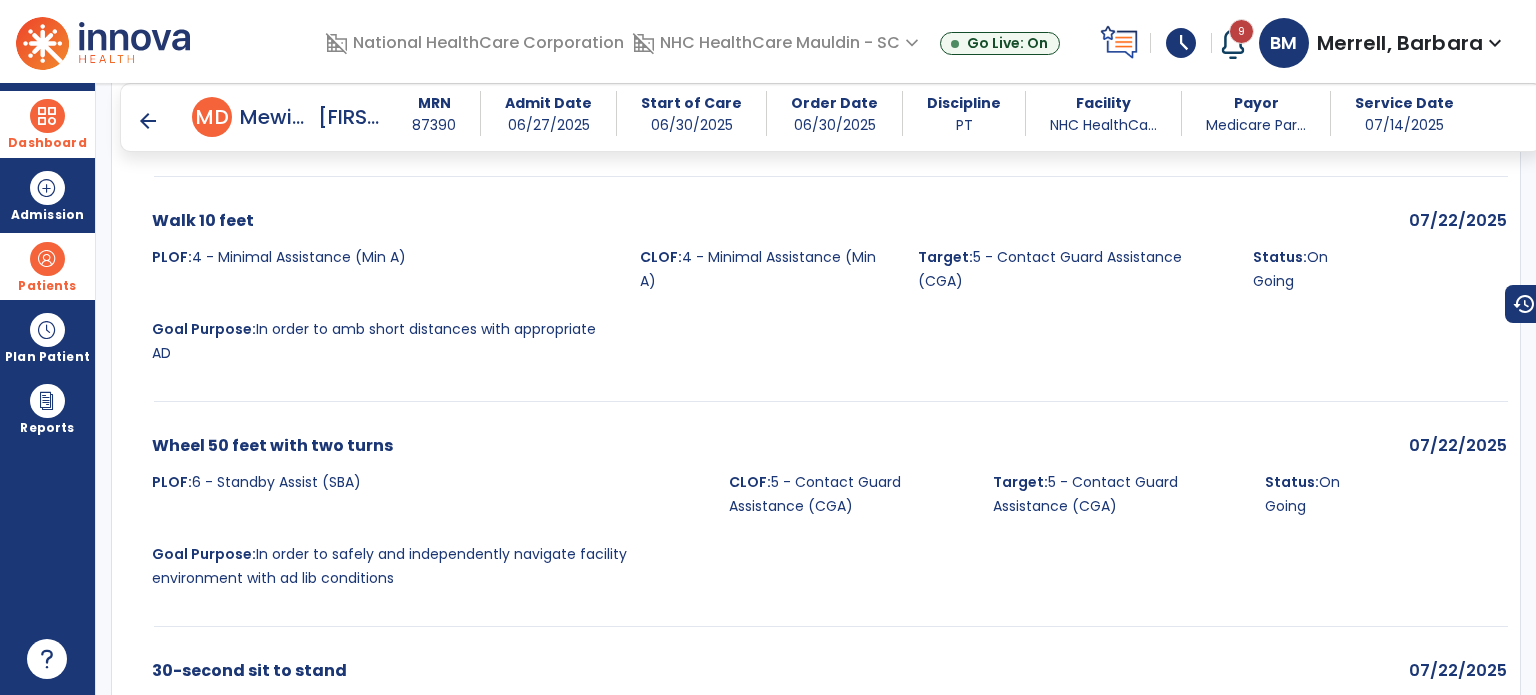 scroll, scrollTop: 2066, scrollLeft: 0, axis: vertical 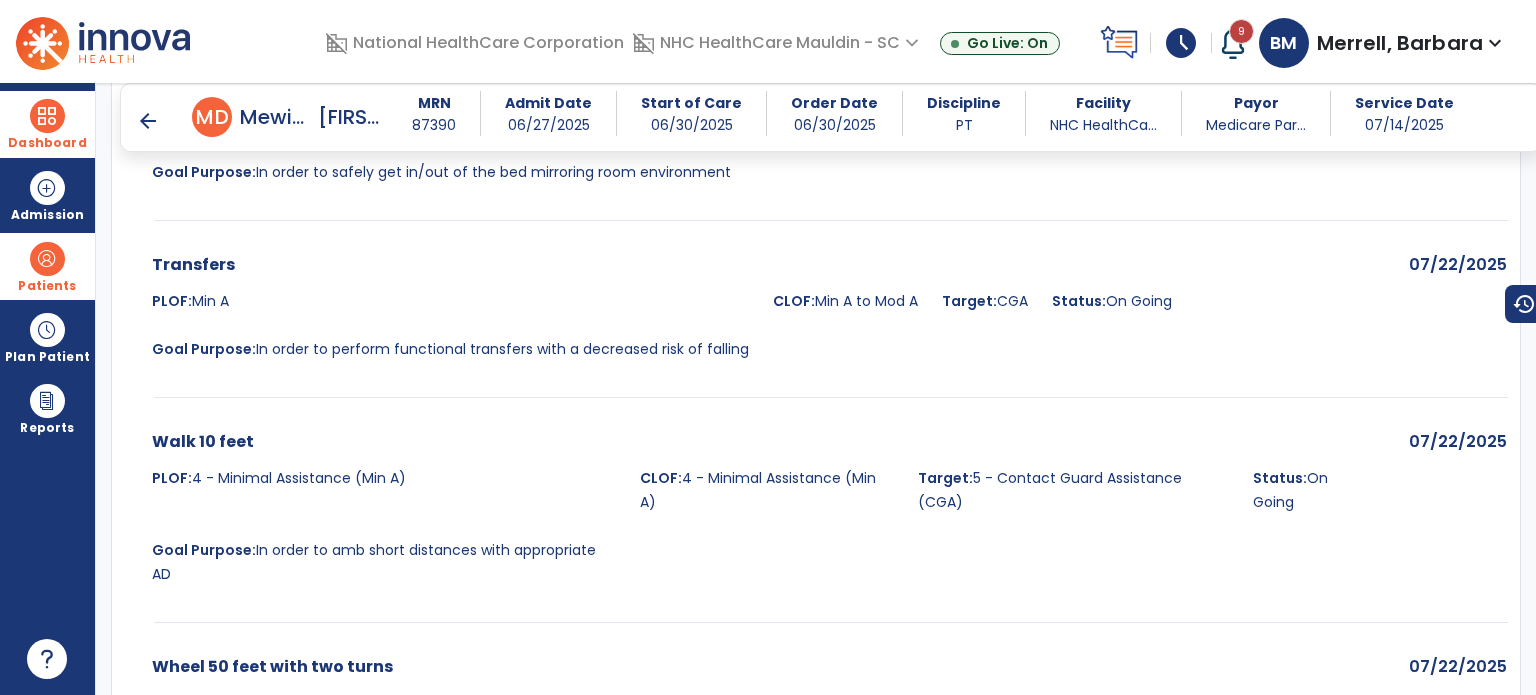 click on "arrow_back" at bounding box center [148, 121] 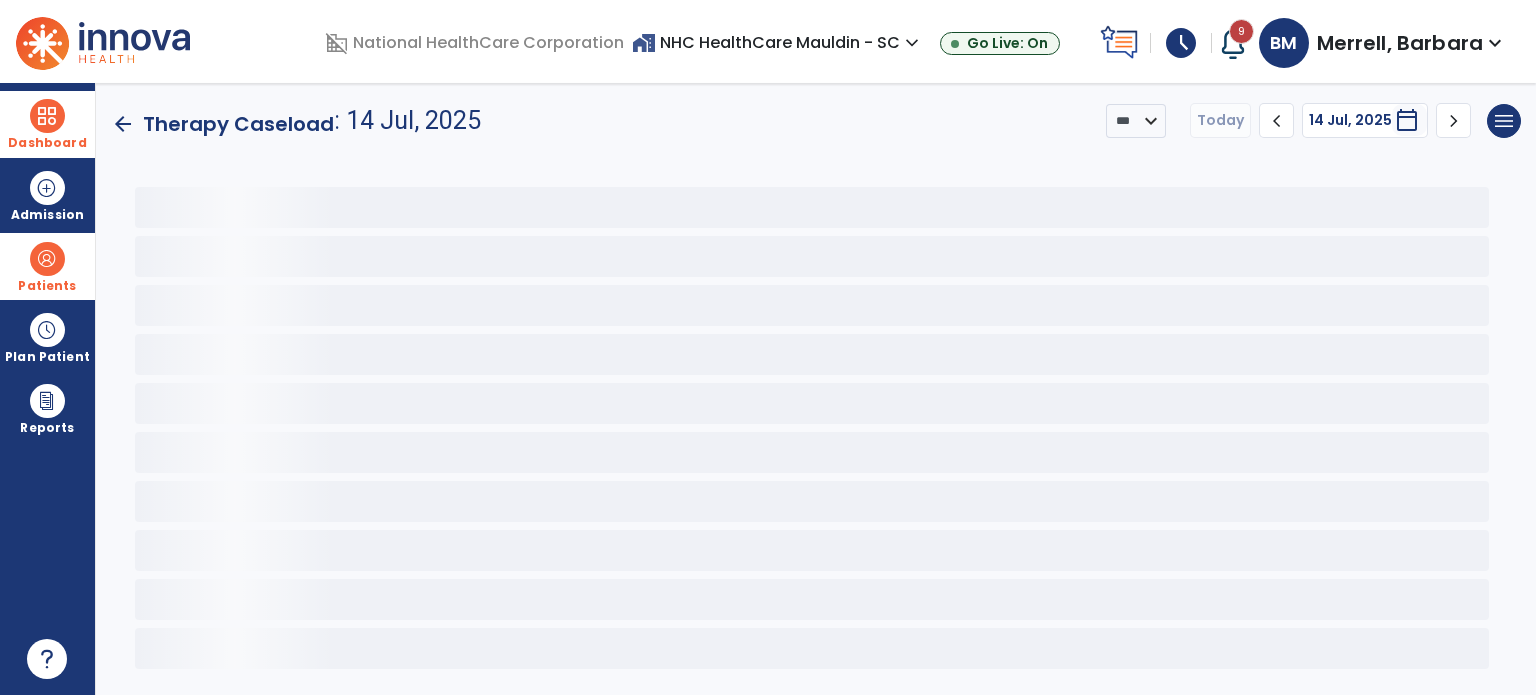 scroll, scrollTop: 0, scrollLeft: 0, axis: both 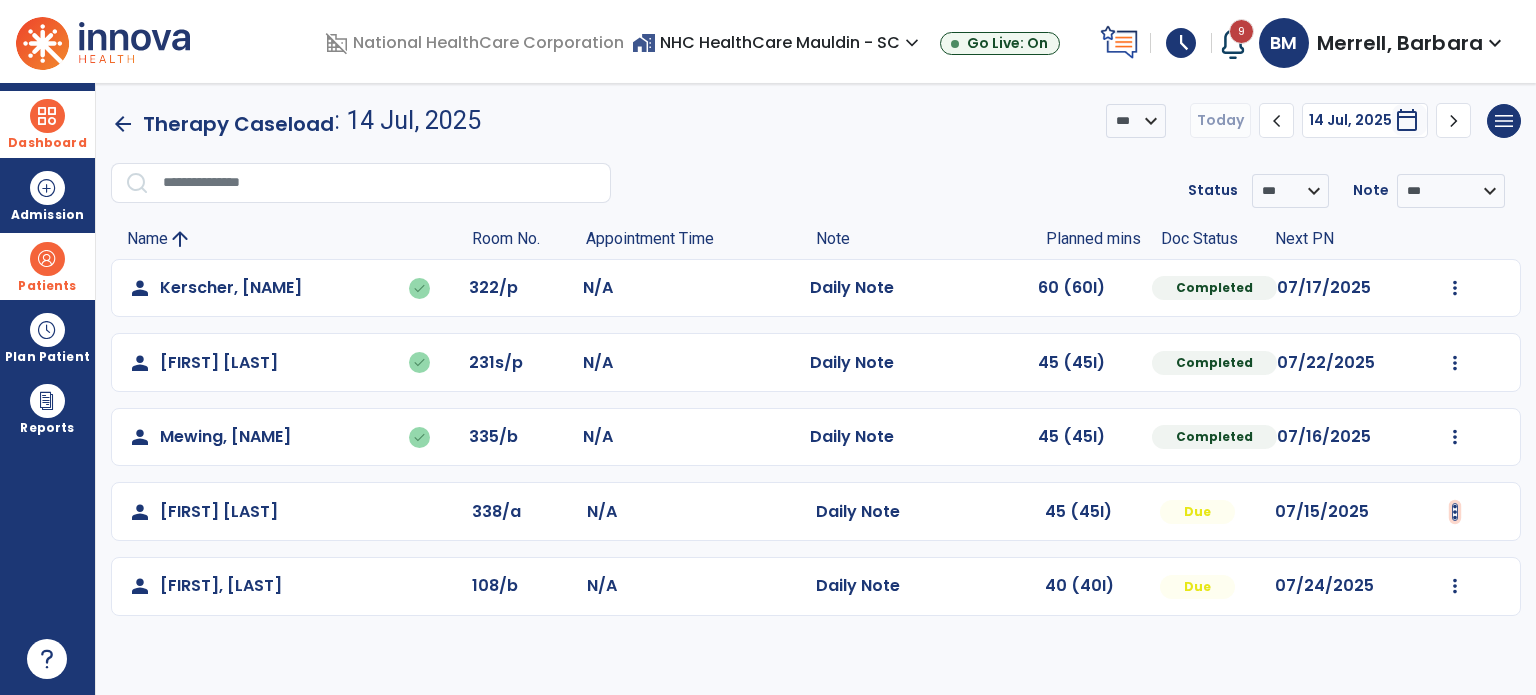 click at bounding box center [1455, 288] 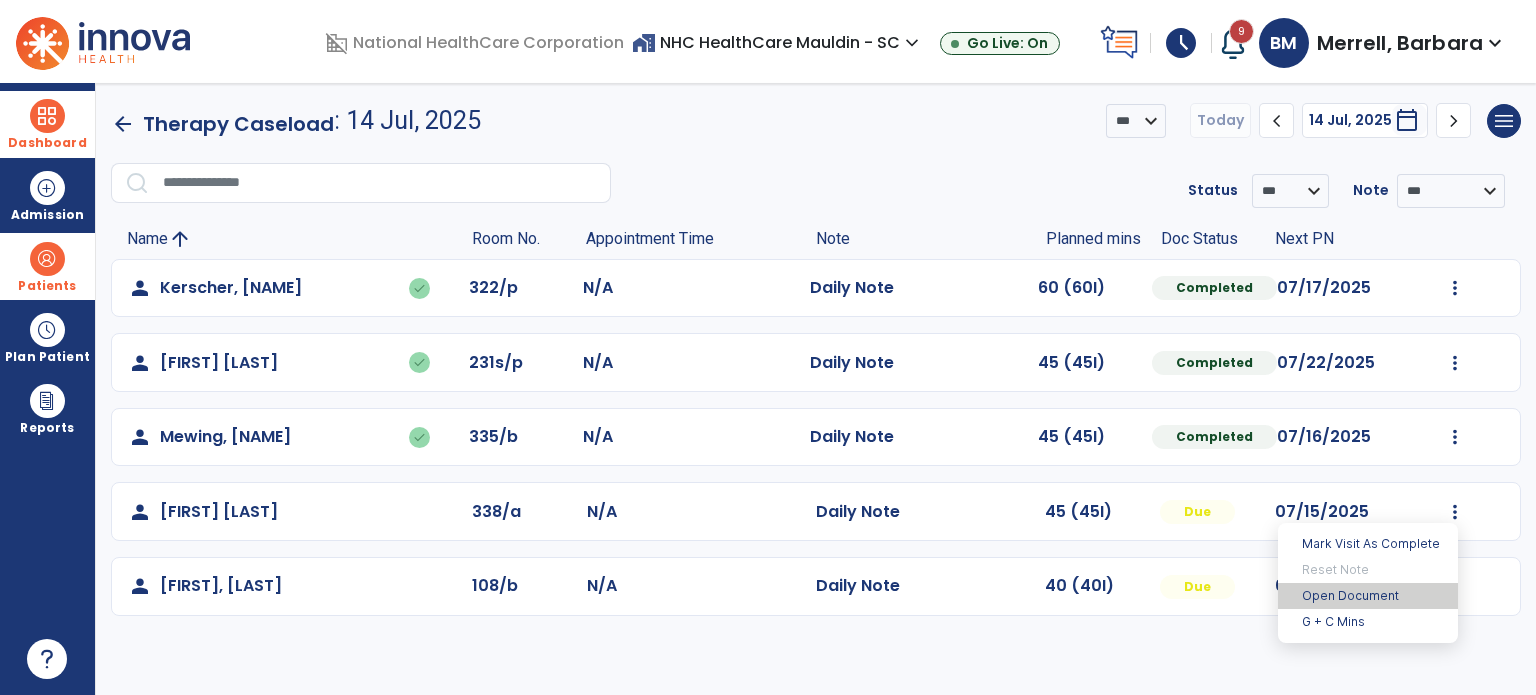 click on "Open Document" at bounding box center [1368, 596] 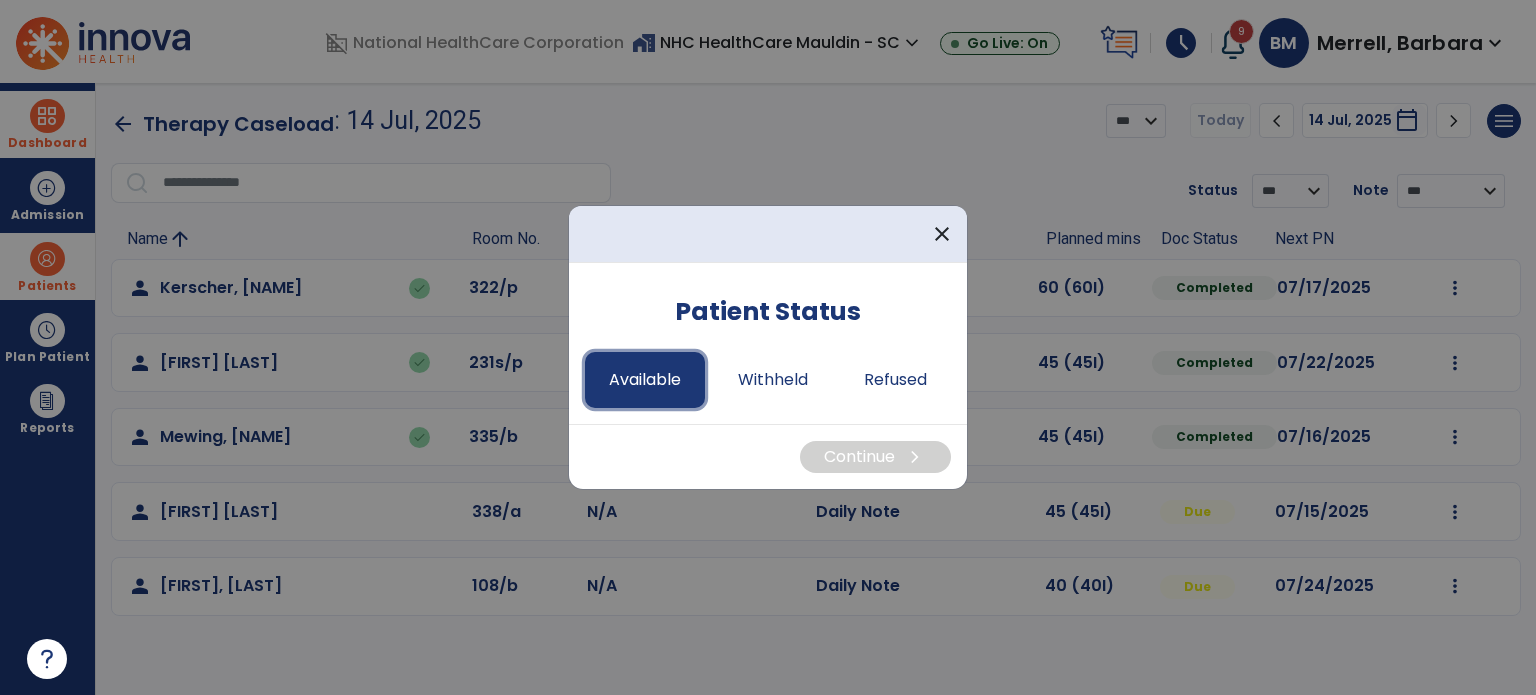 click on "Available" at bounding box center [645, 380] 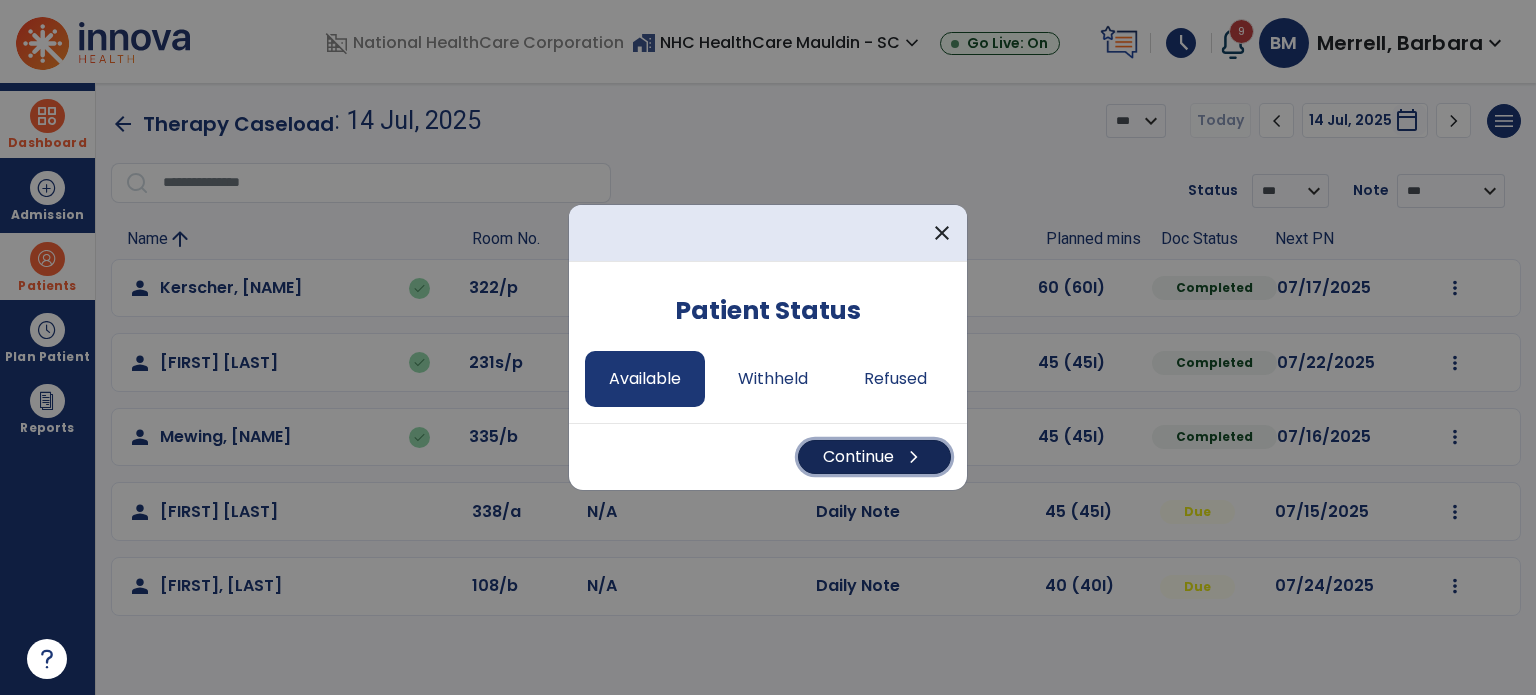click on "Continue   chevron_right" at bounding box center (874, 457) 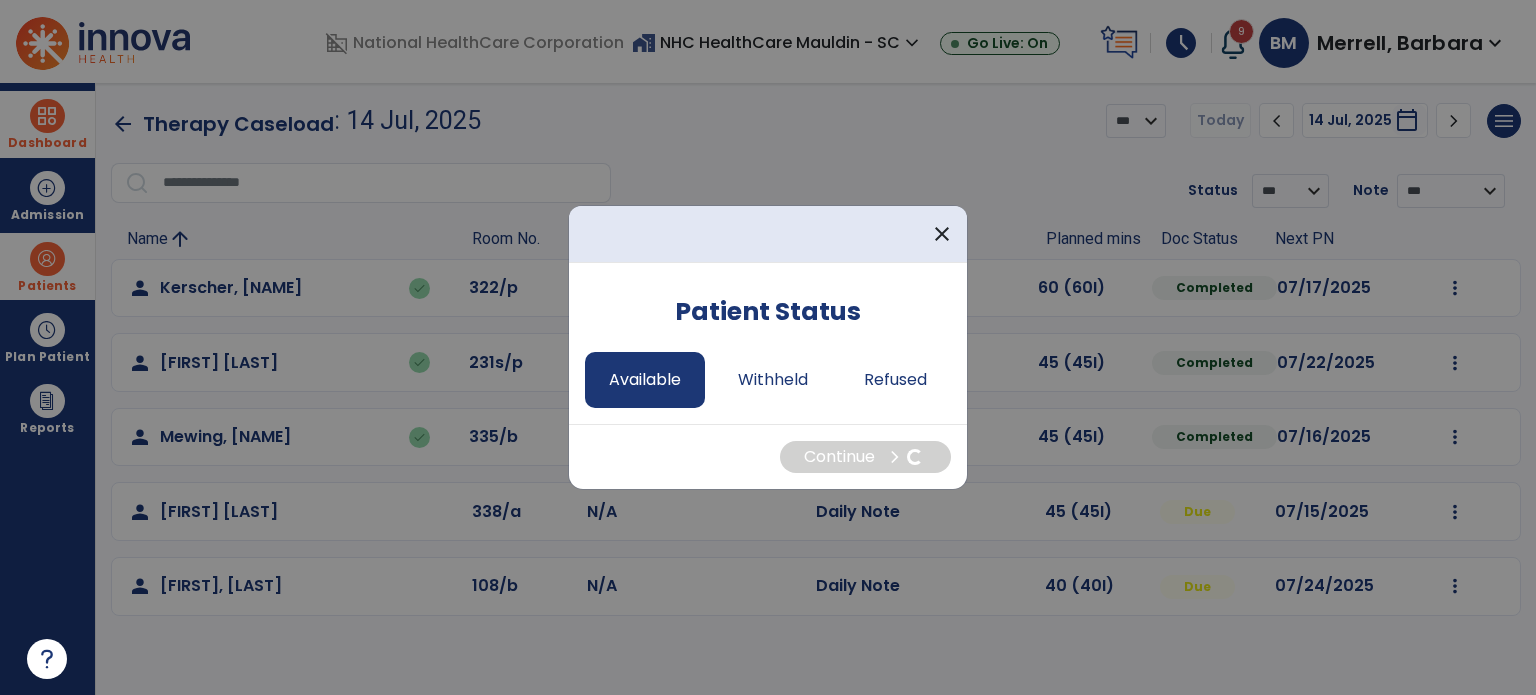select on "*" 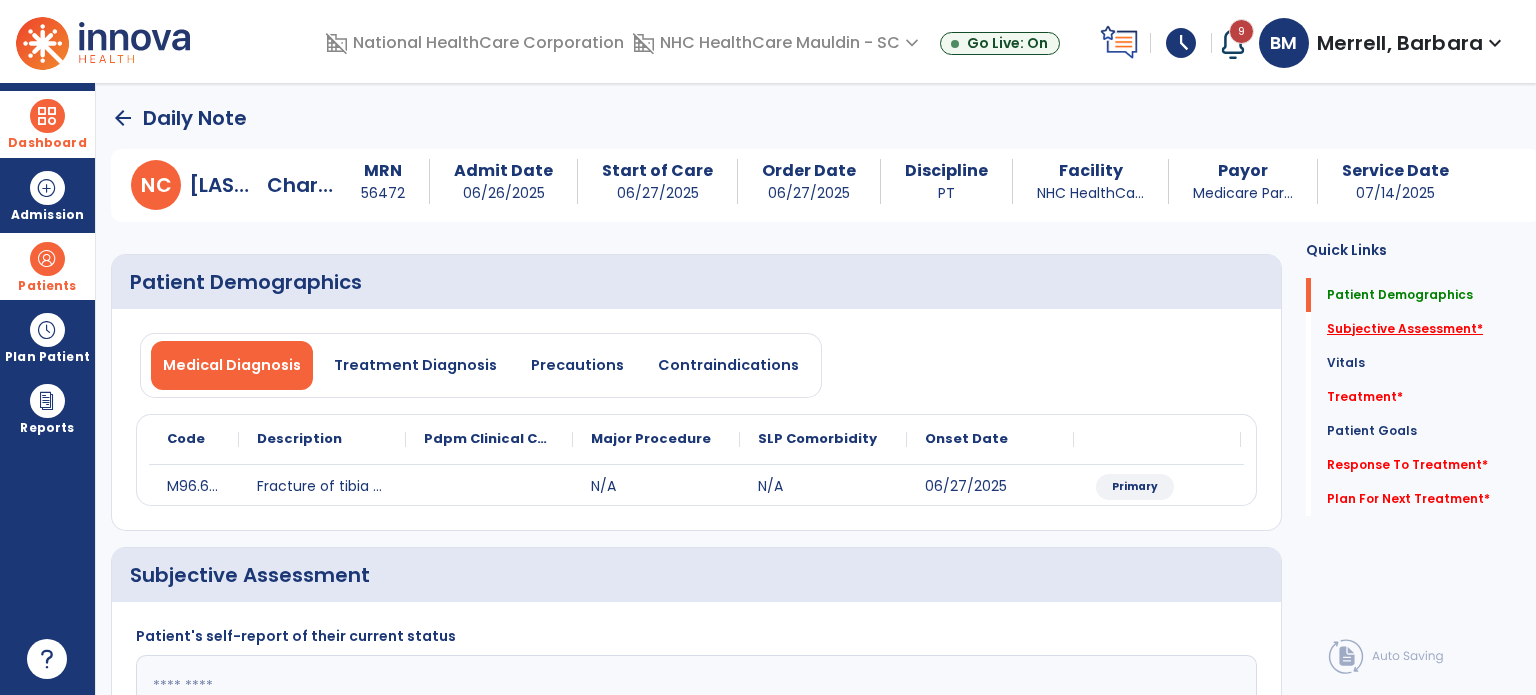 click on "Subjective Assessment   *" 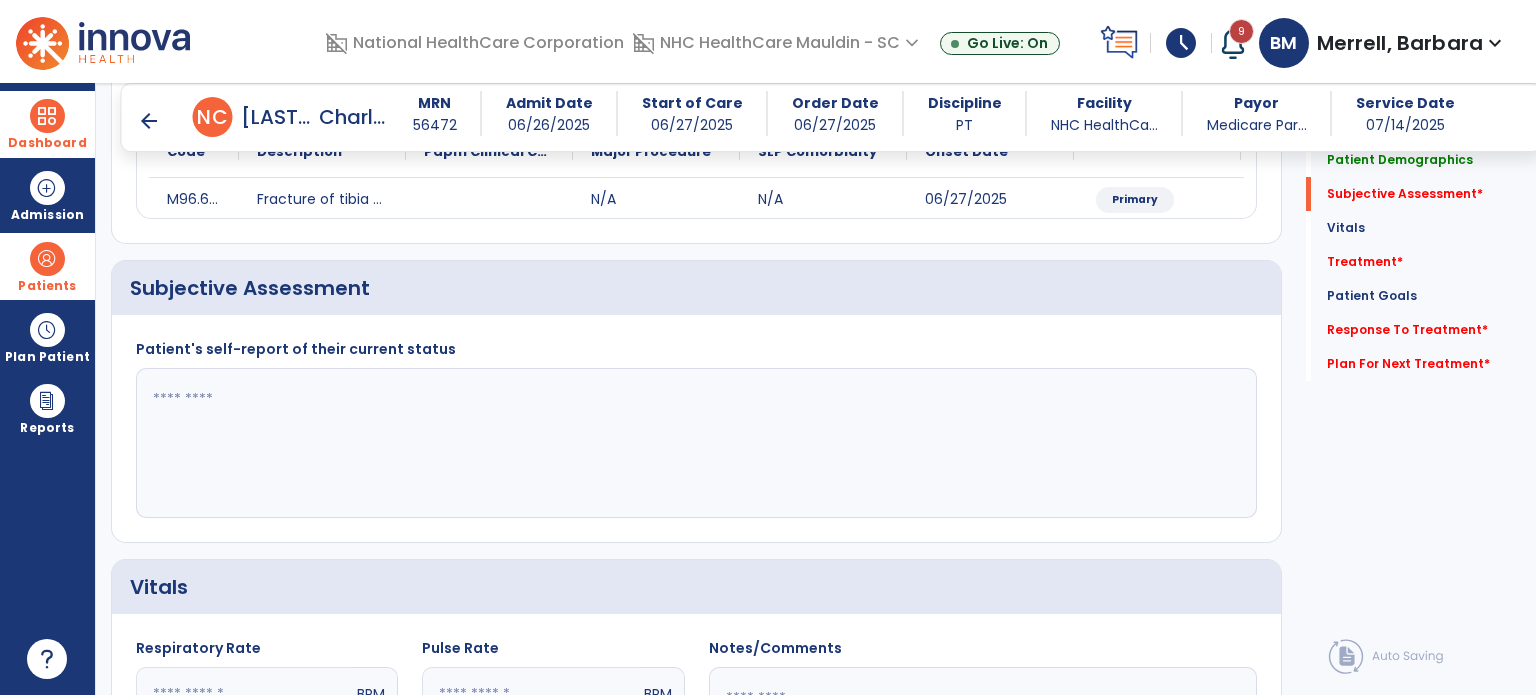 scroll, scrollTop: 298, scrollLeft: 0, axis: vertical 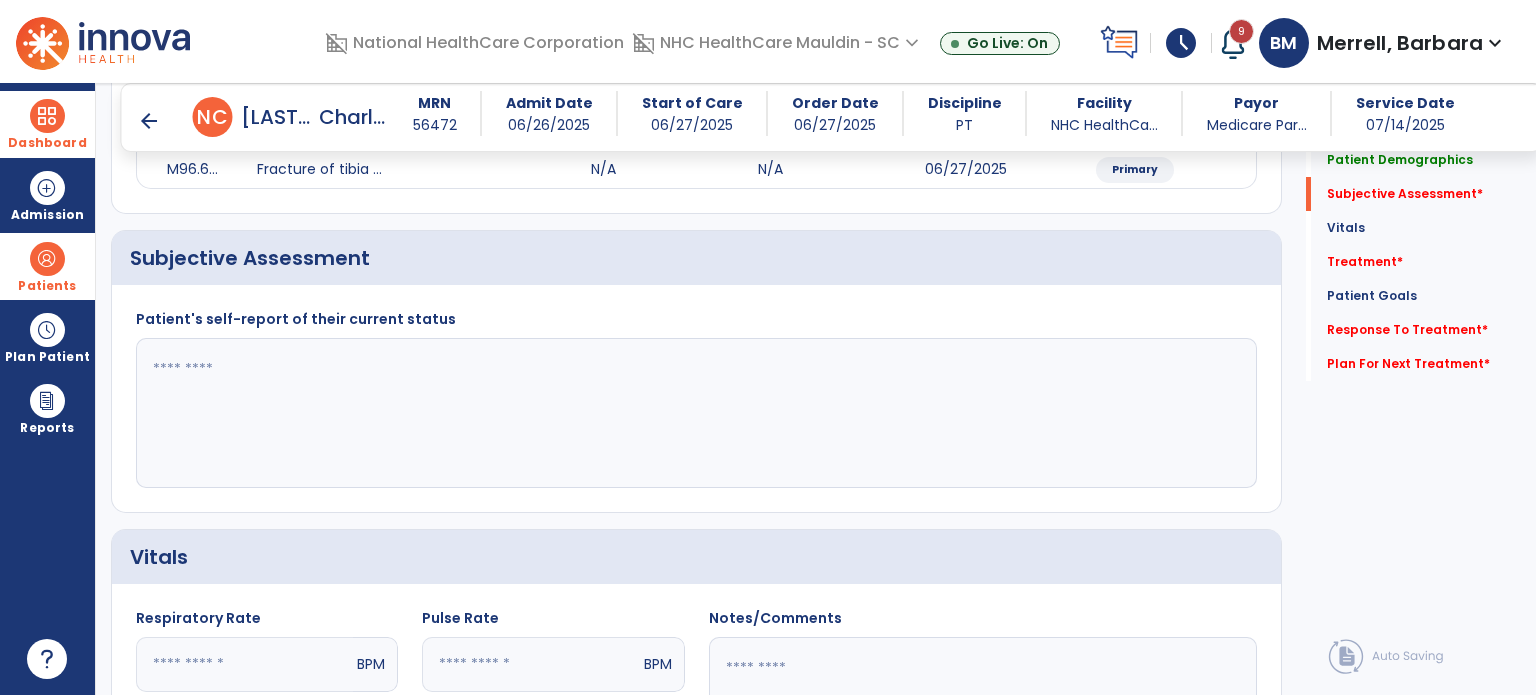 click 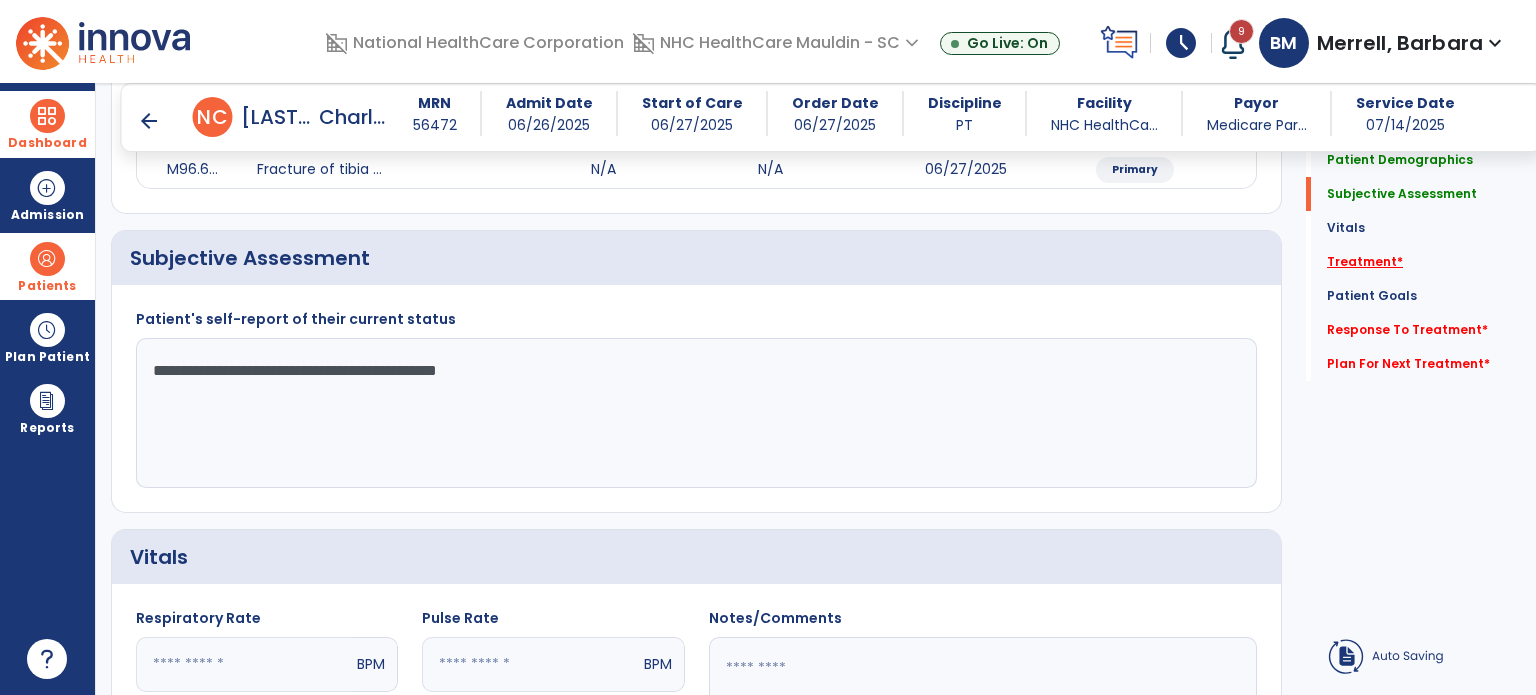 type on "**********" 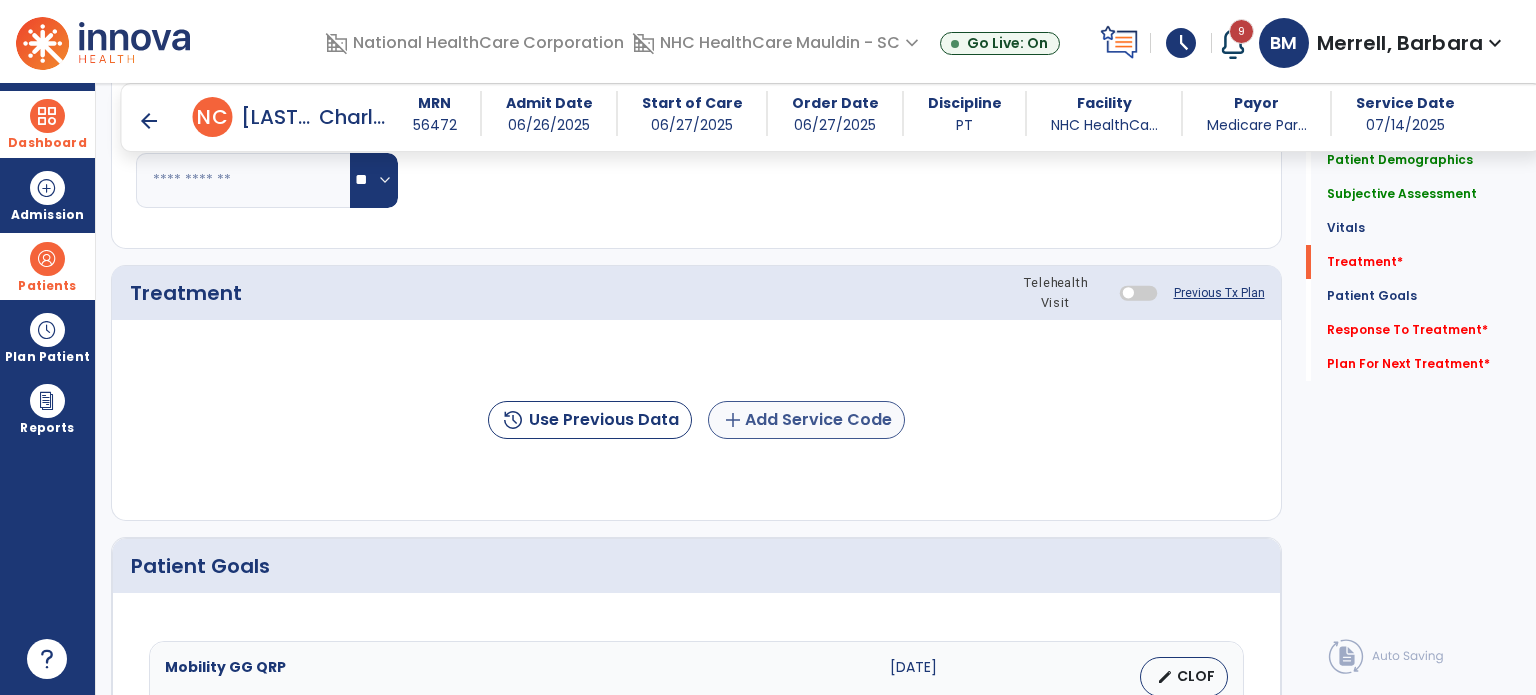 scroll, scrollTop: 987, scrollLeft: 0, axis: vertical 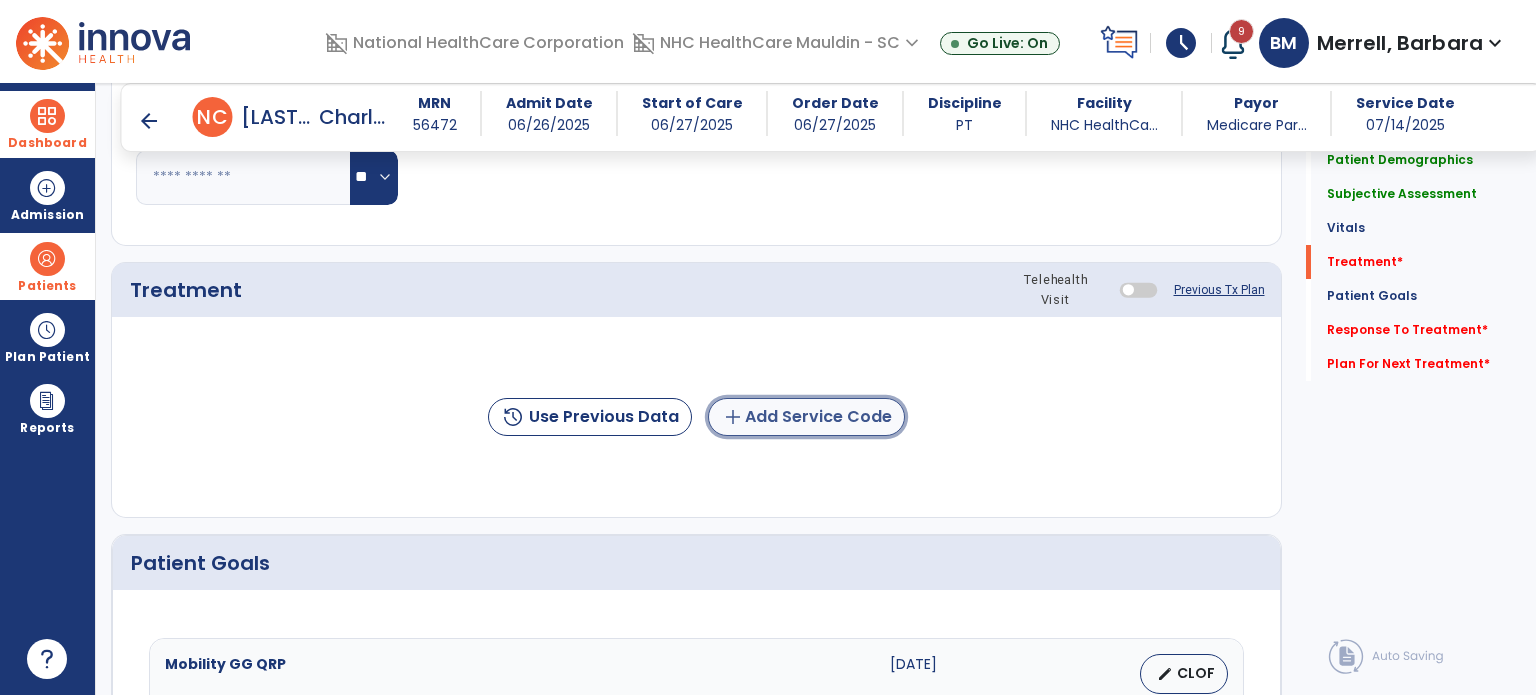 click on "add  Add Service Code" 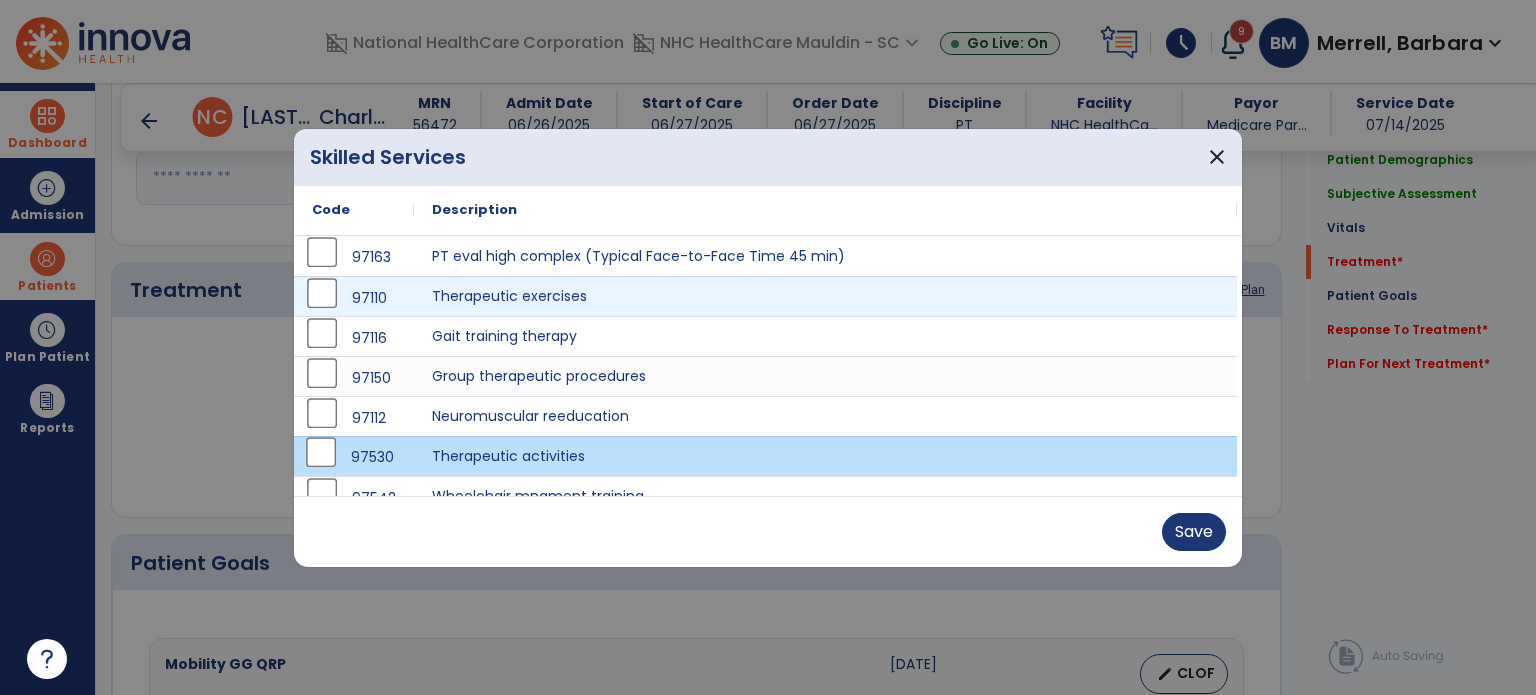 click on "97110" at bounding box center [354, 298] 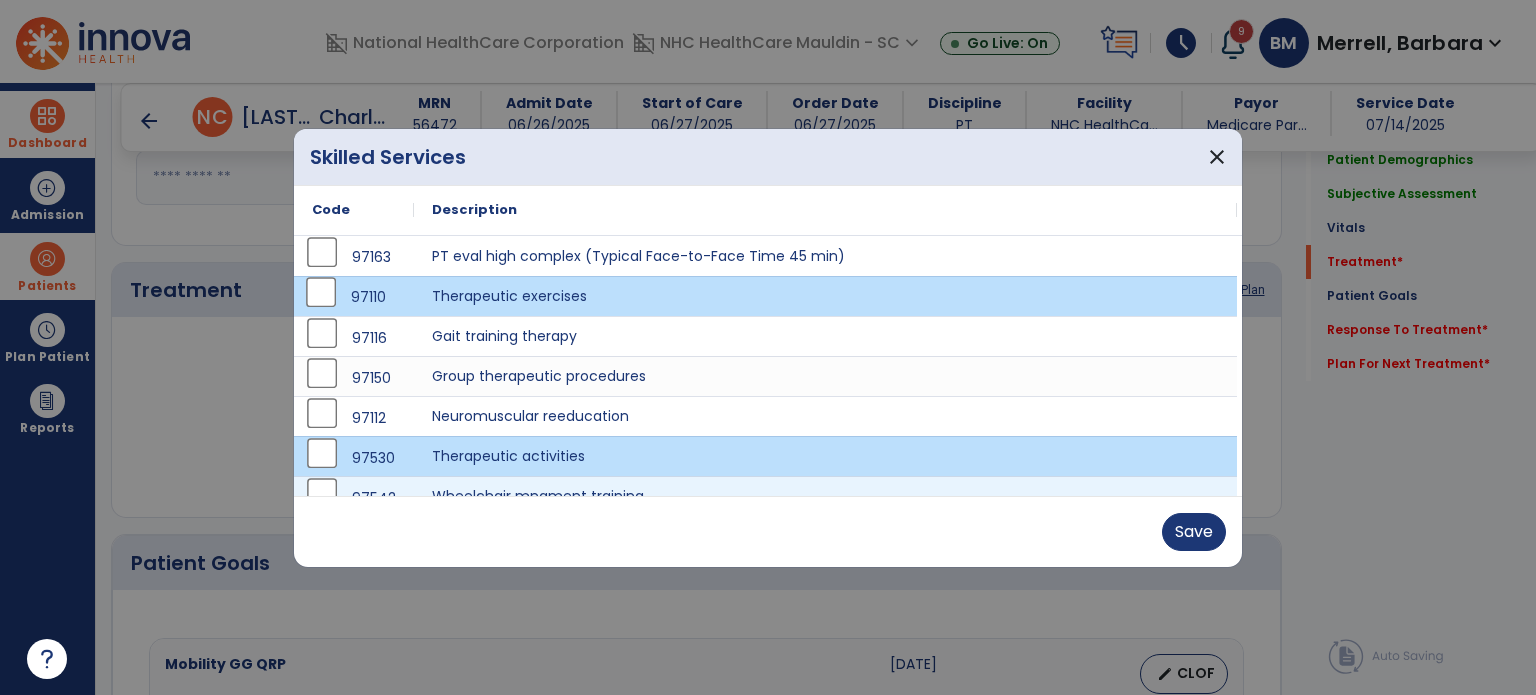 scroll, scrollTop: 20, scrollLeft: 0, axis: vertical 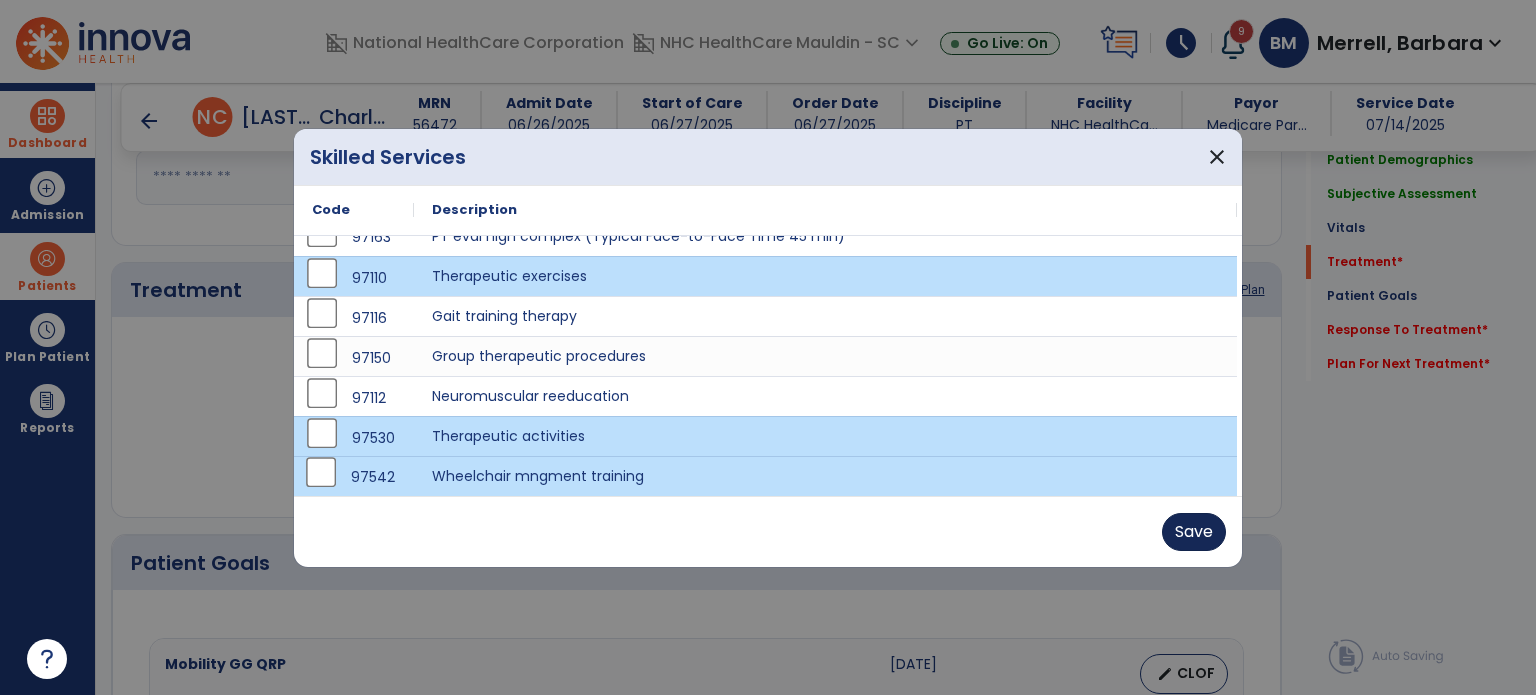 drag, startPoint x: 1205, startPoint y: 504, endPoint x: 1202, endPoint y: 523, distance: 19.235384 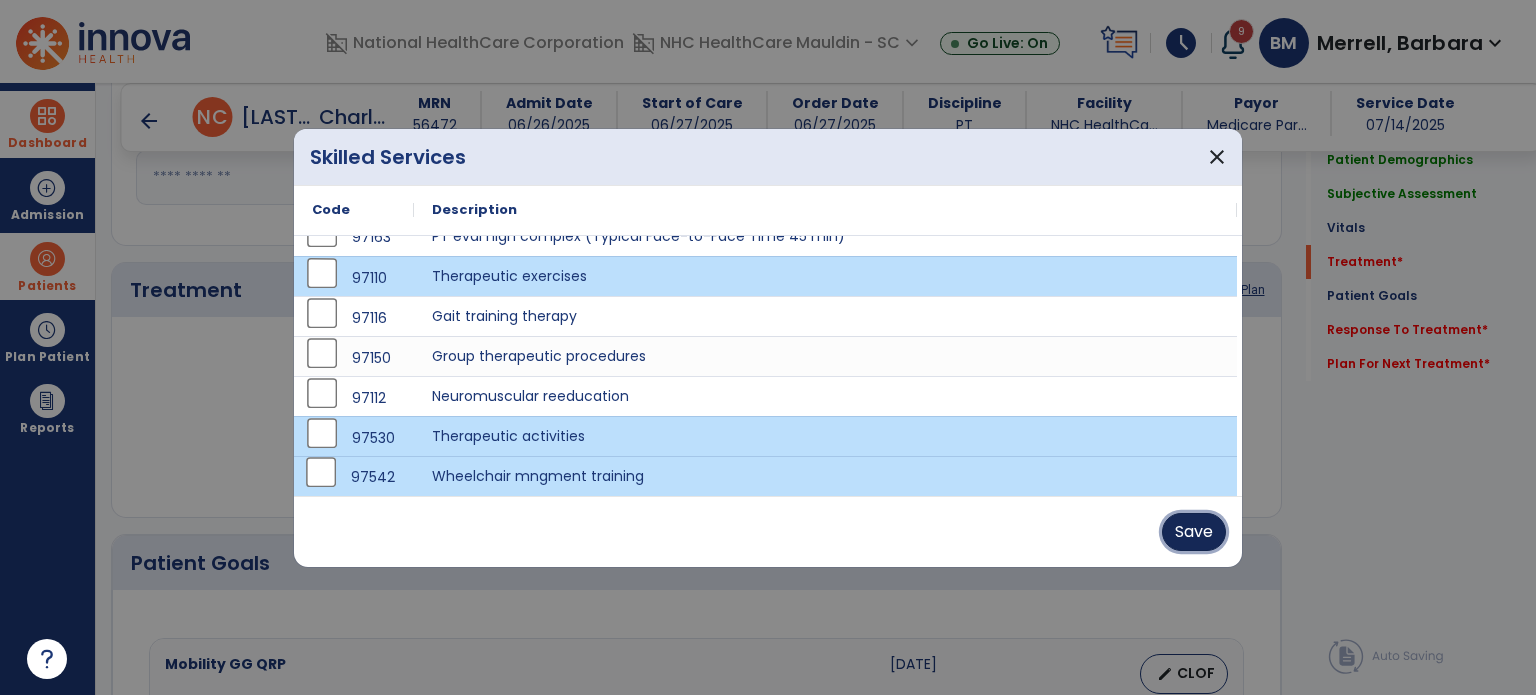drag, startPoint x: 1202, startPoint y: 523, endPoint x: 1183, endPoint y: 519, distance: 19.416489 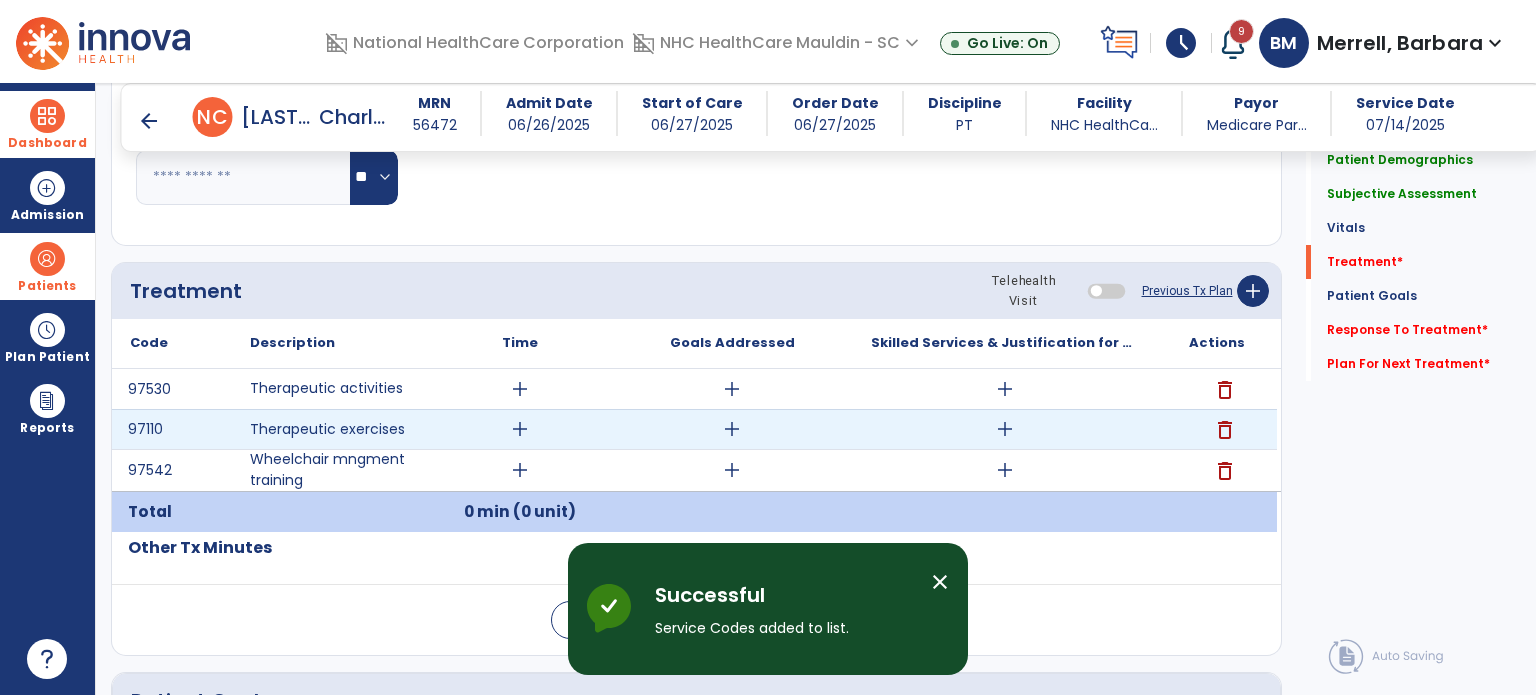 click on "add" at bounding box center (520, 429) 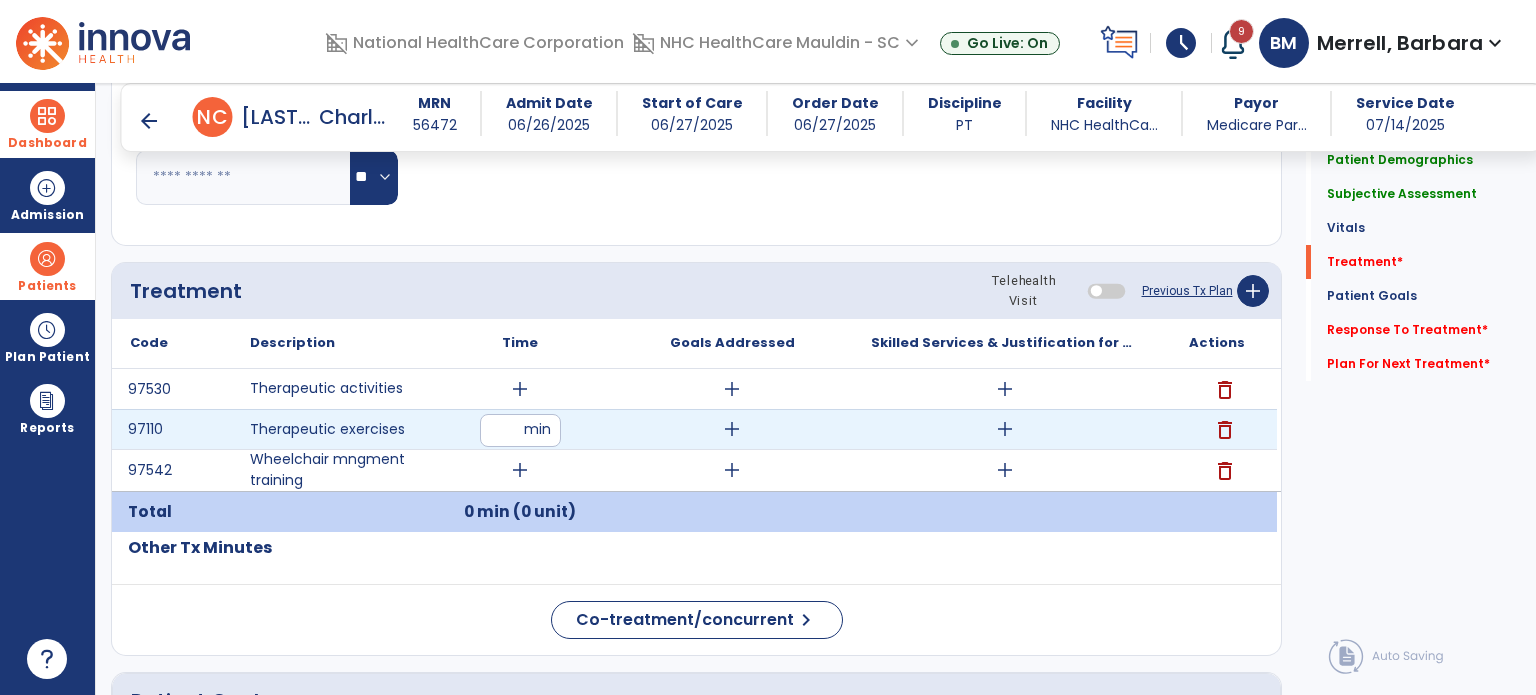 type on "**" 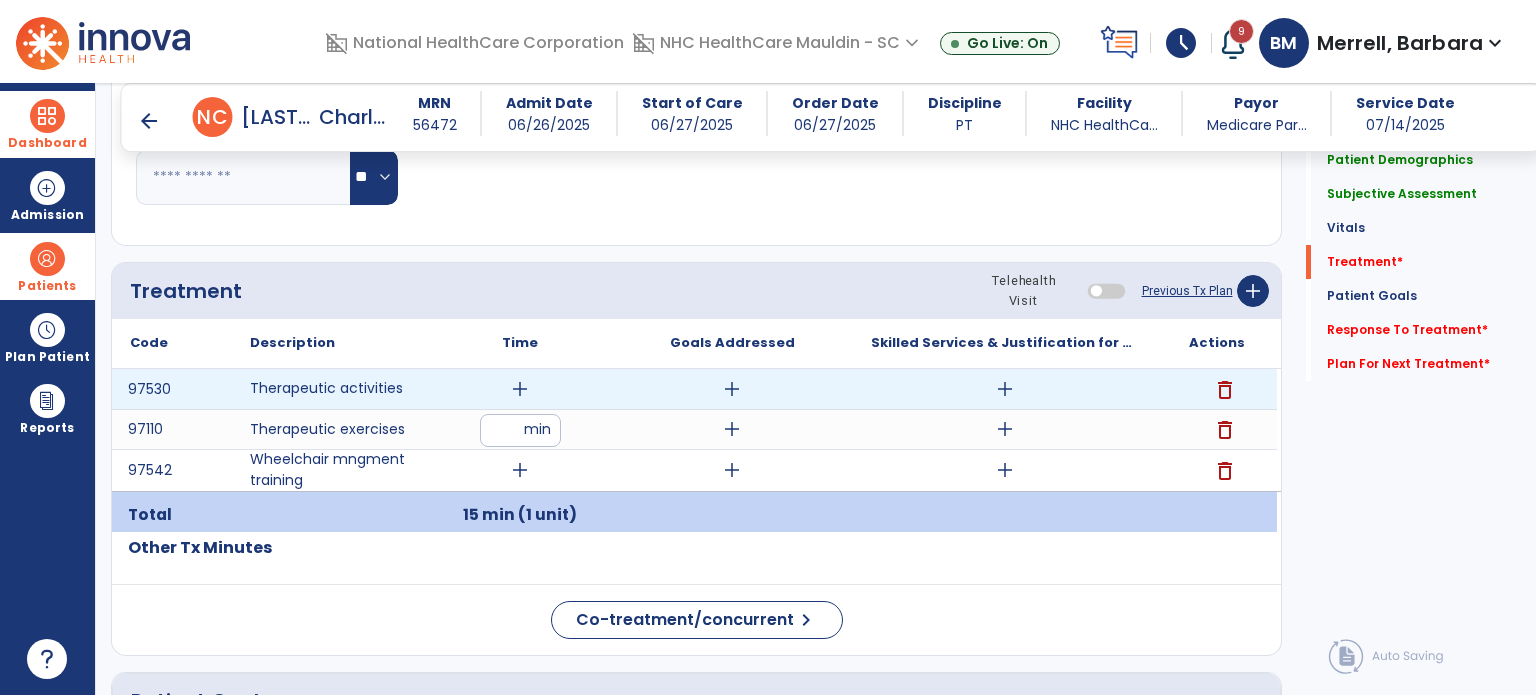 click on "add" at bounding box center [520, 389] 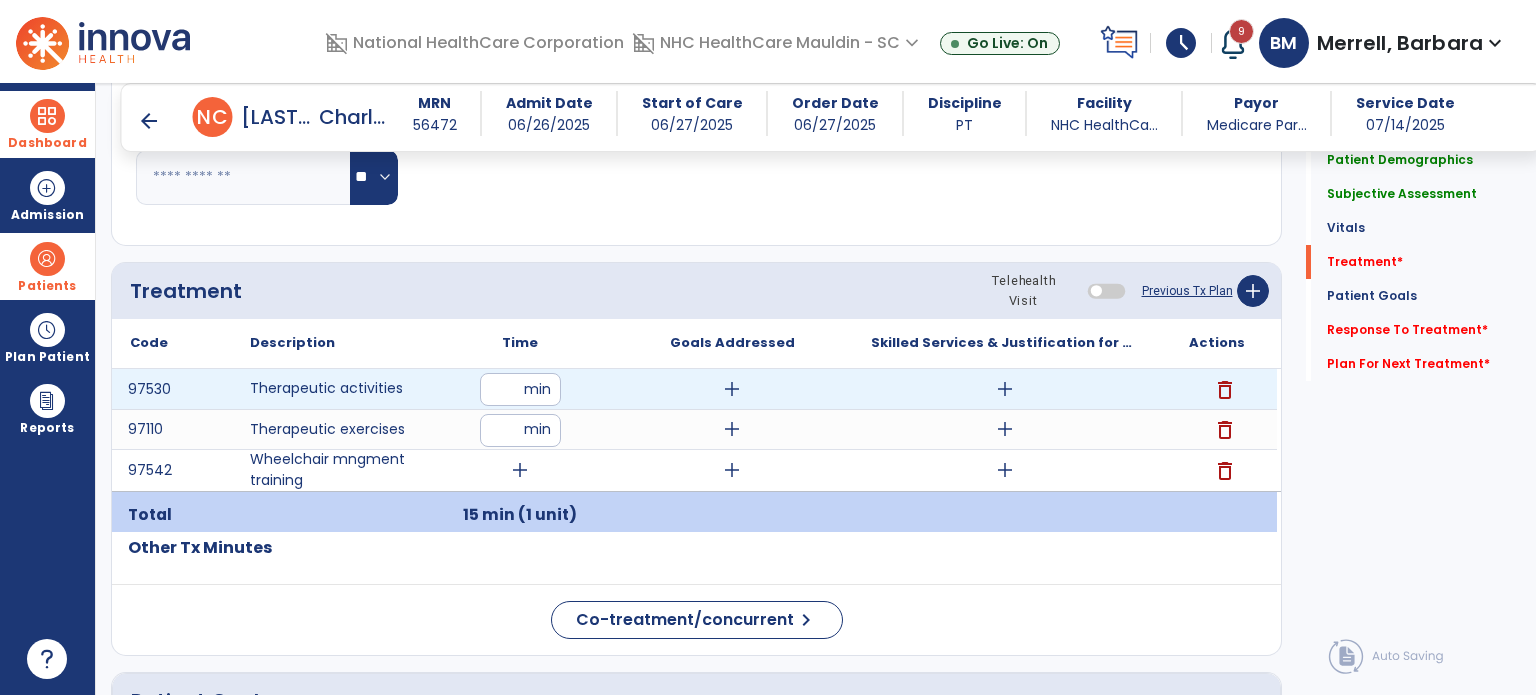 type on "**" 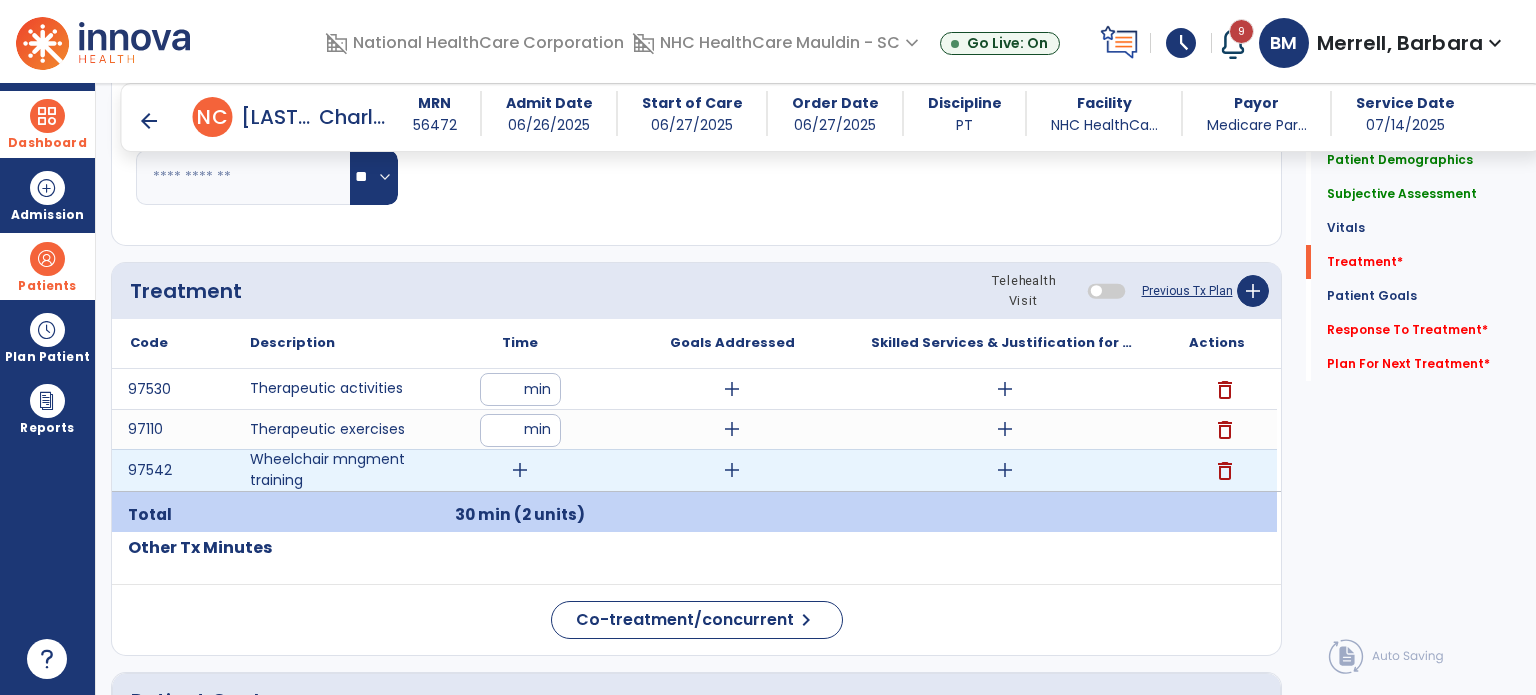 click on "add" at bounding box center [520, 470] 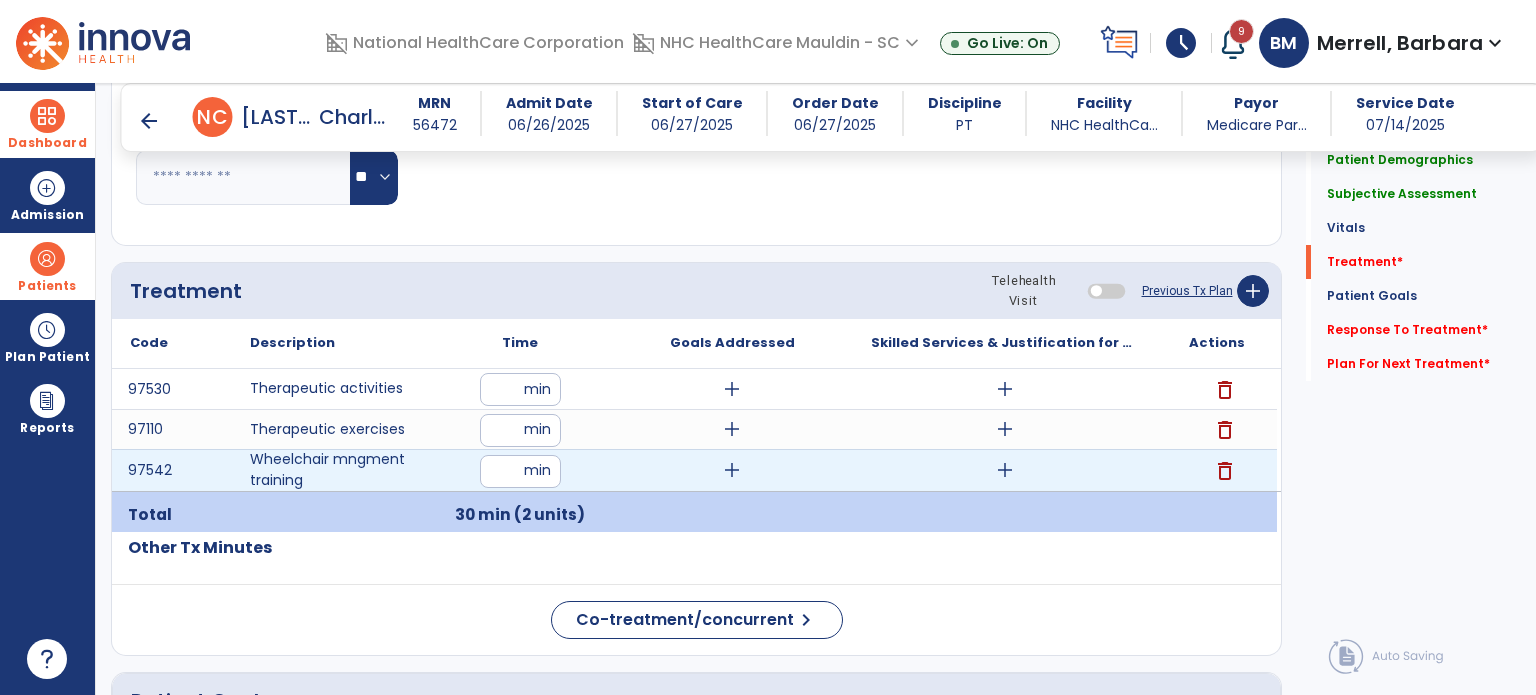 type on "**" 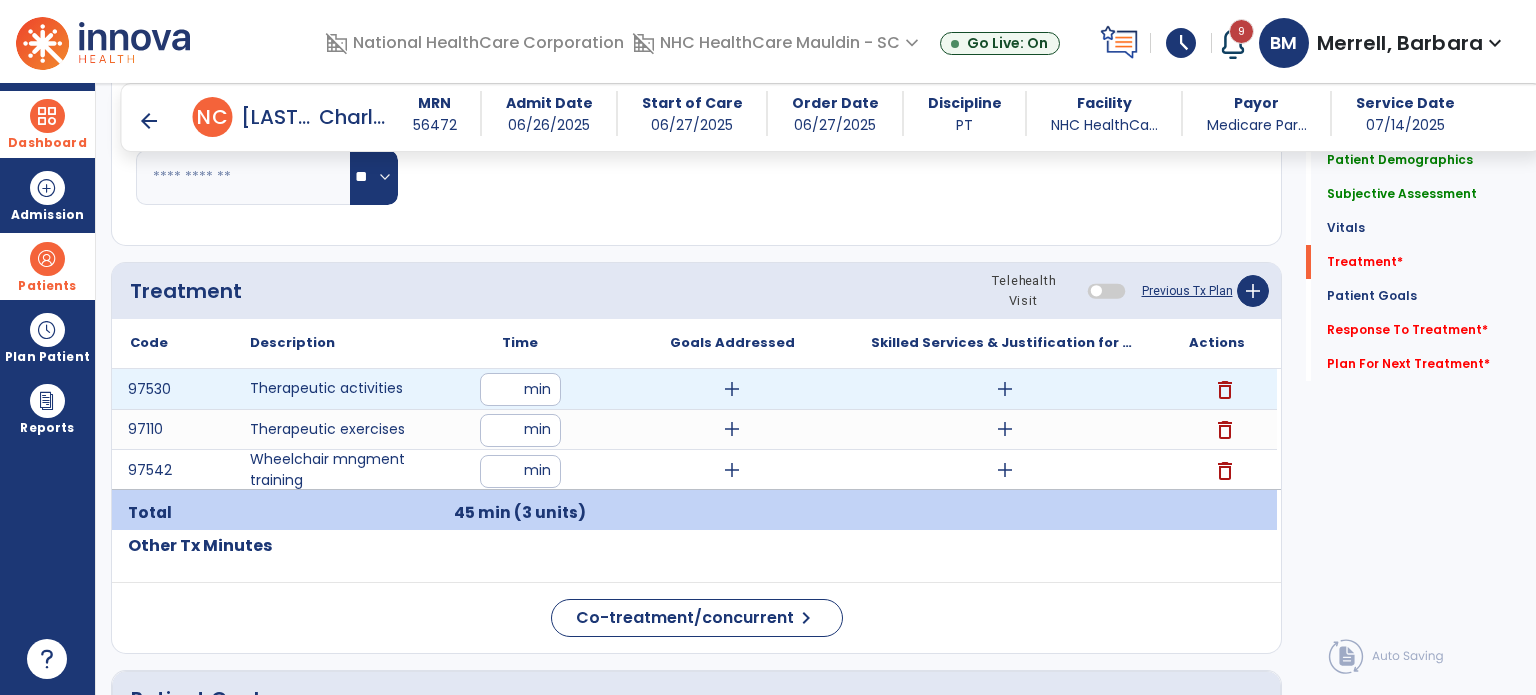click on "add" at bounding box center (732, 389) 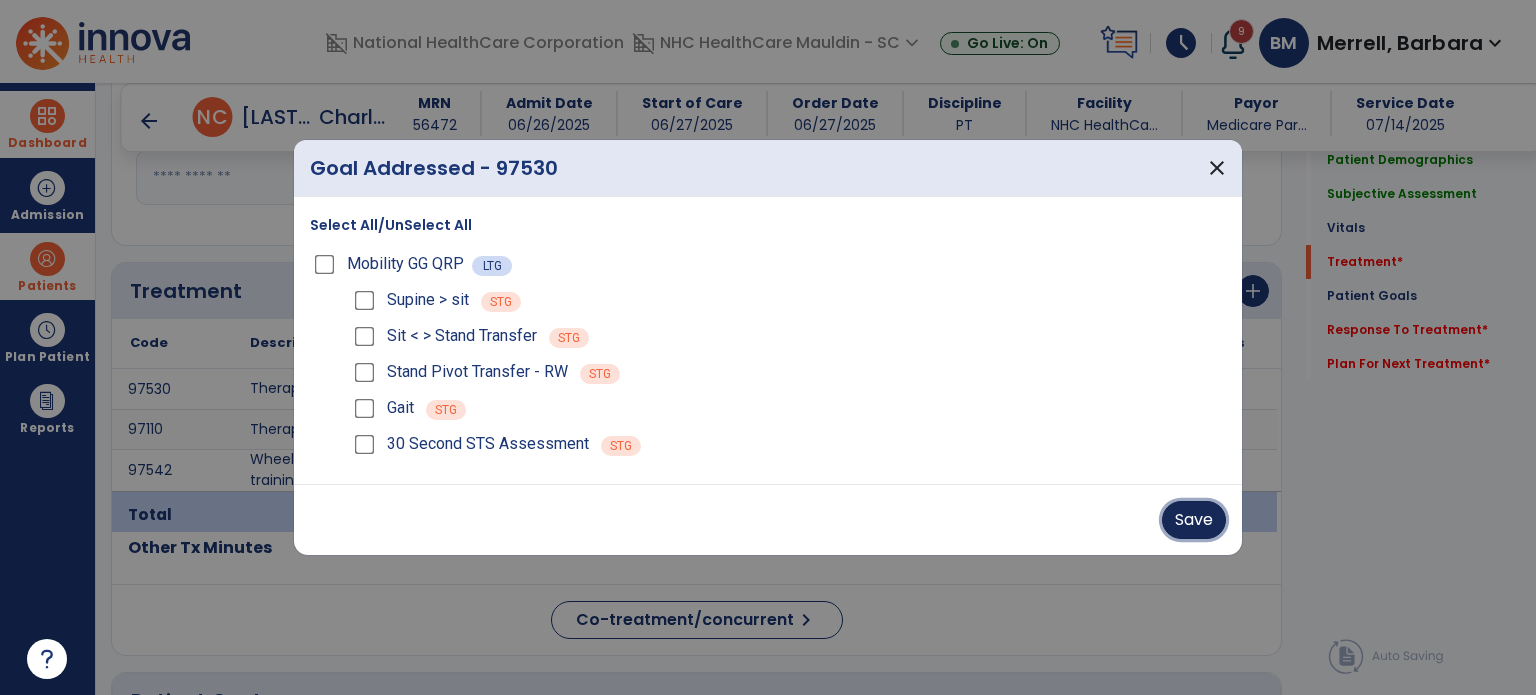 click on "Save" at bounding box center [1194, 520] 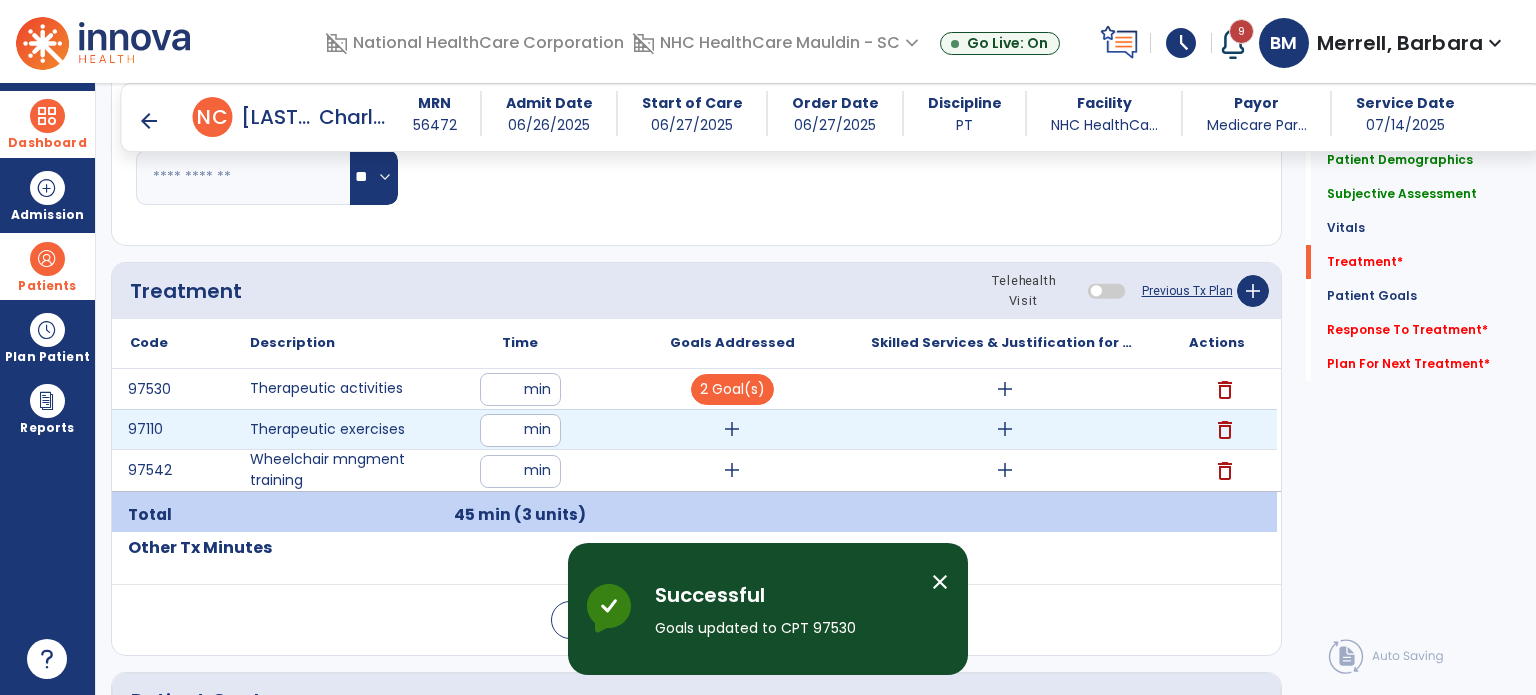 click on "add" at bounding box center [732, 429] 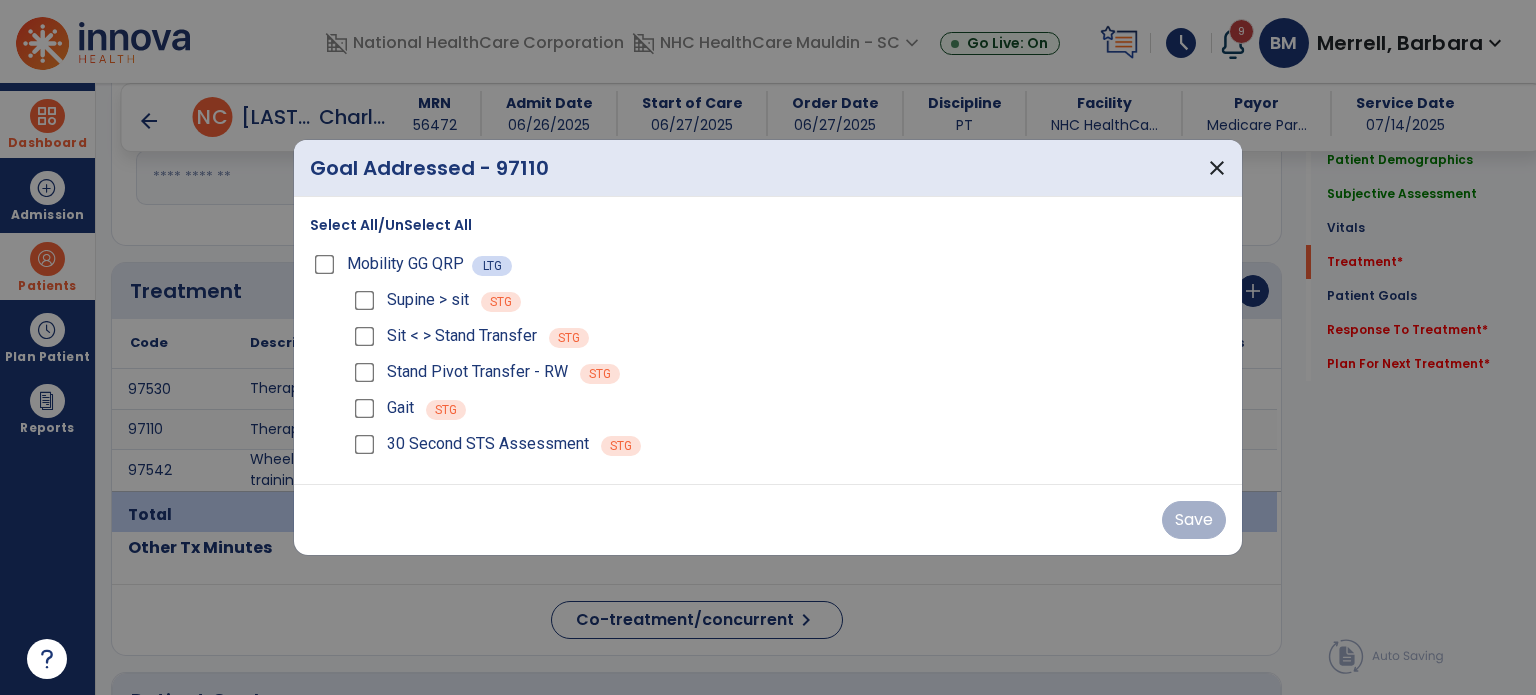 click on "Mobility GG QRP" at bounding box center (391, 264) 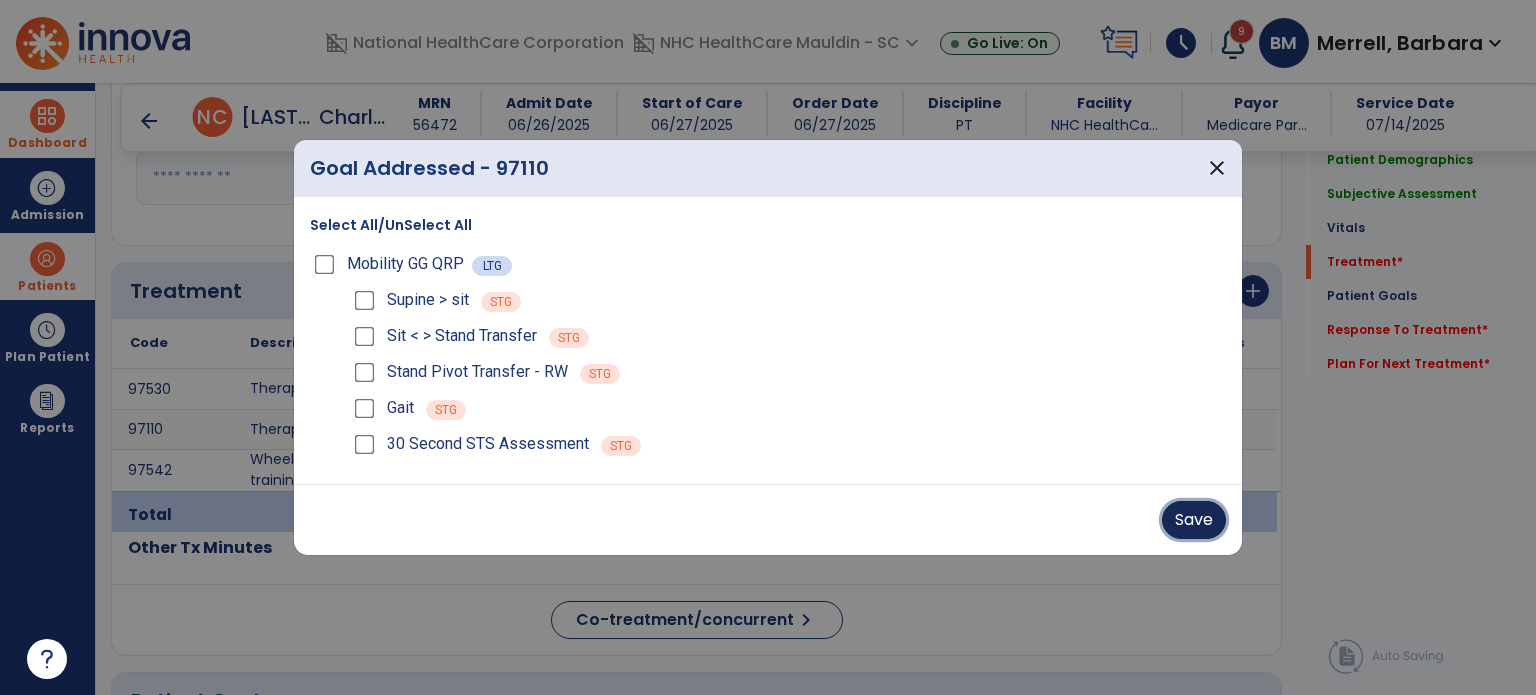 click on "Save" at bounding box center (1194, 520) 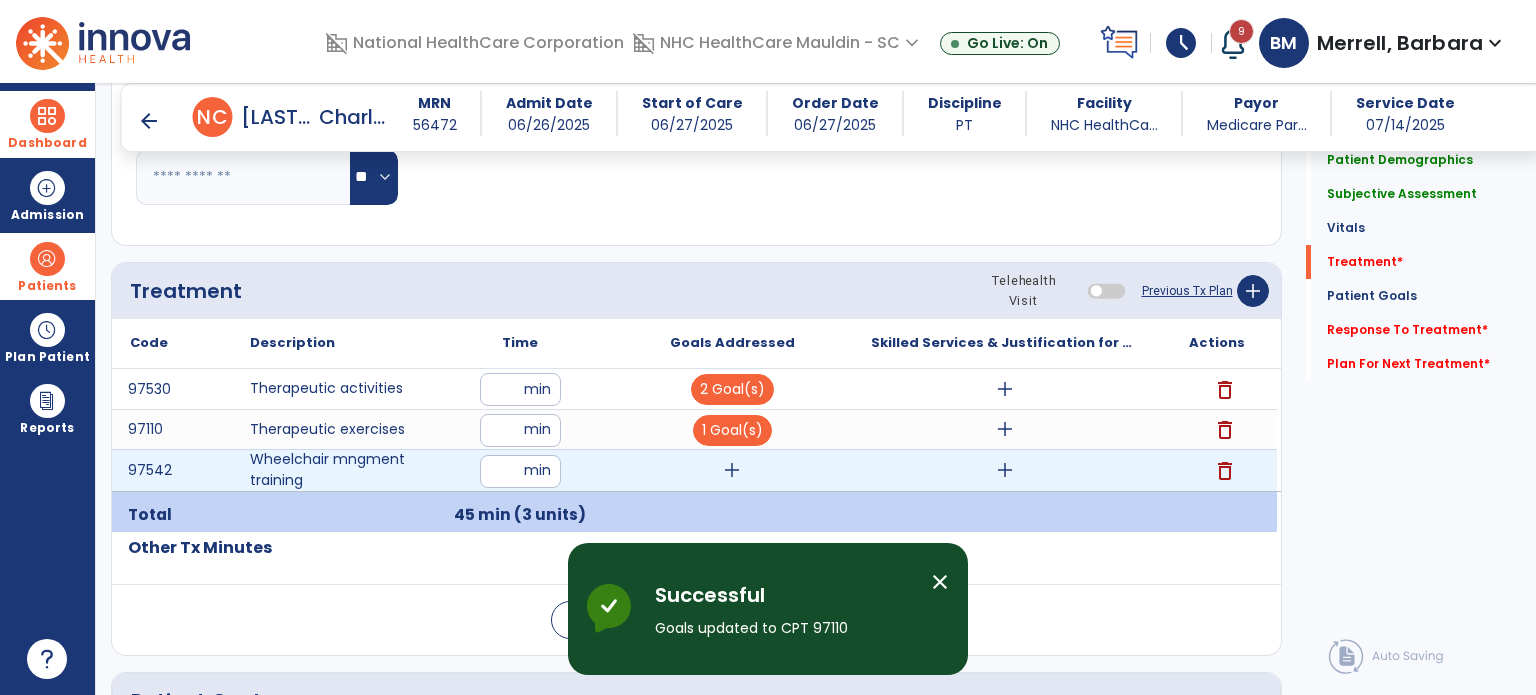click on "add" at bounding box center (732, 470) 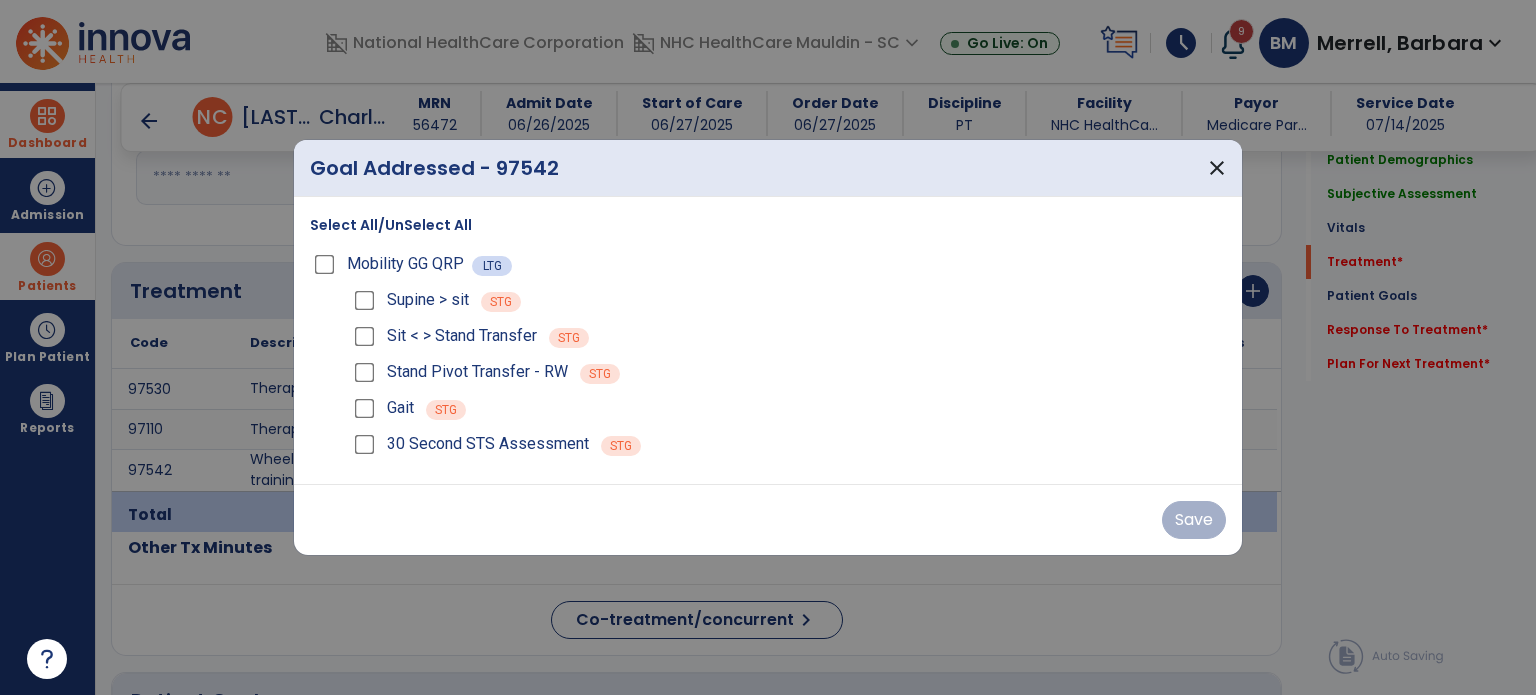 click on "Select All/UnSelect All Mobility GG QRP  LTG  Supine > sit  STG  Sit < > Stand Transfer  STG  Stand Pivot Transfer - RW  STG  Gait  STG  30 Second STS Assessment  STG" at bounding box center (768, 340) 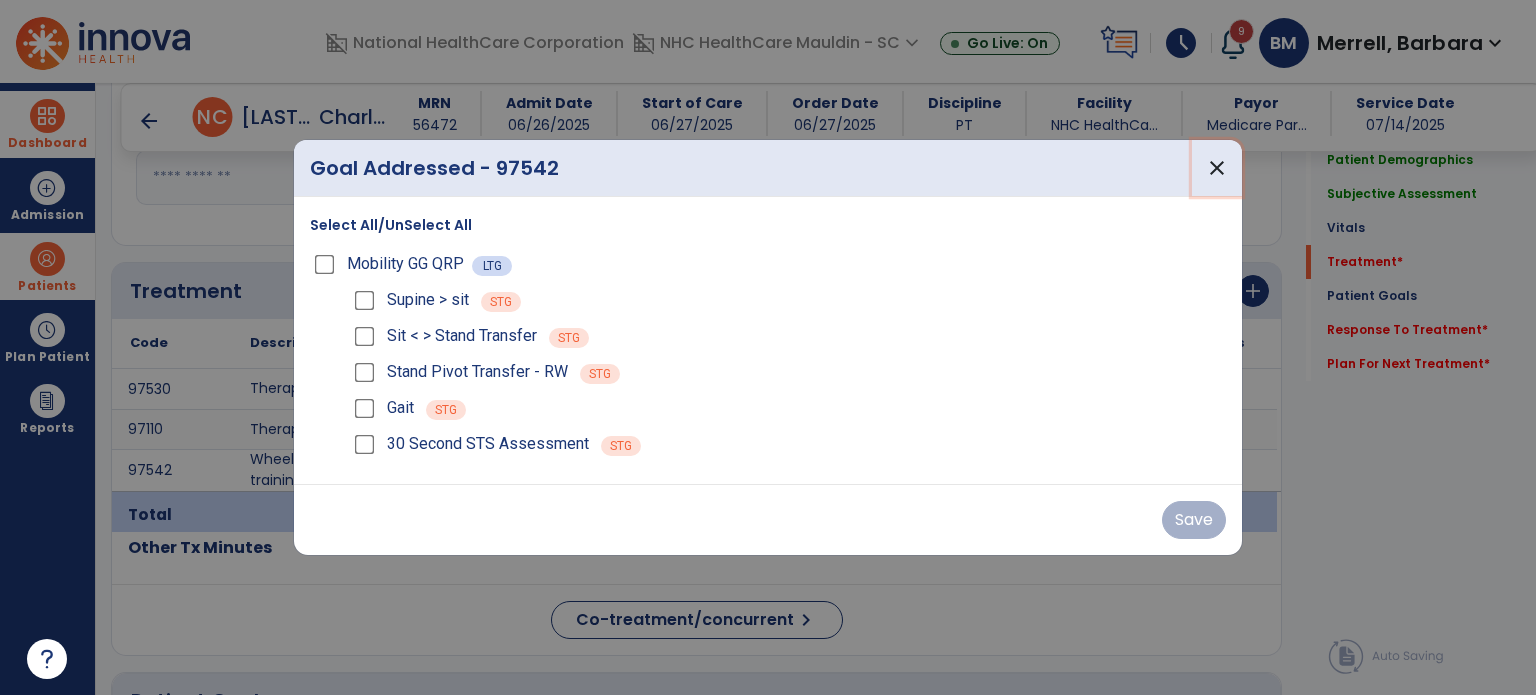 drag, startPoint x: 1236, startPoint y: 164, endPoint x: 1208, endPoint y: 177, distance: 30.870699 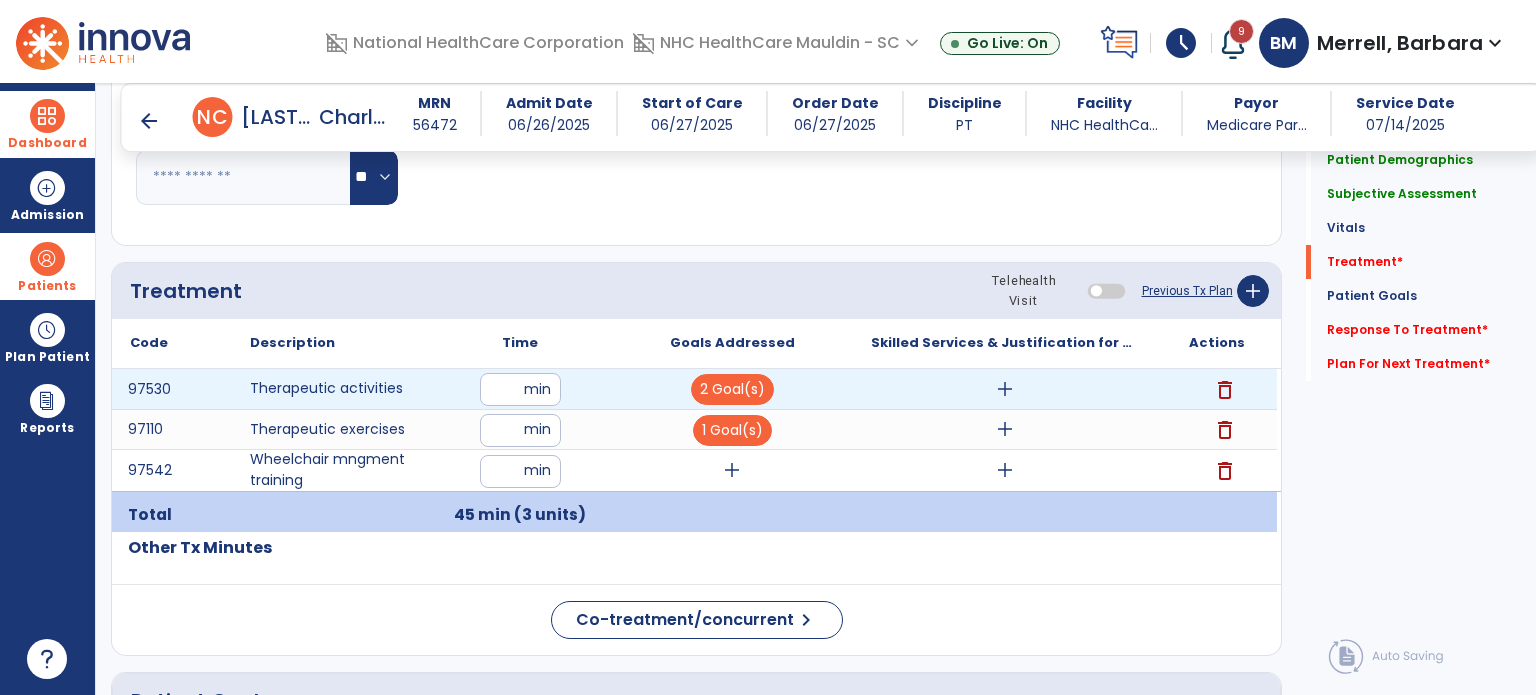 click on "add" at bounding box center [1005, 389] 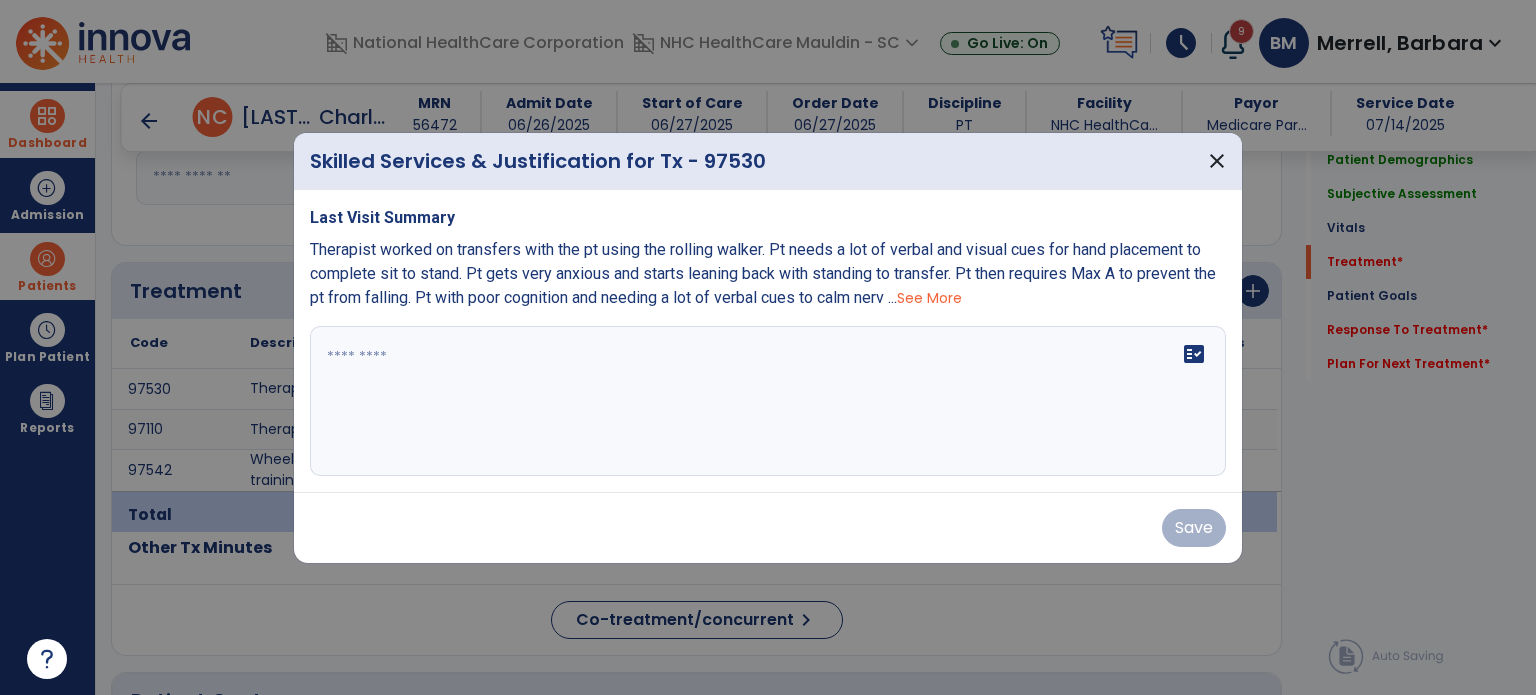 click on "Last Visit Summary Therapist worked on transfers with the pt using the rolling walker. Pt needs a lot of verbal and visual cues for hand placement to complete sit to stand. Pt gets very anxious and starts leaning back with standing to transfer. Pt then requires Max A to prevent the pt from falling.
Pt with poor cognition and needing a lot of verbal cues to calm nerv ...  See More   fact_check" at bounding box center [768, 341] 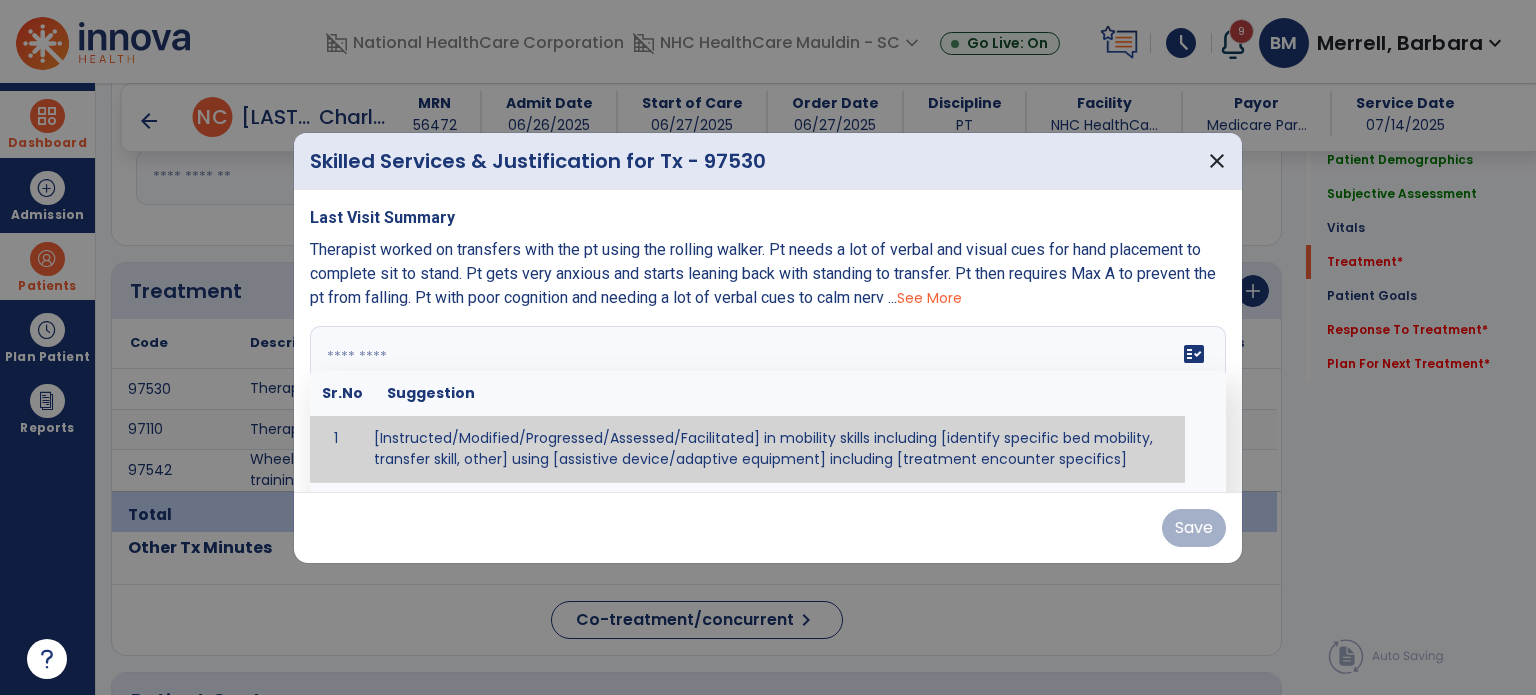 click at bounding box center [766, 401] 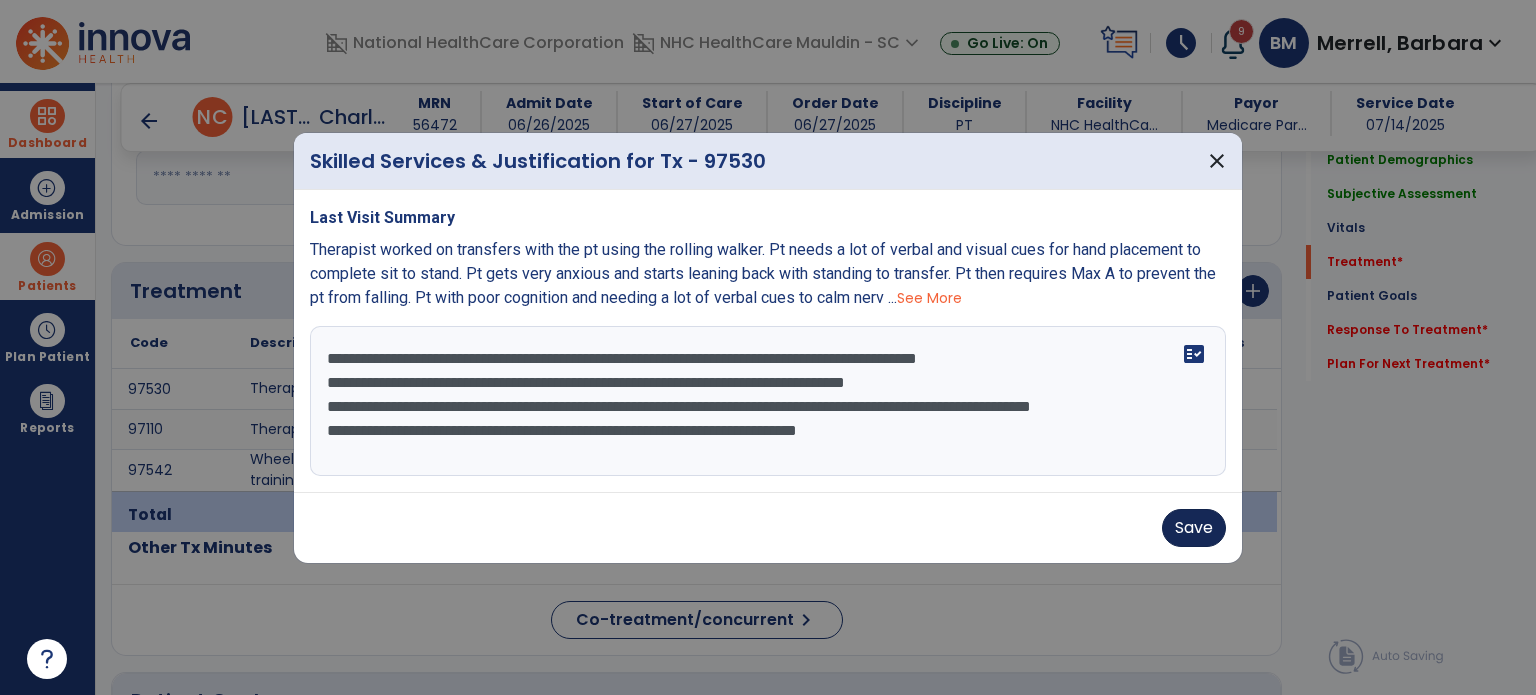 type on "**********" 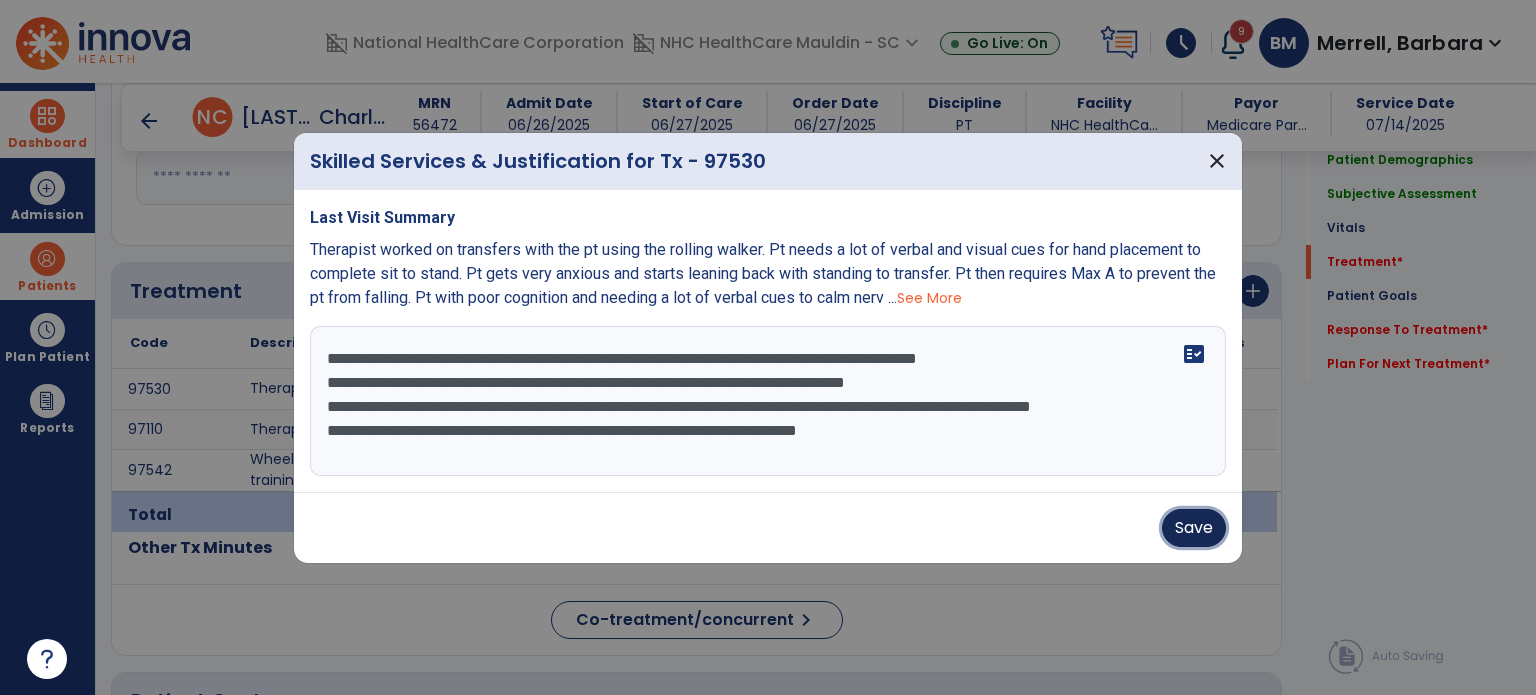 click on "Save" at bounding box center [1194, 528] 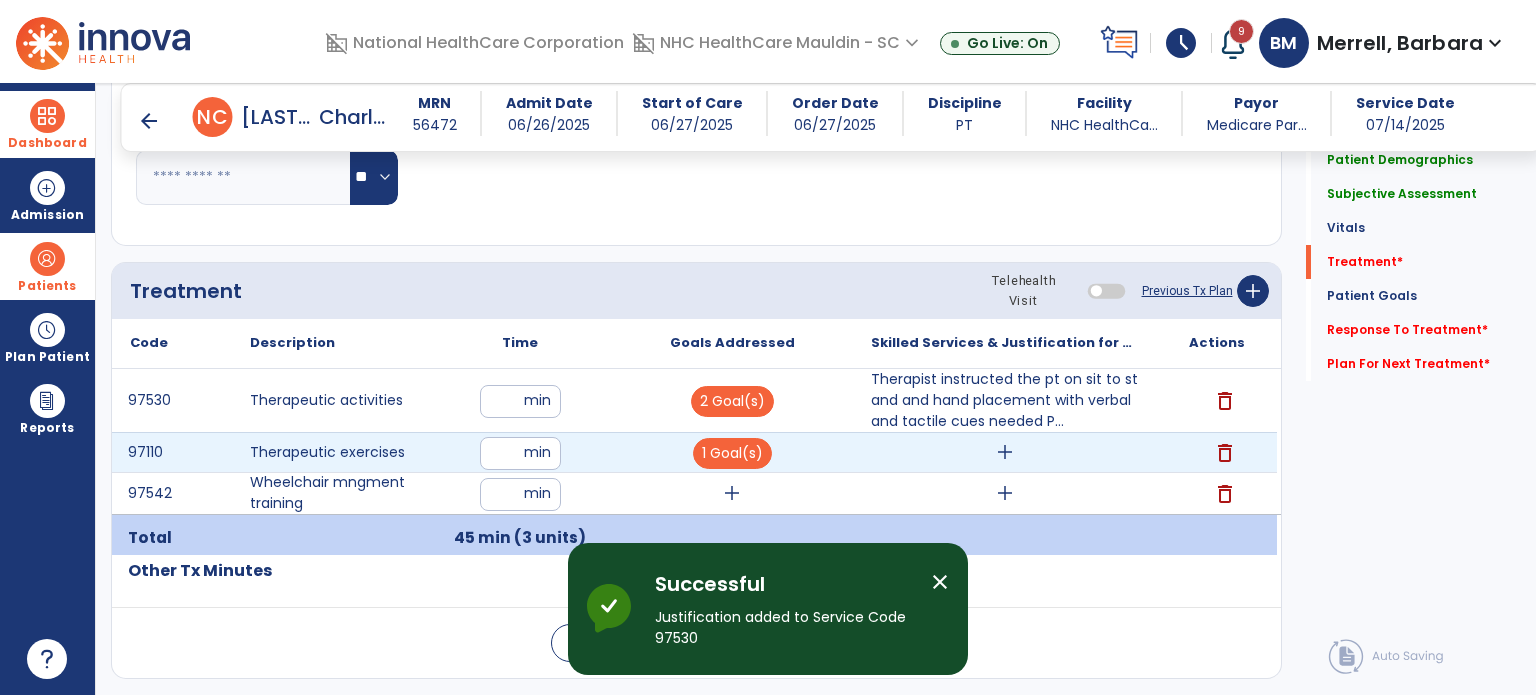 click on "add" at bounding box center [1005, 452] 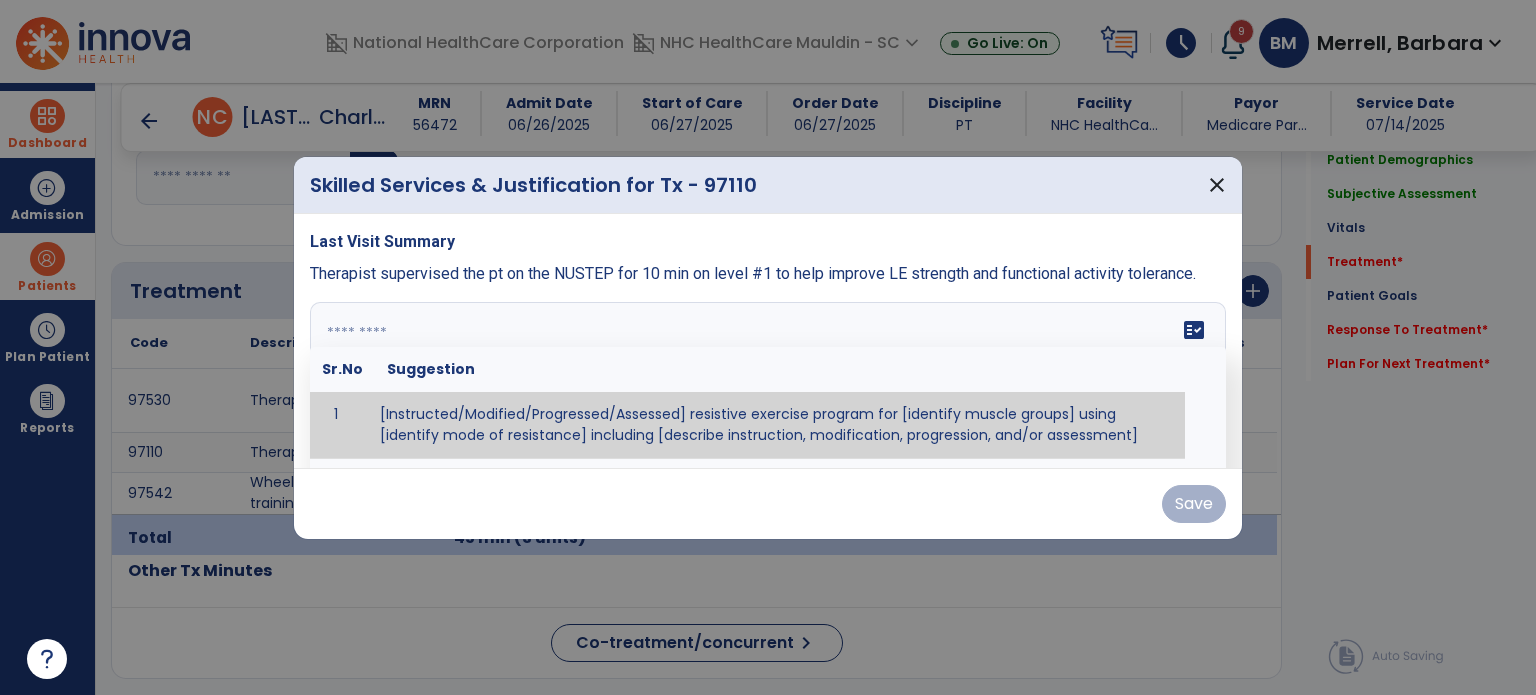 click on "fact_check  Sr.No Suggestion 1 [Instructed/Modified/Progressed/Assessed] resistive exercise program for [identify muscle groups] using [identify mode of resistance] including [describe instruction, modification, progression, and/or assessment] 2 [Instructed/Modified/Progressed/Assessed] aerobic exercise program using [identify equipment/mode] including [describe instruction, modification,progression, and/or assessment] 3 [Instructed/Modified/Progressed/Assessed] [PROM/A/AROM/AROM] program for [identify joint movements] using [contract-relax, over-pressure, inhibitory techniques, other] 4 [Assessed/Tested] aerobic capacity with administration of [aerobic capacity test]" at bounding box center [768, 377] 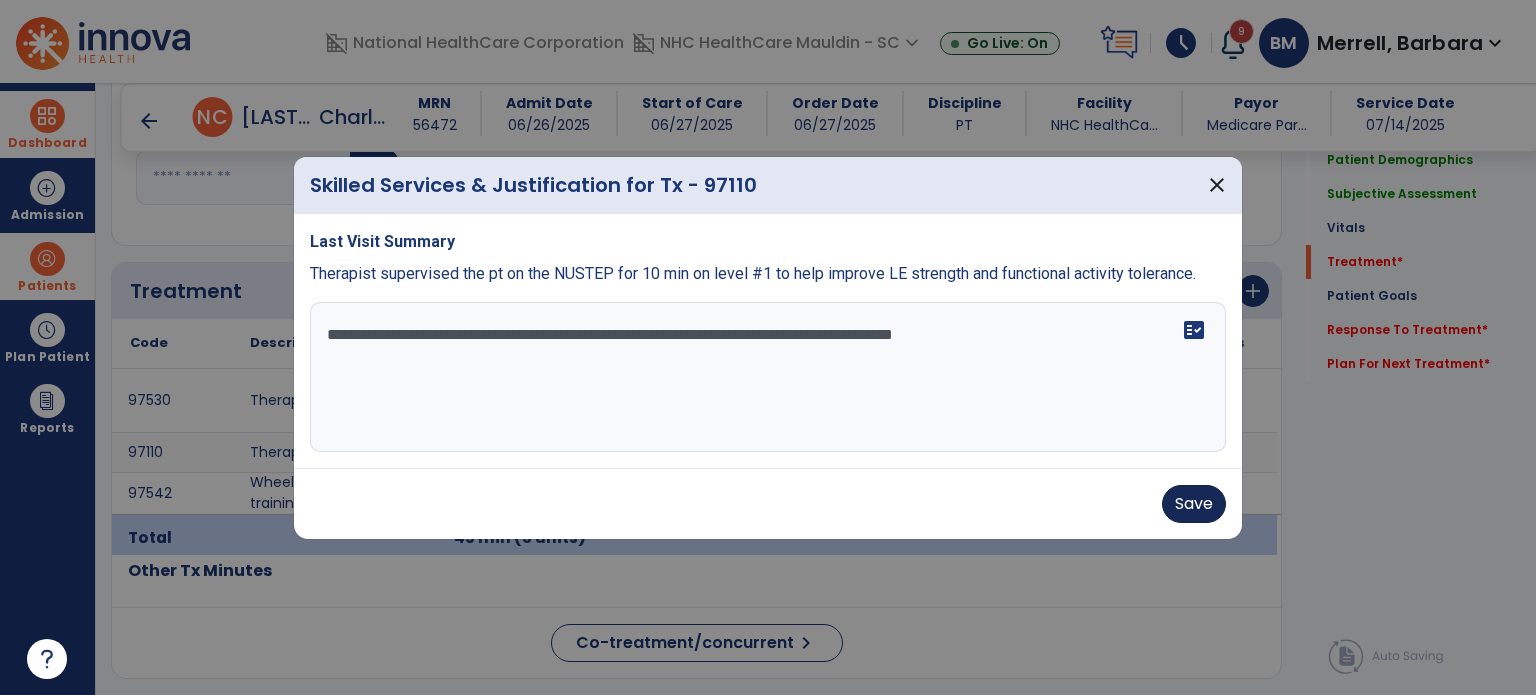 type on "**********" 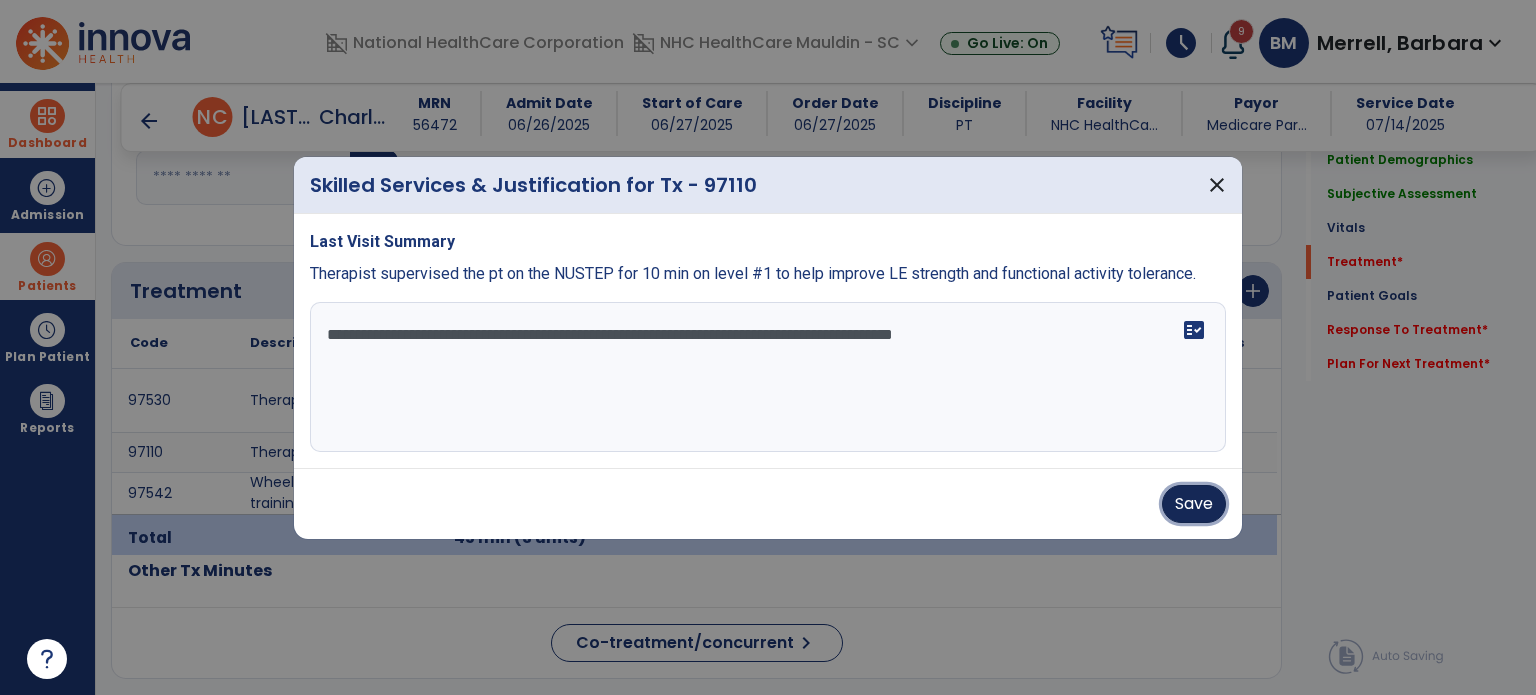 click on "Save" at bounding box center (1194, 504) 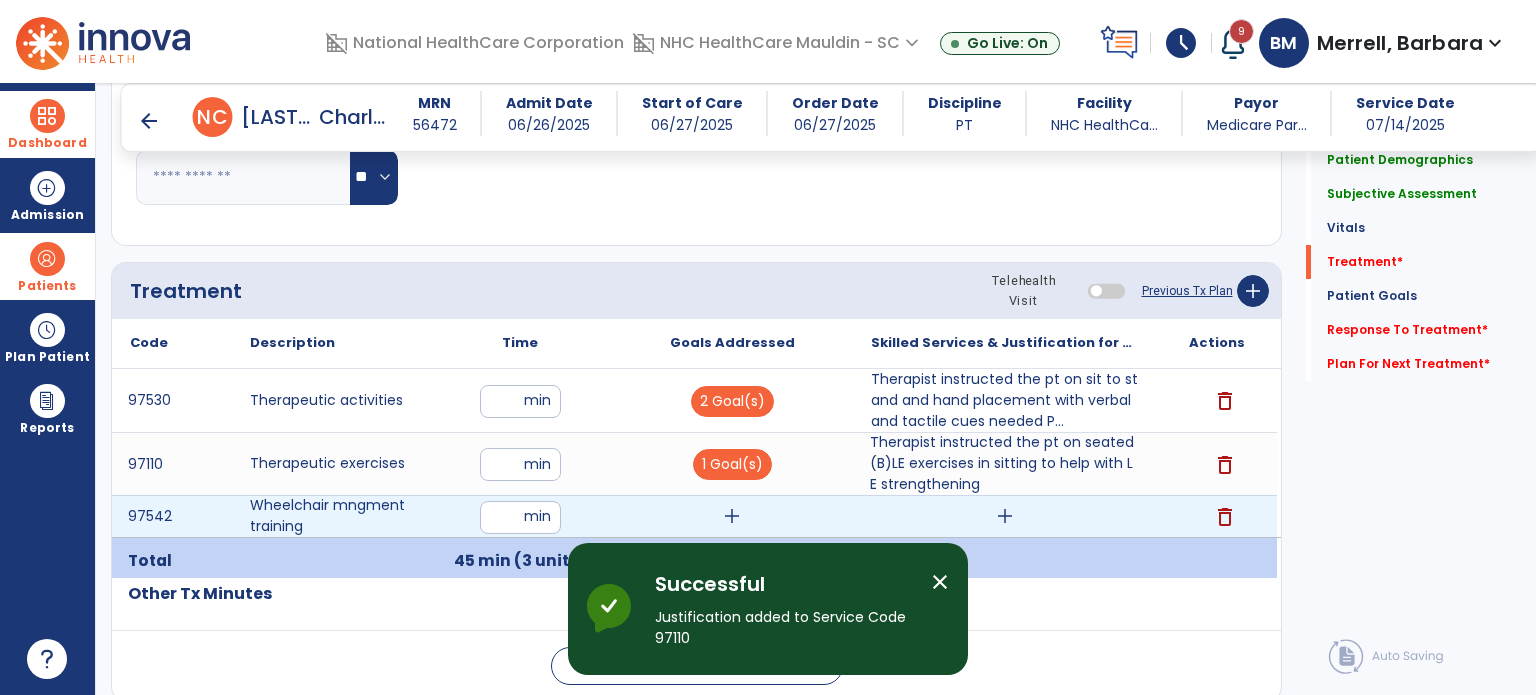 click on "add" at bounding box center (1005, 516) 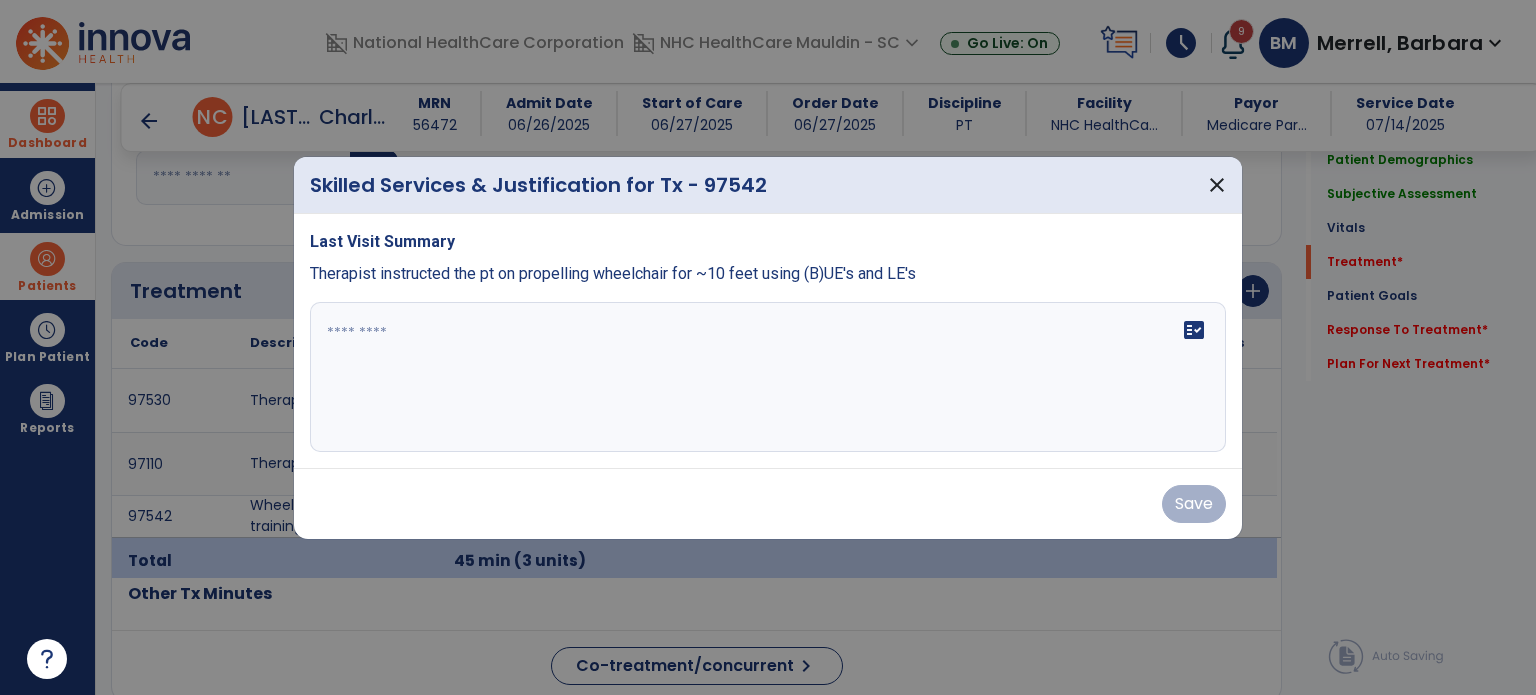 click on "fact_check" at bounding box center [768, 377] 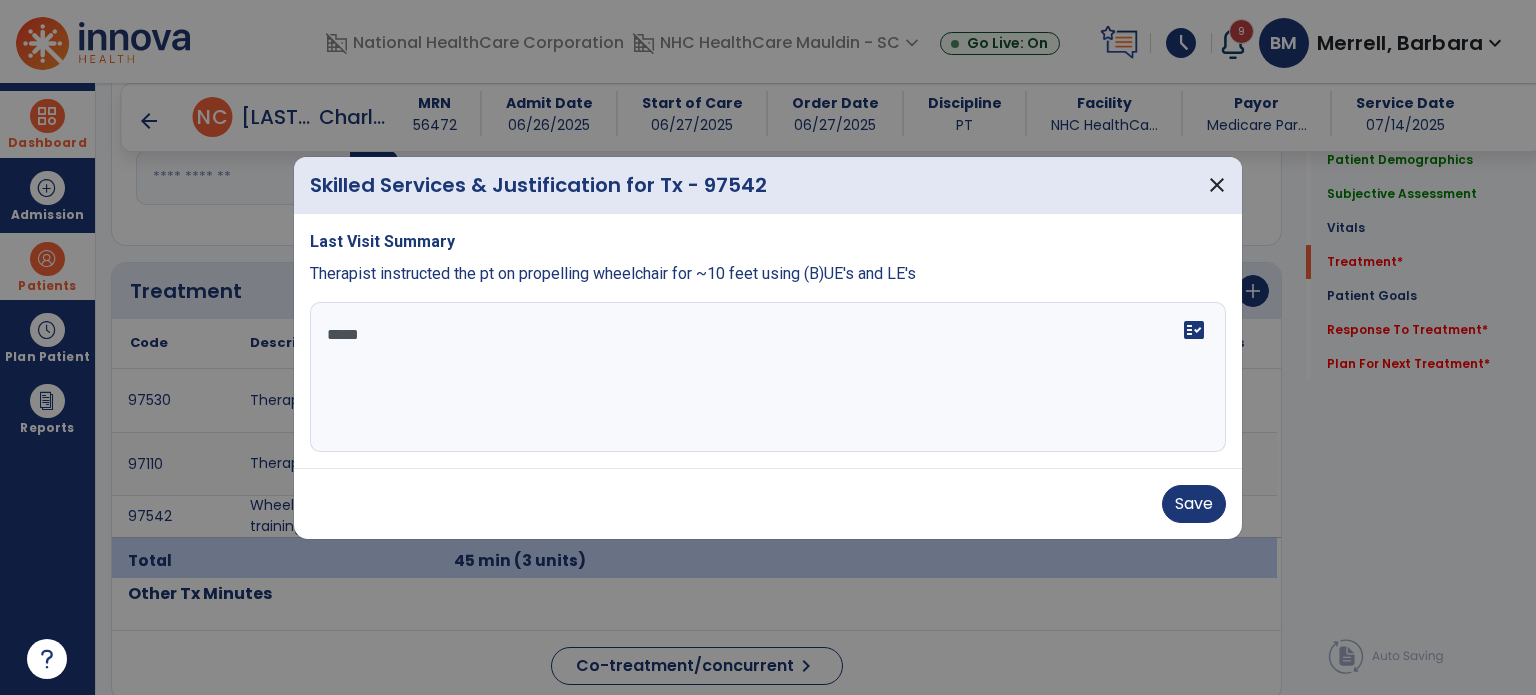 scroll, scrollTop: 0, scrollLeft: 0, axis: both 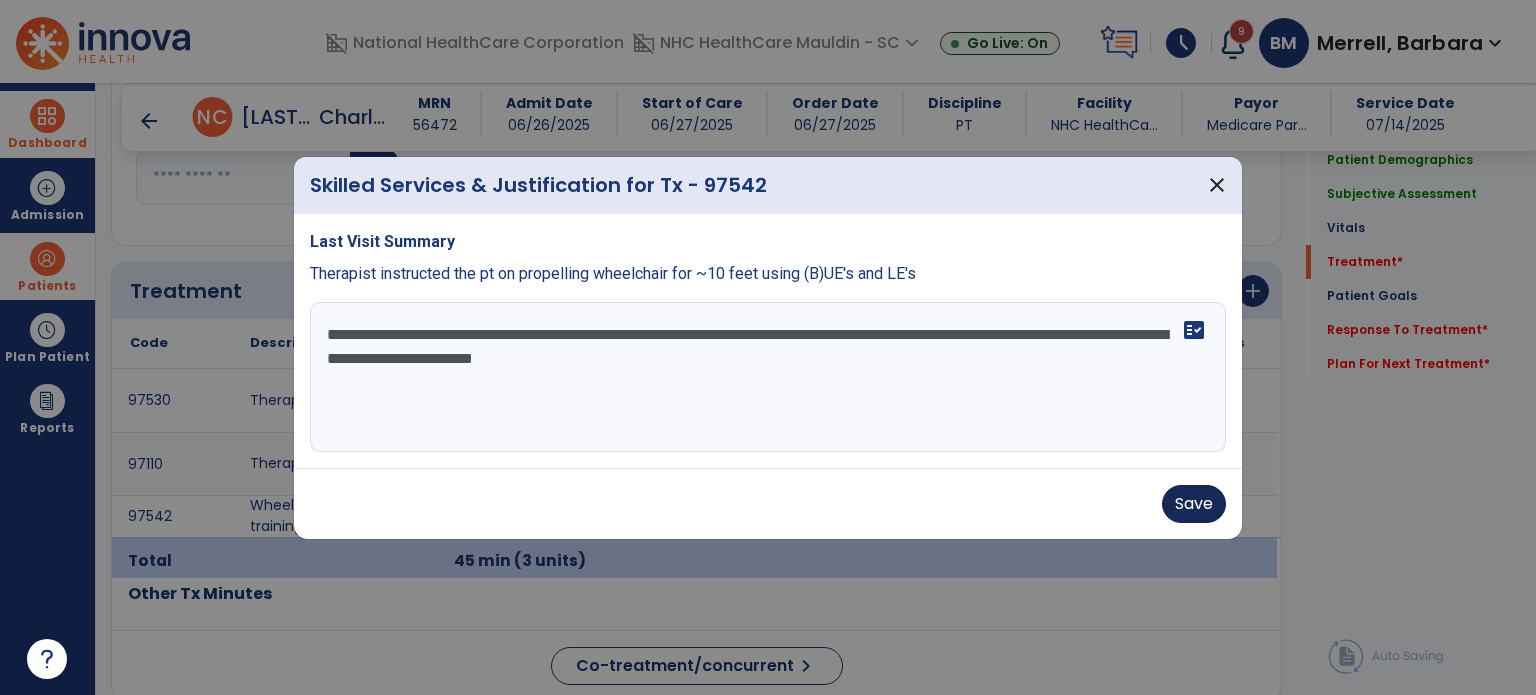 type on "**********" 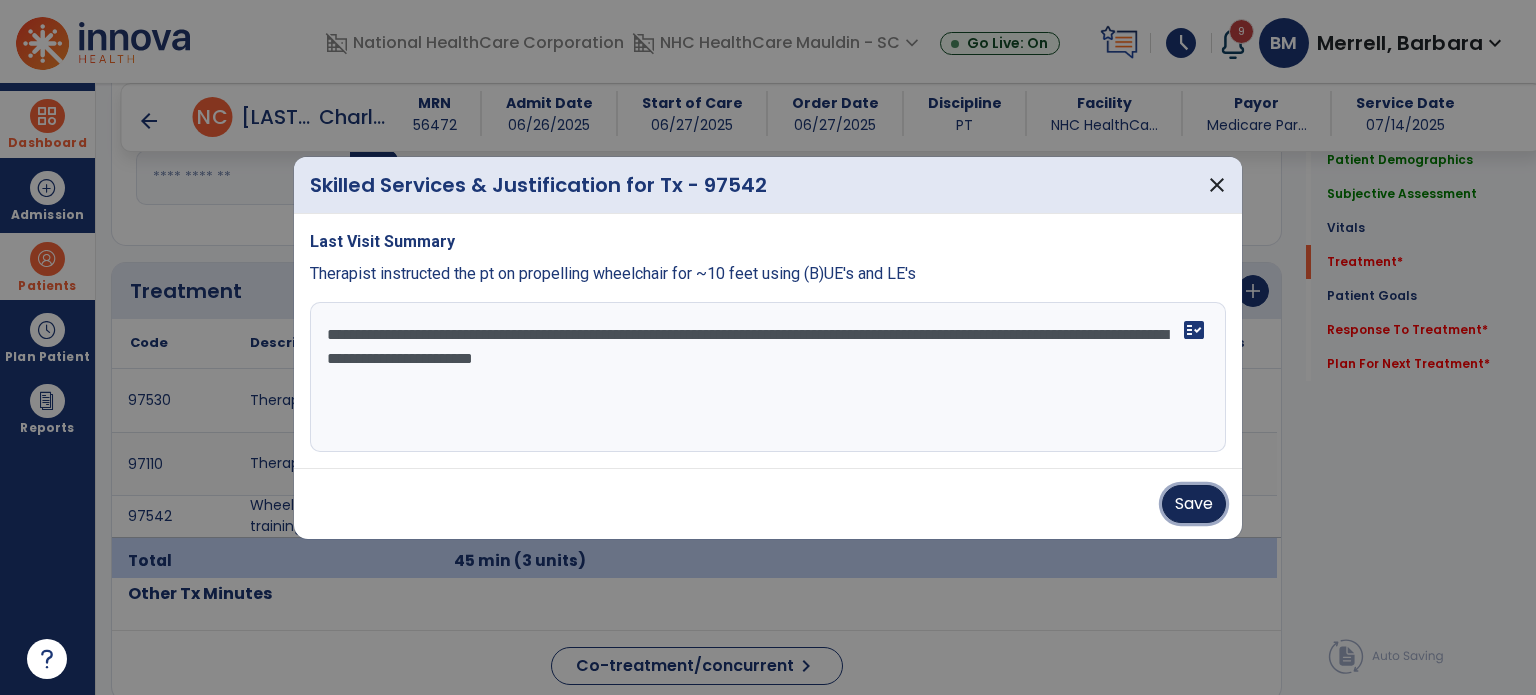 click on "Save" at bounding box center (1194, 504) 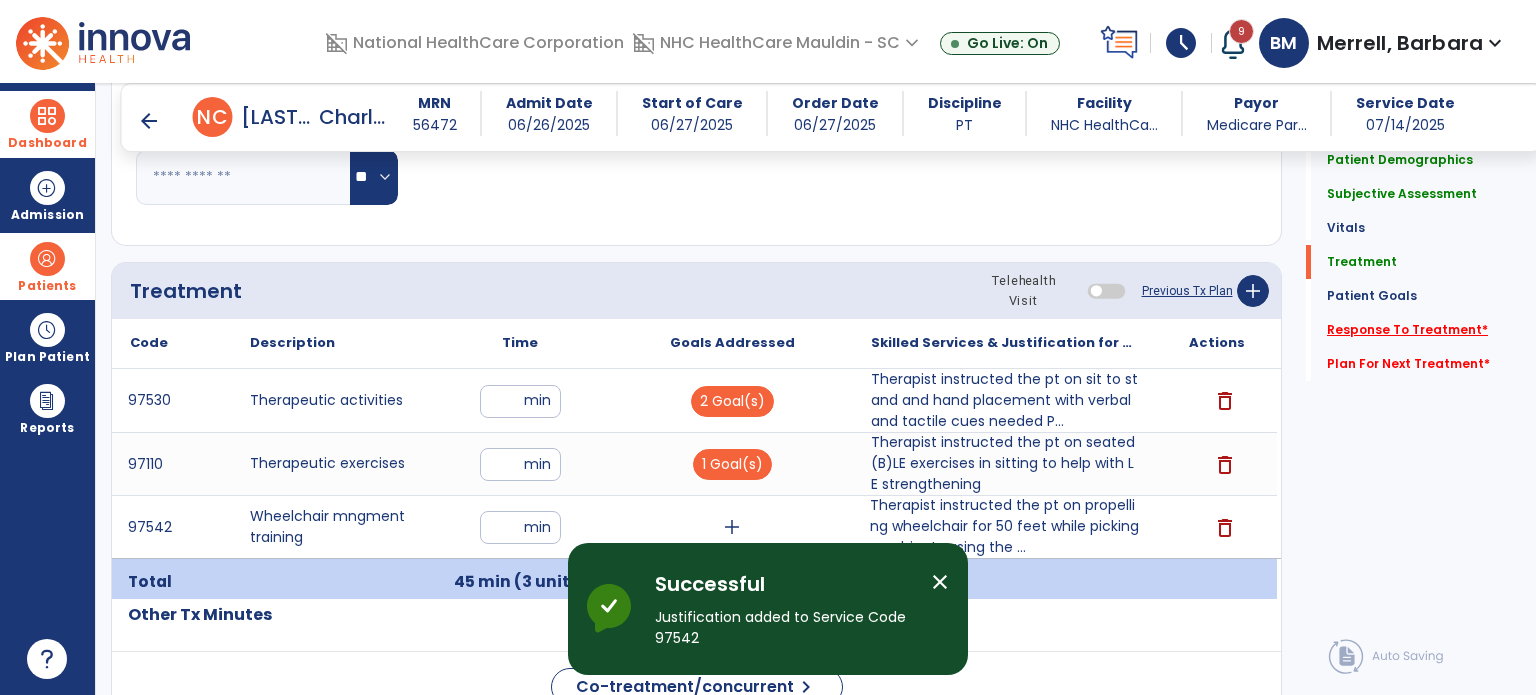 click on "Response To Treatment   *" 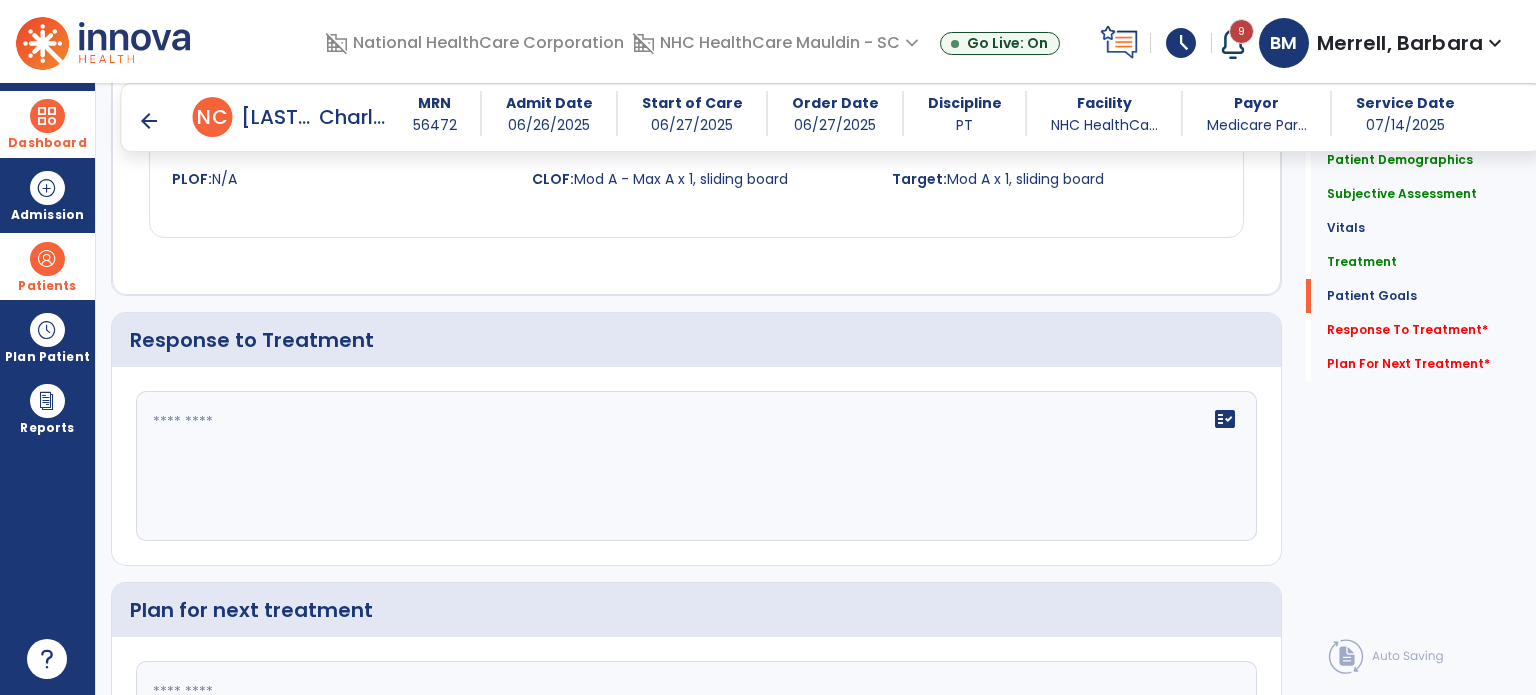 scroll, scrollTop: 2584, scrollLeft: 0, axis: vertical 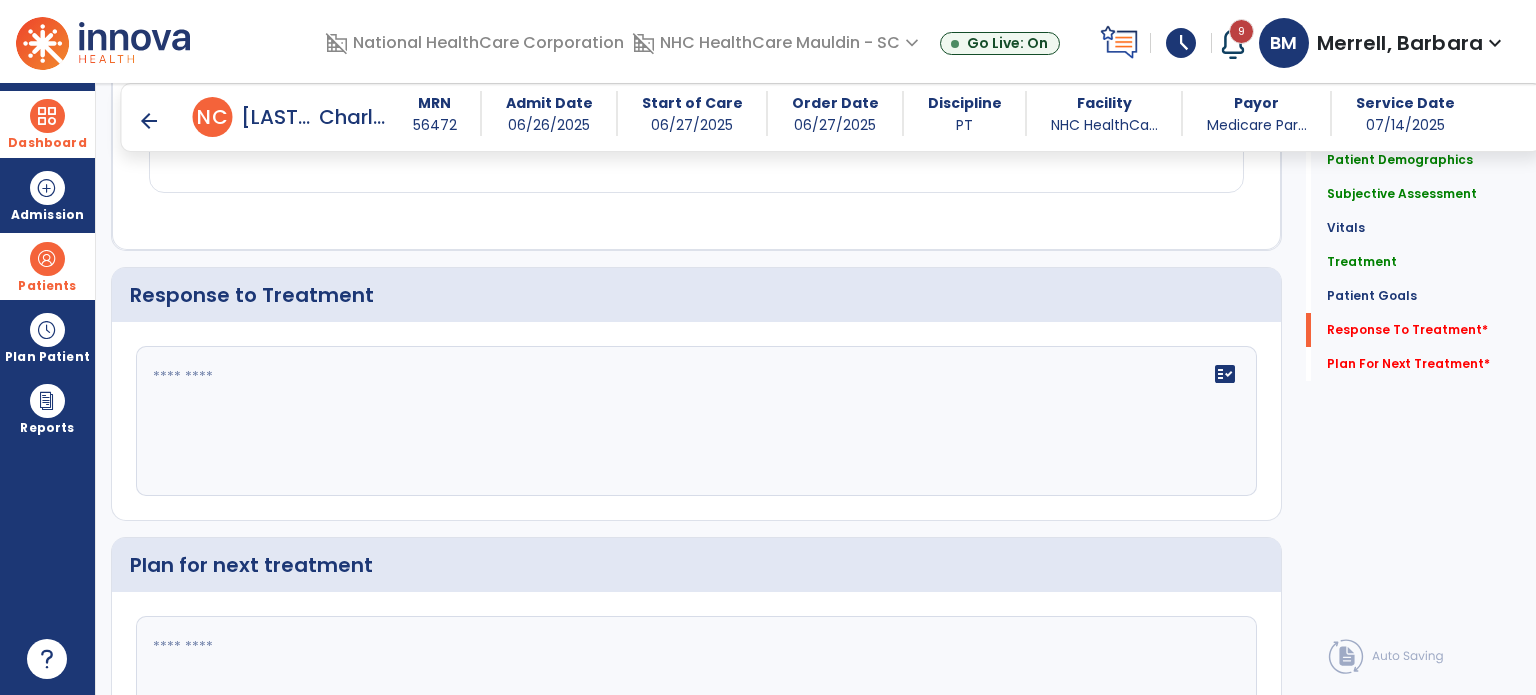 click 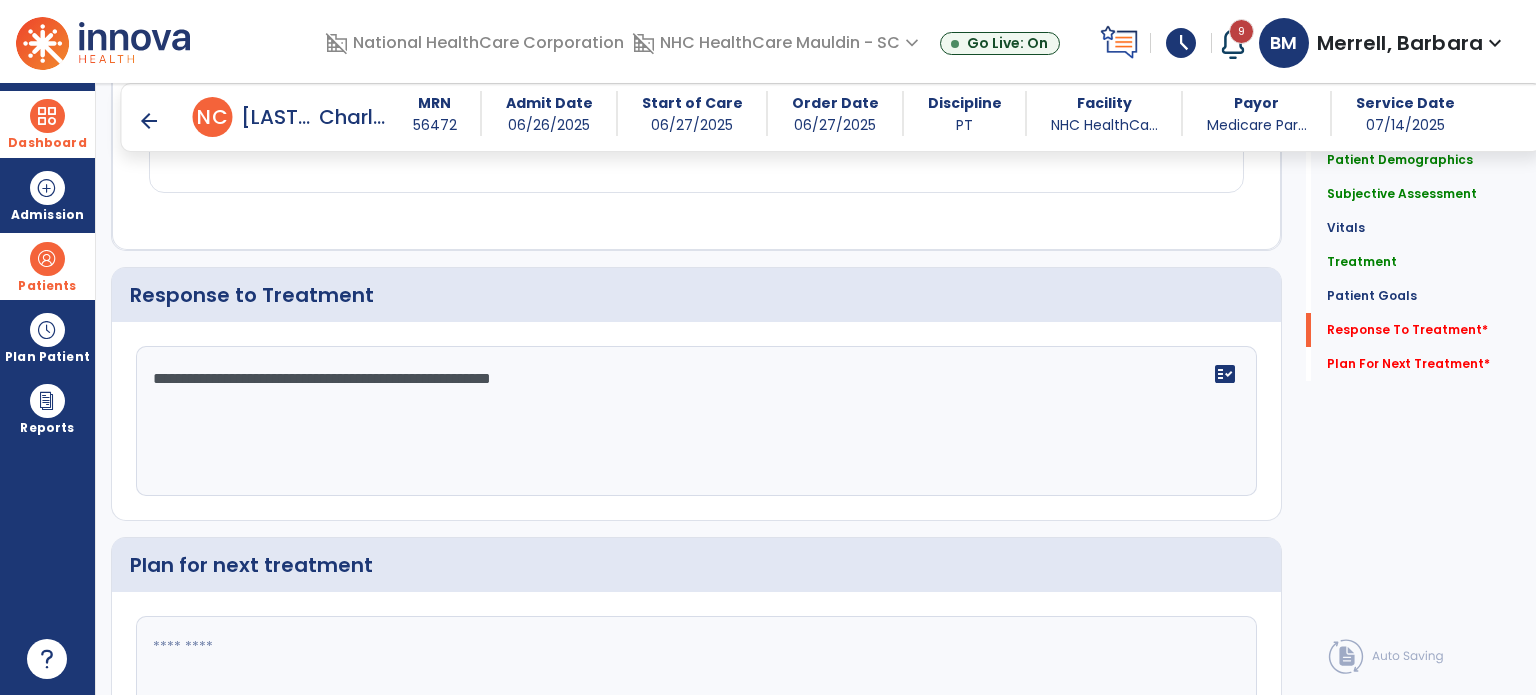 type on "**********" 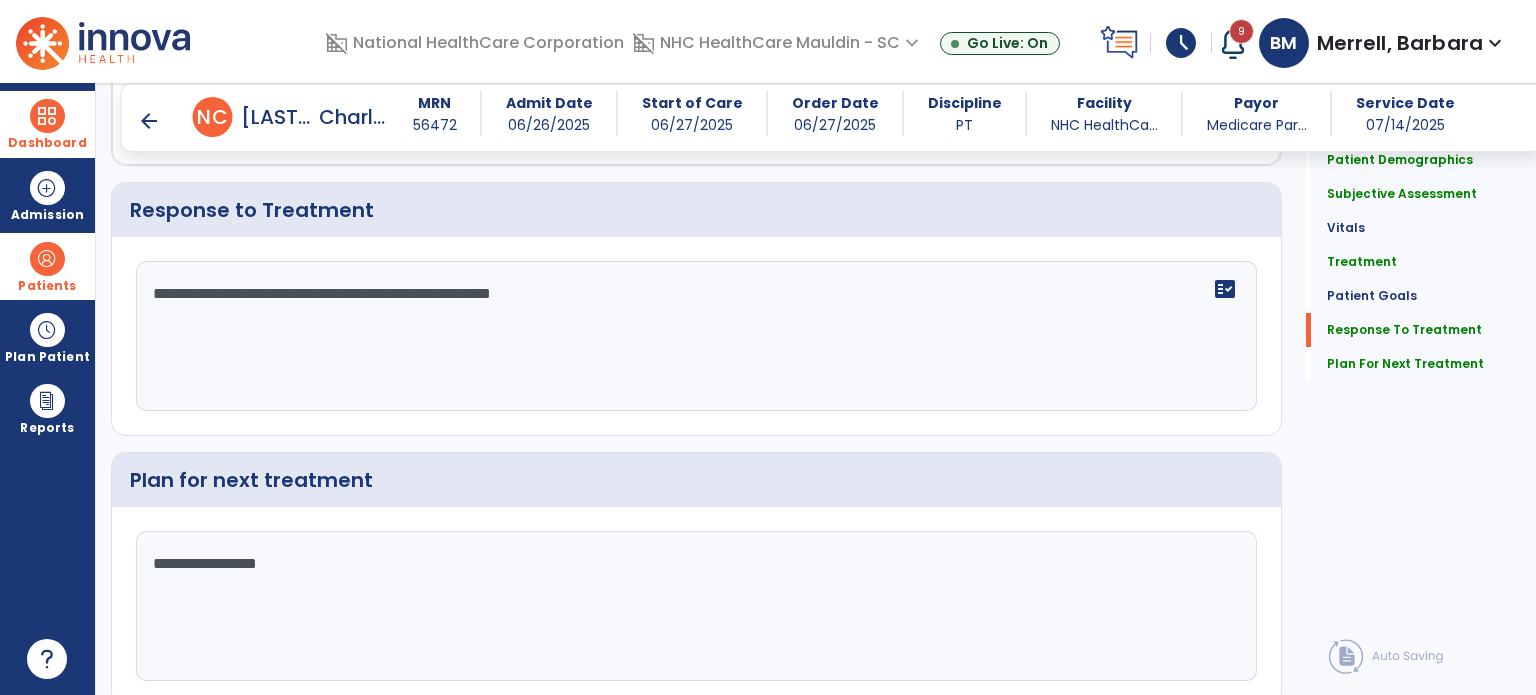 scroll, scrollTop: 2739, scrollLeft: 0, axis: vertical 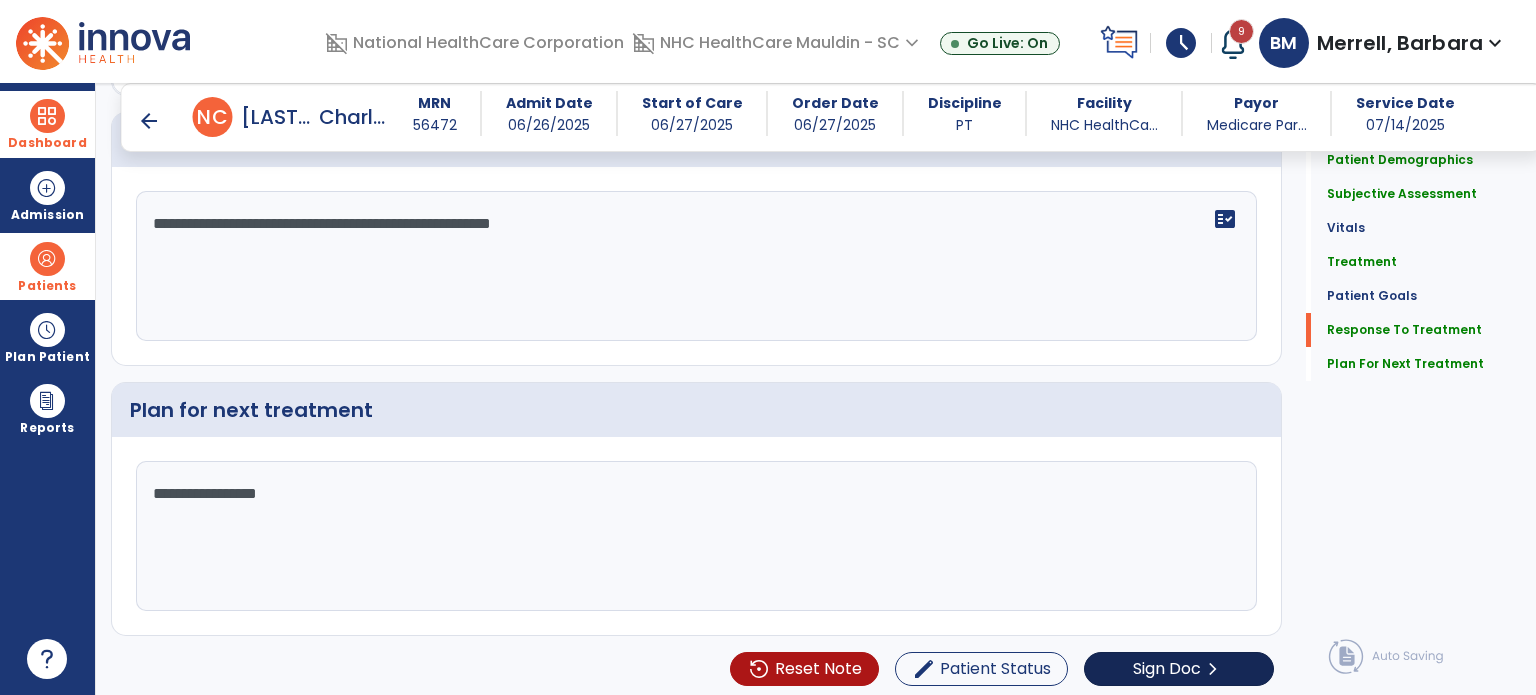 type on "**********" 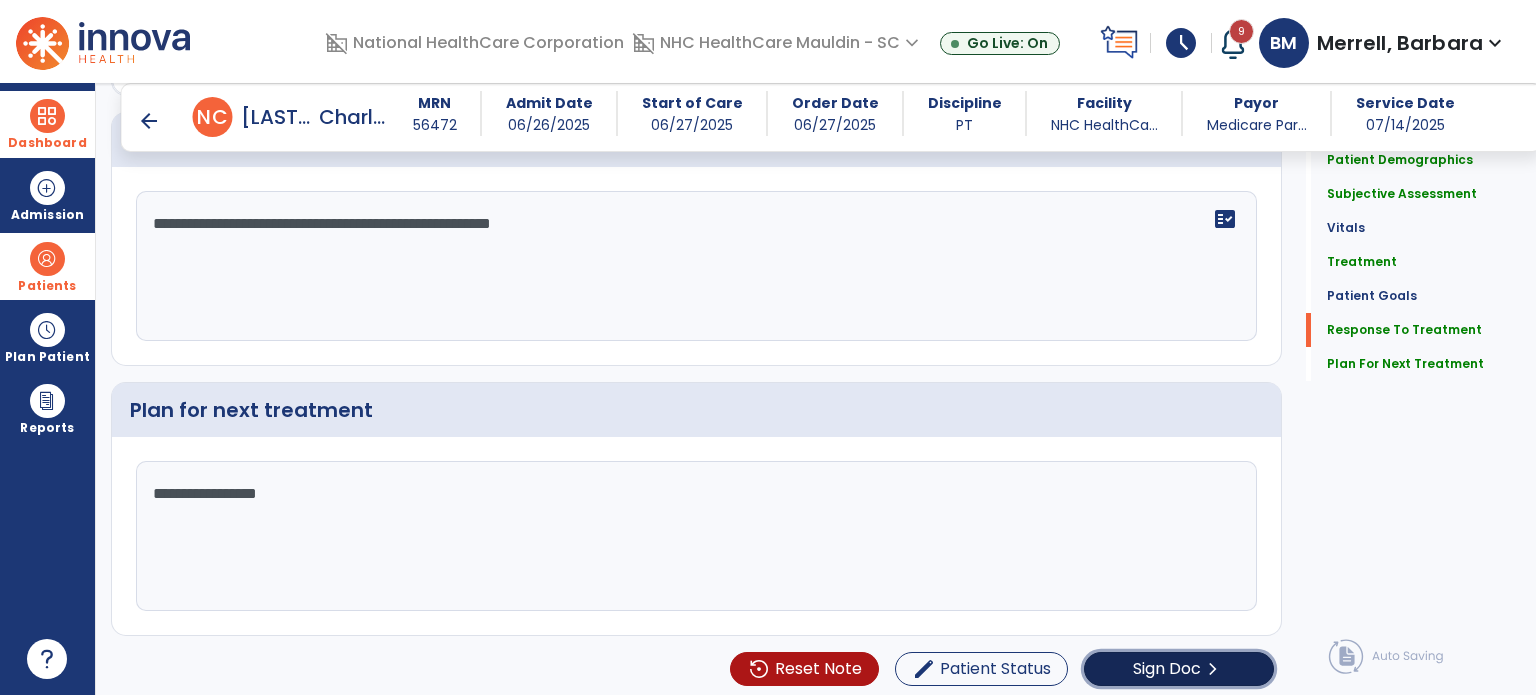 click on "Sign Doc" 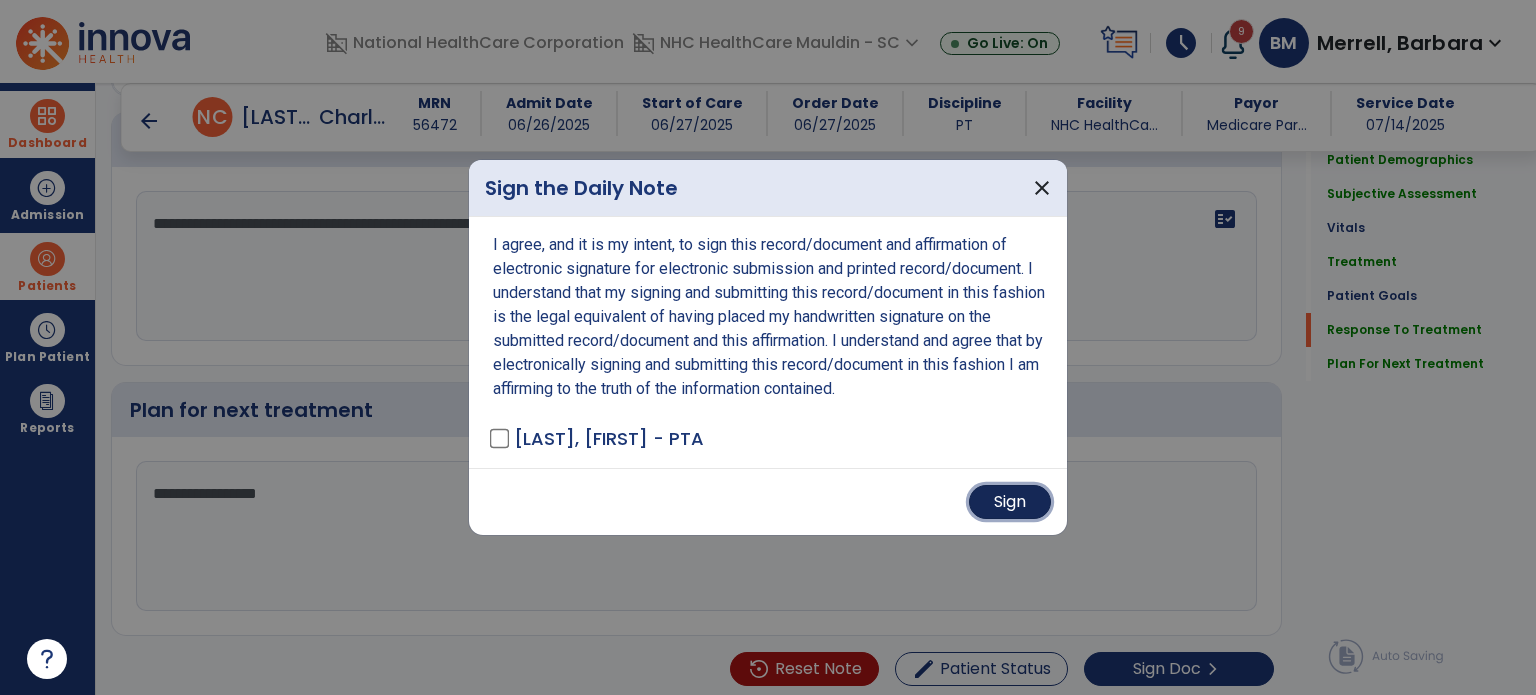 click on "Sign" at bounding box center [1010, 502] 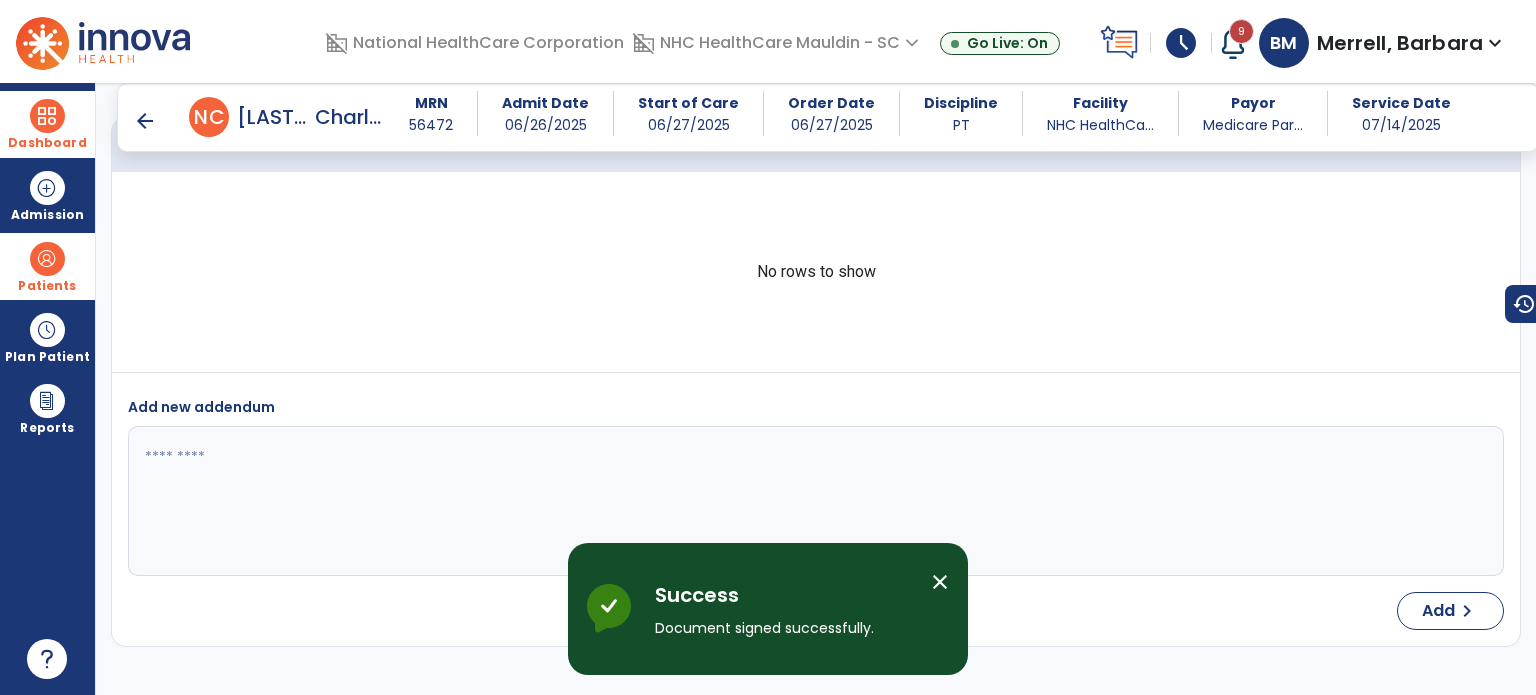 scroll, scrollTop: 4224, scrollLeft: 0, axis: vertical 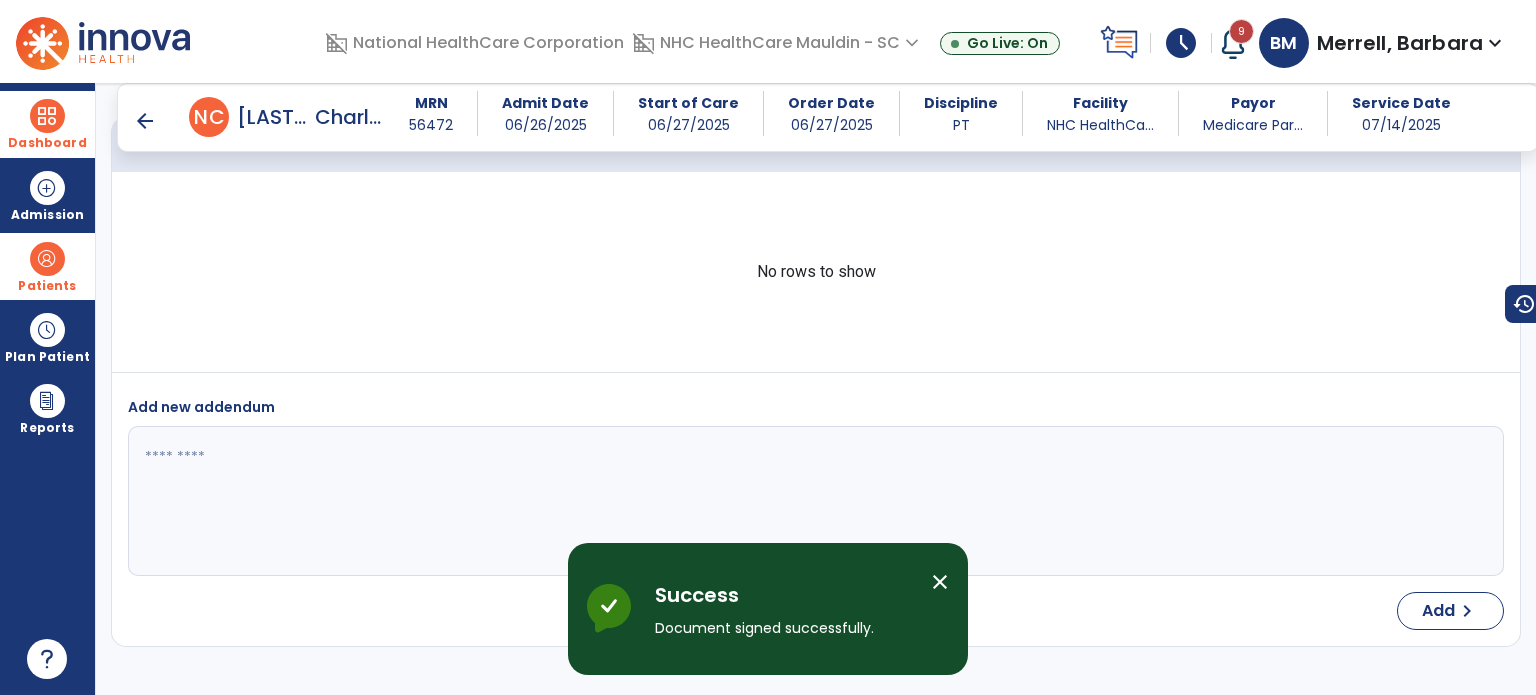 click on "arrow_back" at bounding box center [145, 121] 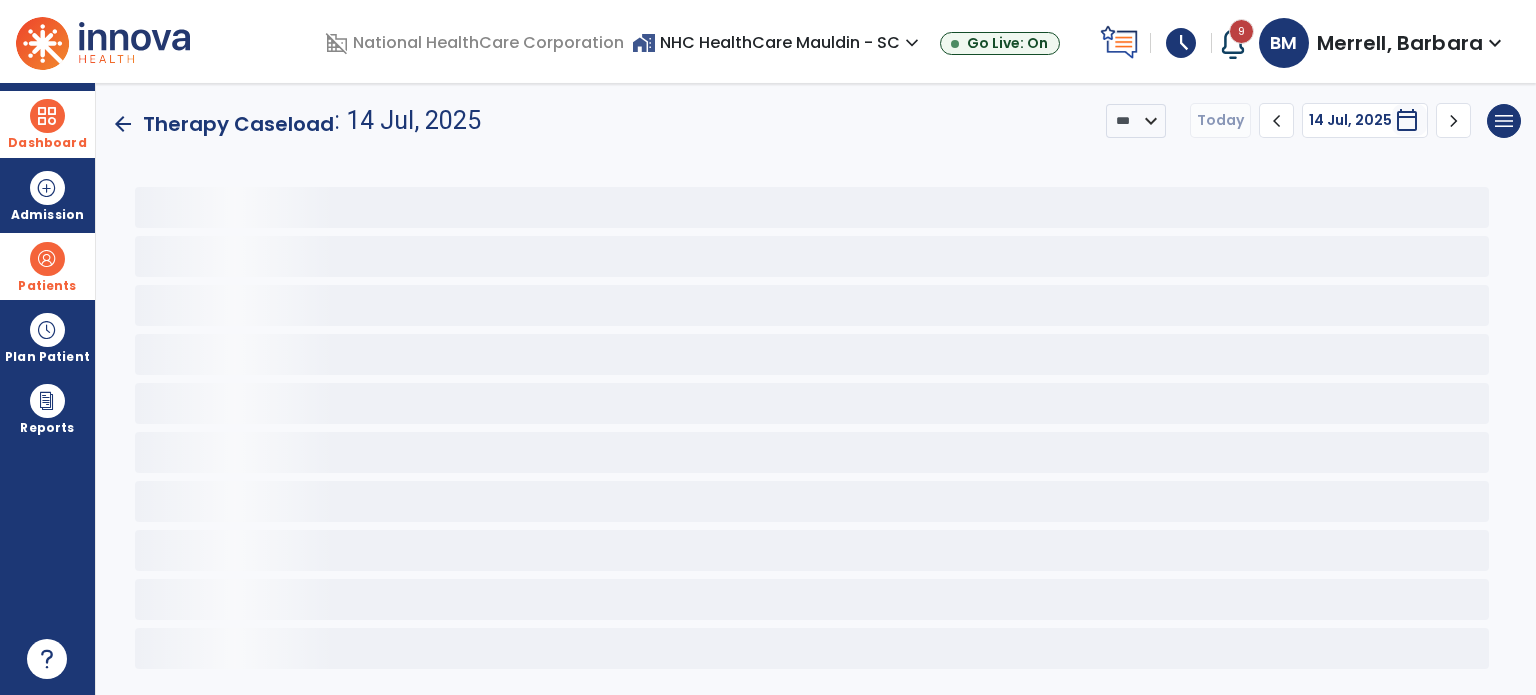 scroll, scrollTop: 0, scrollLeft: 0, axis: both 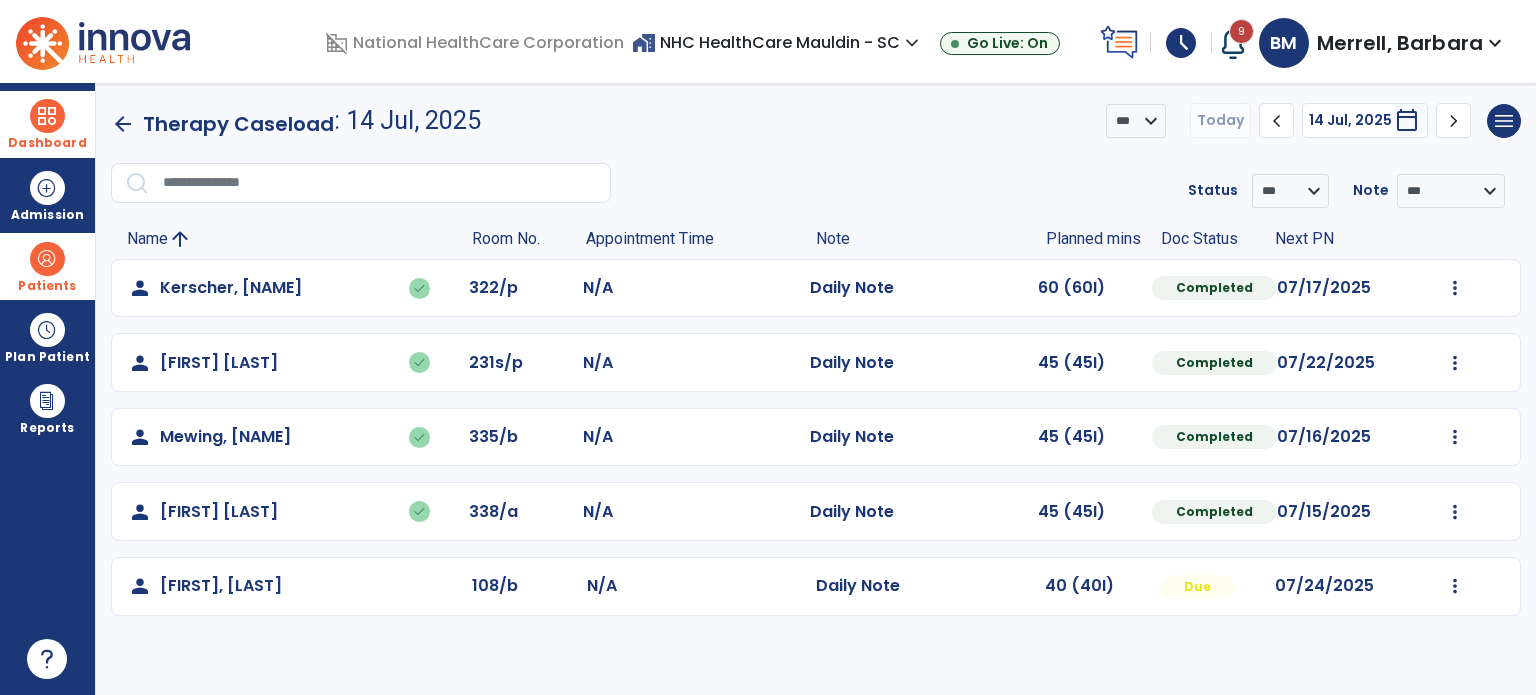 click on "Therapy Caseload" 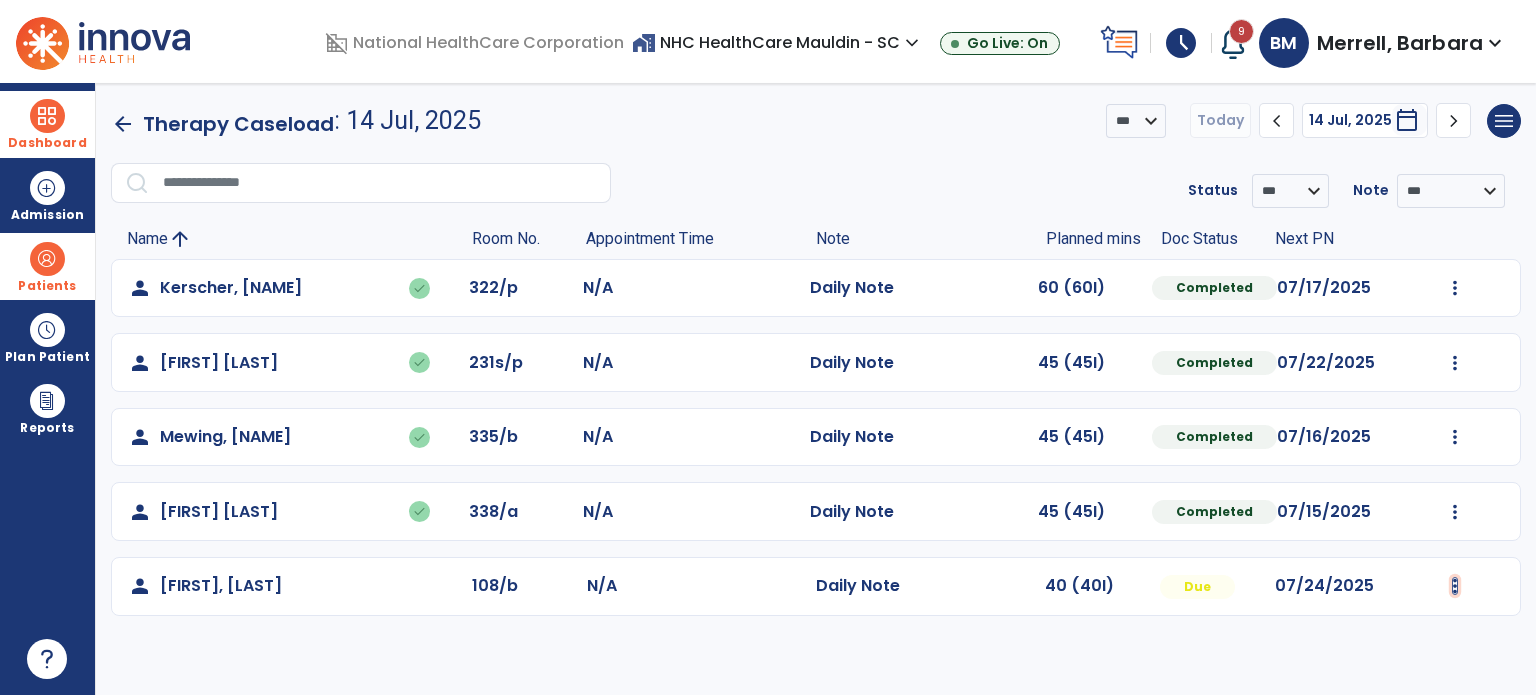 click at bounding box center (1455, 288) 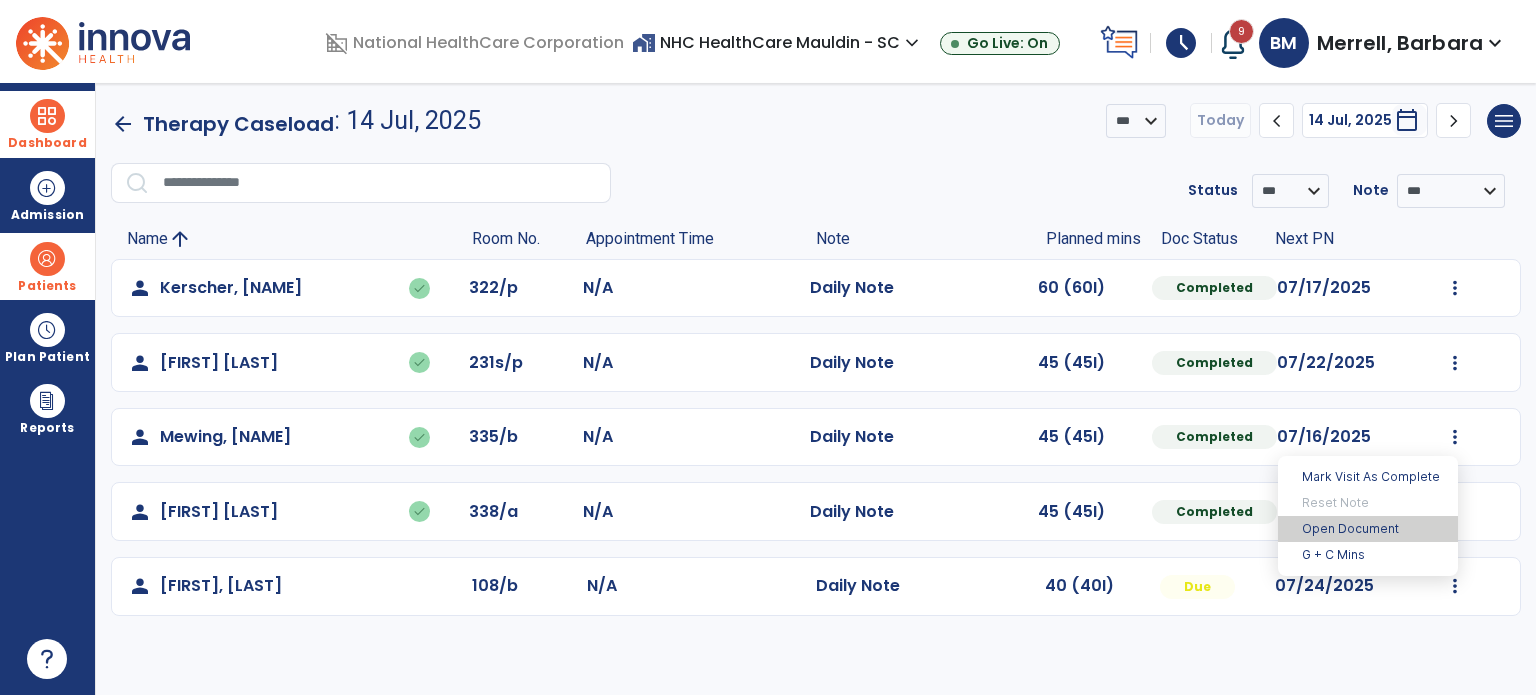 click on "Open Document" at bounding box center [1368, 529] 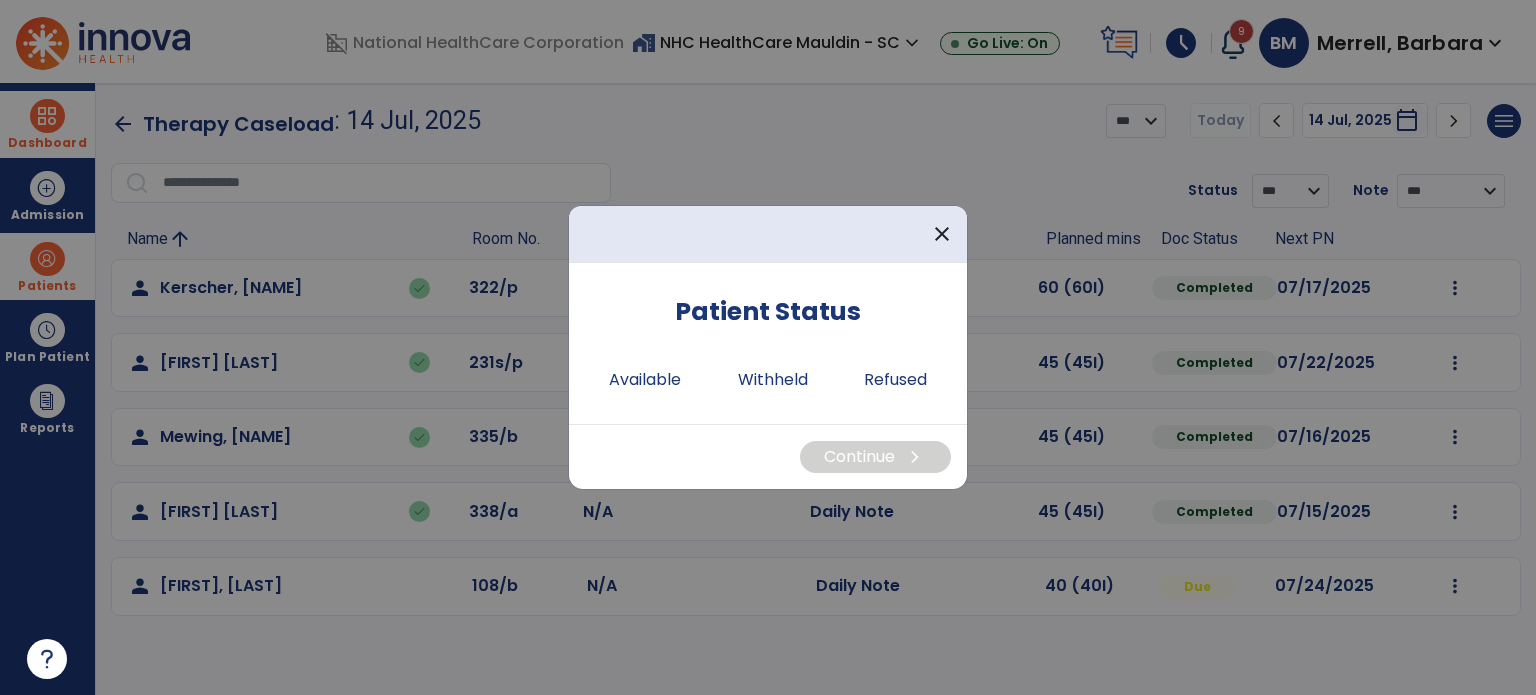 click at bounding box center (768, 347) 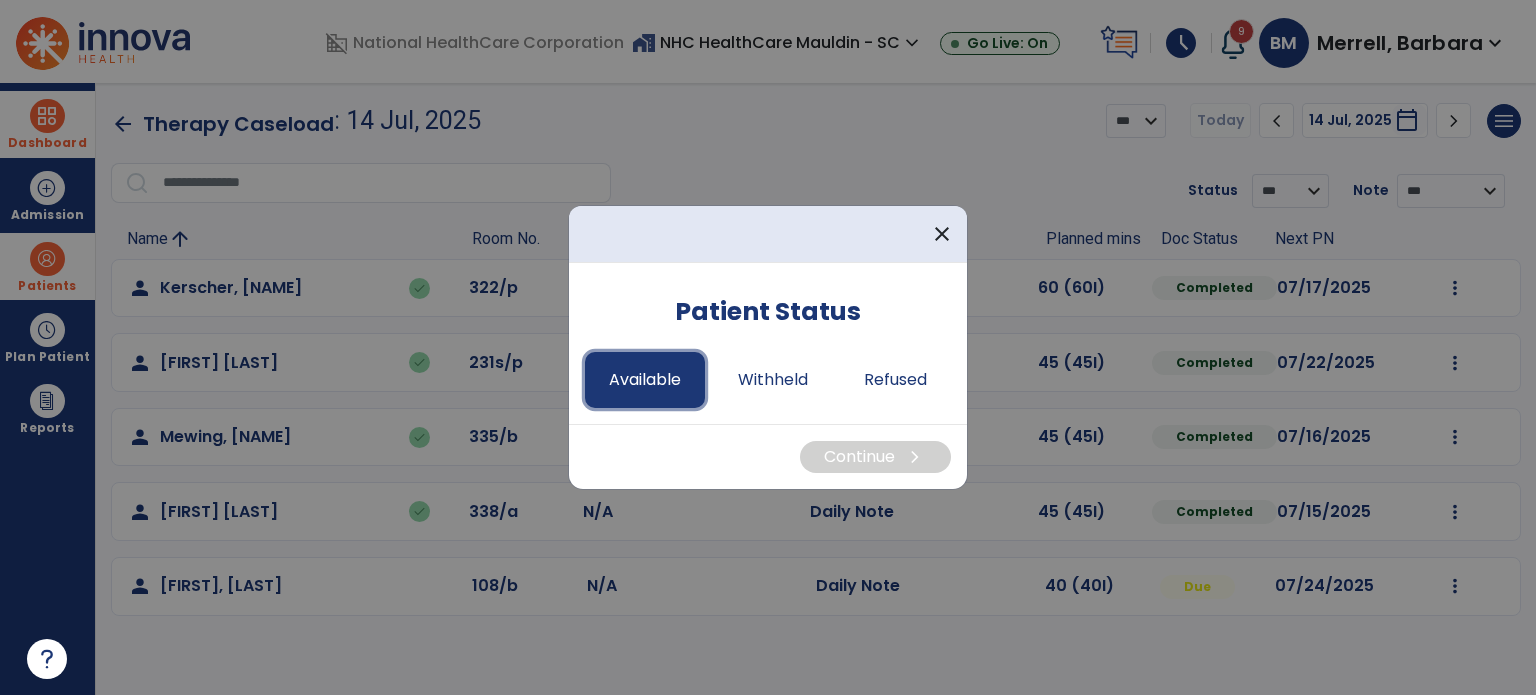 click on "Available" at bounding box center (645, 380) 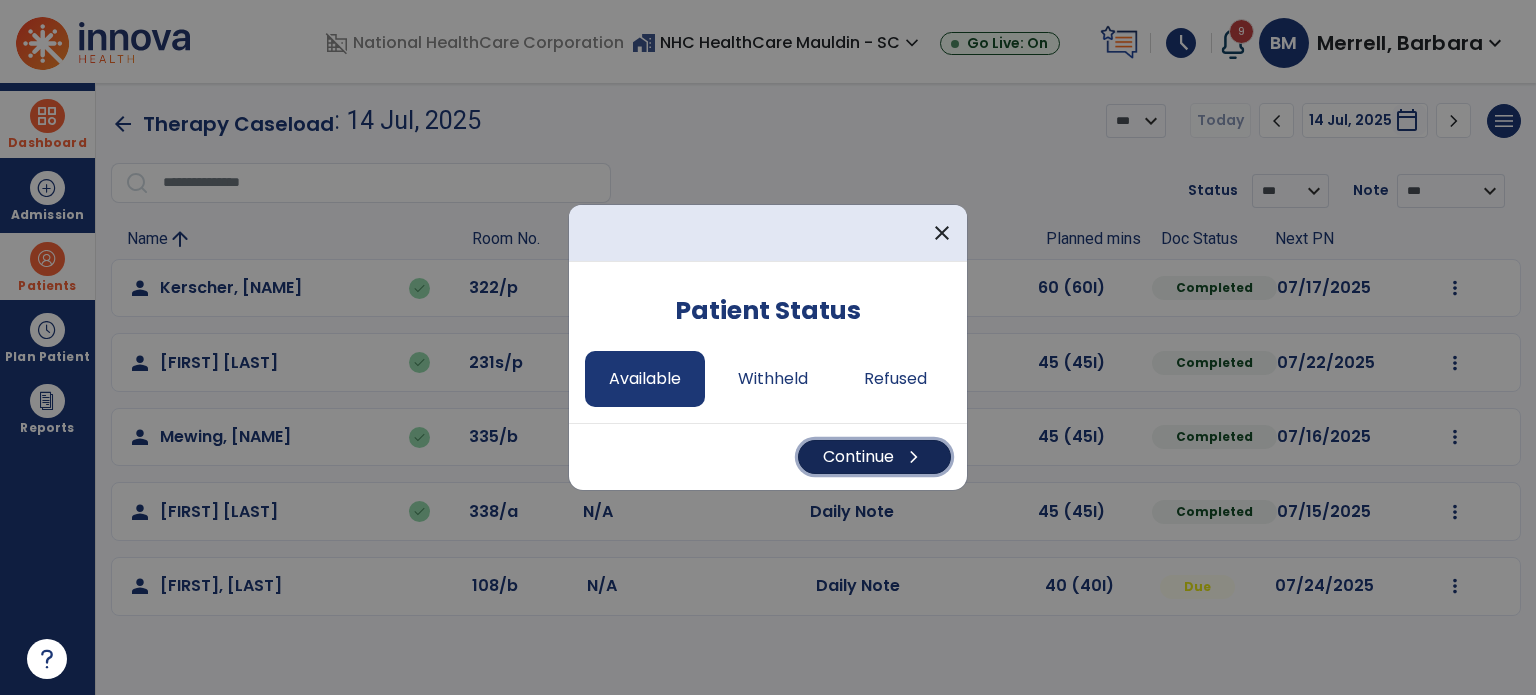 click on "Continue   chevron_right" at bounding box center [874, 457] 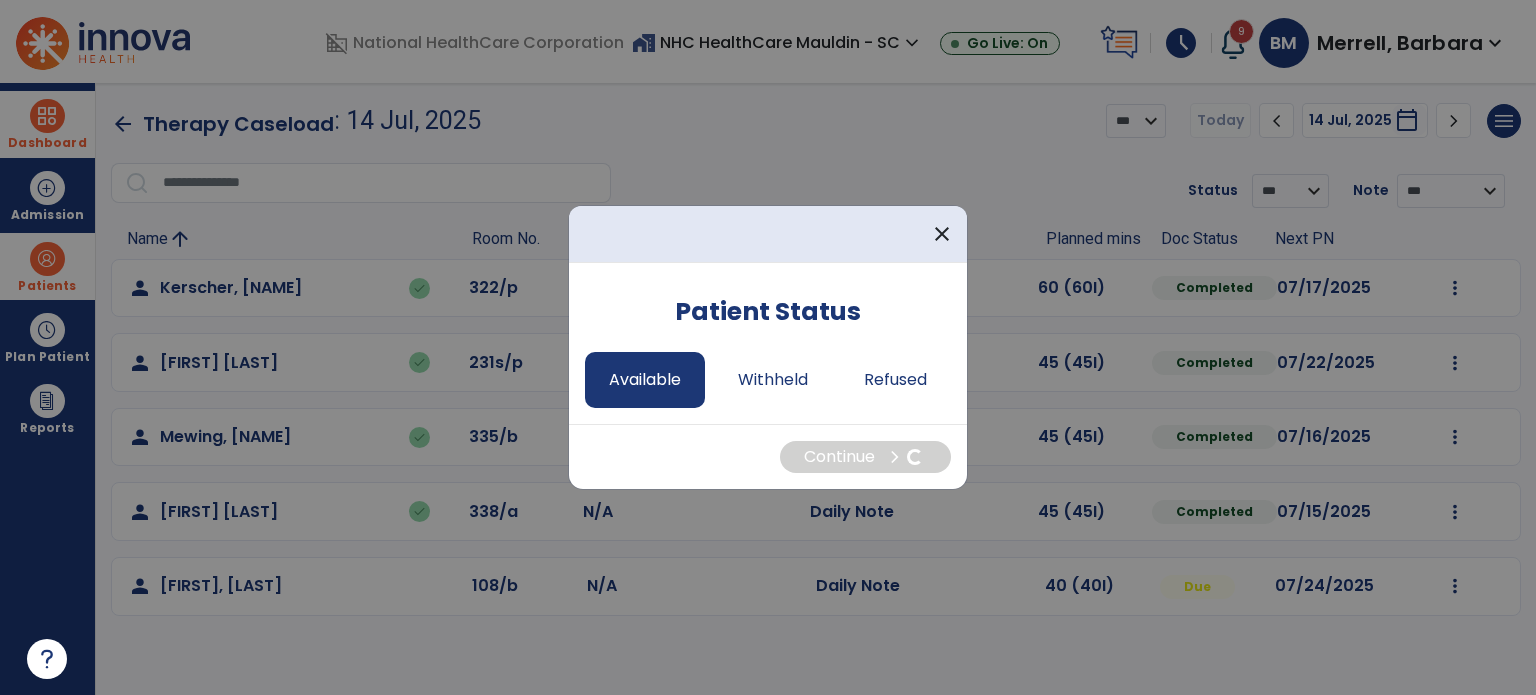 select on "*" 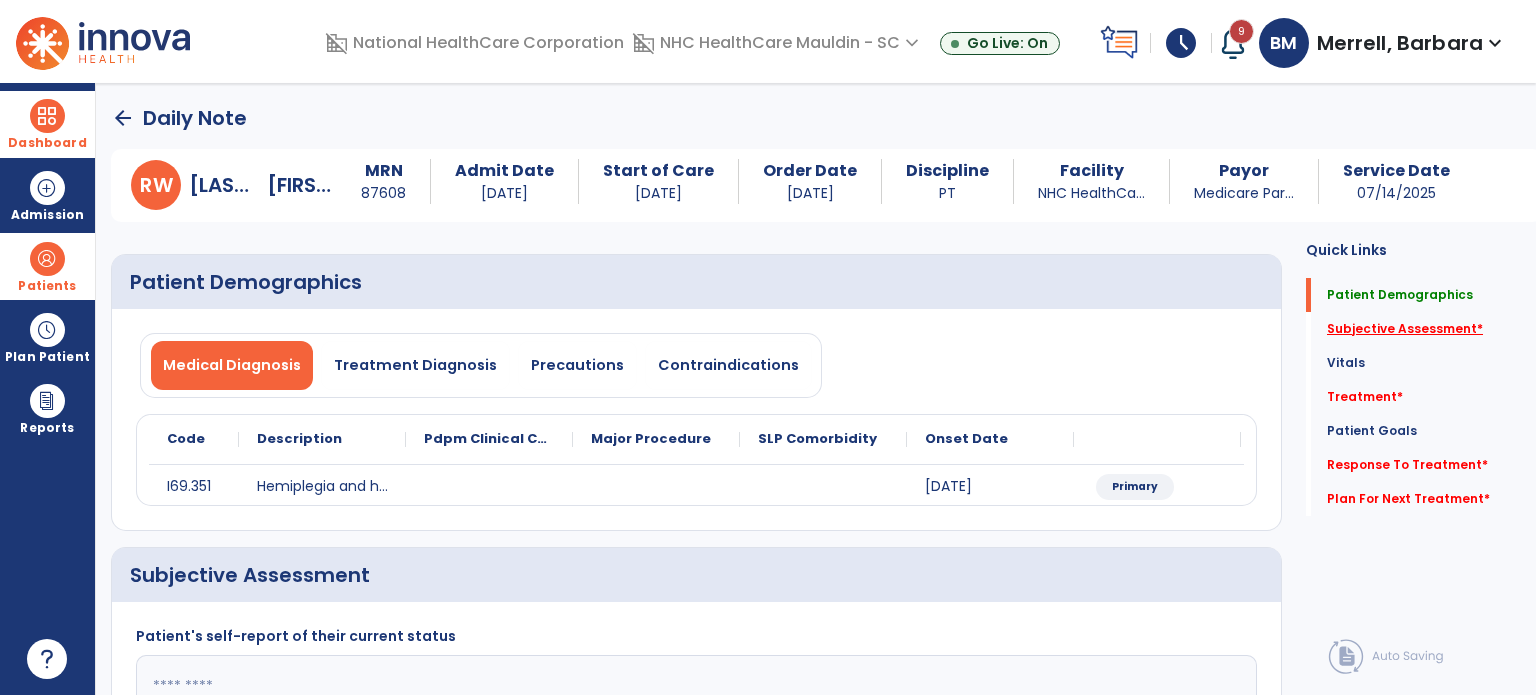 click on "Subjective Assessment   *" 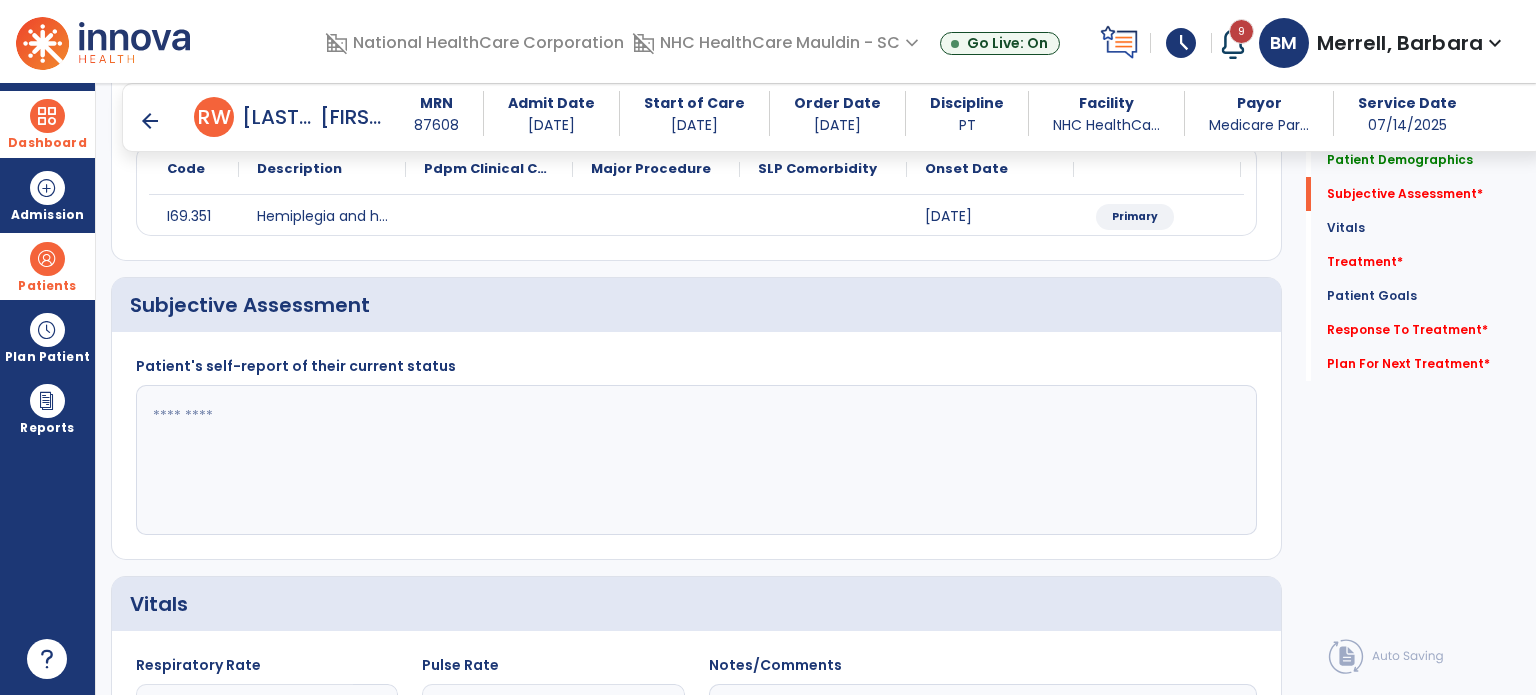 scroll, scrollTop: 298, scrollLeft: 0, axis: vertical 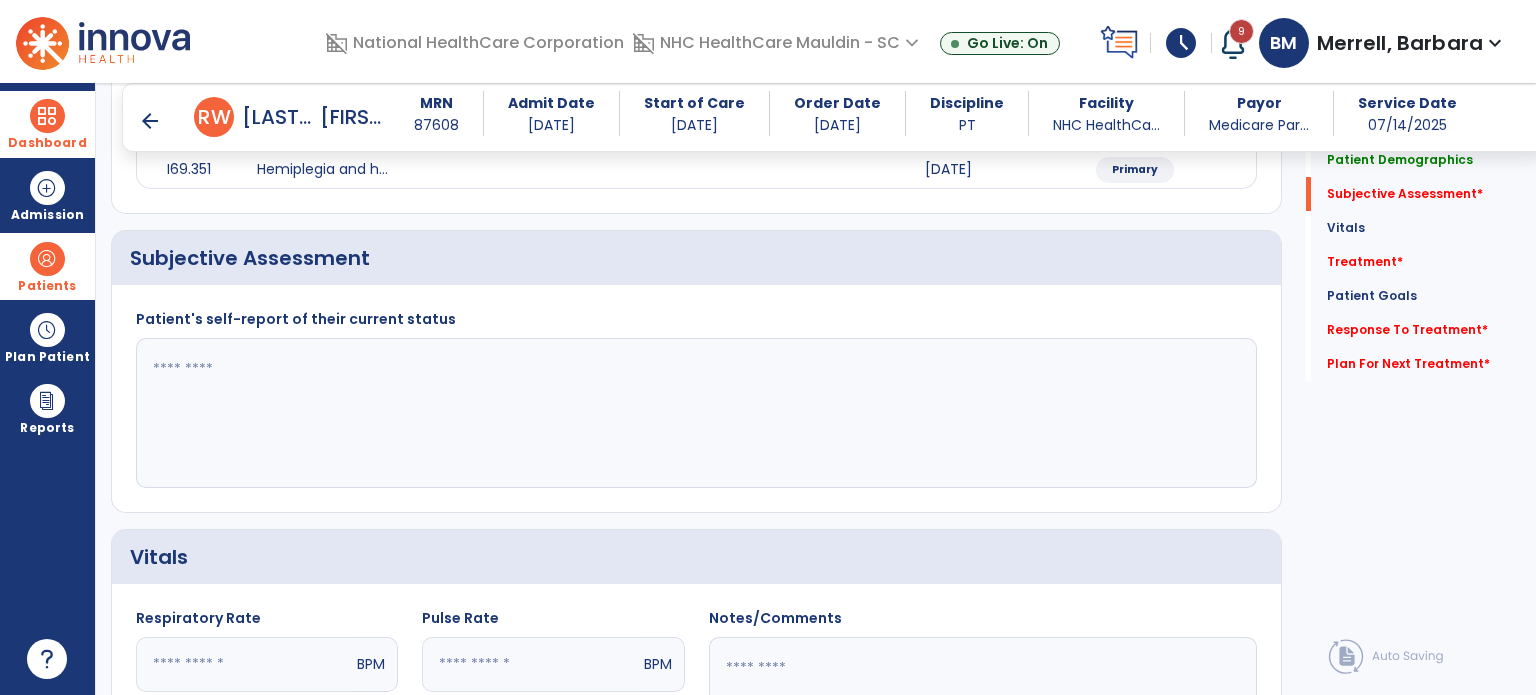 click 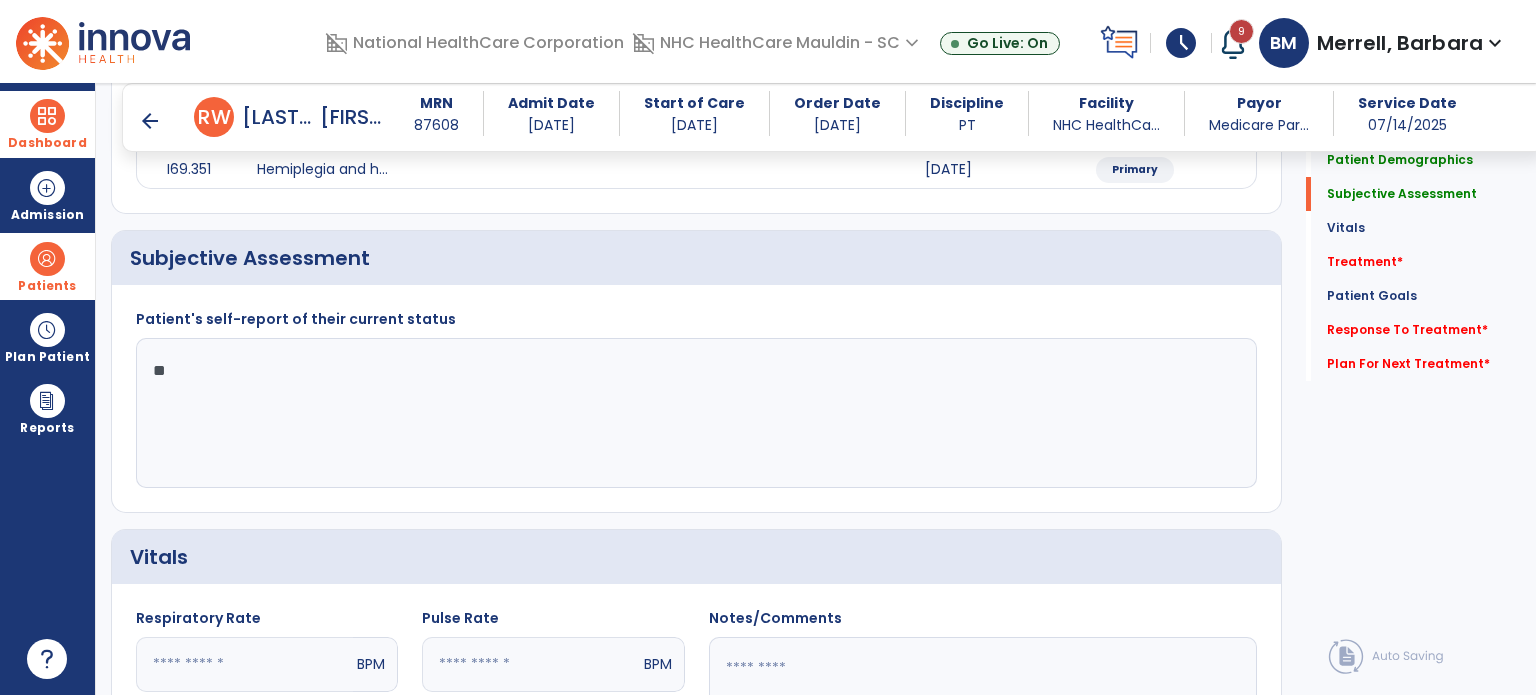 type on "*" 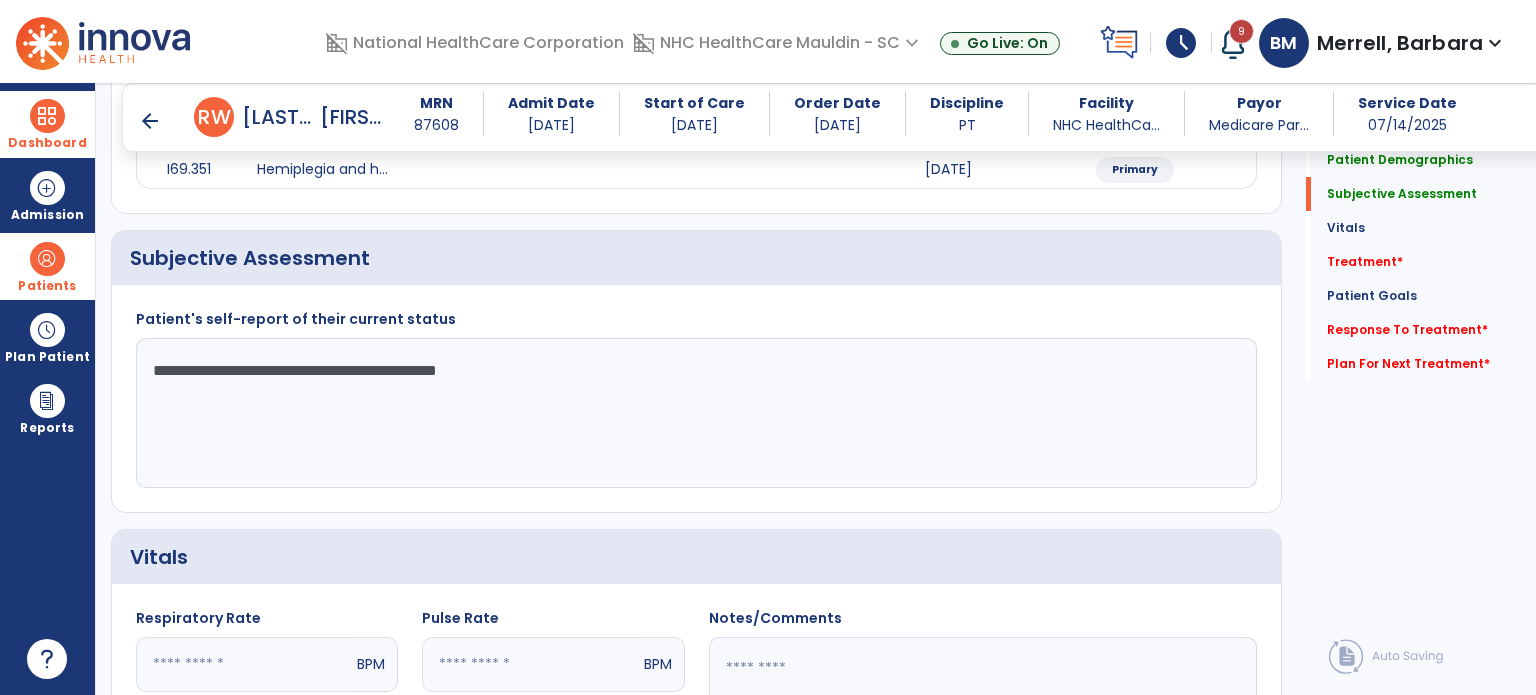 type on "**********" 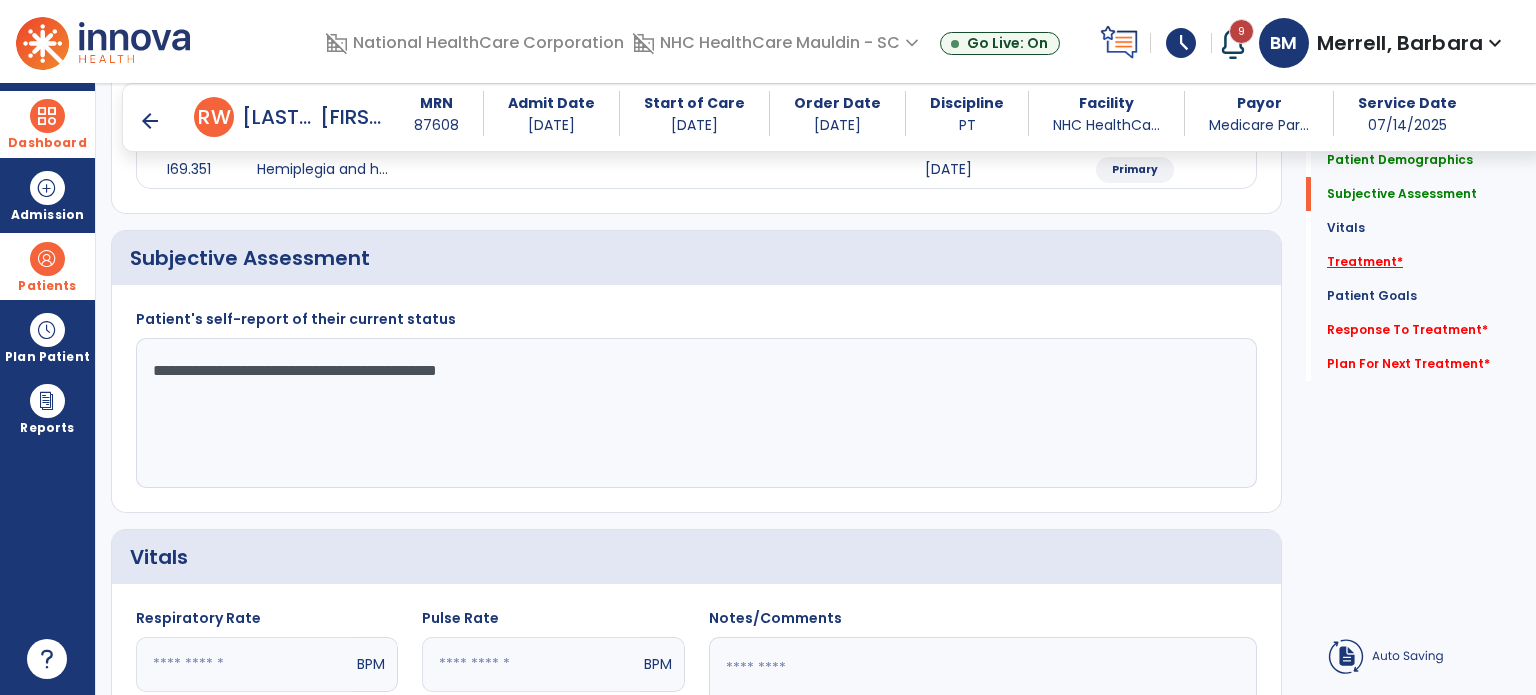click on "Treatment   *" 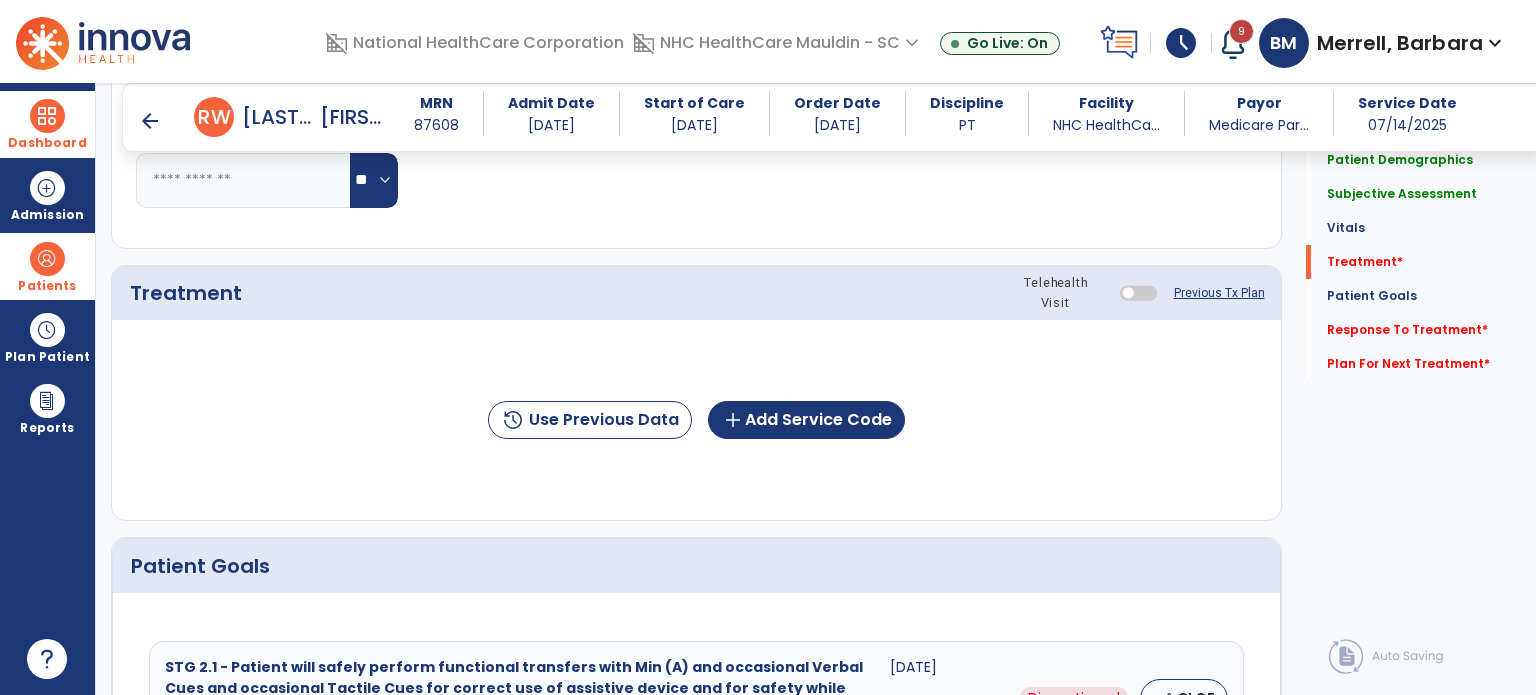 scroll, scrollTop: 987, scrollLeft: 0, axis: vertical 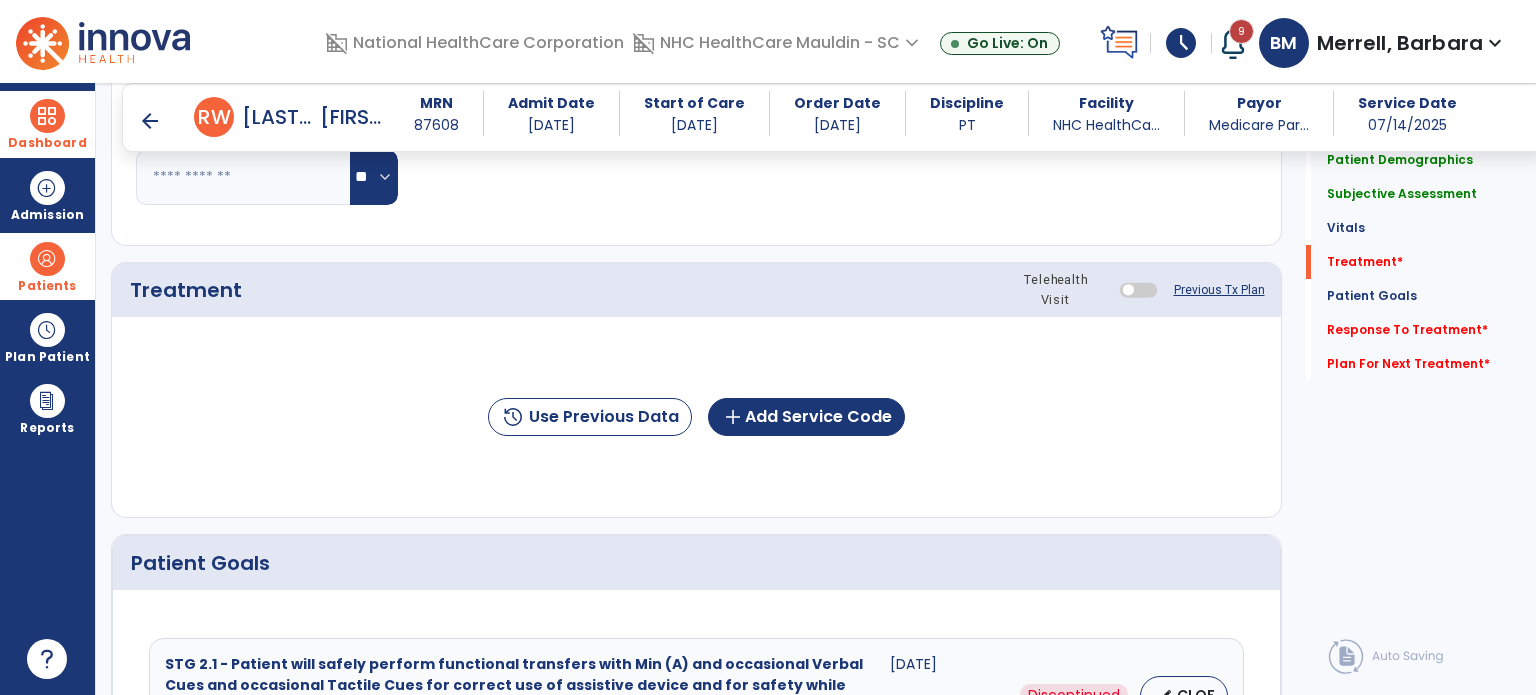 click on "history  Use Previous Data  add  Add Service Code" 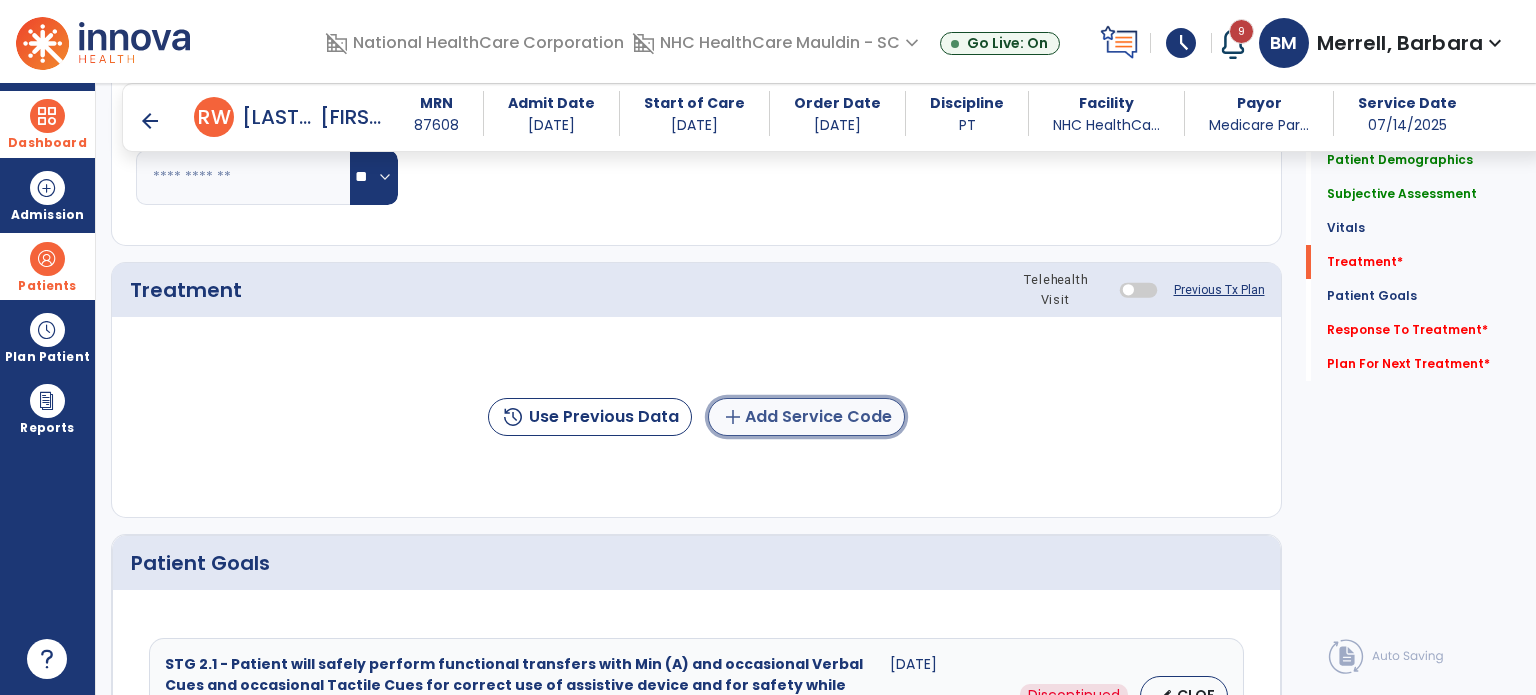 click on "add  Add Service Code" 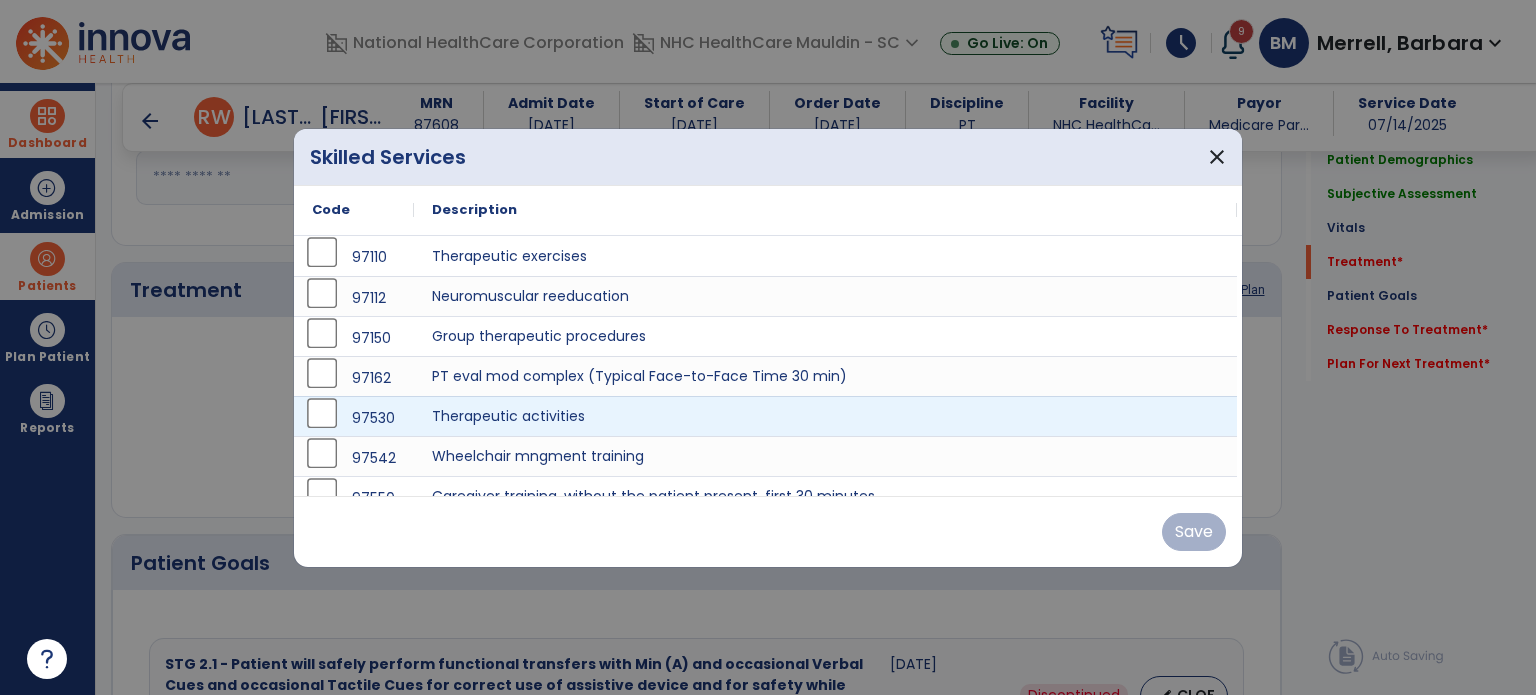 click at bounding box center (768, 347) 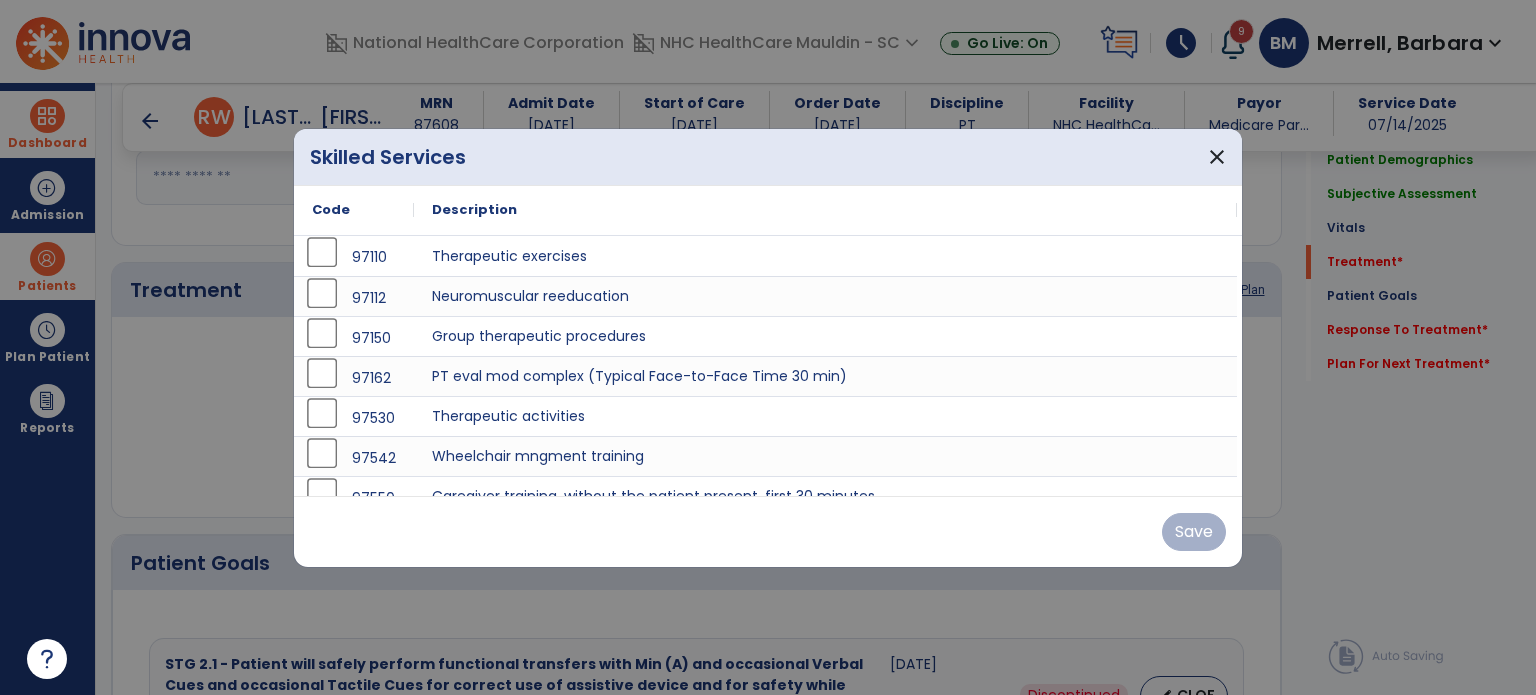 drag, startPoint x: 0, startPoint y: 127, endPoint x: 1377, endPoint y: 409, distance: 1405.5792 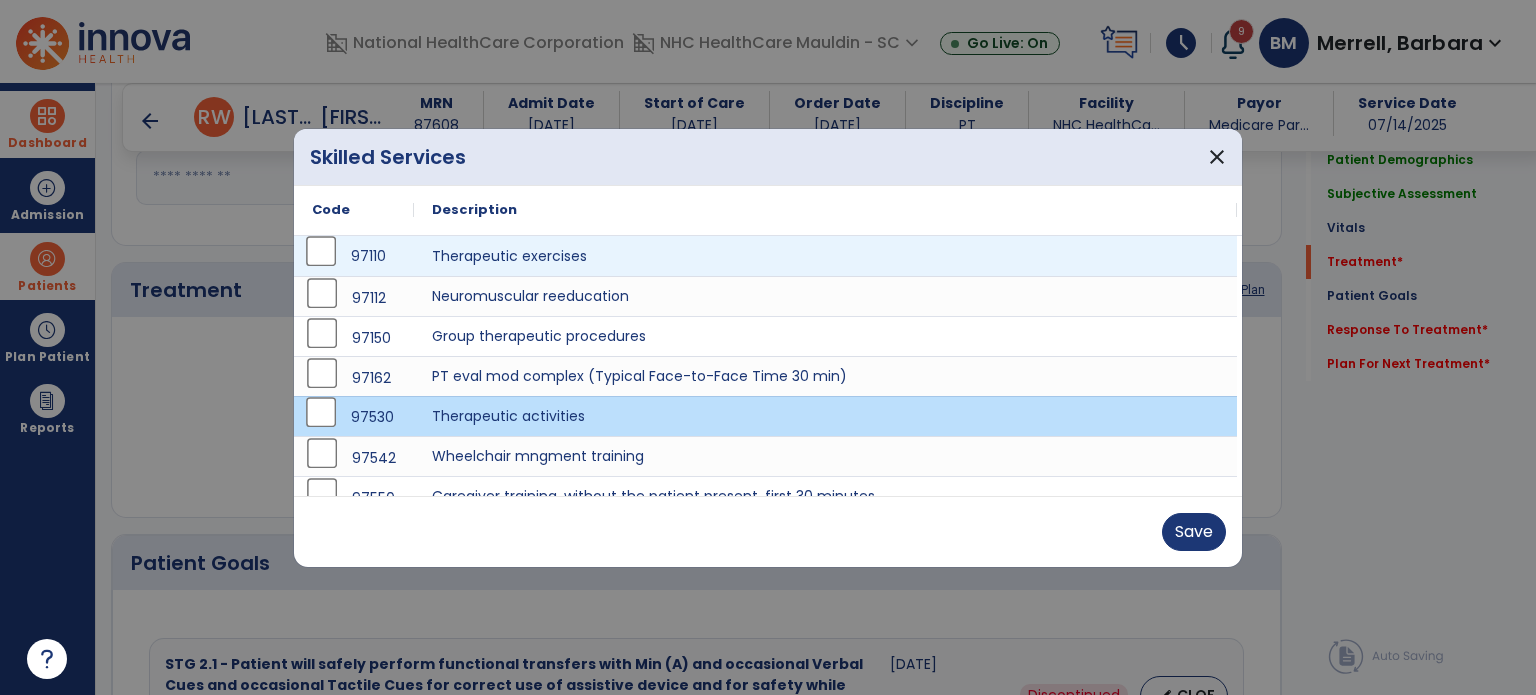 click on "97110" at bounding box center [354, 256] 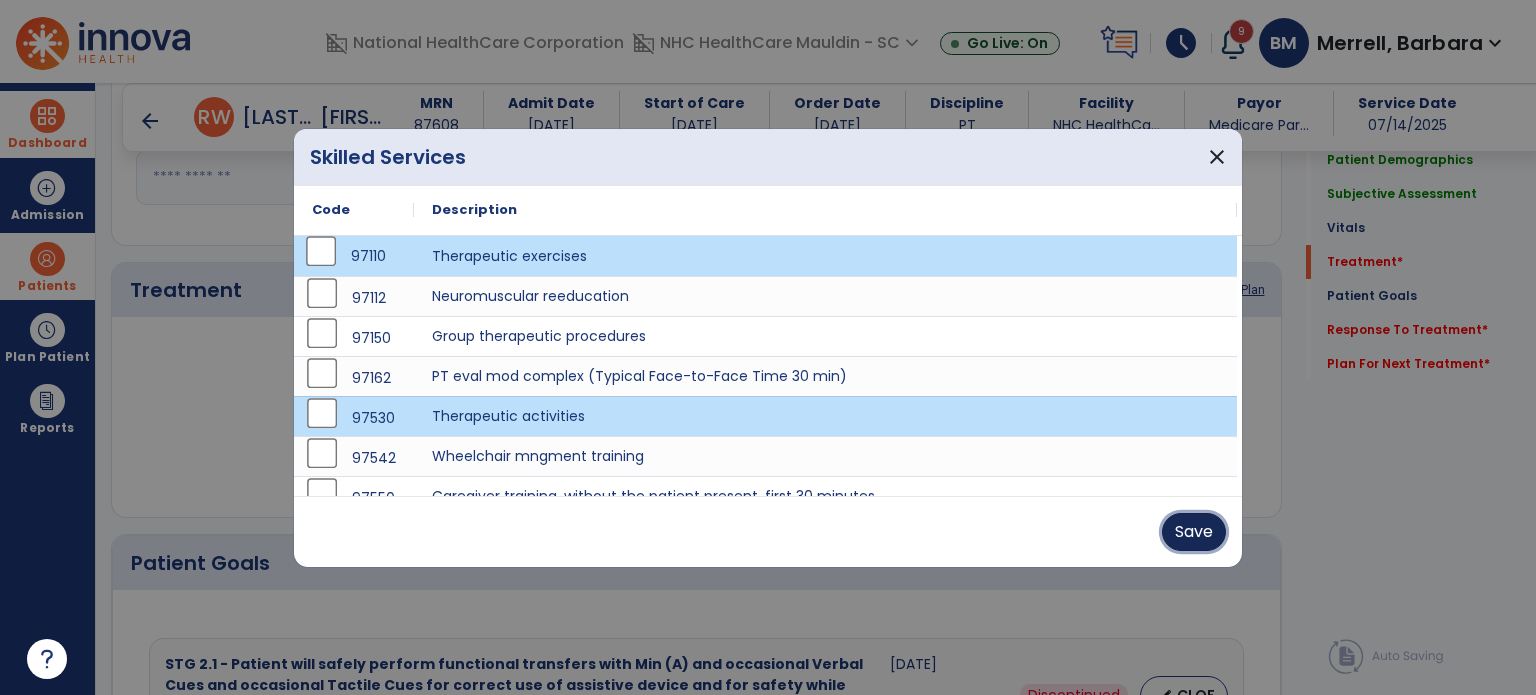 click on "Save" at bounding box center [1194, 532] 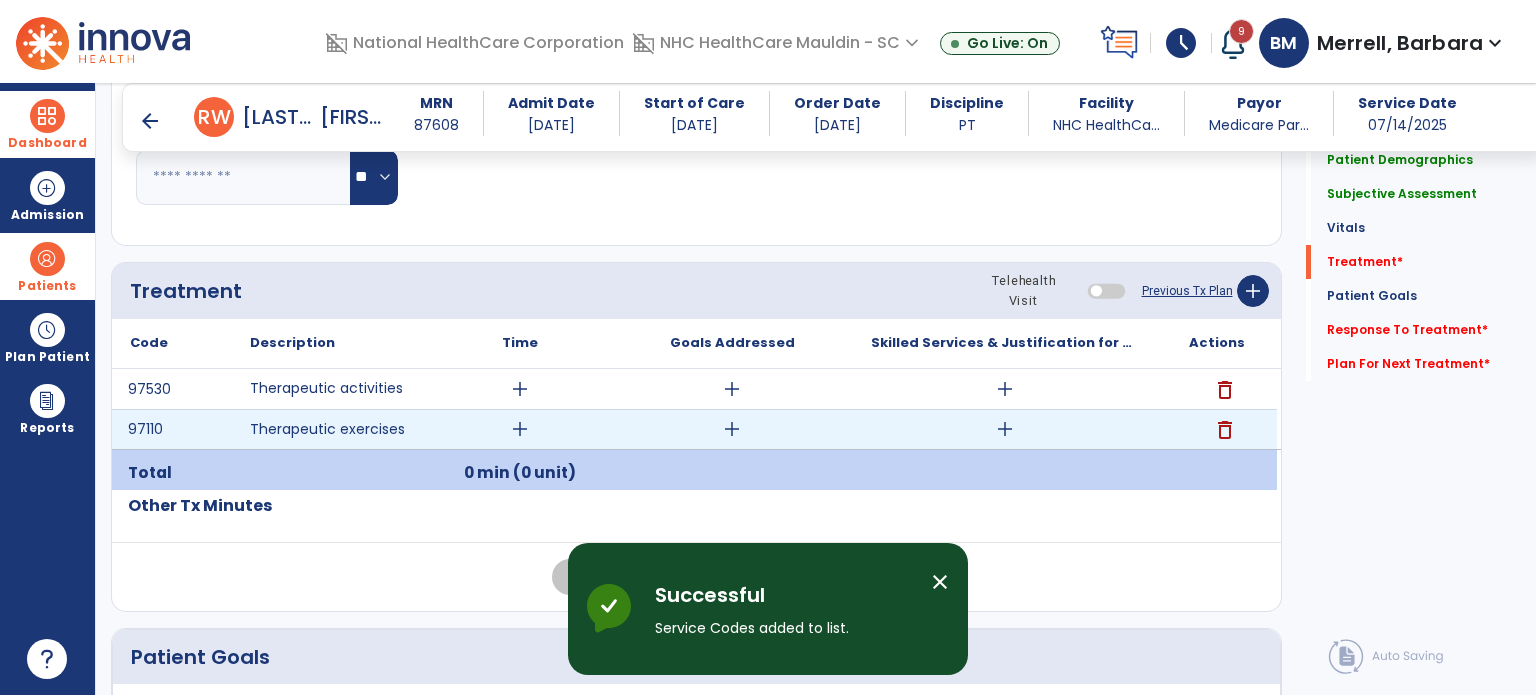 click on "add" at bounding box center [520, 429] 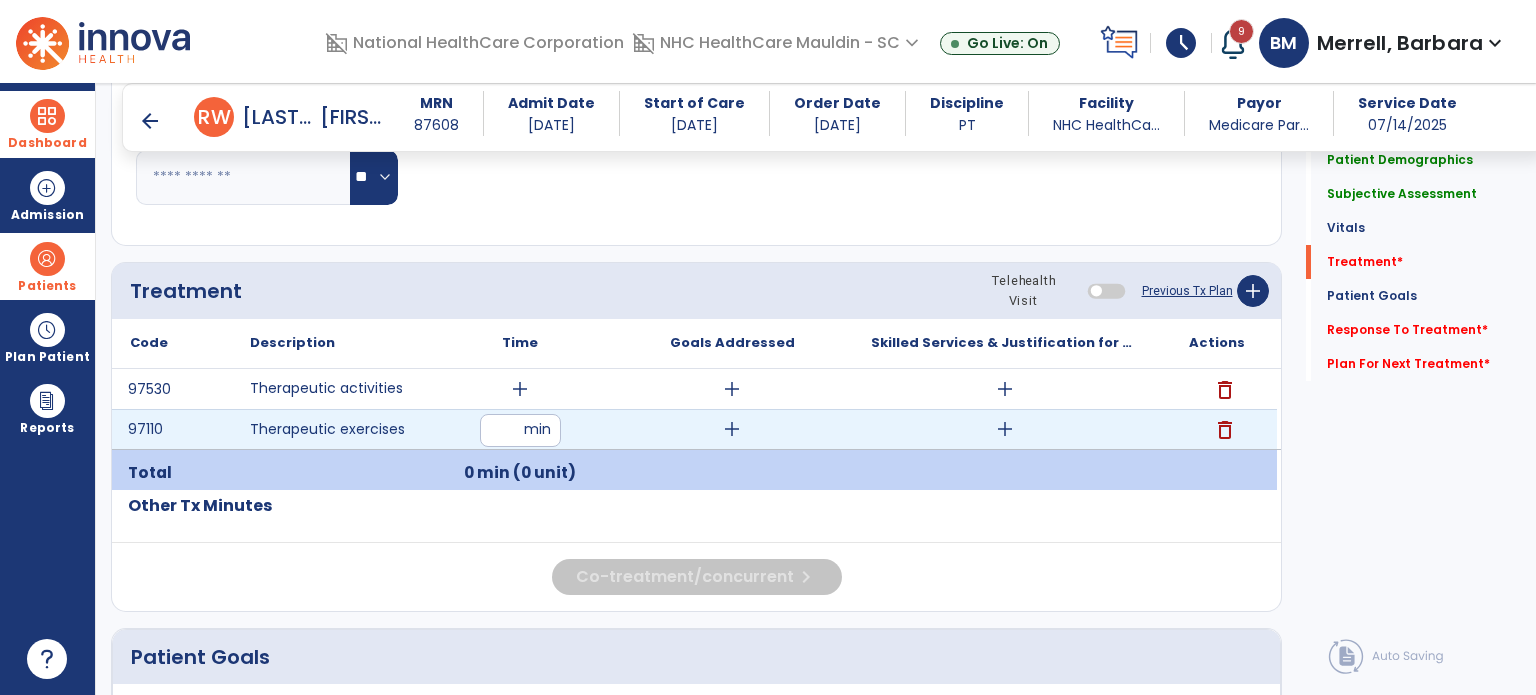 type on "**" 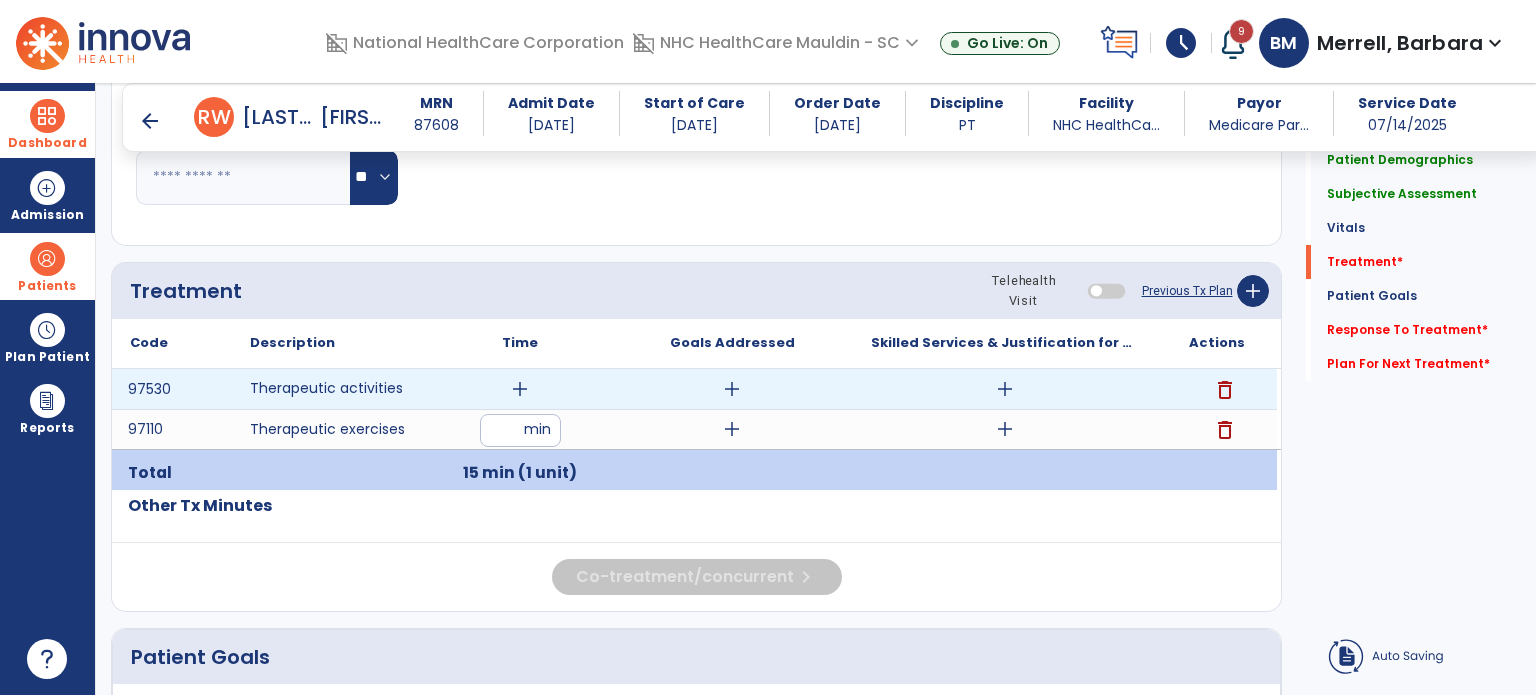 click on "add" at bounding box center [520, 389] 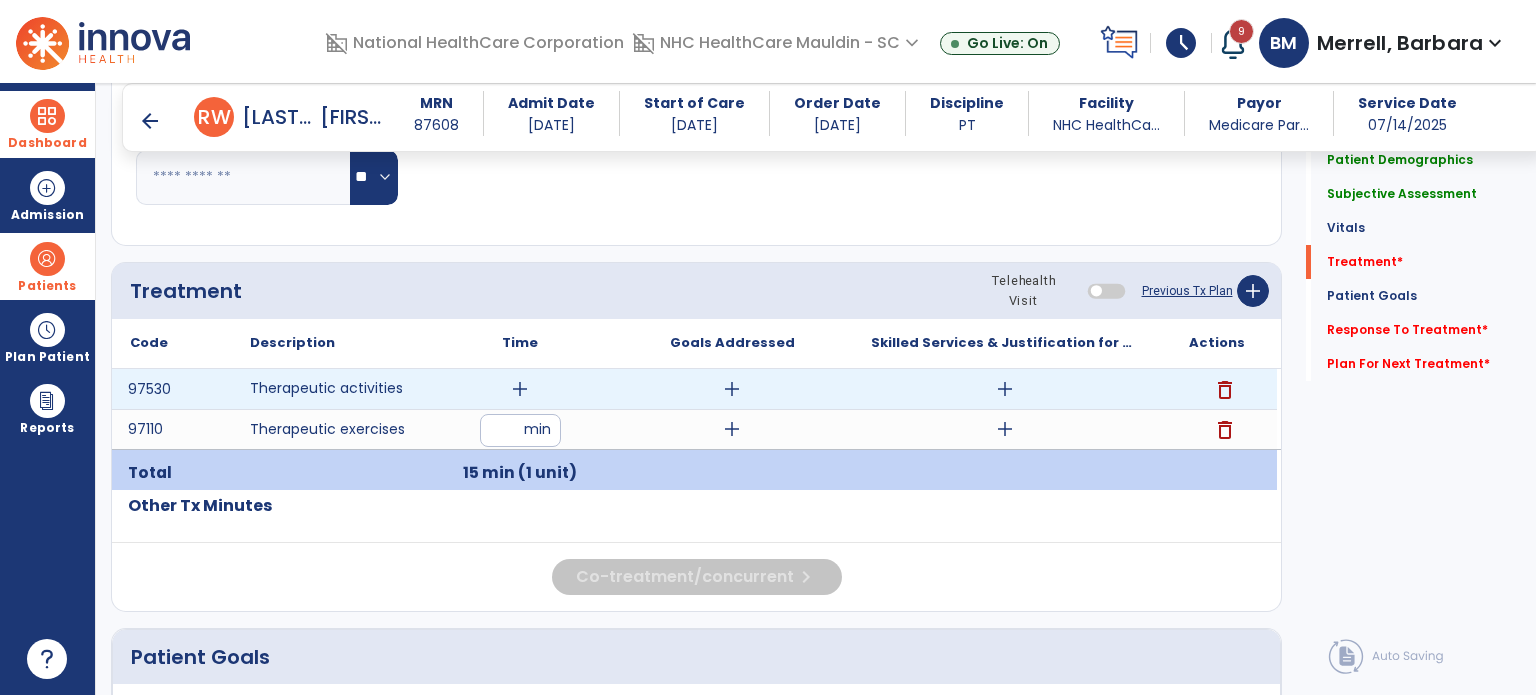 click on "add" at bounding box center [520, 389] 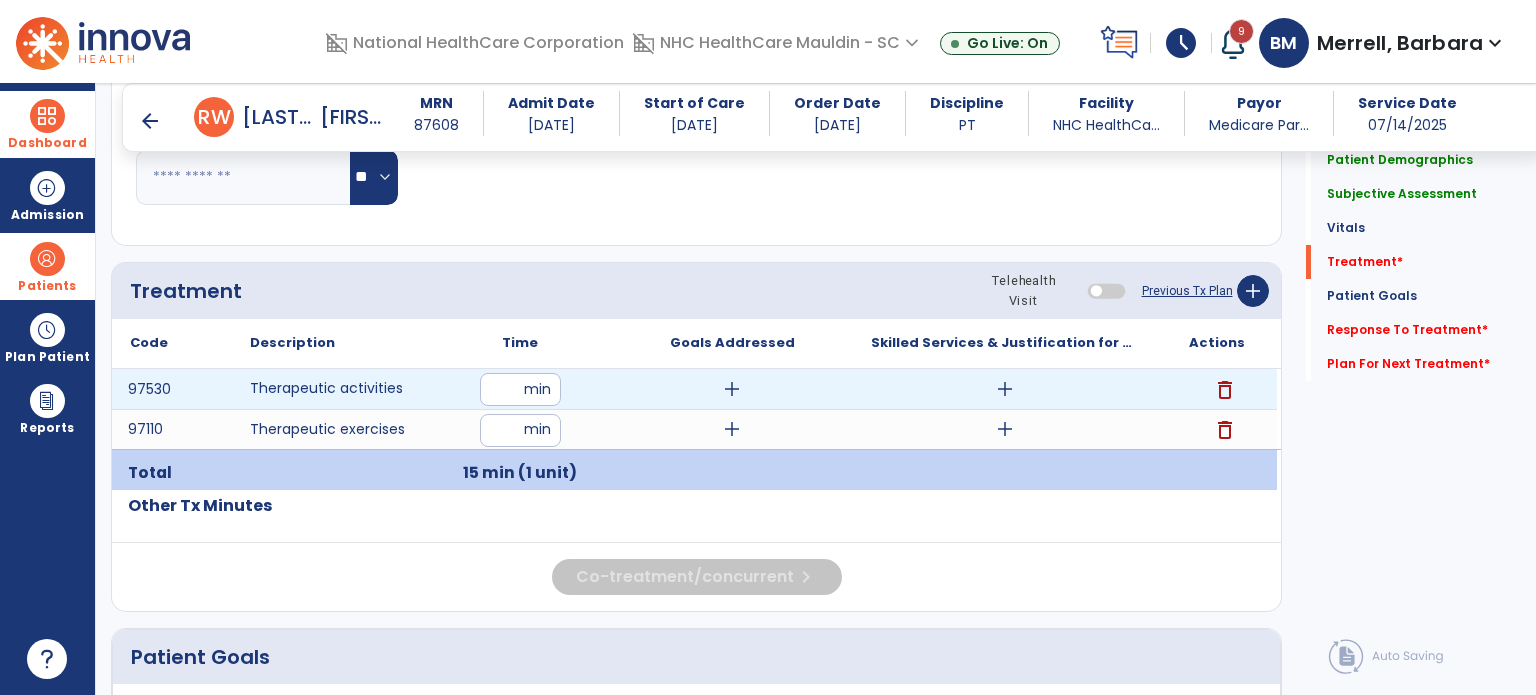 type on "**" 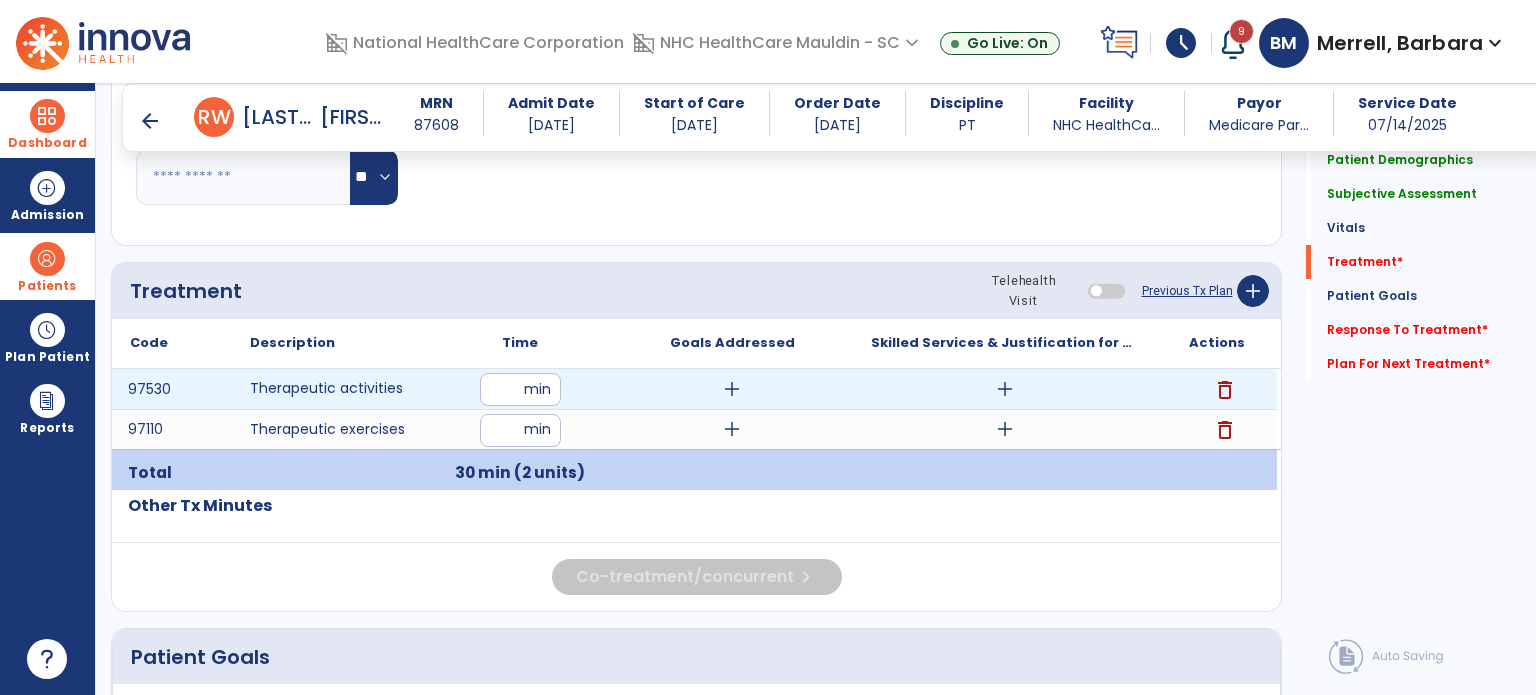 click on "add" at bounding box center [1005, 389] 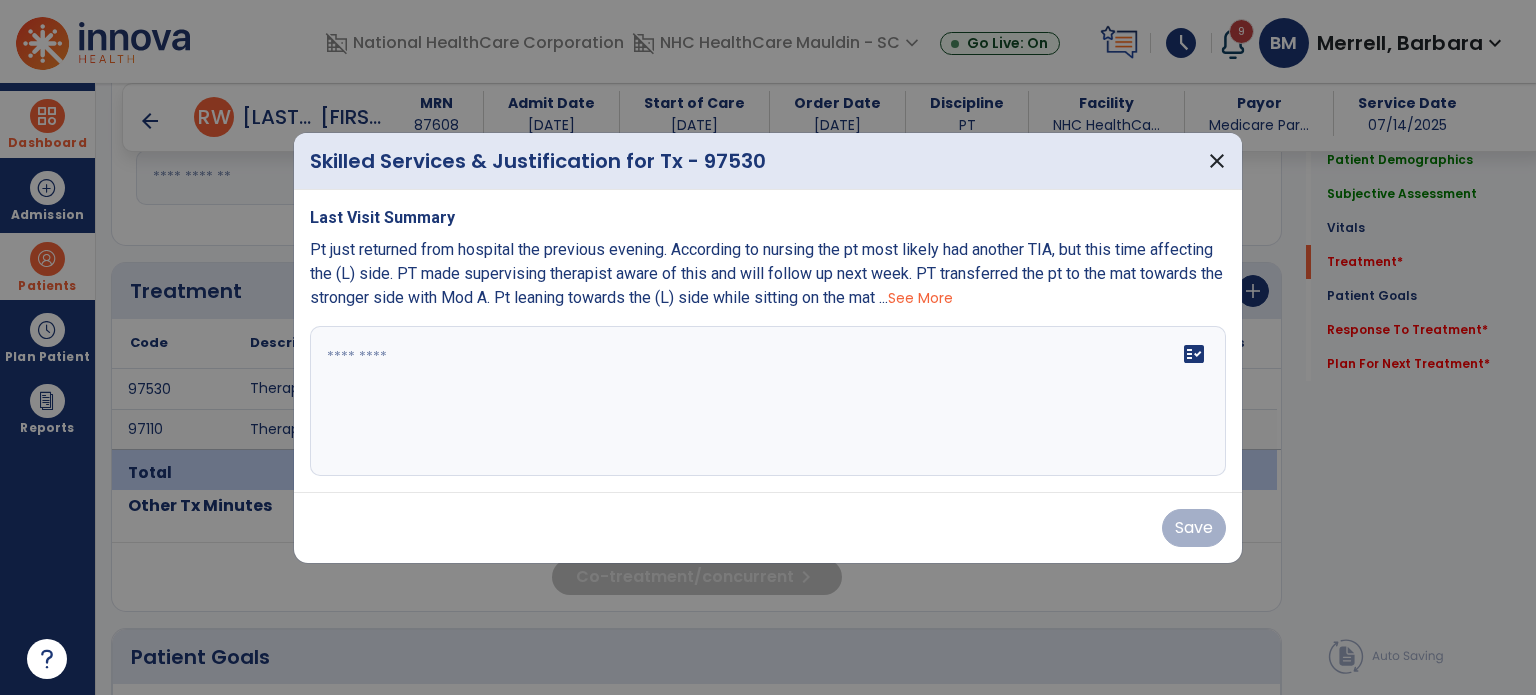 click at bounding box center (768, 401) 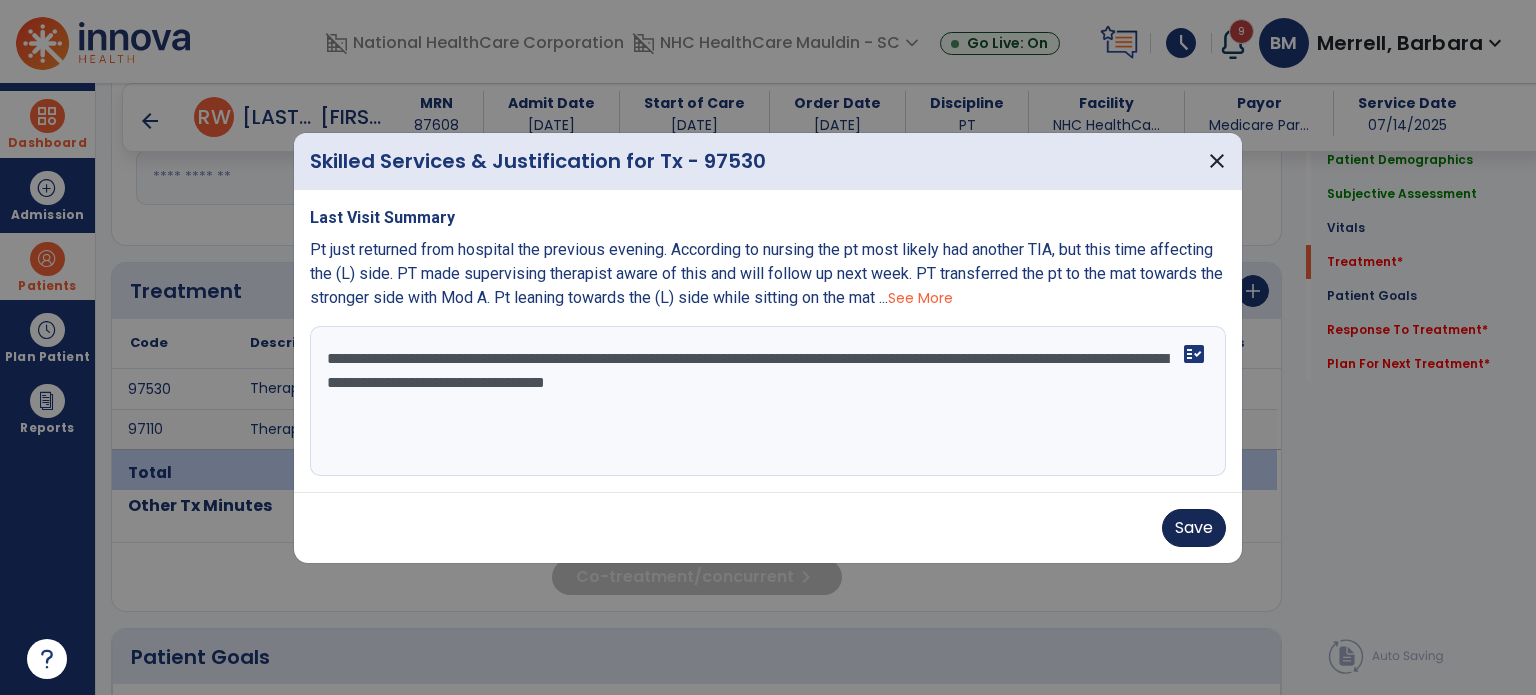 type on "**********" 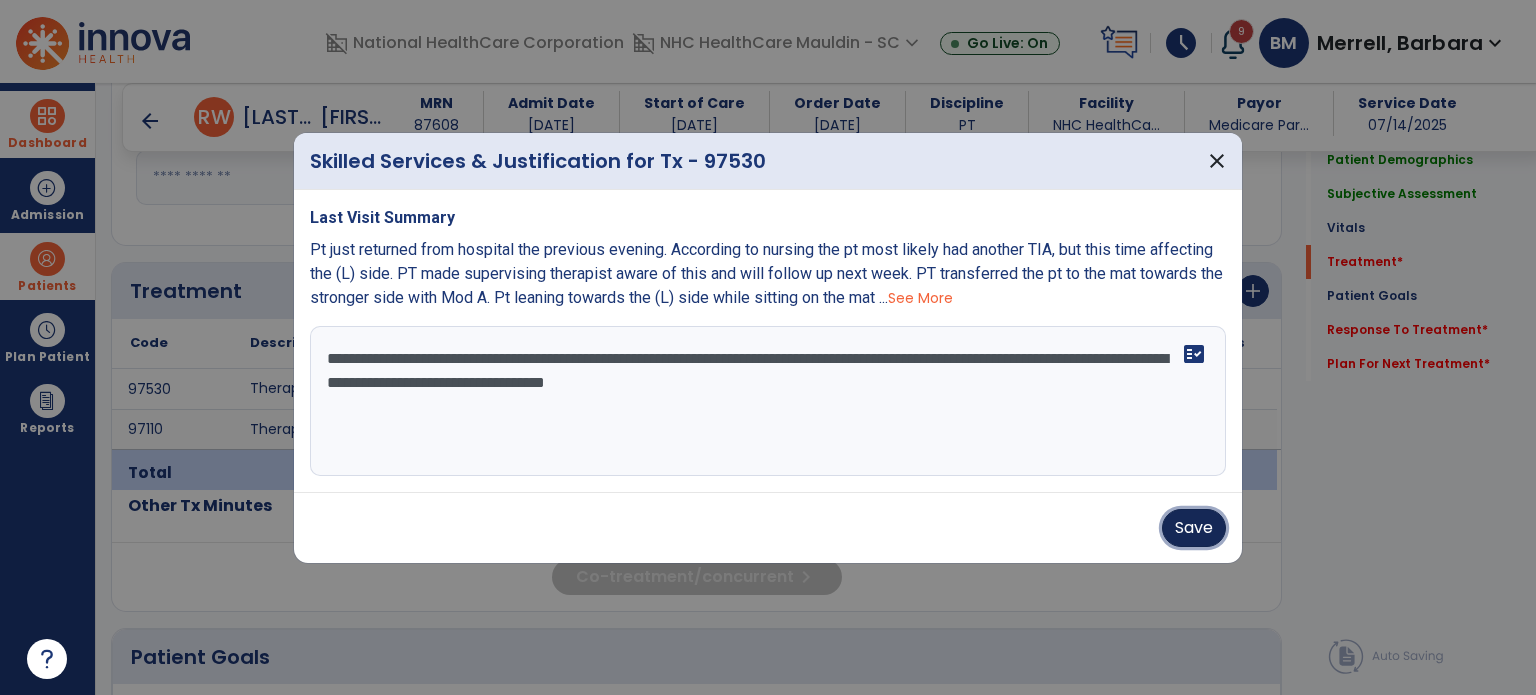 click on "Save" at bounding box center (1194, 528) 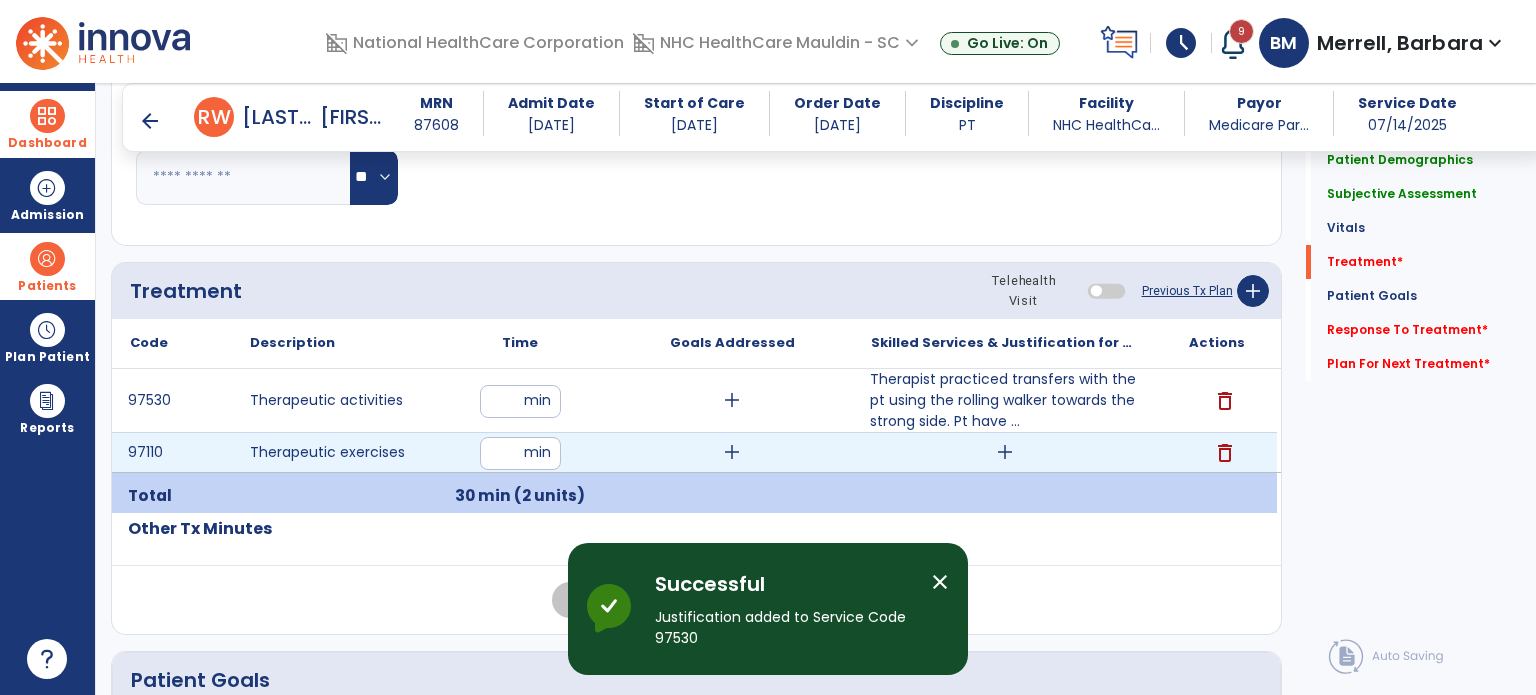 click on "add" at bounding box center [1005, 452] 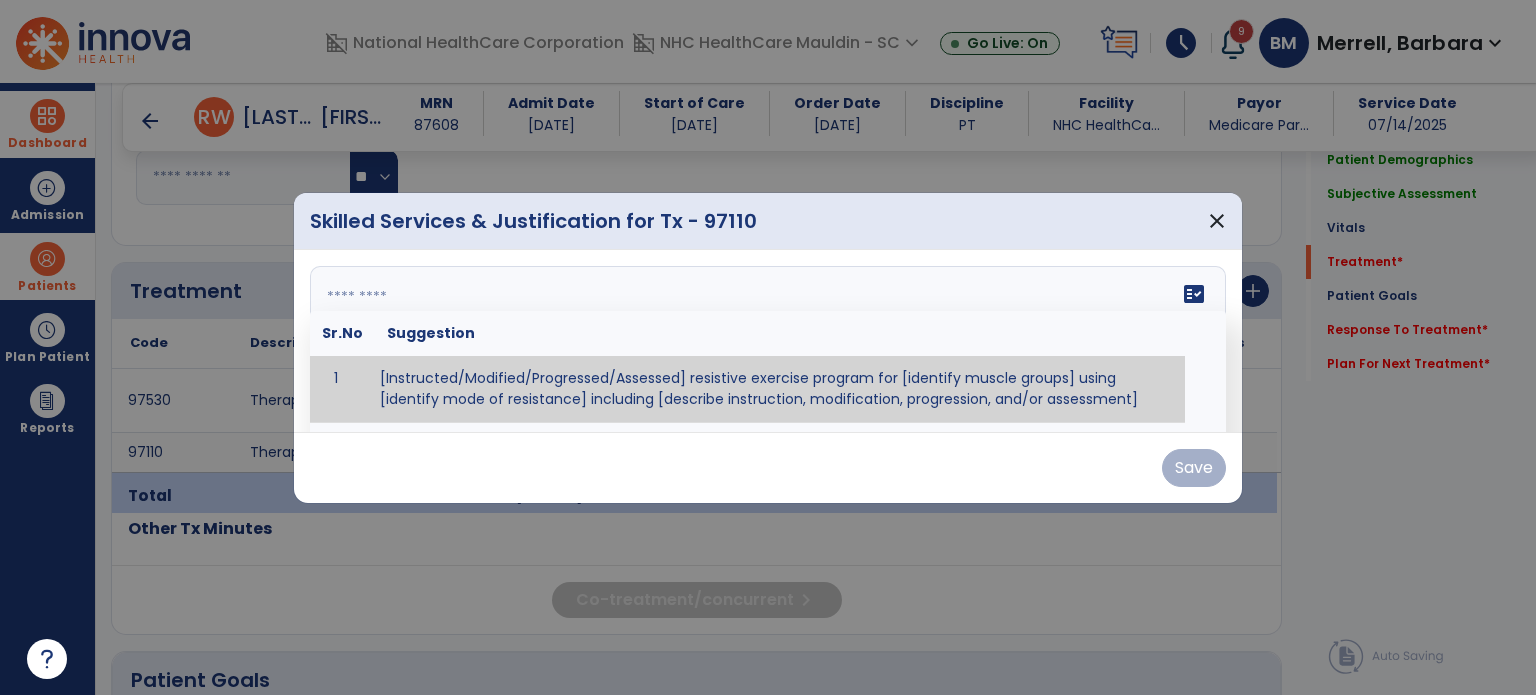 click on "fact_check  Sr.No Suggestion 1 [Instructed/Modified/Progressed/Assessed] resistive exercise program for [identify muscle groups] using [identify mode of resistance] including [describe instruction, modification, progression, and/or assessment] 2 [Instructed/Modified/Progressed/Assessed] aerobic exercise program using [identify equipment/mode] including [describe instruction, modification,progression, and/or assessment] 3 [Instructed/Modified/Progressed/Assessed] [PROM/A/AROM/AROM] program for [identify joint movements] using [contract-relax, over-pressure, inhibitory techniques, other] 4 [Assessed/Tested] aerobic capacity with administration of [aerobic capacity test]" at bounding box center [768, 341] 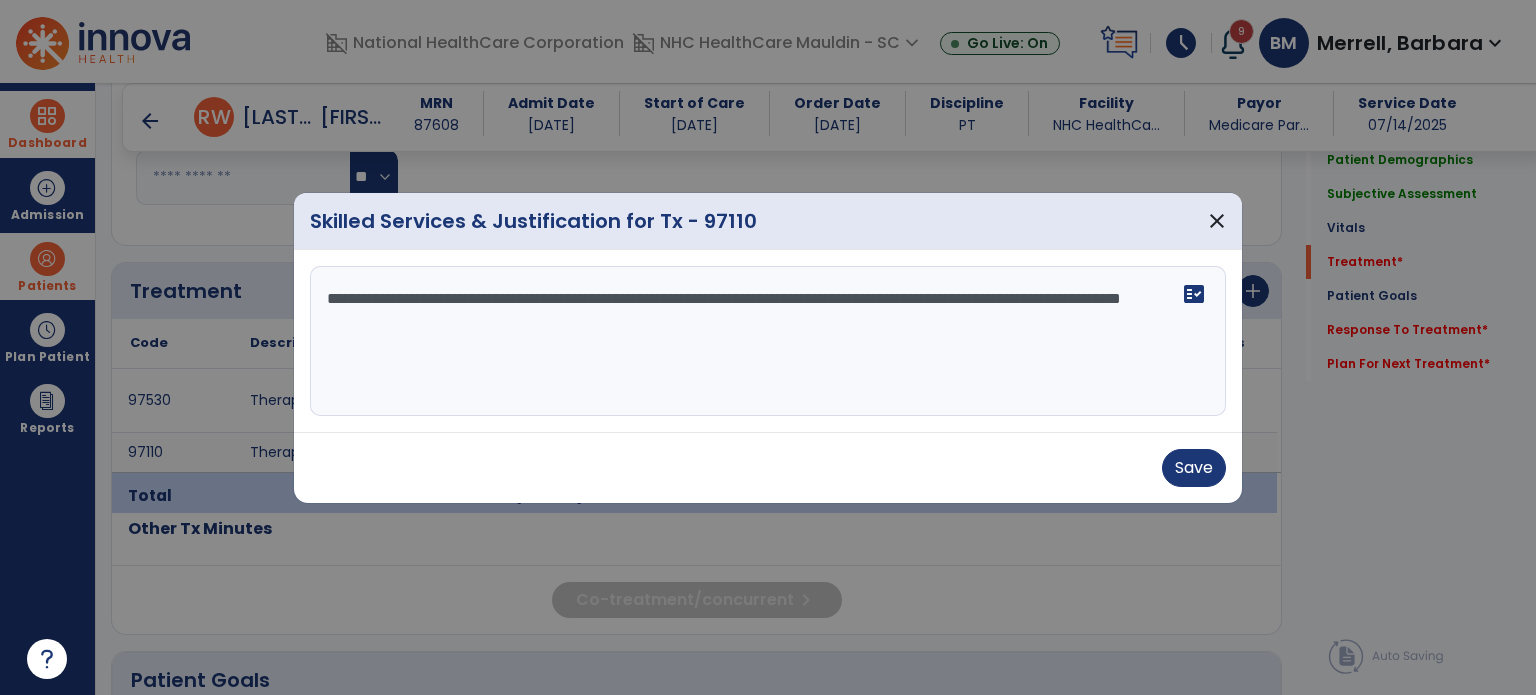type on "**********" 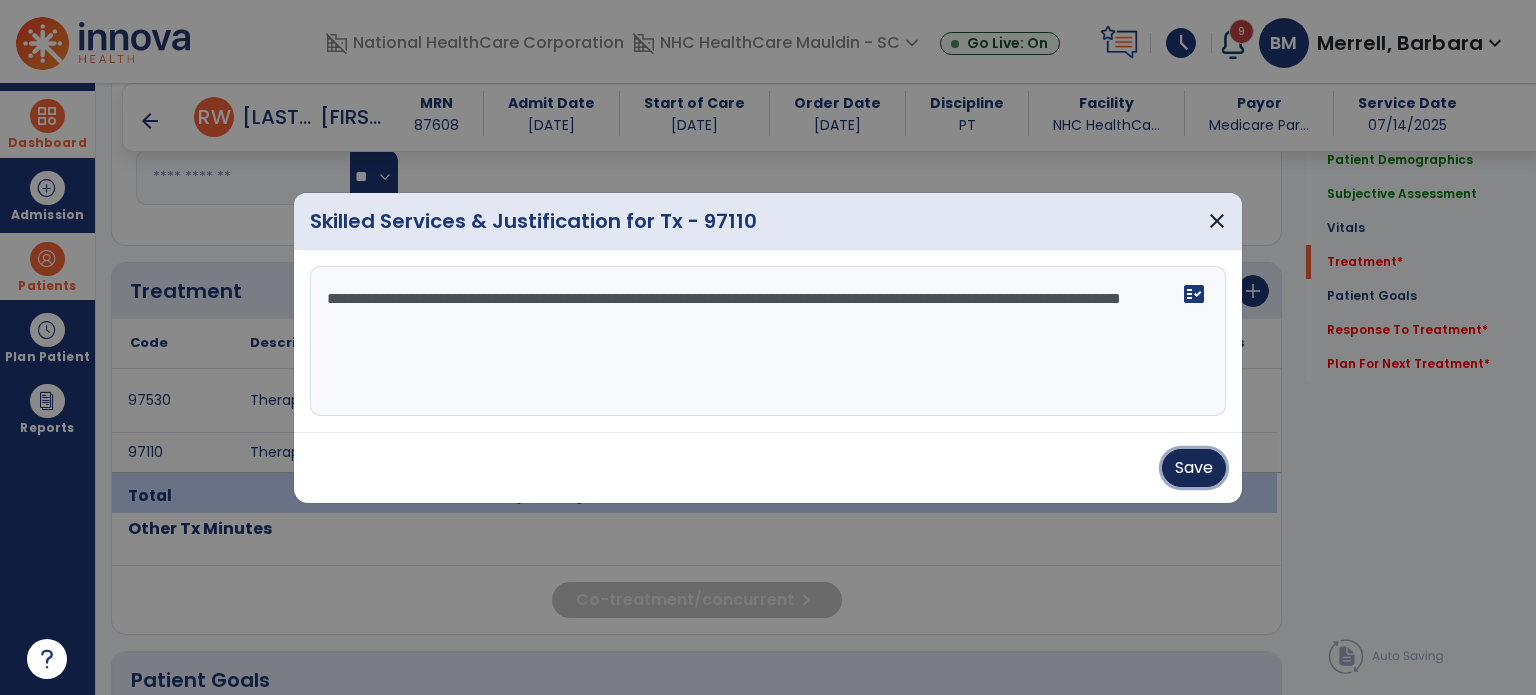 click on "Save" at bounding box center [1194, 468] 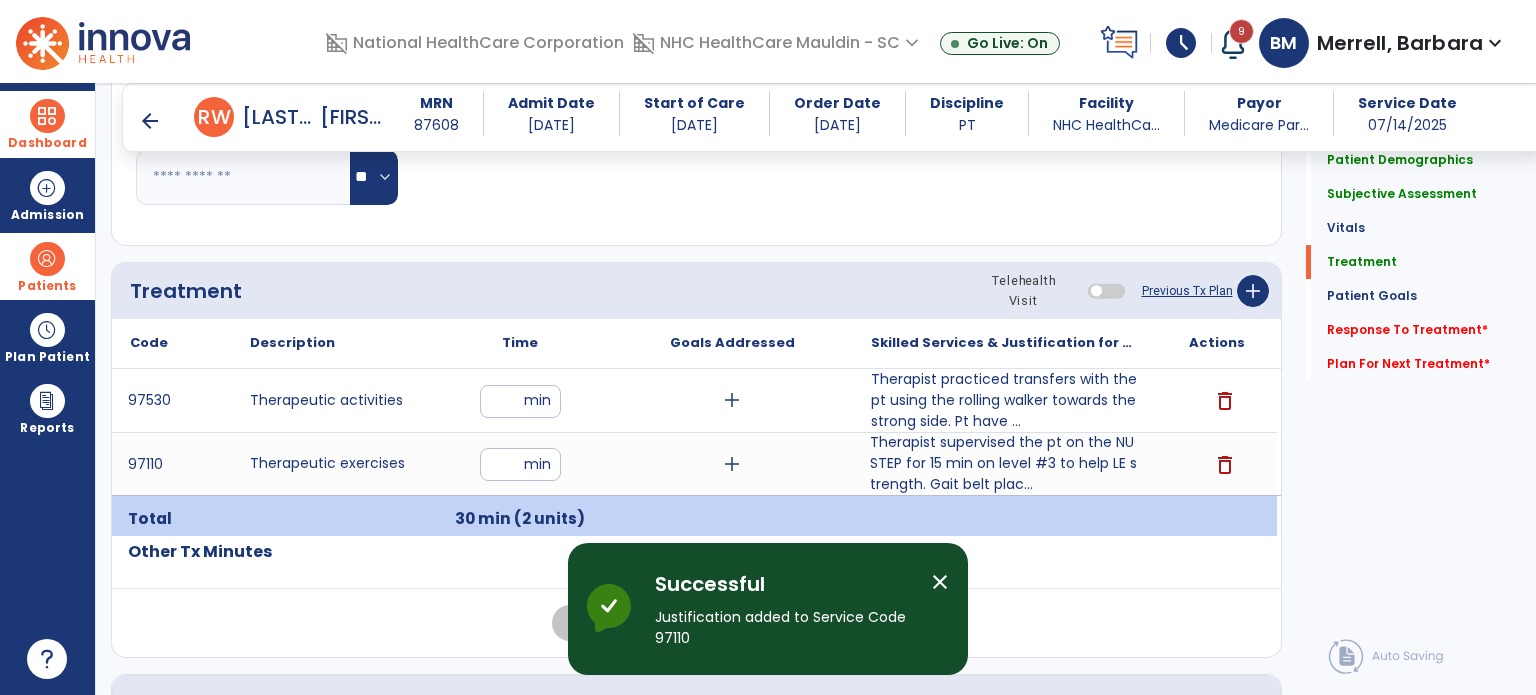 click on "Response To Treatment   *  Response To Treatment   *" 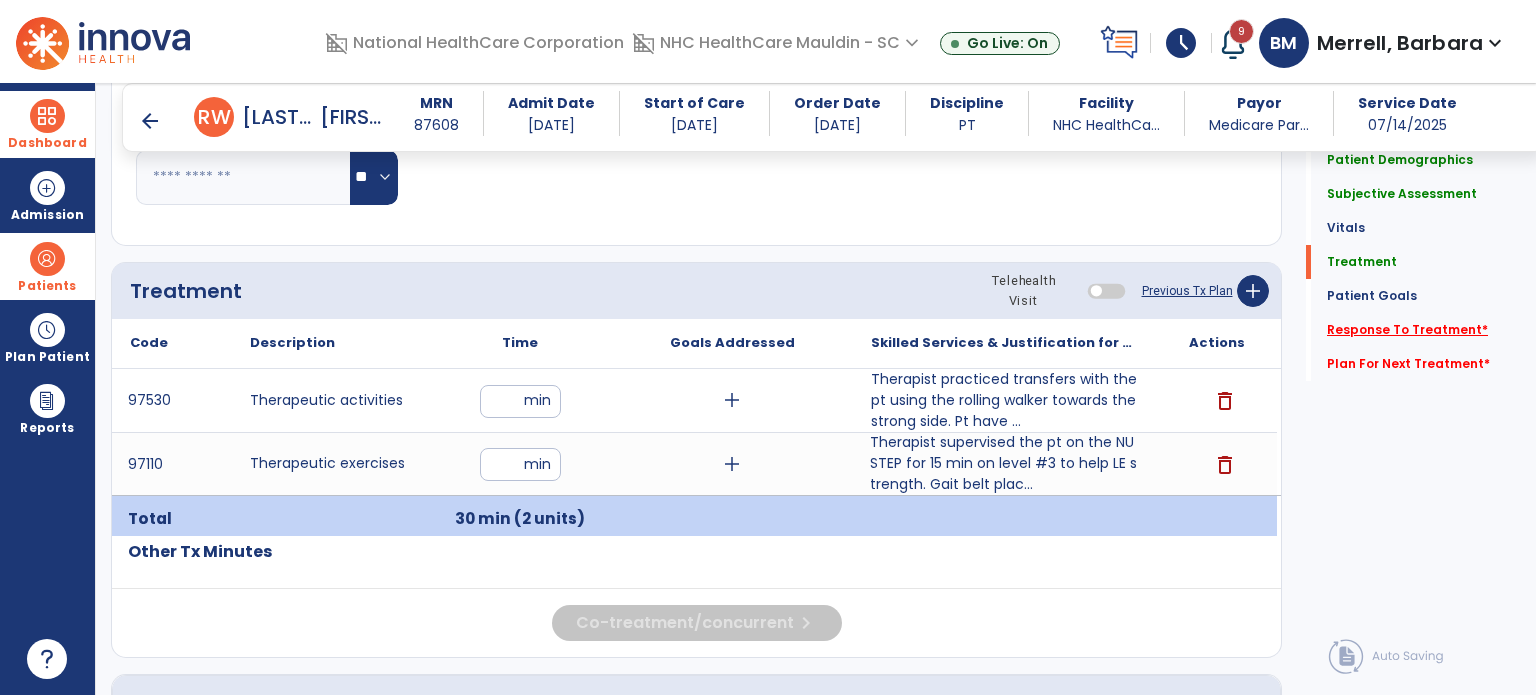 click on "Response To Treatment   *" 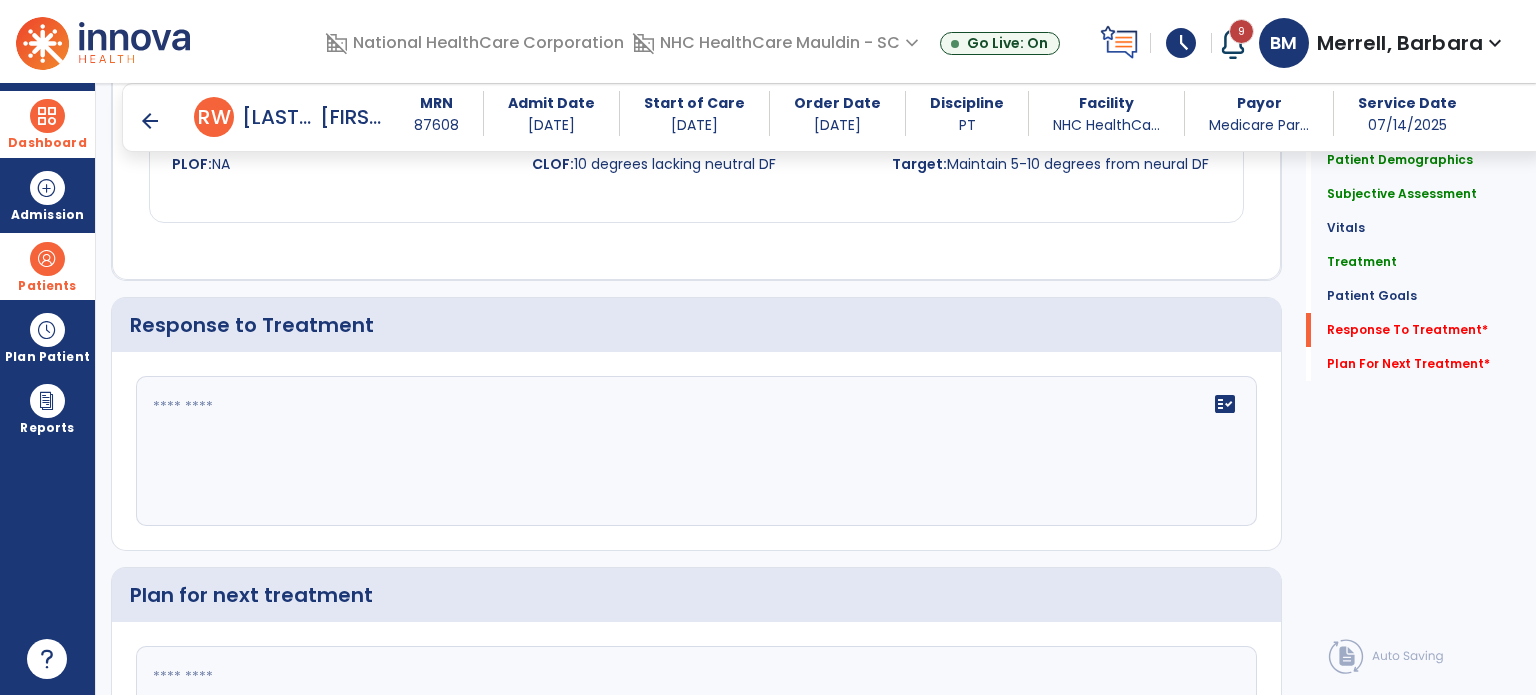scroll, scrollTop: 2357, scrollLeft: 0, axis: vertical 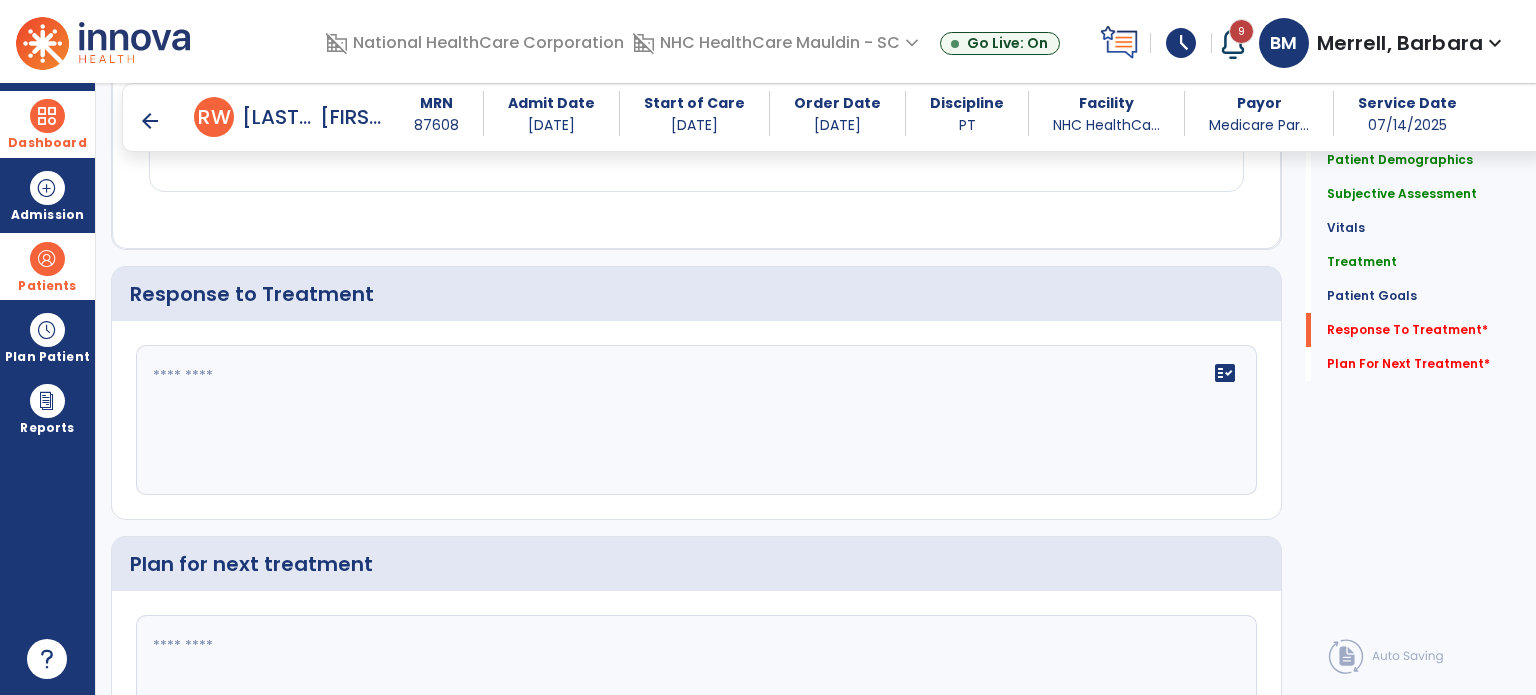 click on "fact_check" 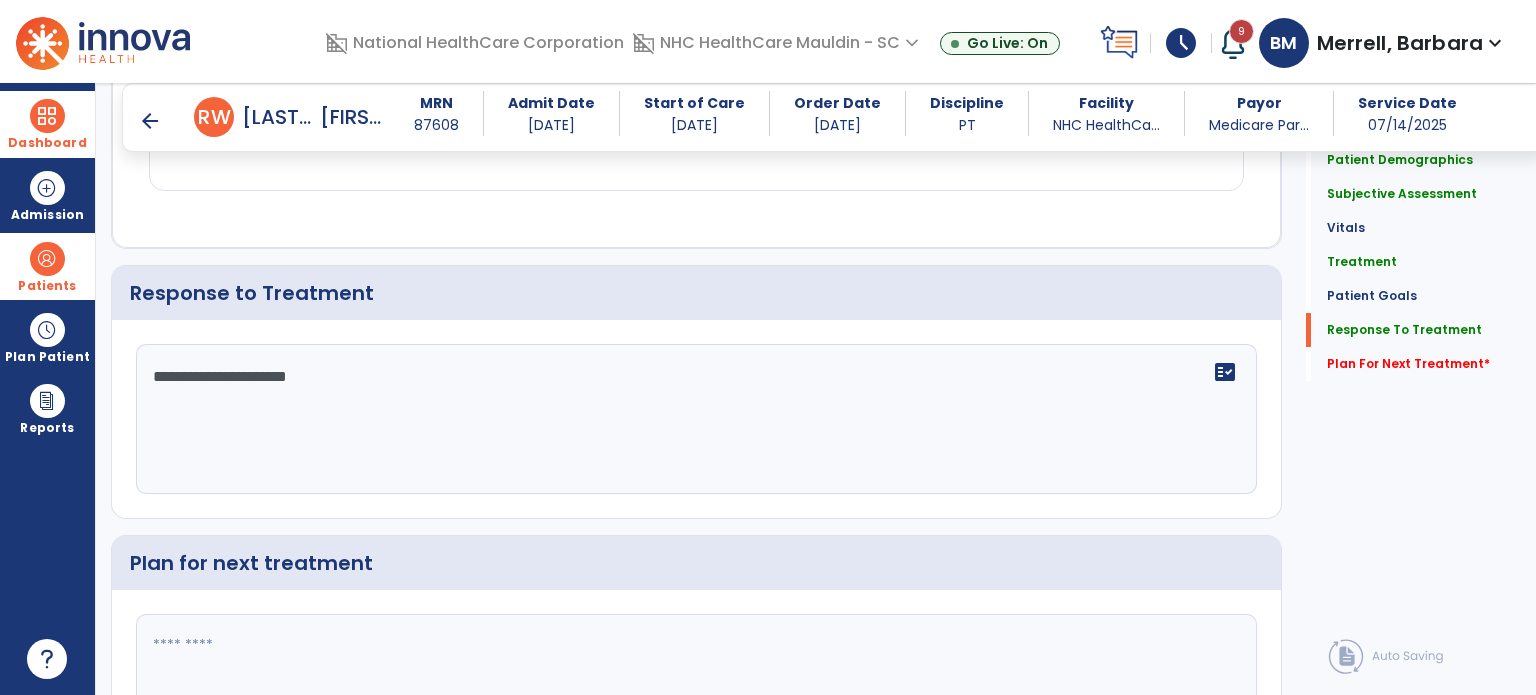 scroll, scrollTop: 2357, scrollLeft: 0, axis: vertical 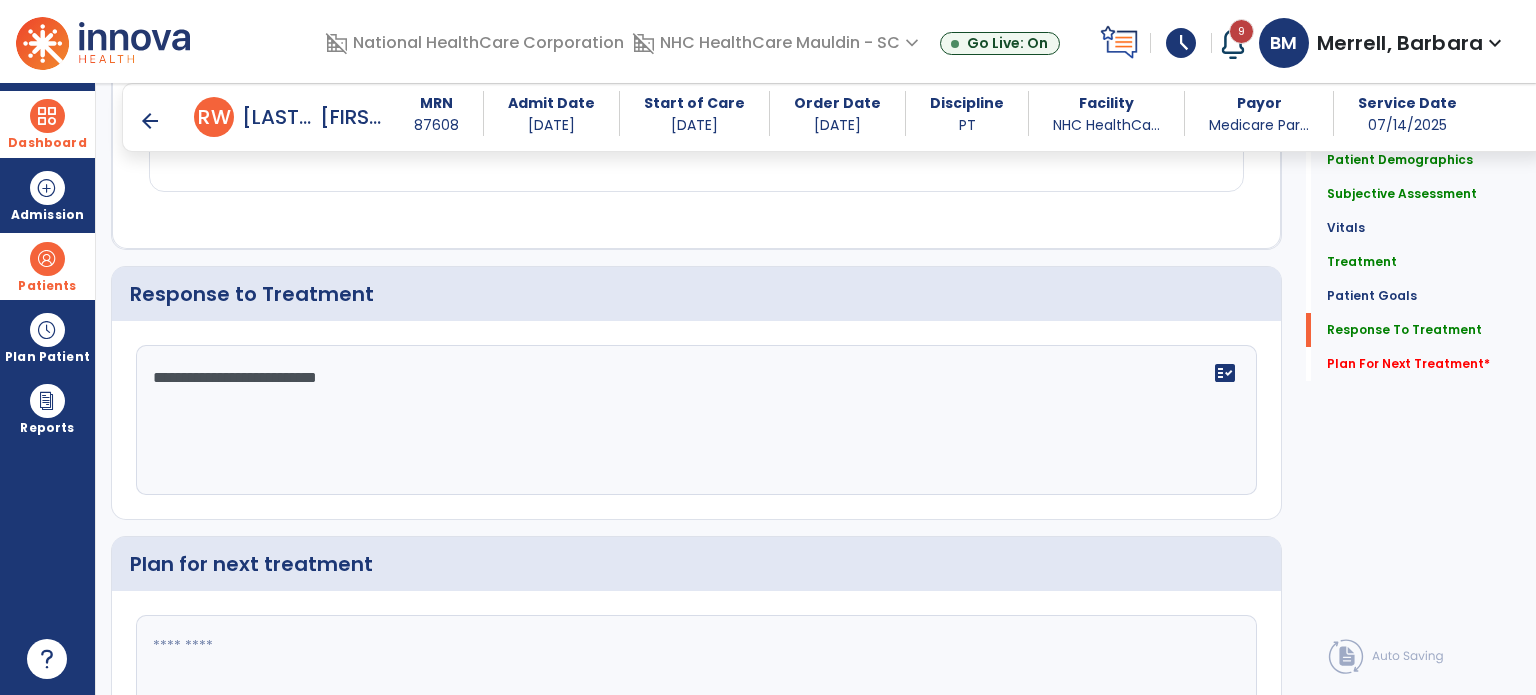 type on "**********" 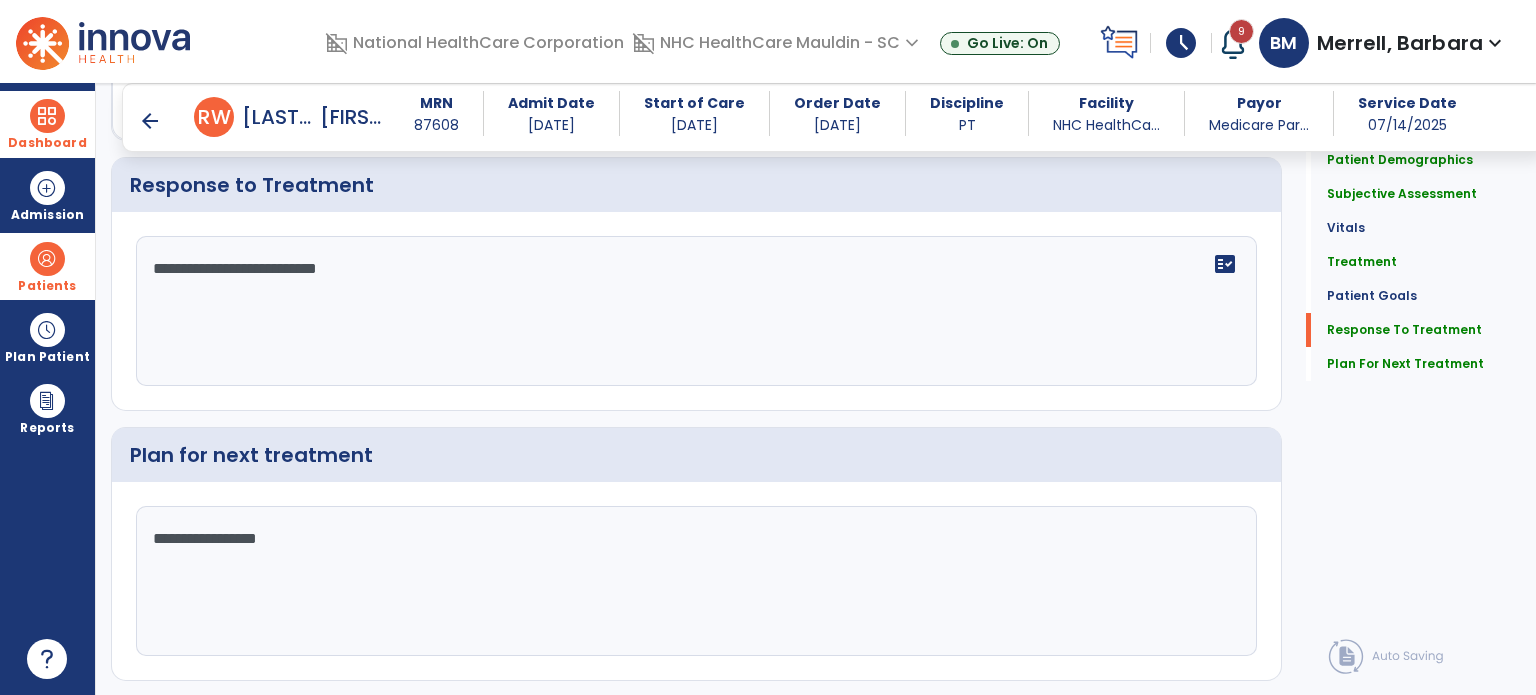 scroll, scrollTop: 2512, scrollLeft: 0, axis: vertical 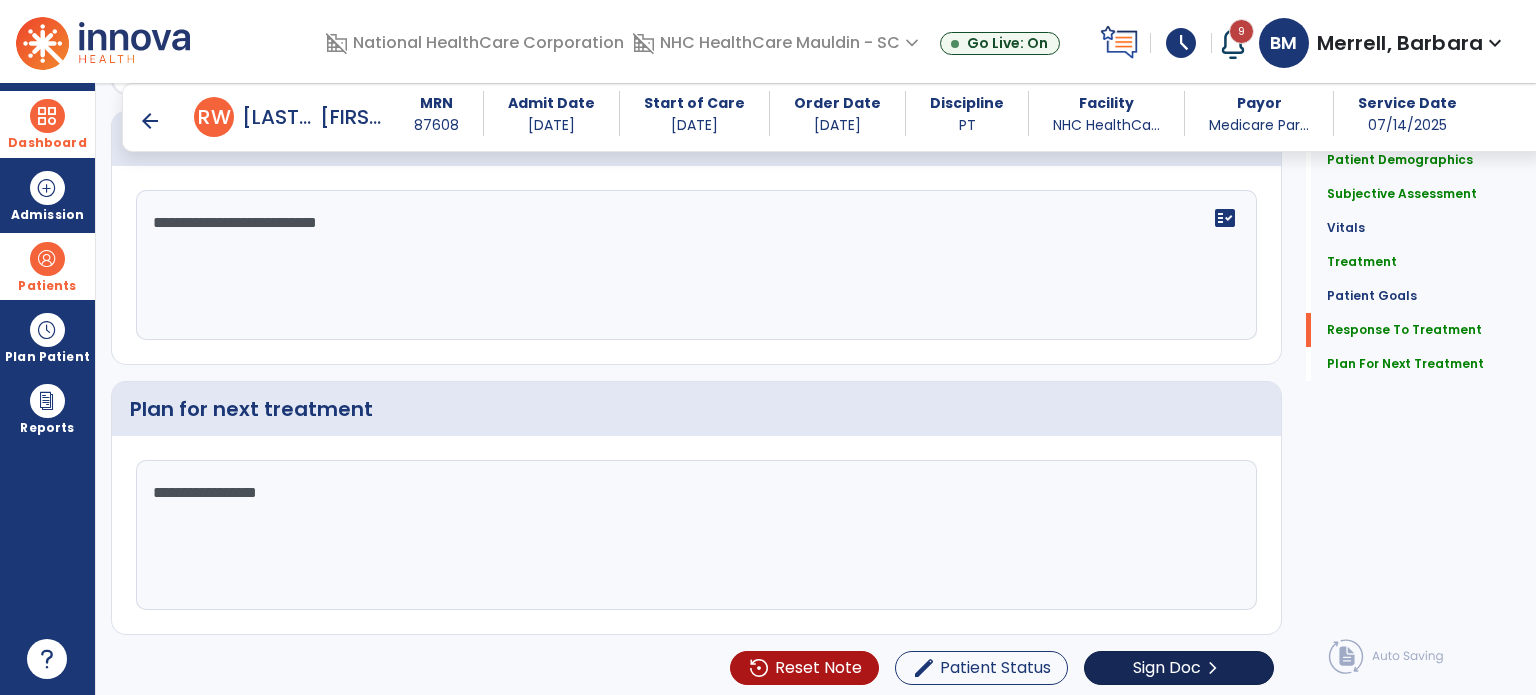 type on "**********" 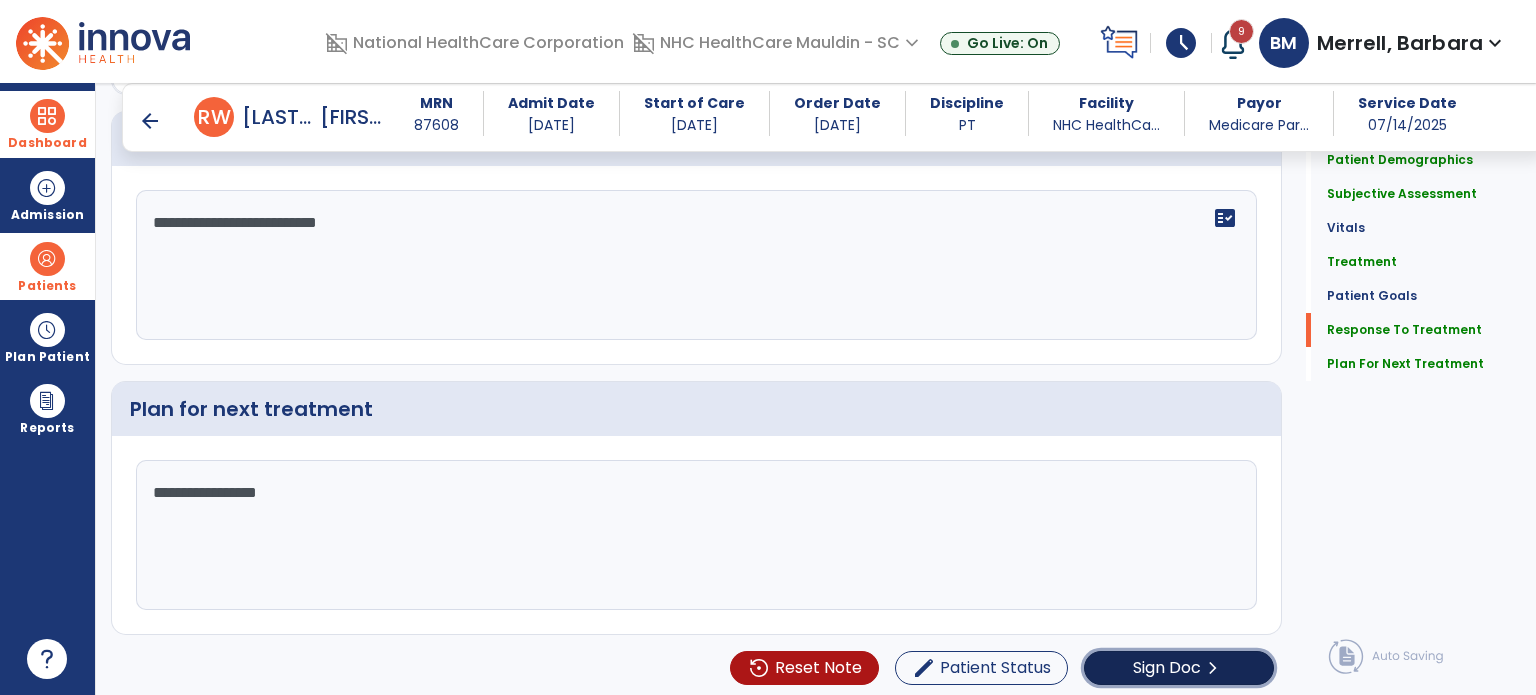 click on "Sign Doc" 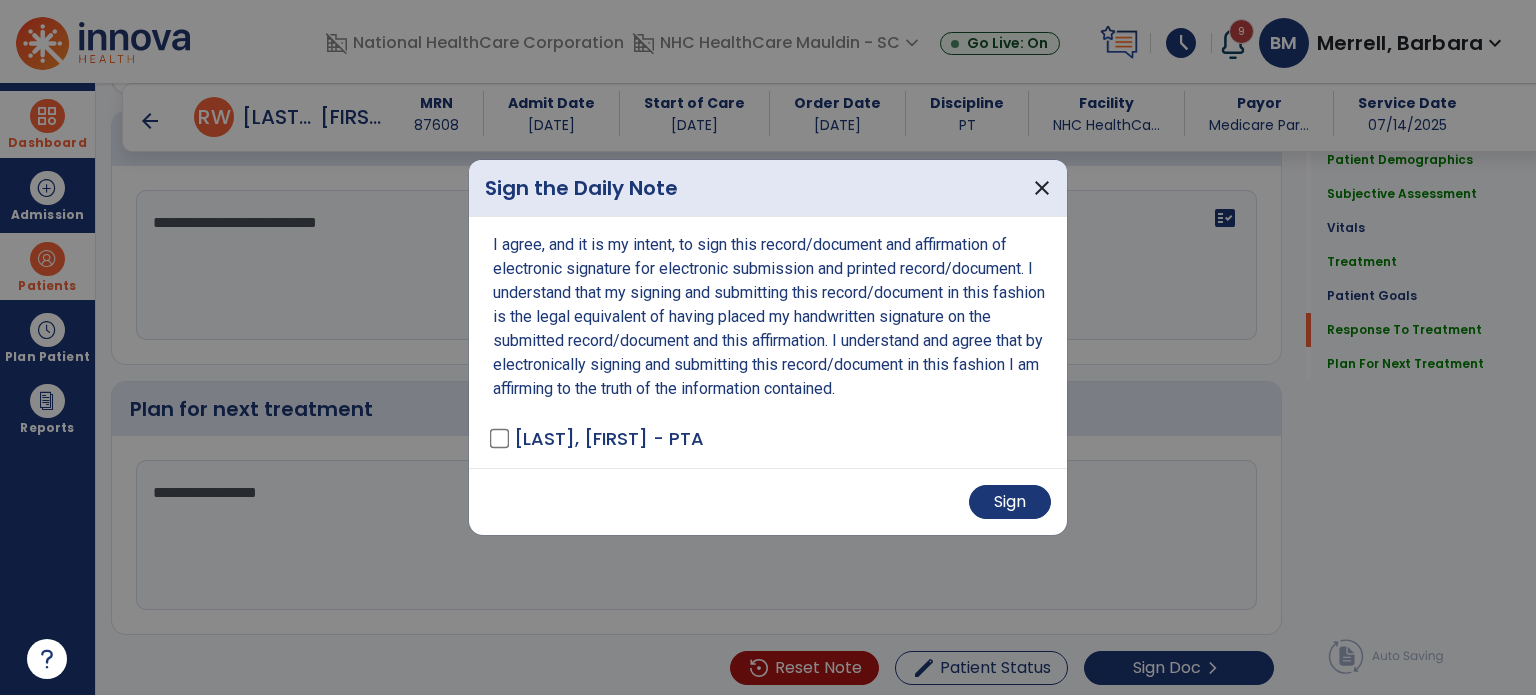 click on "Sign" at bounding box center [768, 502] 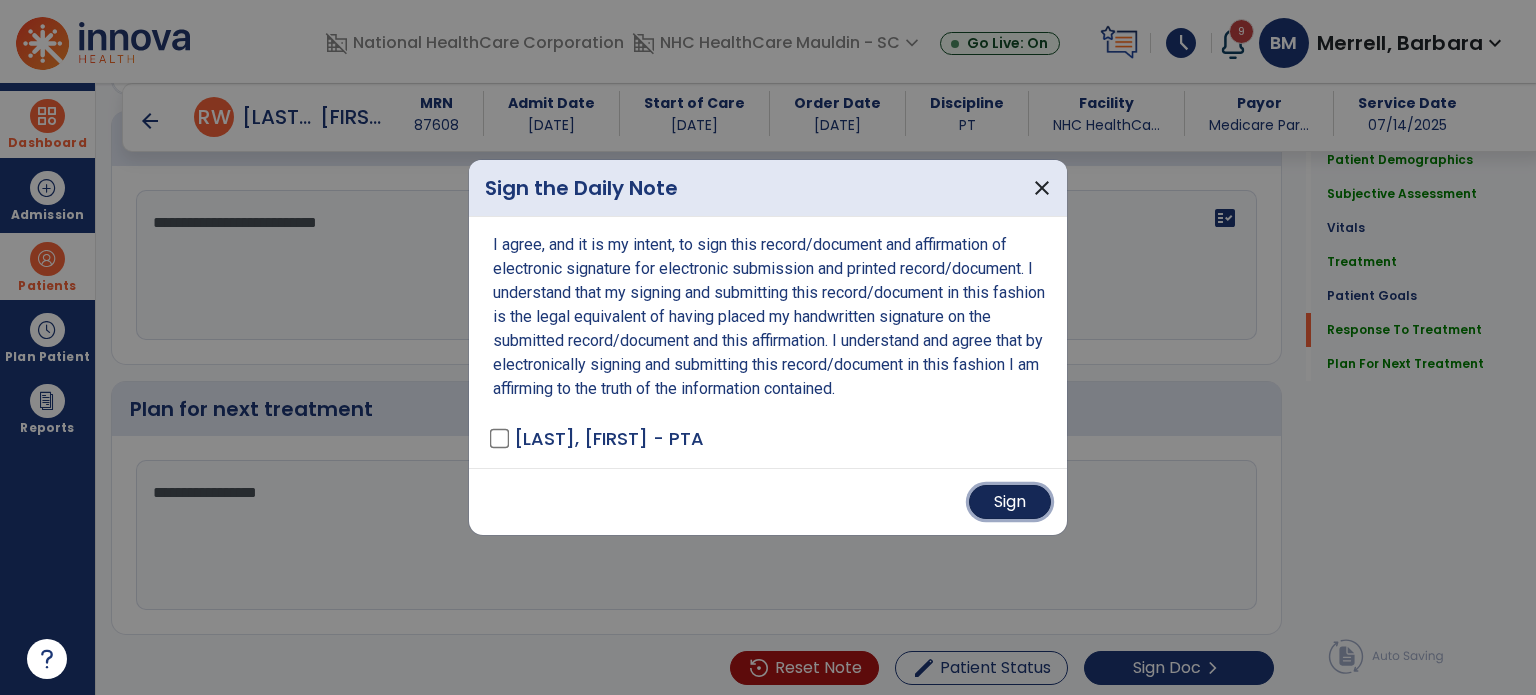 click on "Sign" at bounding box center [1010, 502] 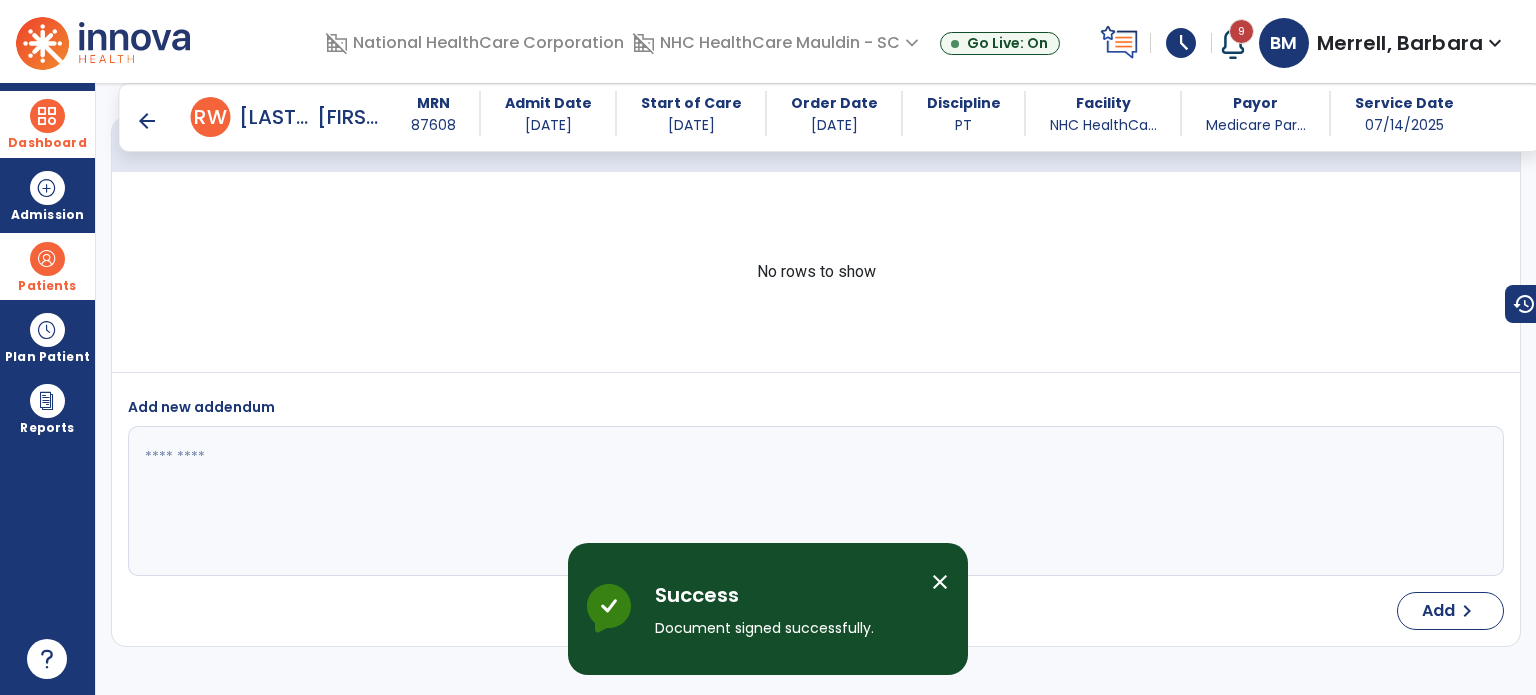 scroll, scrollTop: 3659, scrollLeft: 0, axis: vertical 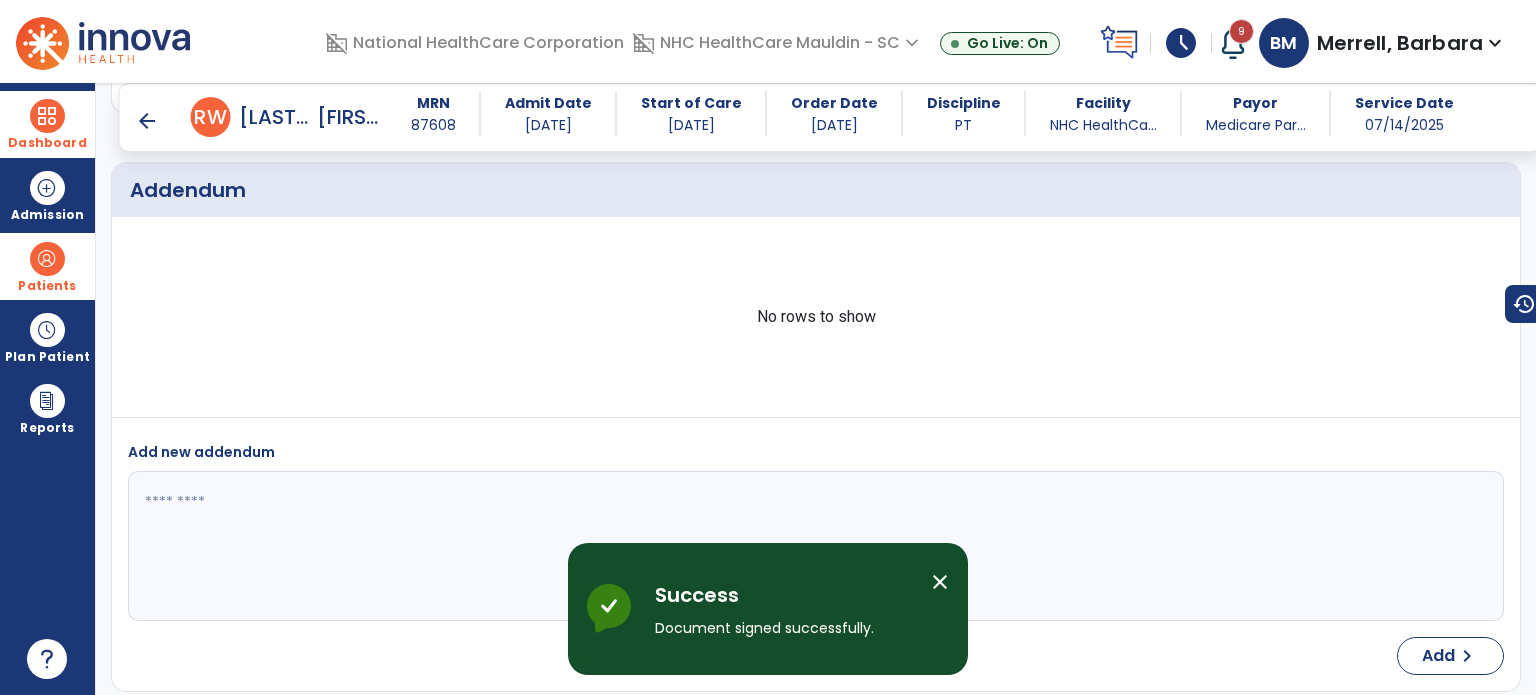 click on "arrow_back" at bounding box center [147, 121] 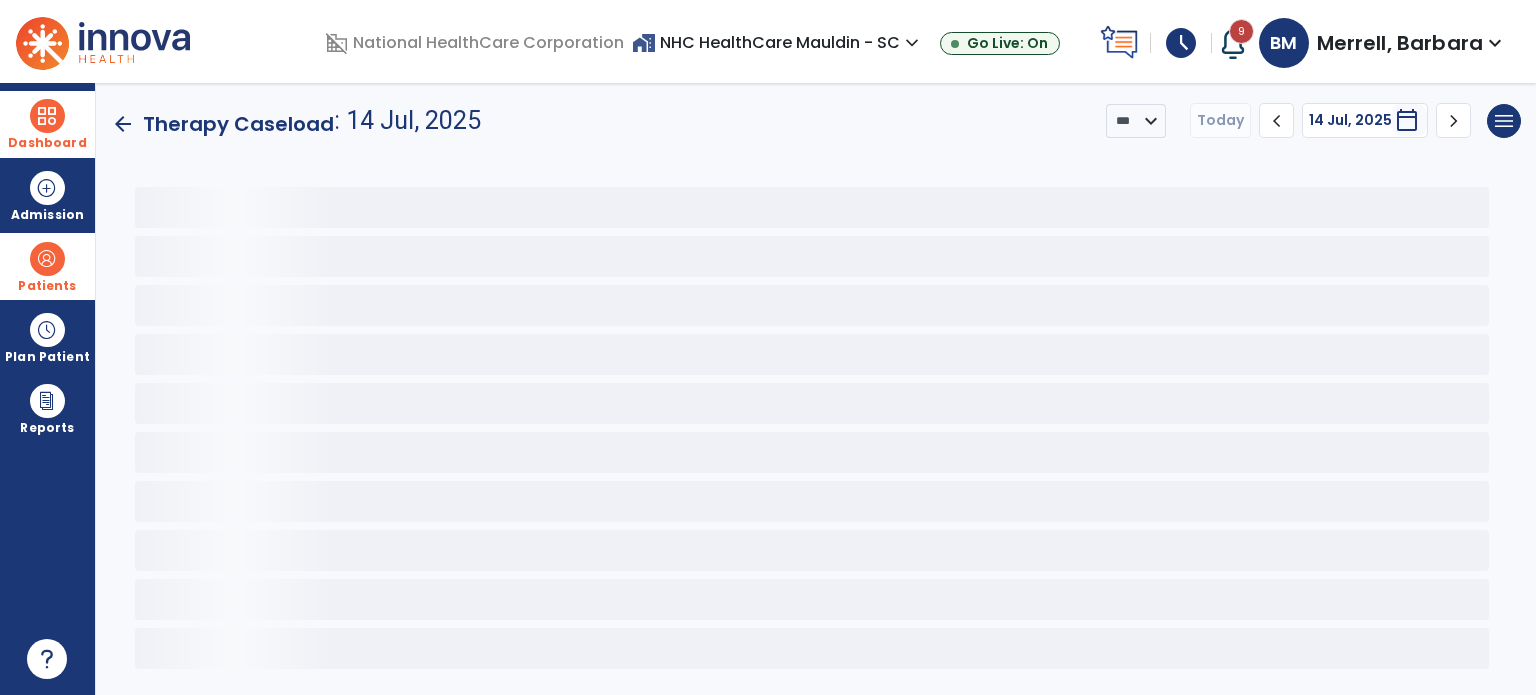 scroll, scrollTop: 0, scrollLeft: 0, axis: both 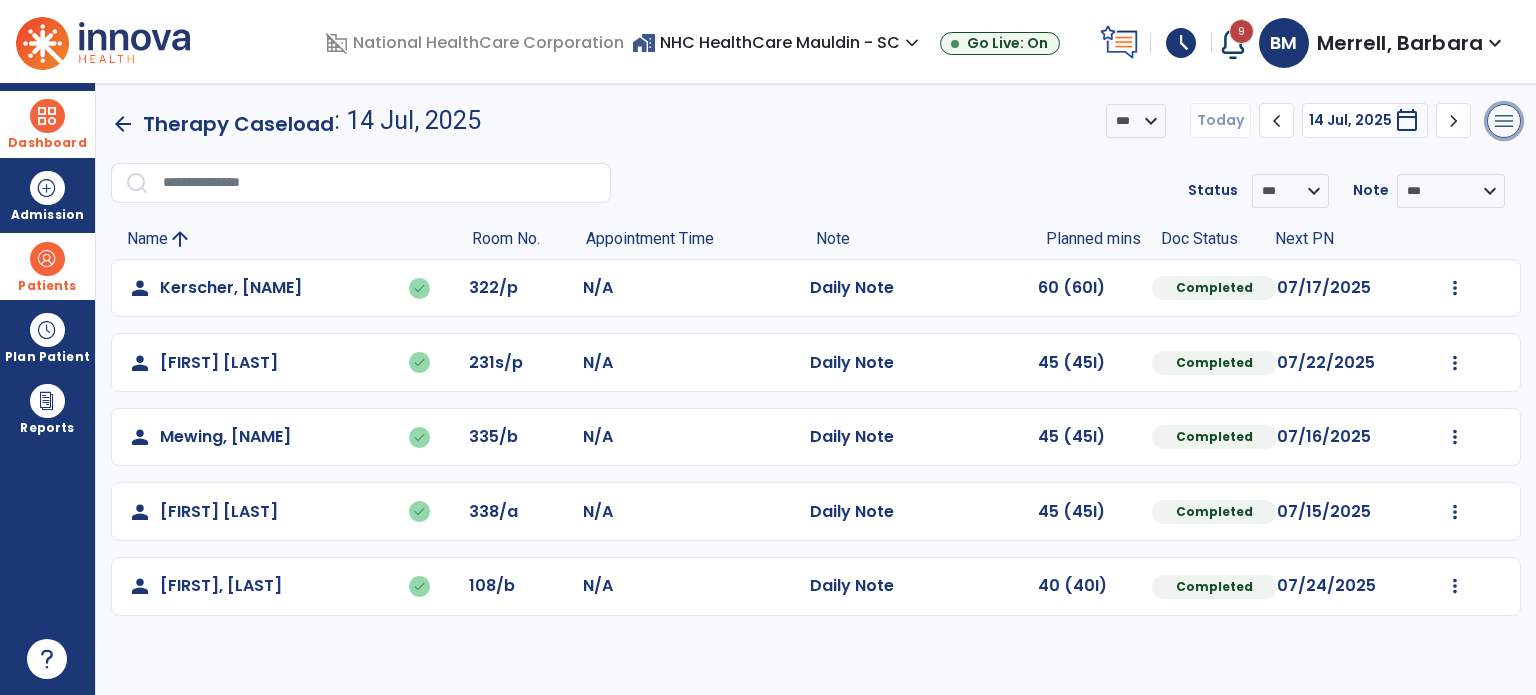 click on "menu" at bounding box center (1504, 121) 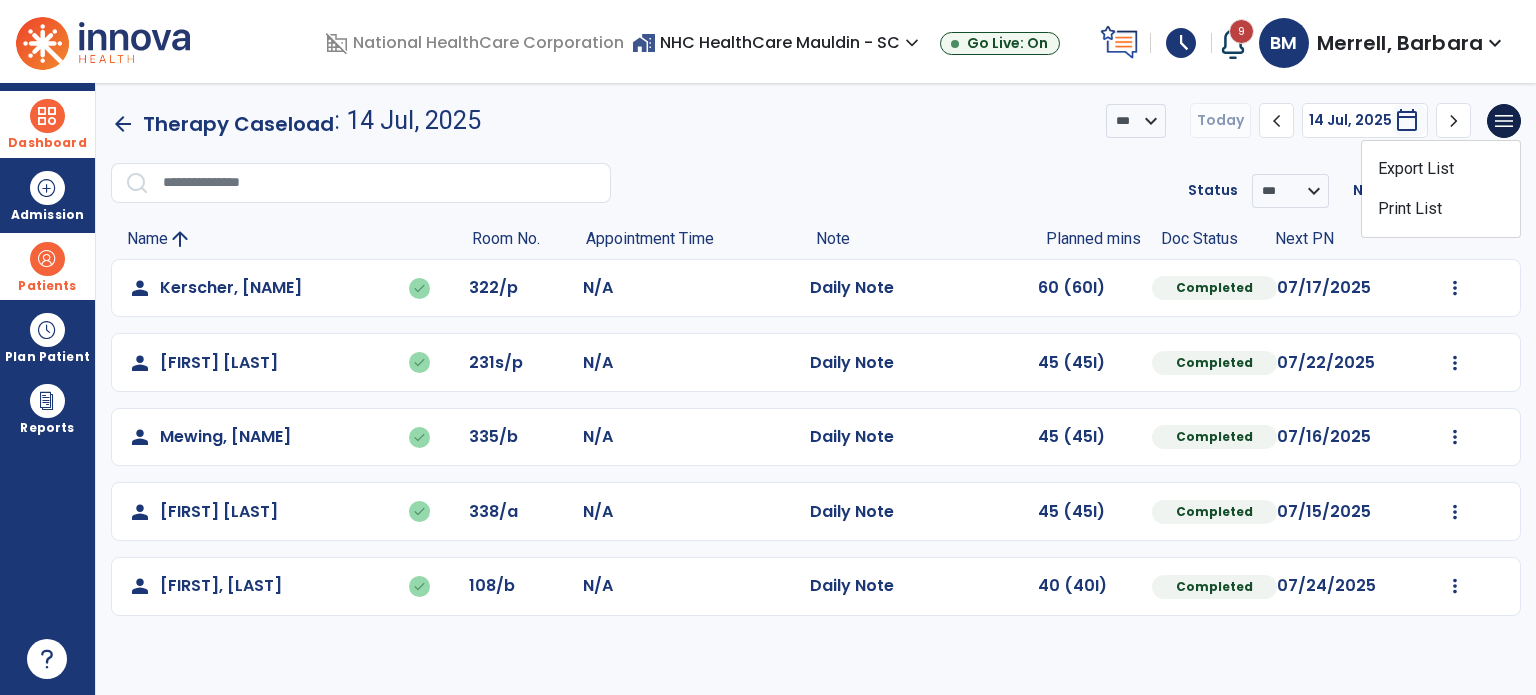 click on "**********" 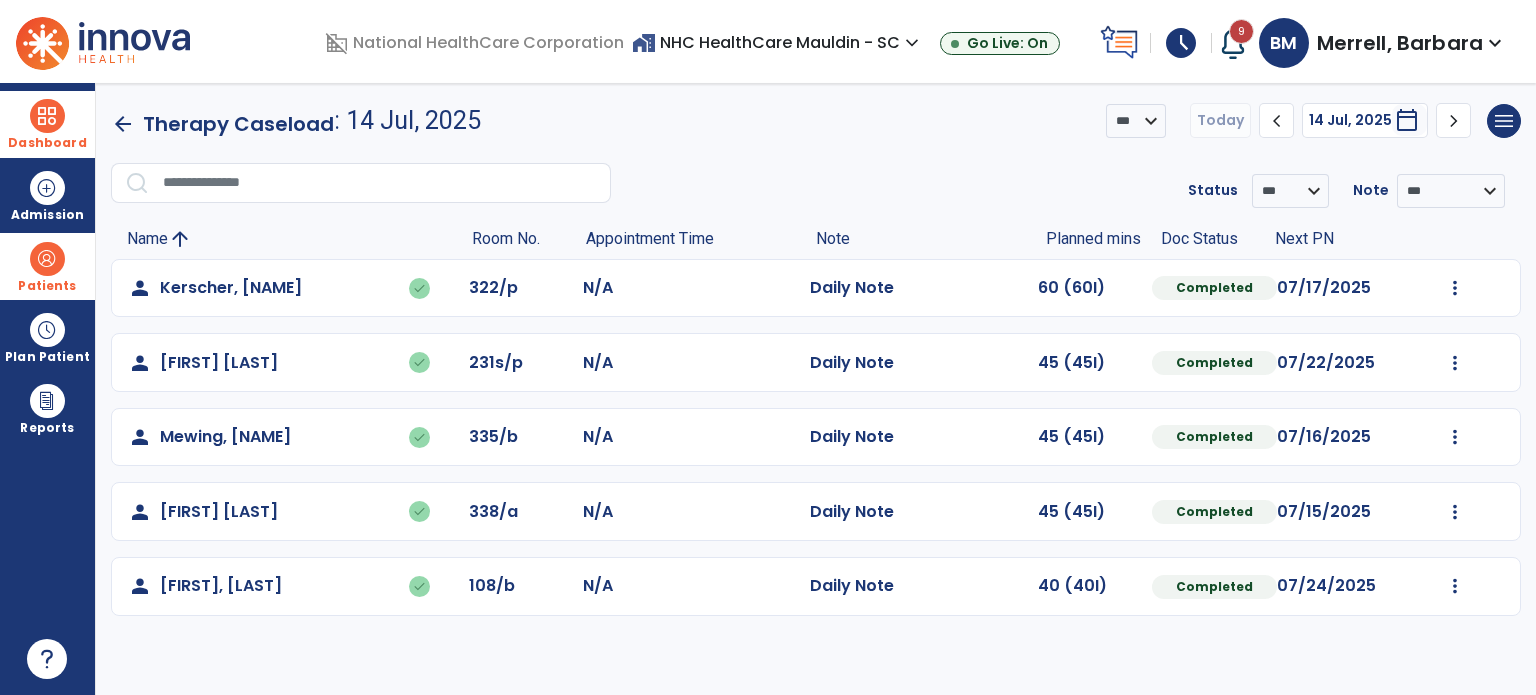 drag, startPoint x: 32, startPoint y: 254, endPoint x: 96, endPoint y: 257, distance: 64.070274 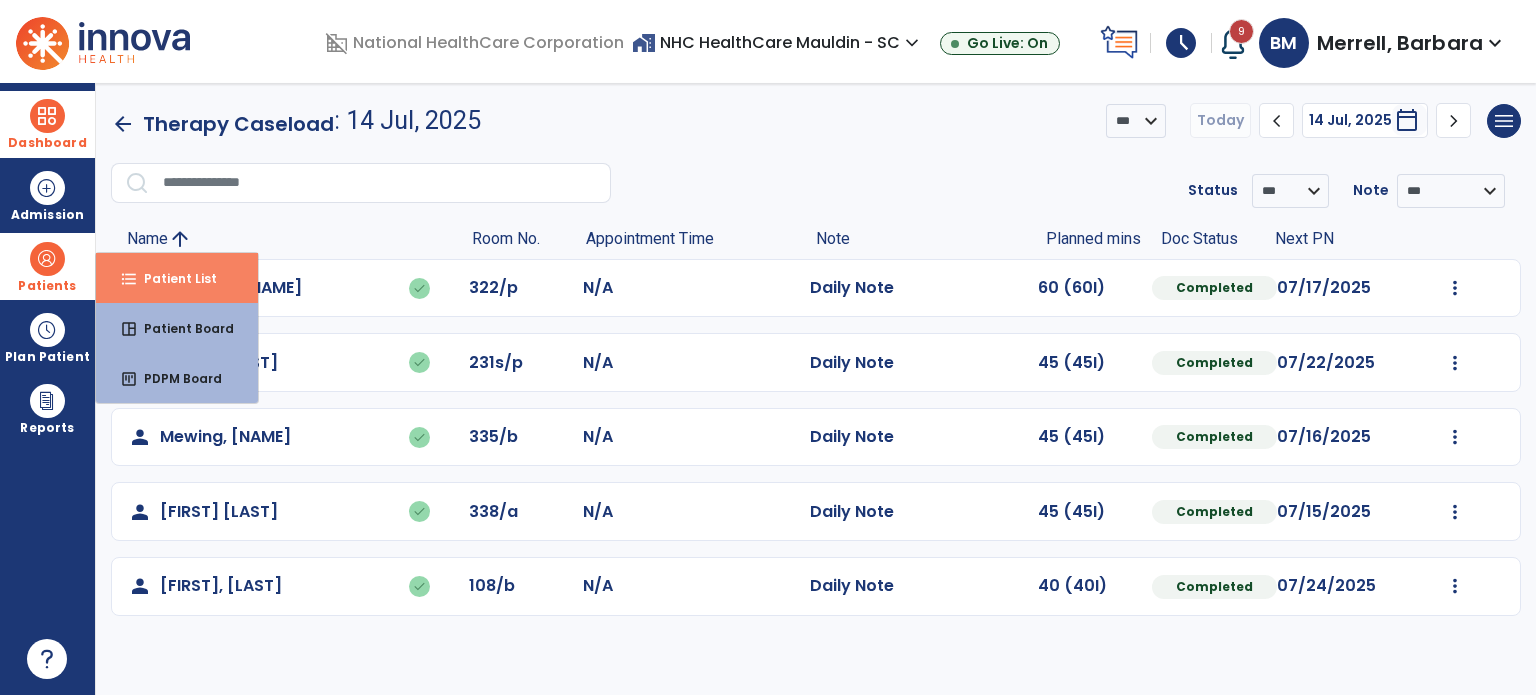 click on "format_list_bulleted  Patient List" at bounding box center (177, 278) 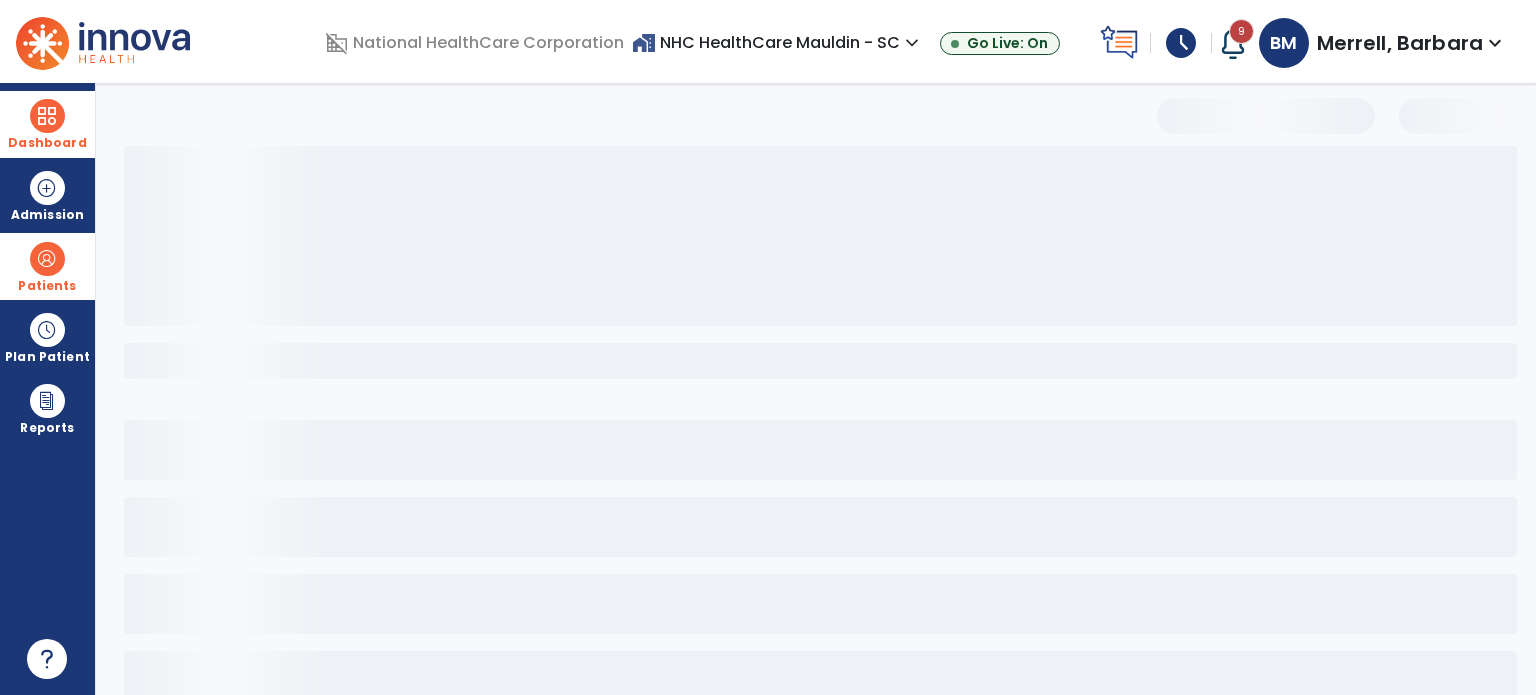 select on "***" 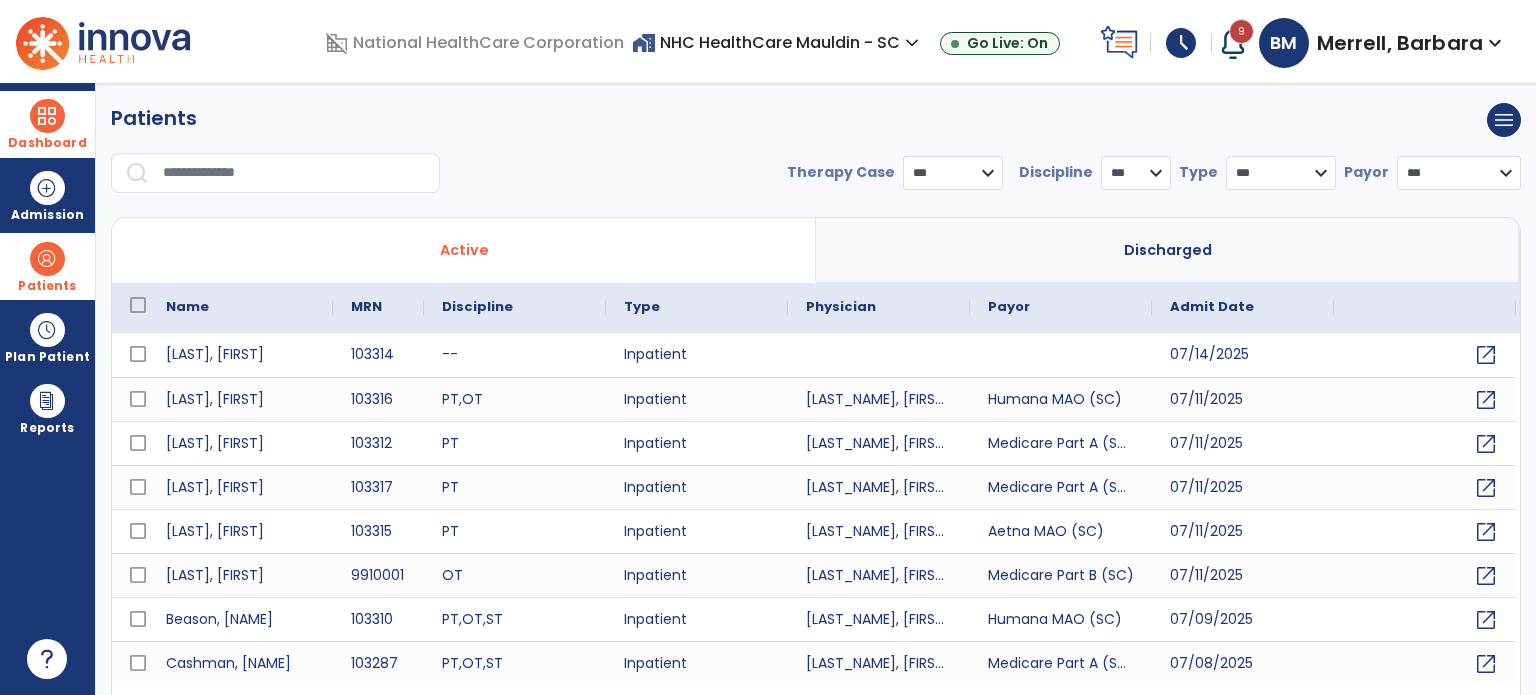 click at bounding box center (294, 173) 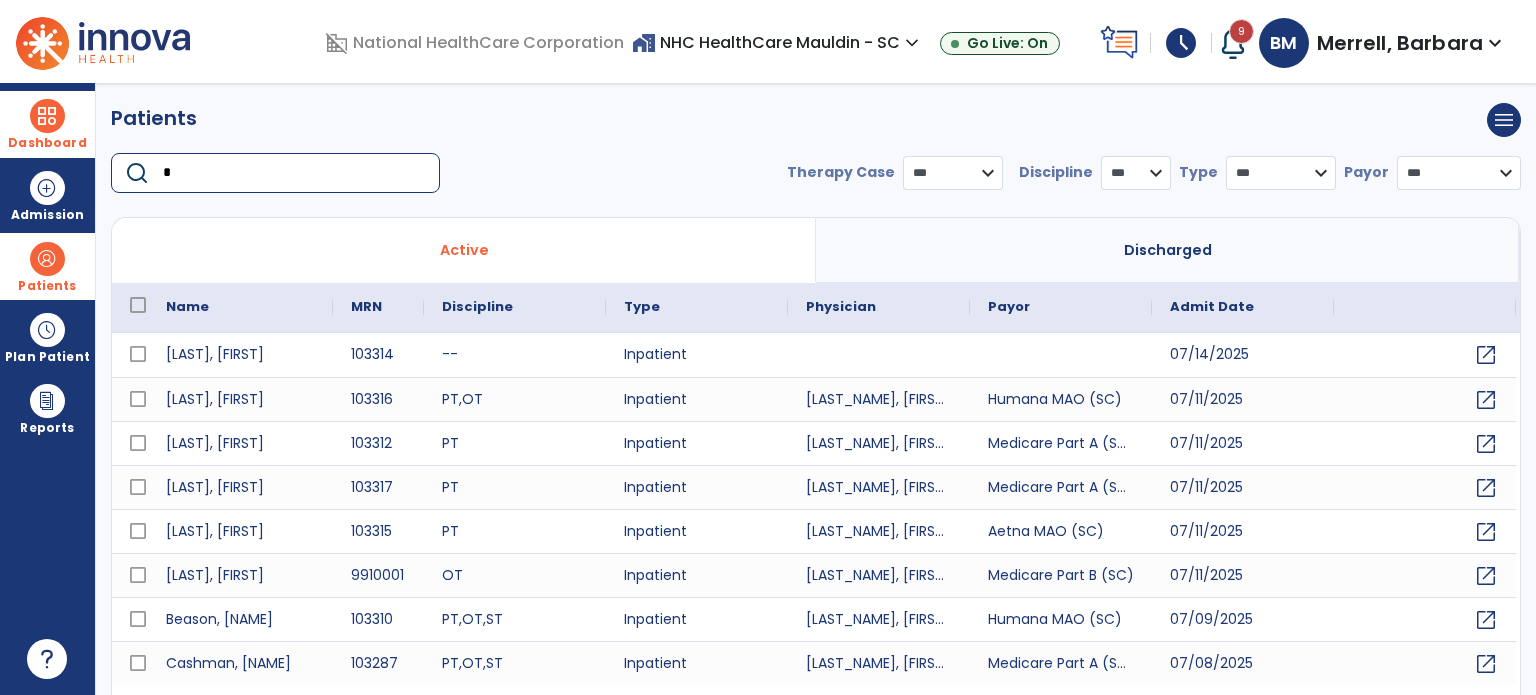 click on "*" at bounding box center (294, 173) 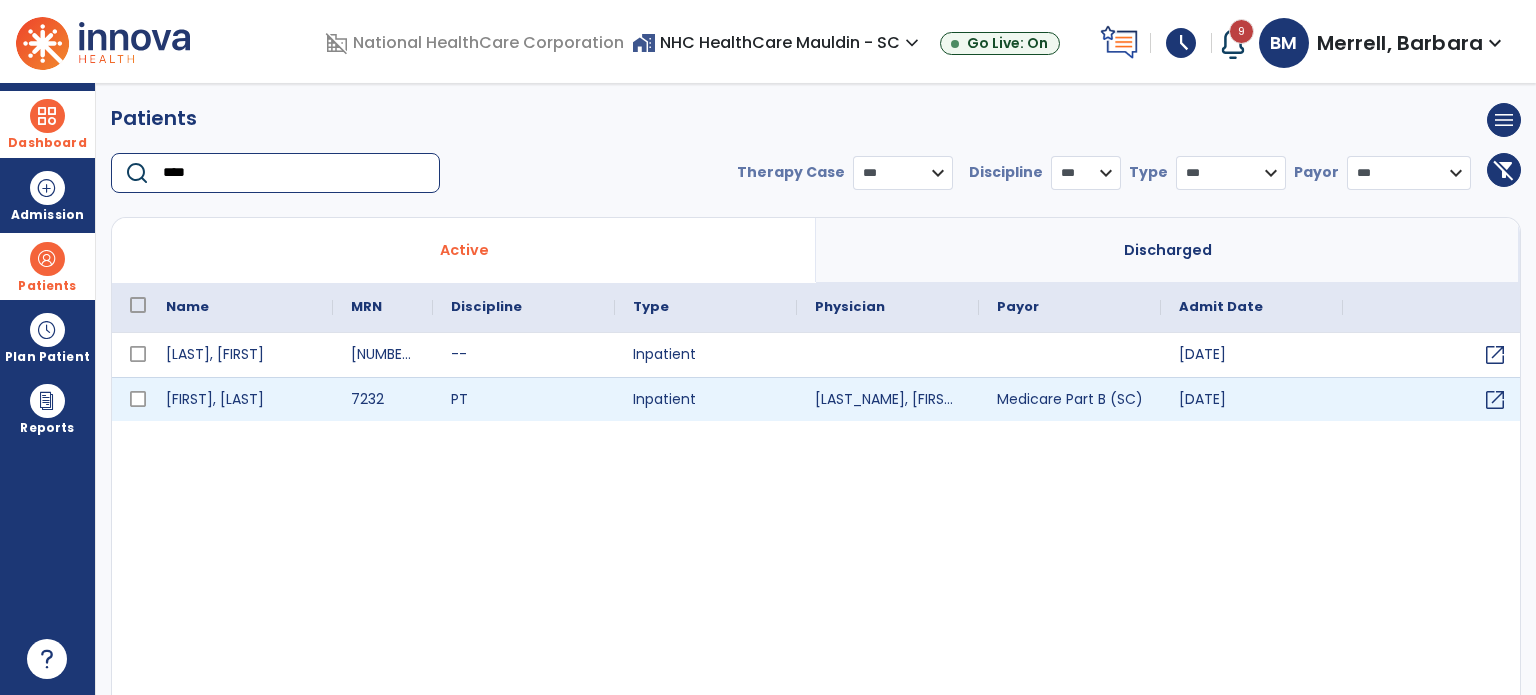 type on "****" 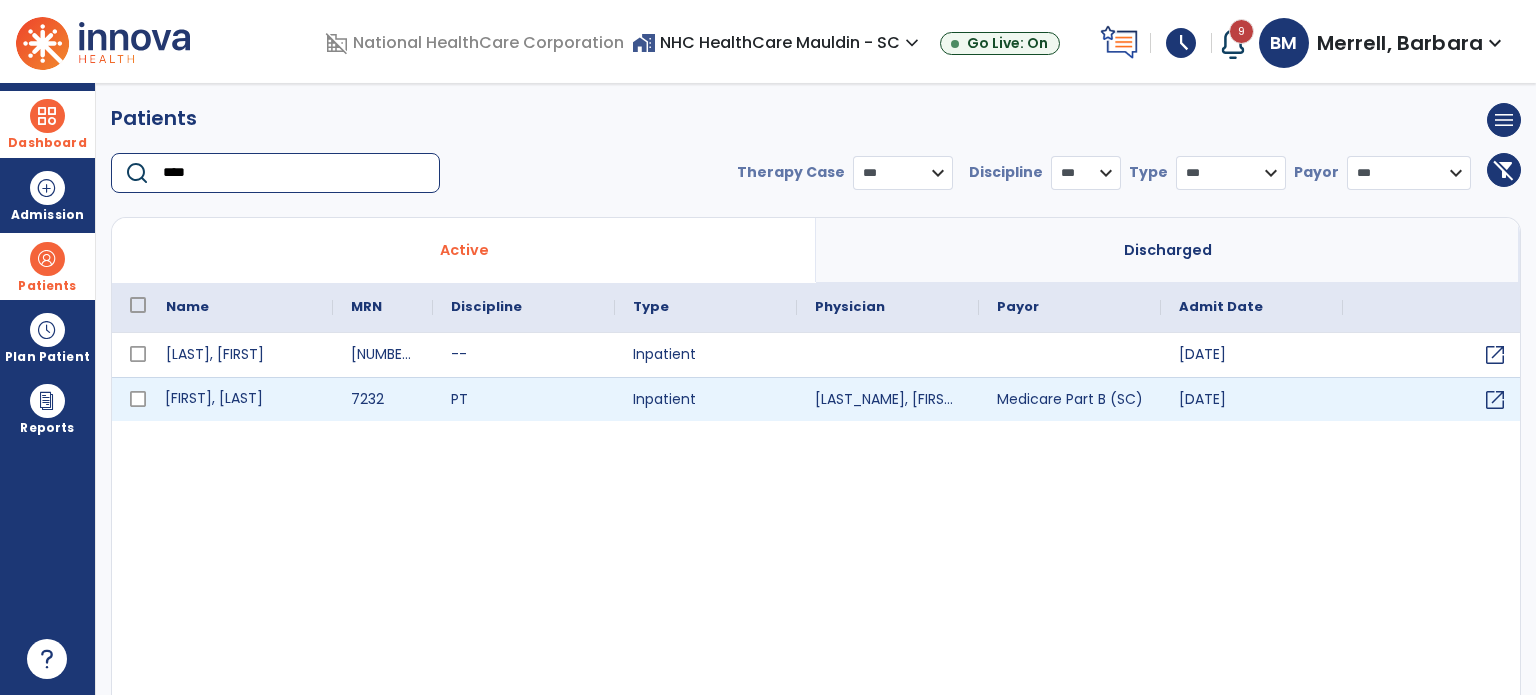 click on "[FIRST], [LAST]" at bounding box center (240, 399) 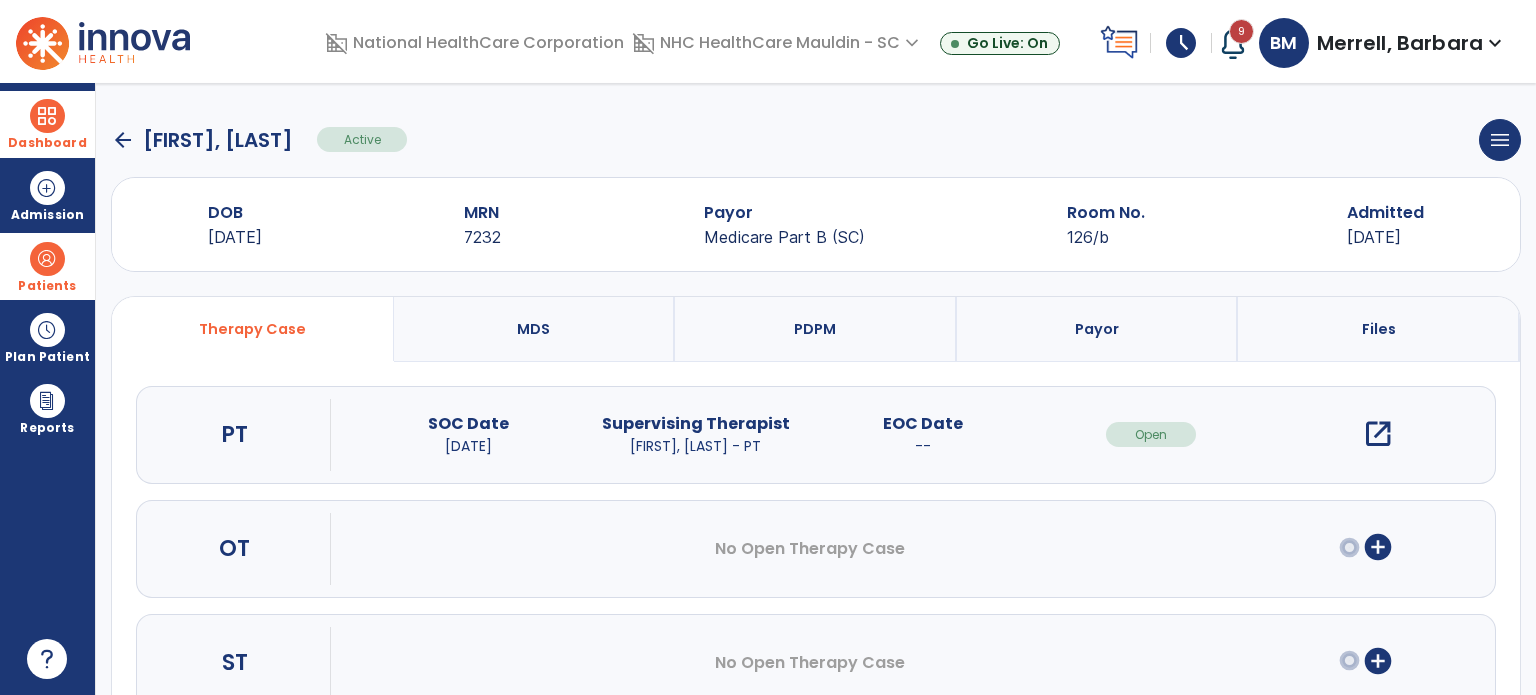 click on "open_in_new" at bounding box center [1378, 434] 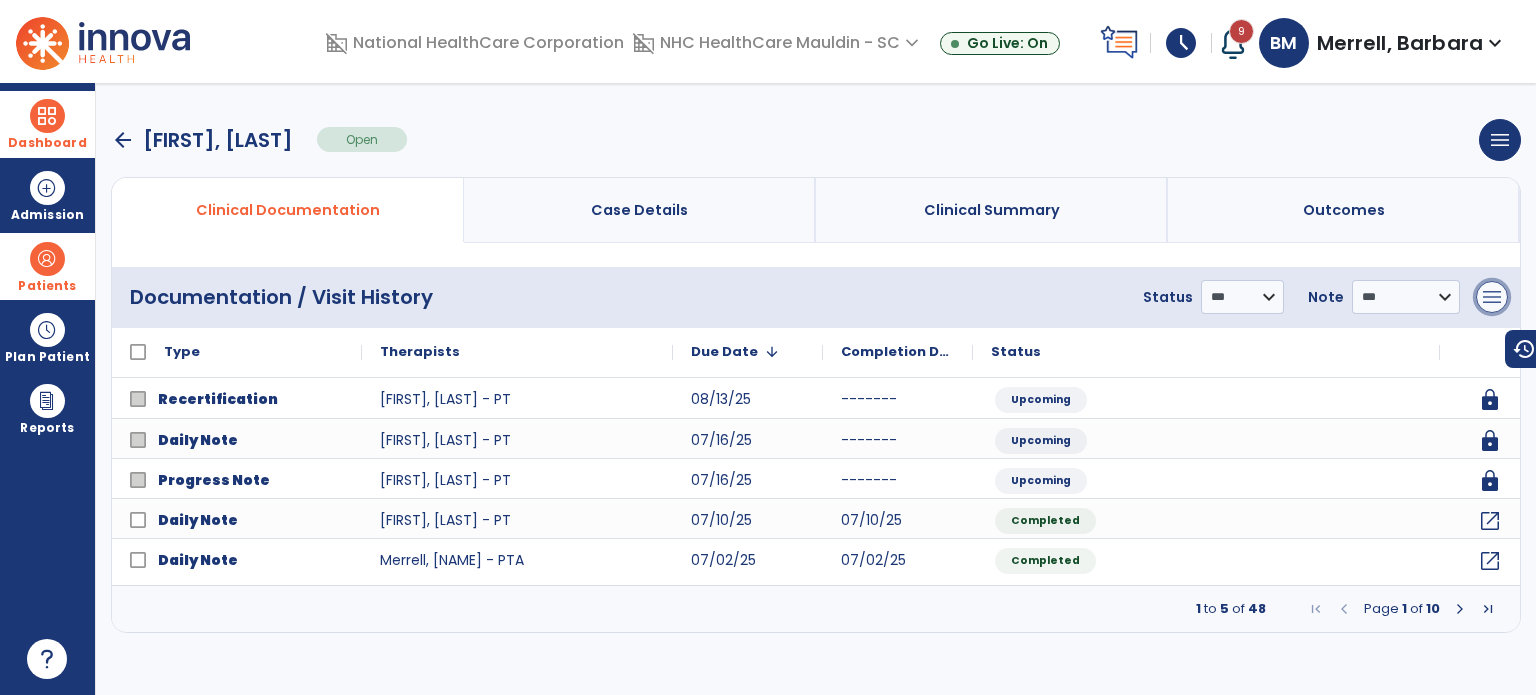 click on "menu" at bounding box center [1492, 297] 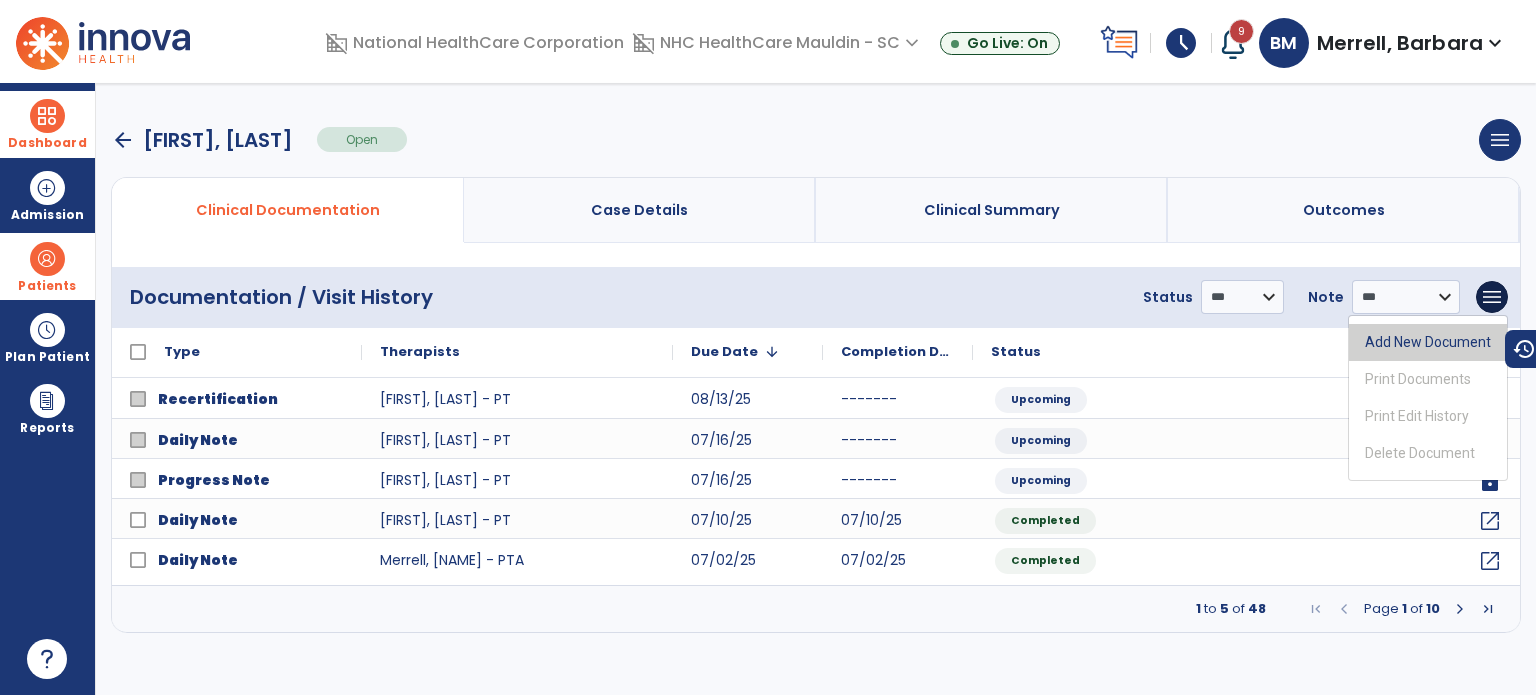 click on "Add New Document" at bounding box center [1428, 342] 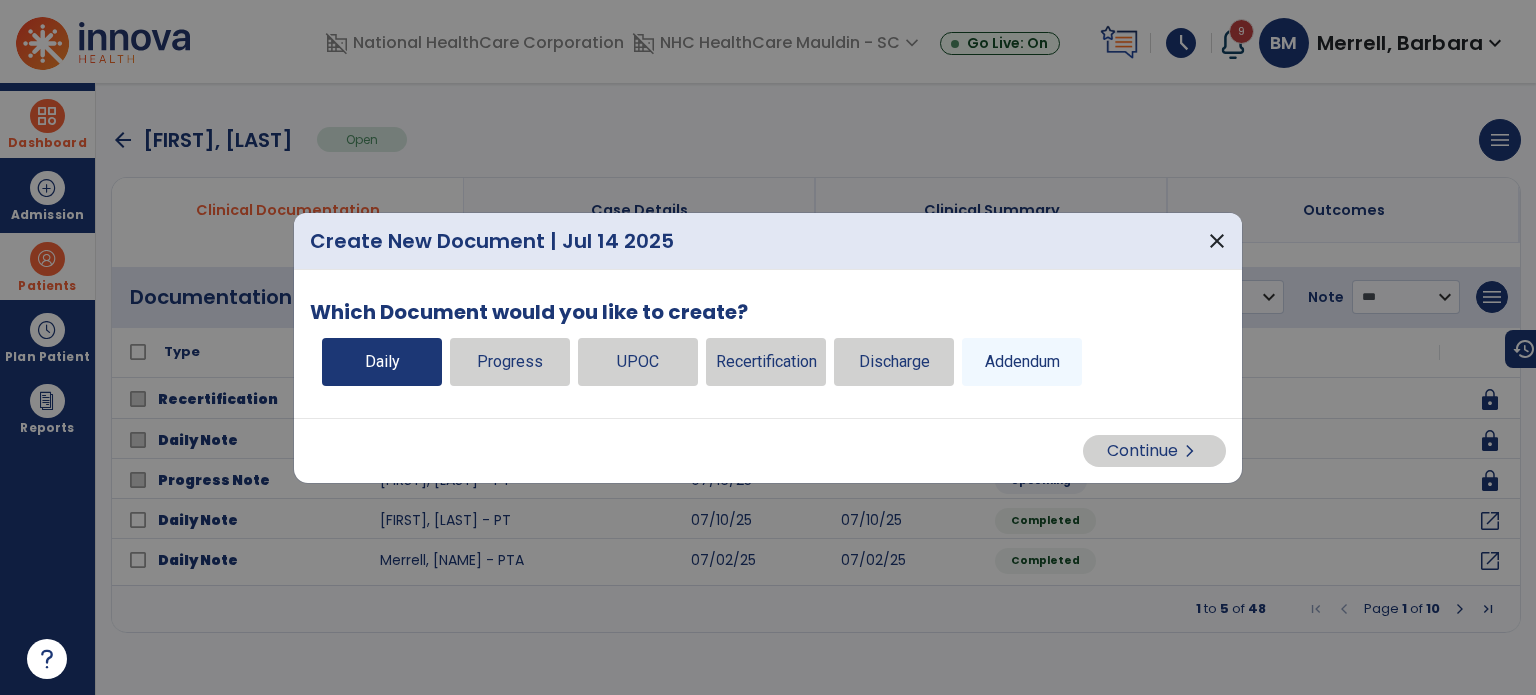 click on "Daily" at bounding box center [382, 362] 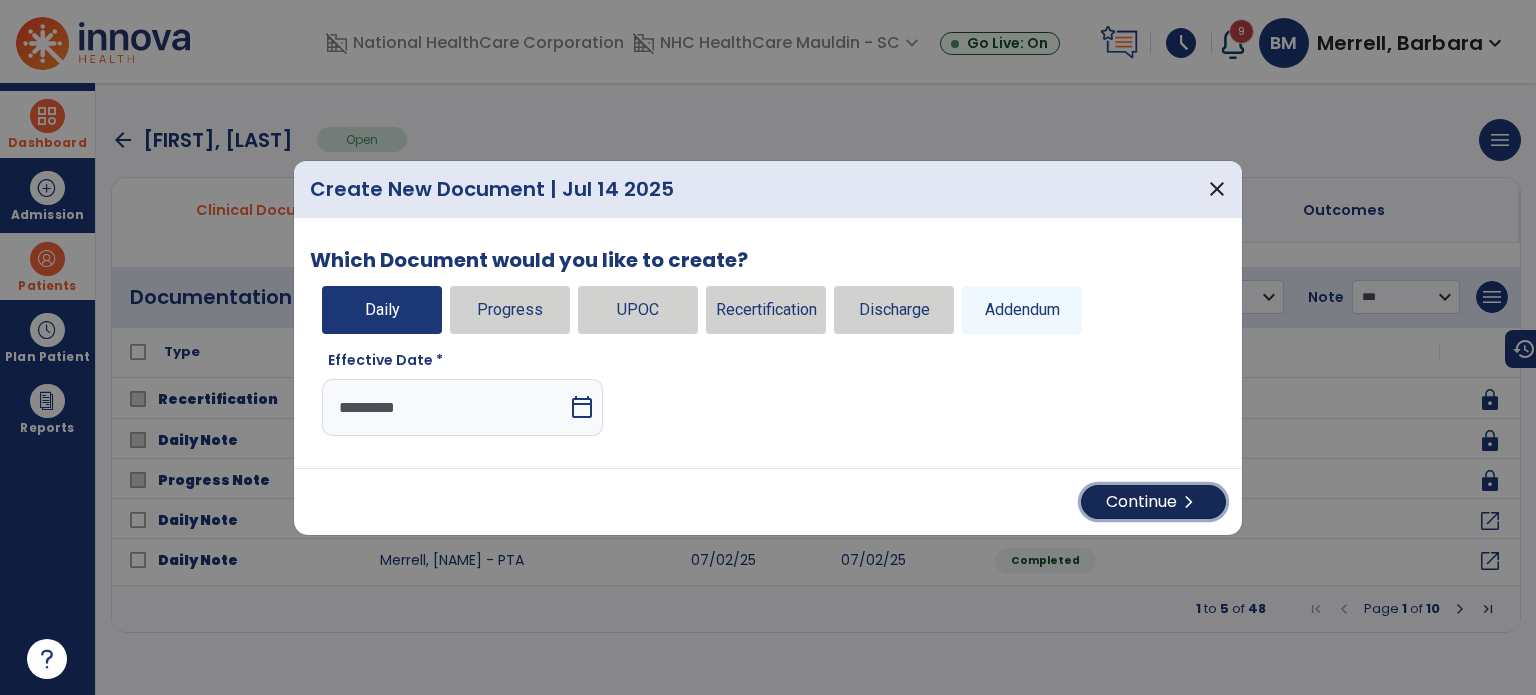 click on "Continue   chevron_right" at bounding box center [1153, 502] 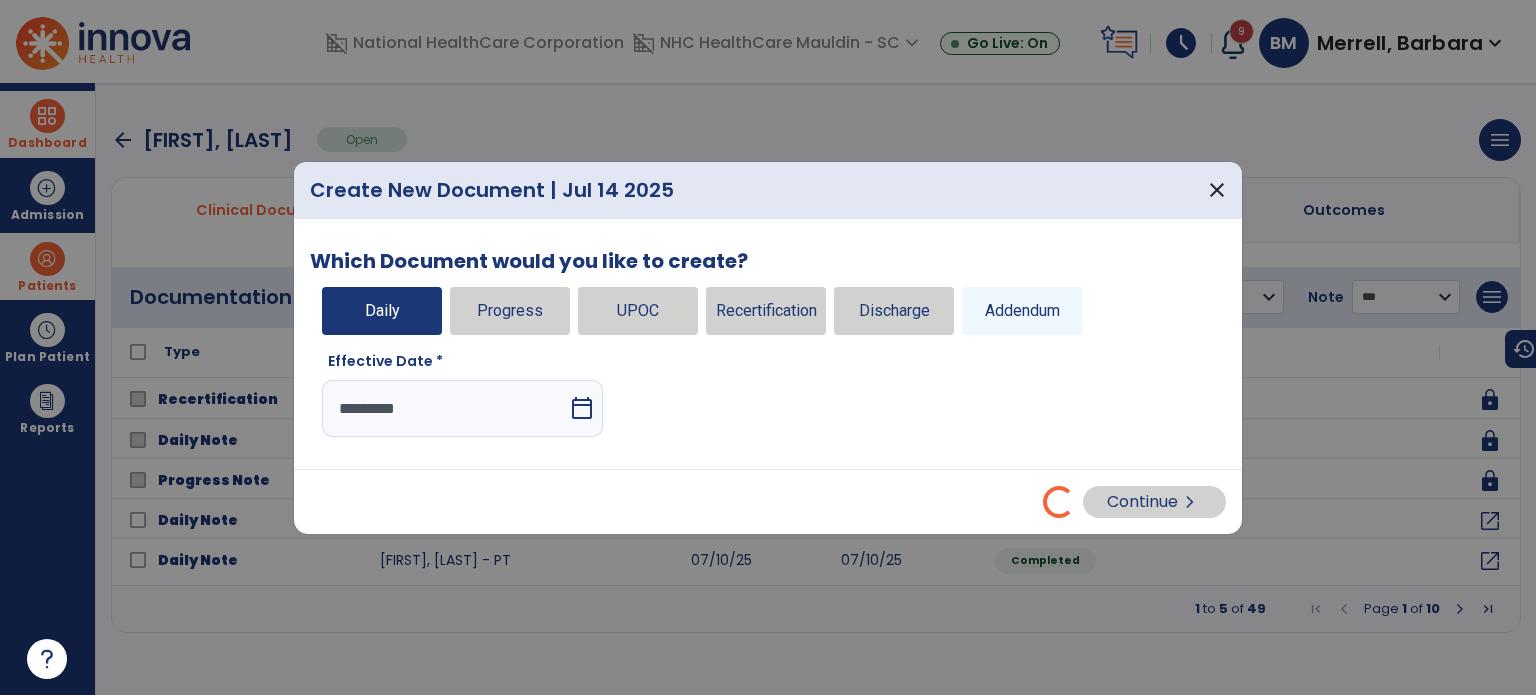 select on "*" 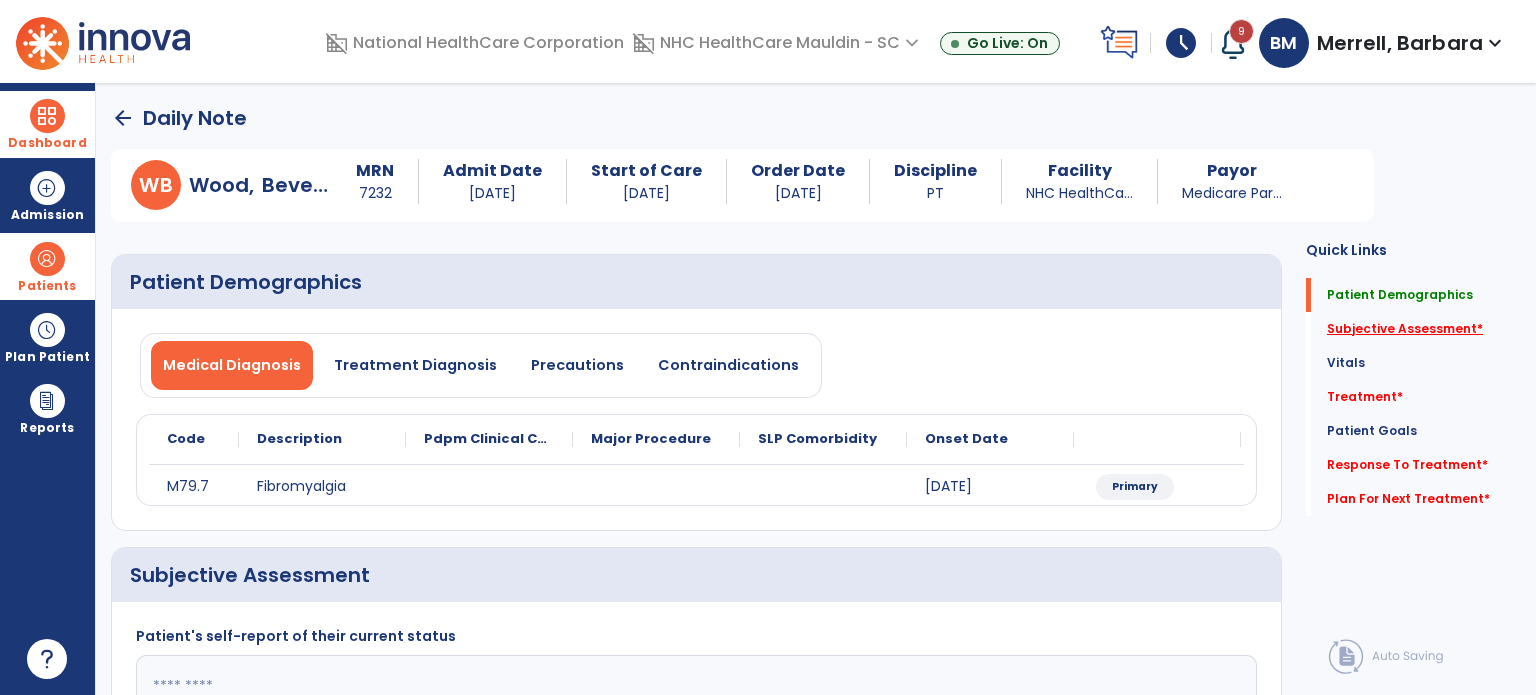 click on "Subjective Assessment   *" 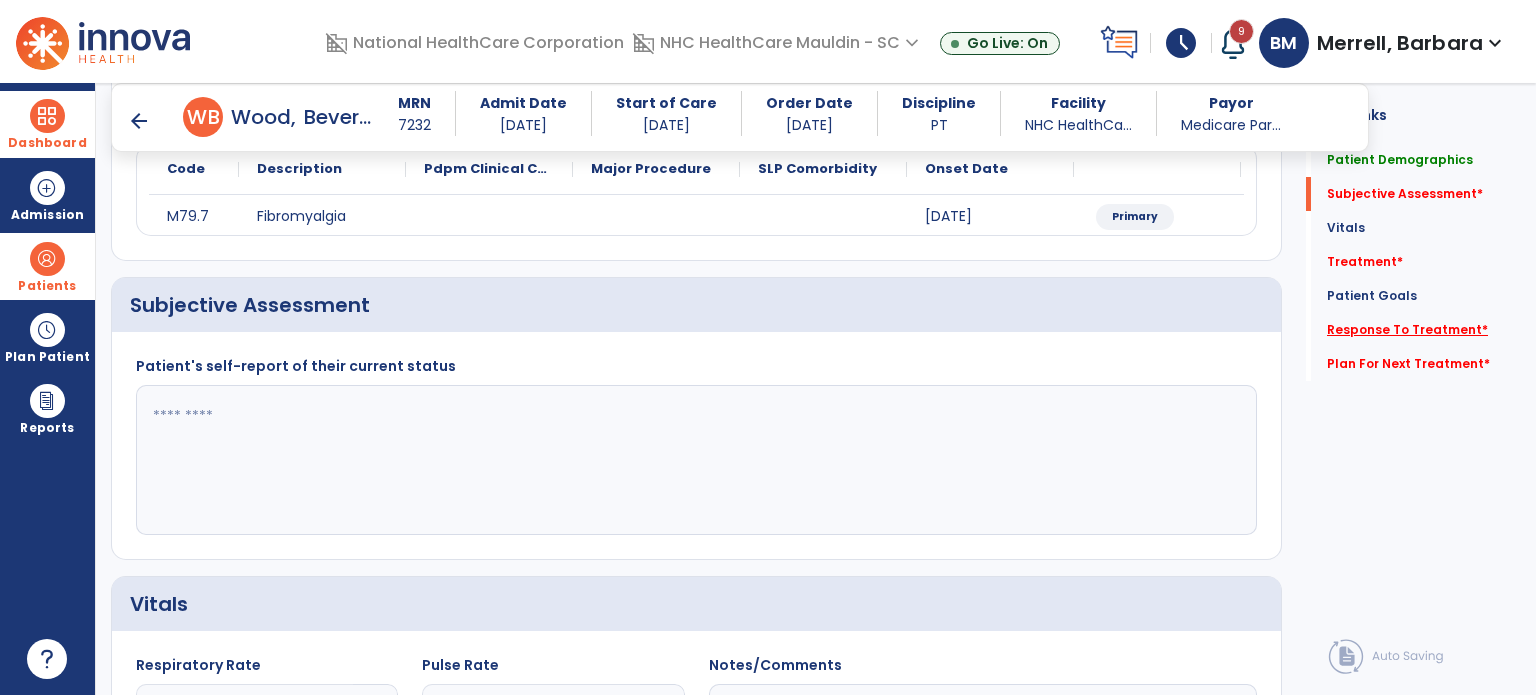 scroll, scrollTop: 298, scrollLeft: 0, axis: vertical 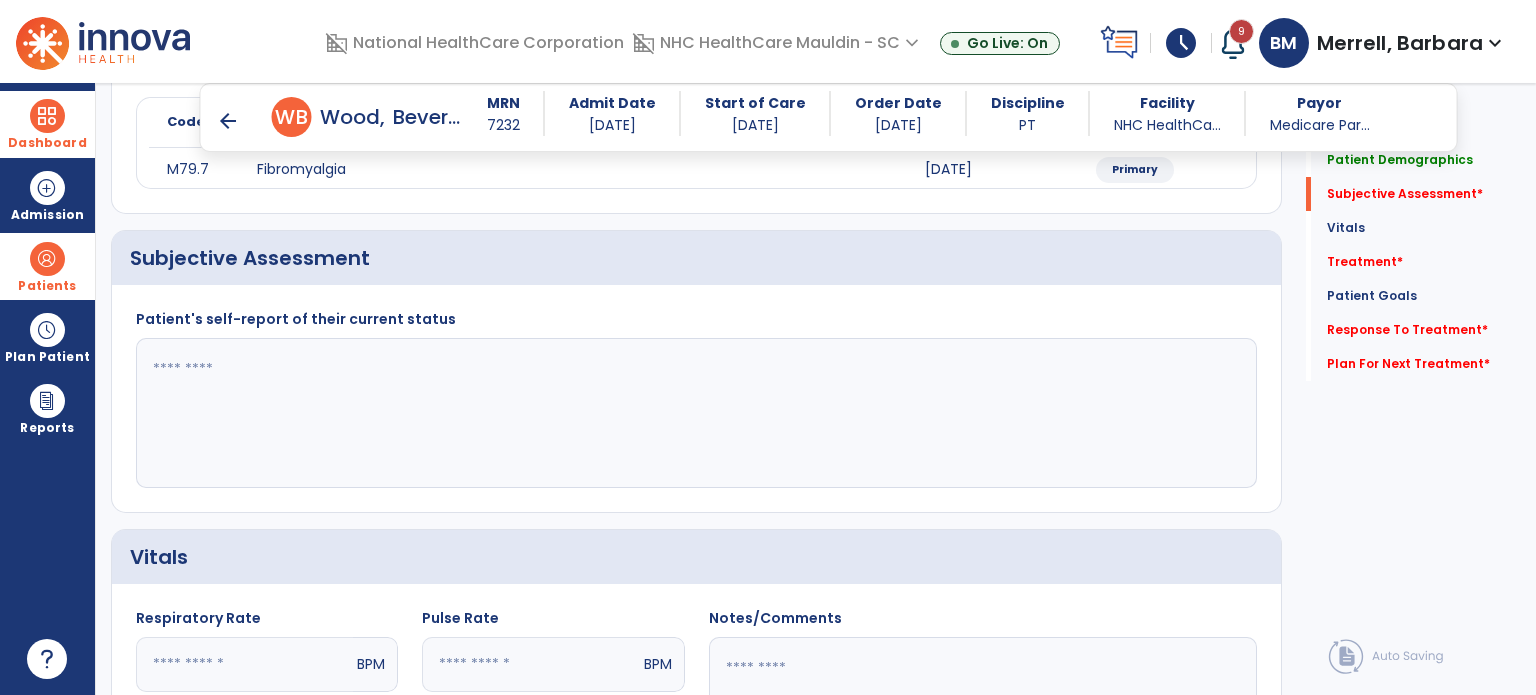 click 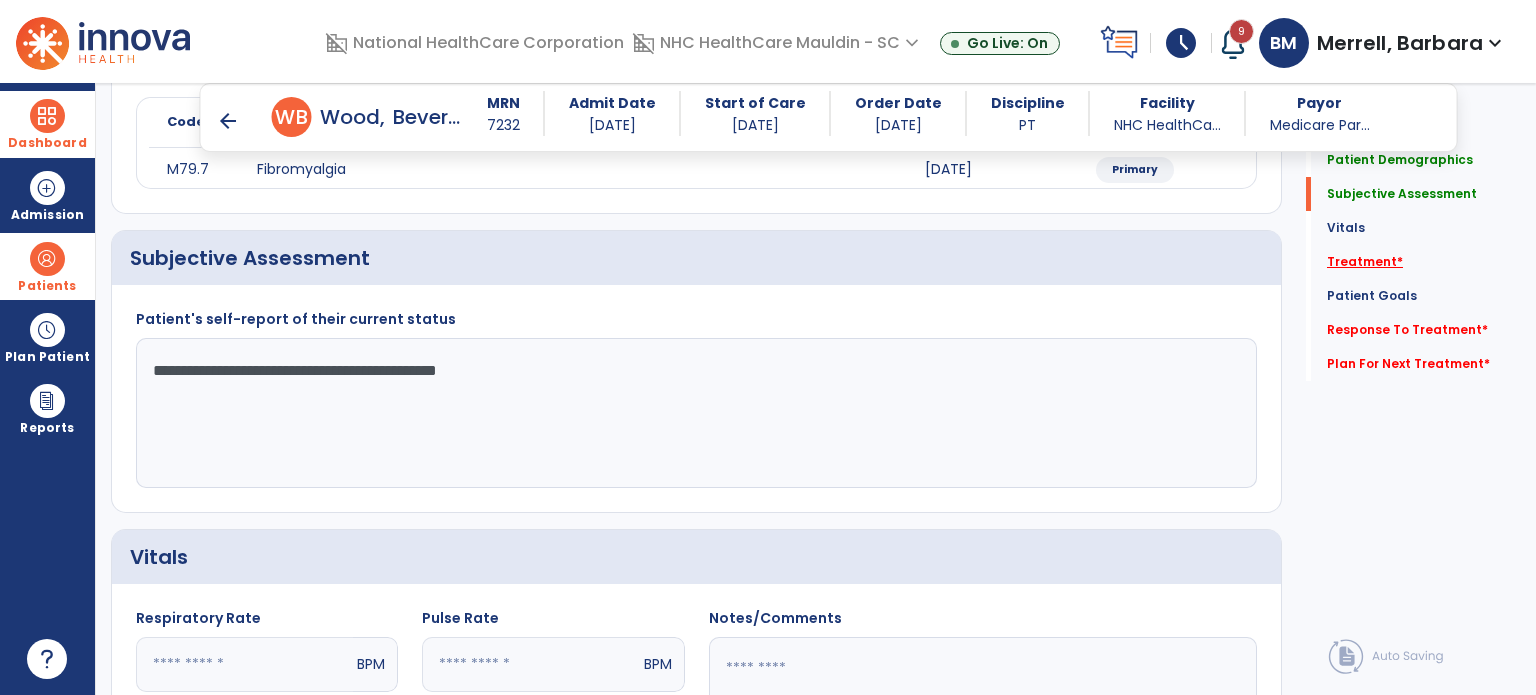 type on "**********" 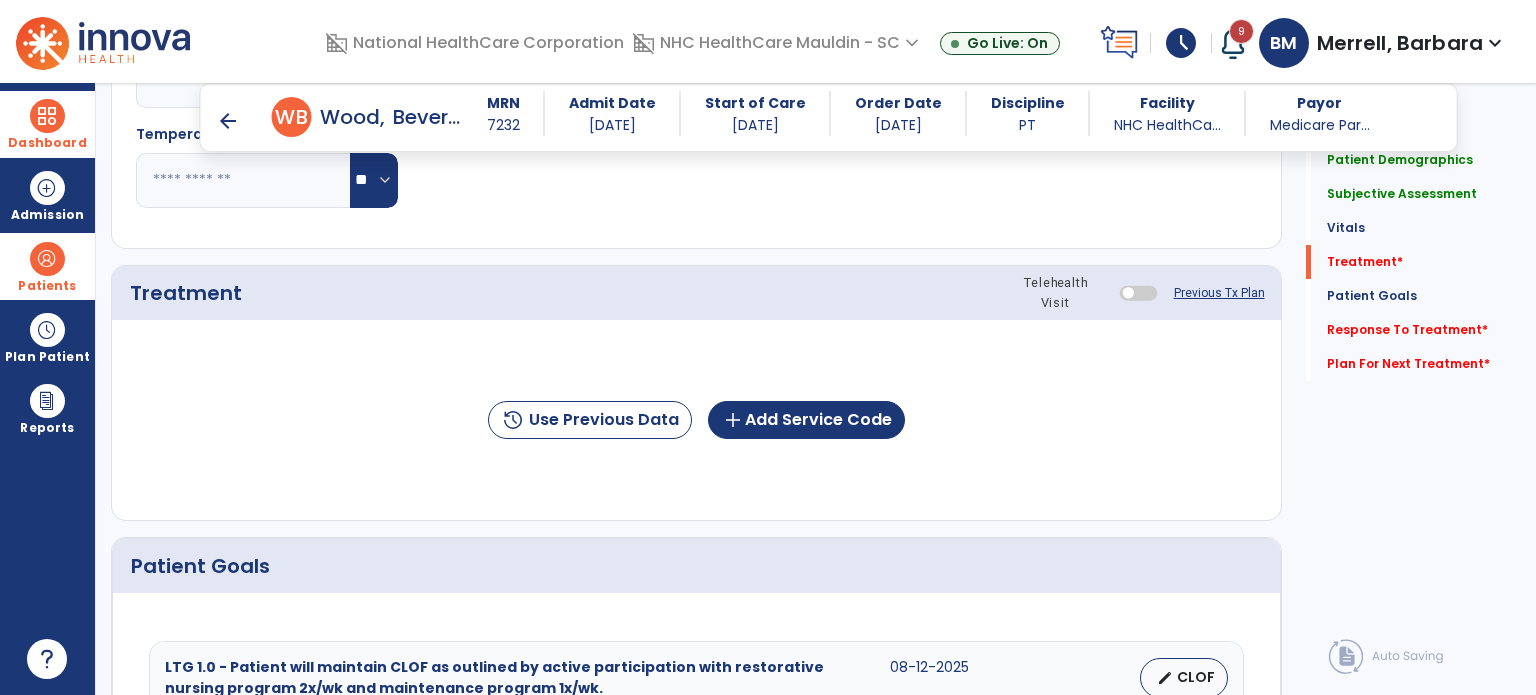 scroll, scrollTop: 987, scrollLeft: 0, axis: vertical 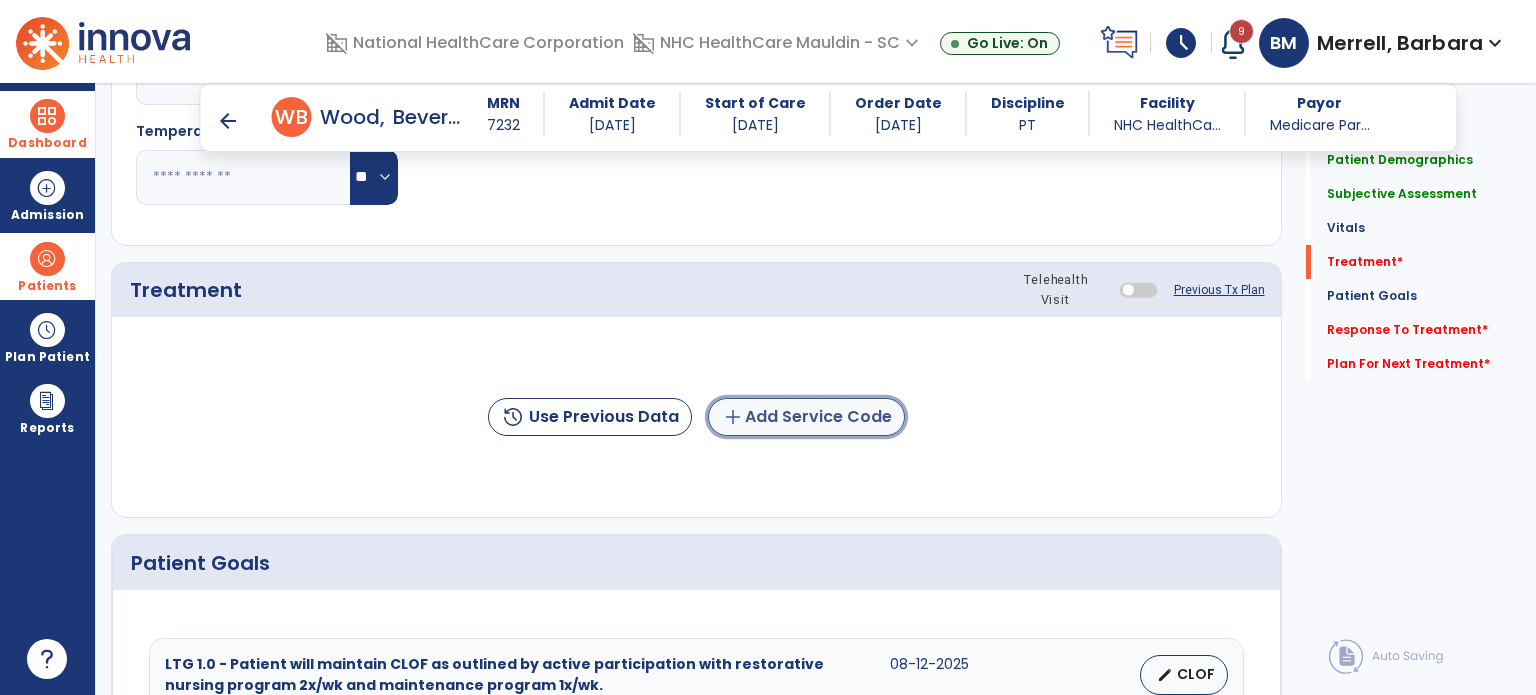 click on "add  Add Service Code" 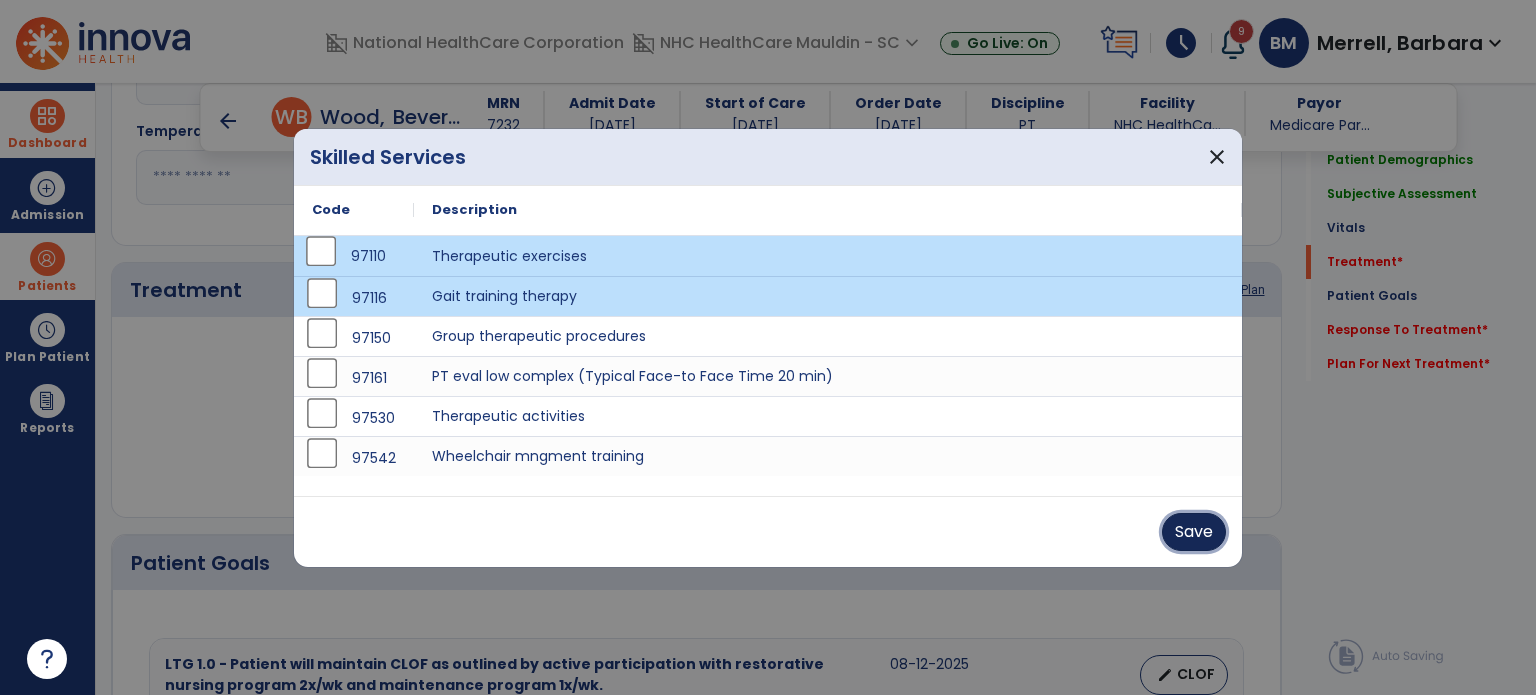 click on "Save" at bounding box center (1194, 532) 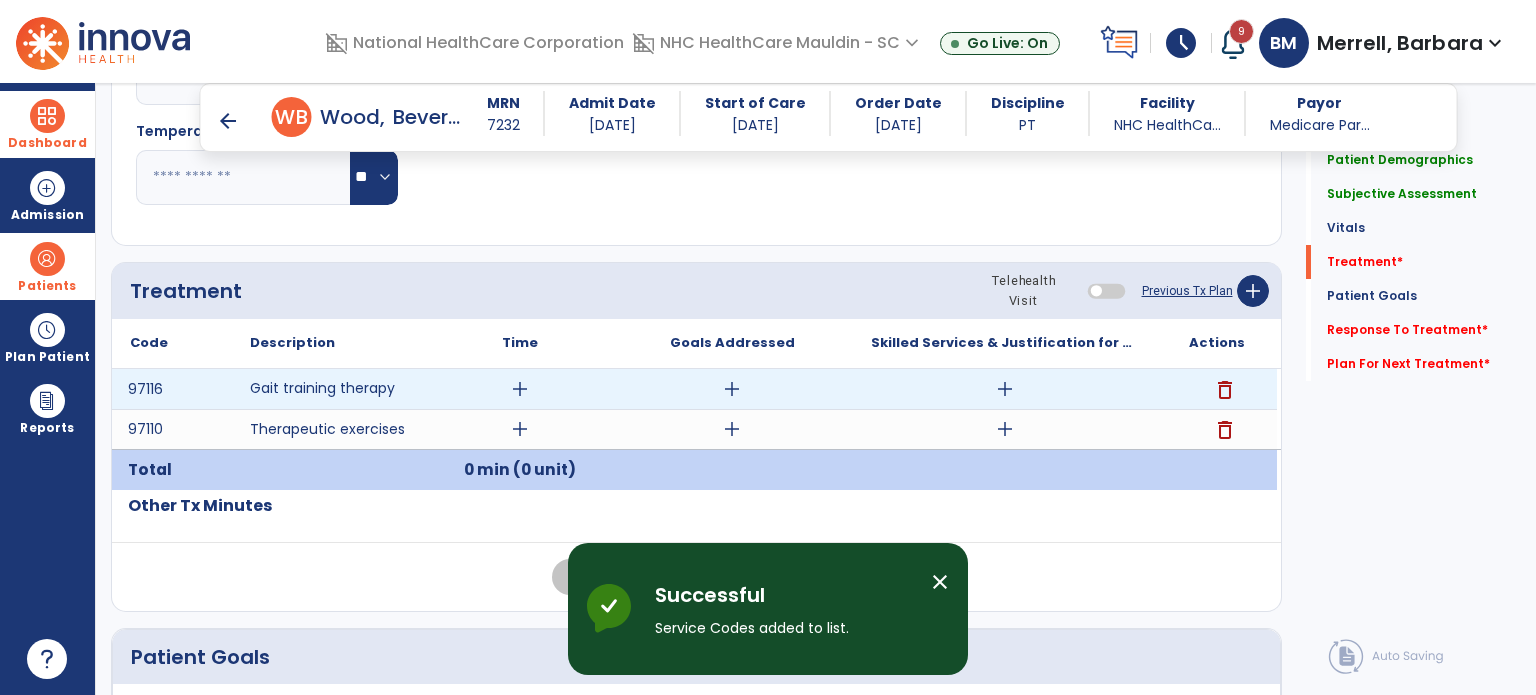 click on "add" at bounding box center [520, 389] 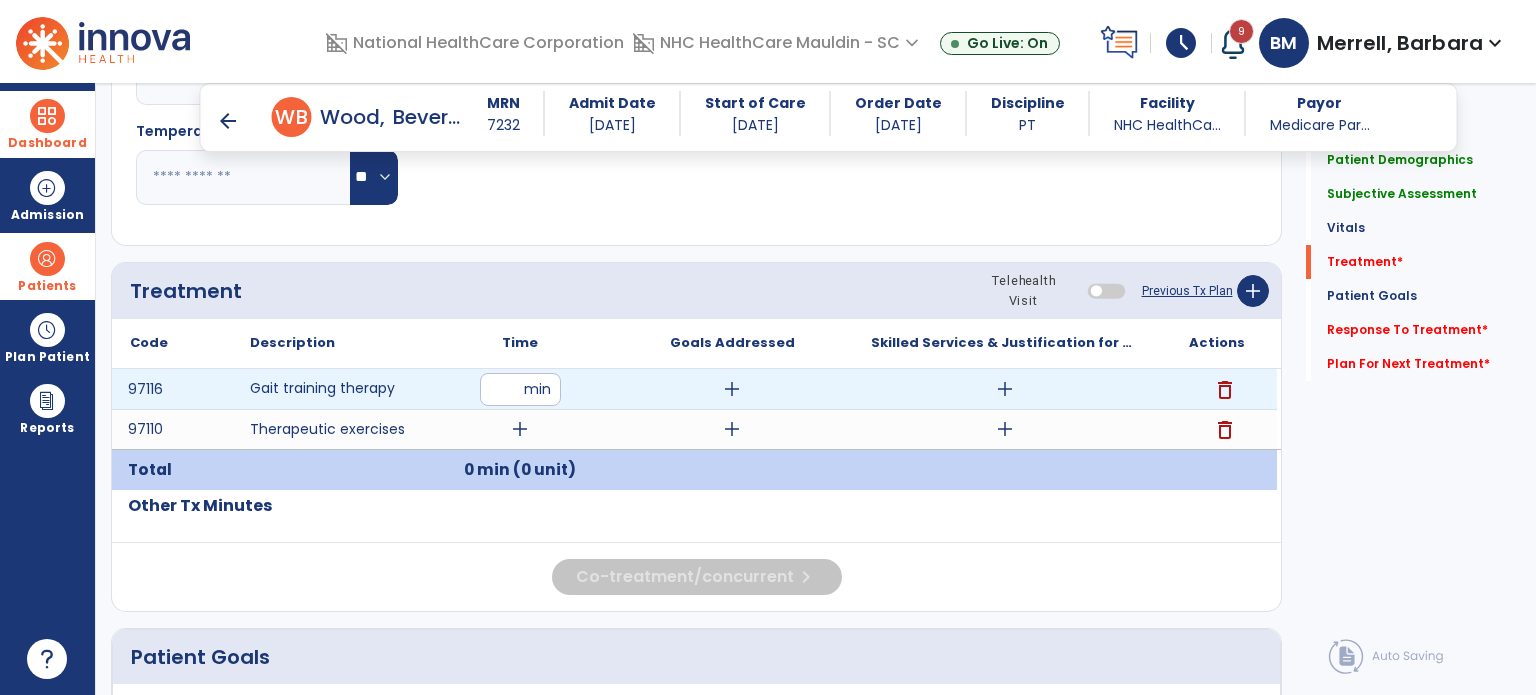 type on "**" 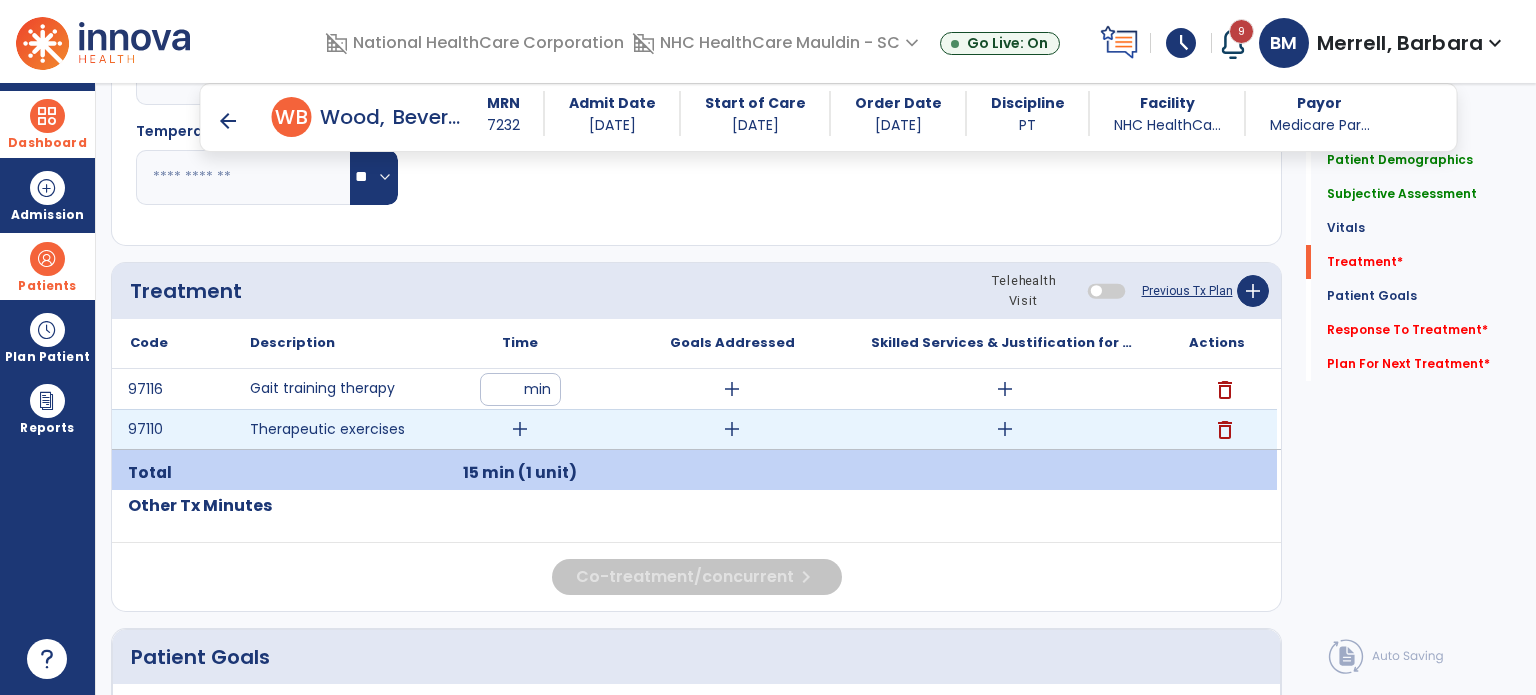 click on "add" at bounding box center (520, 429) 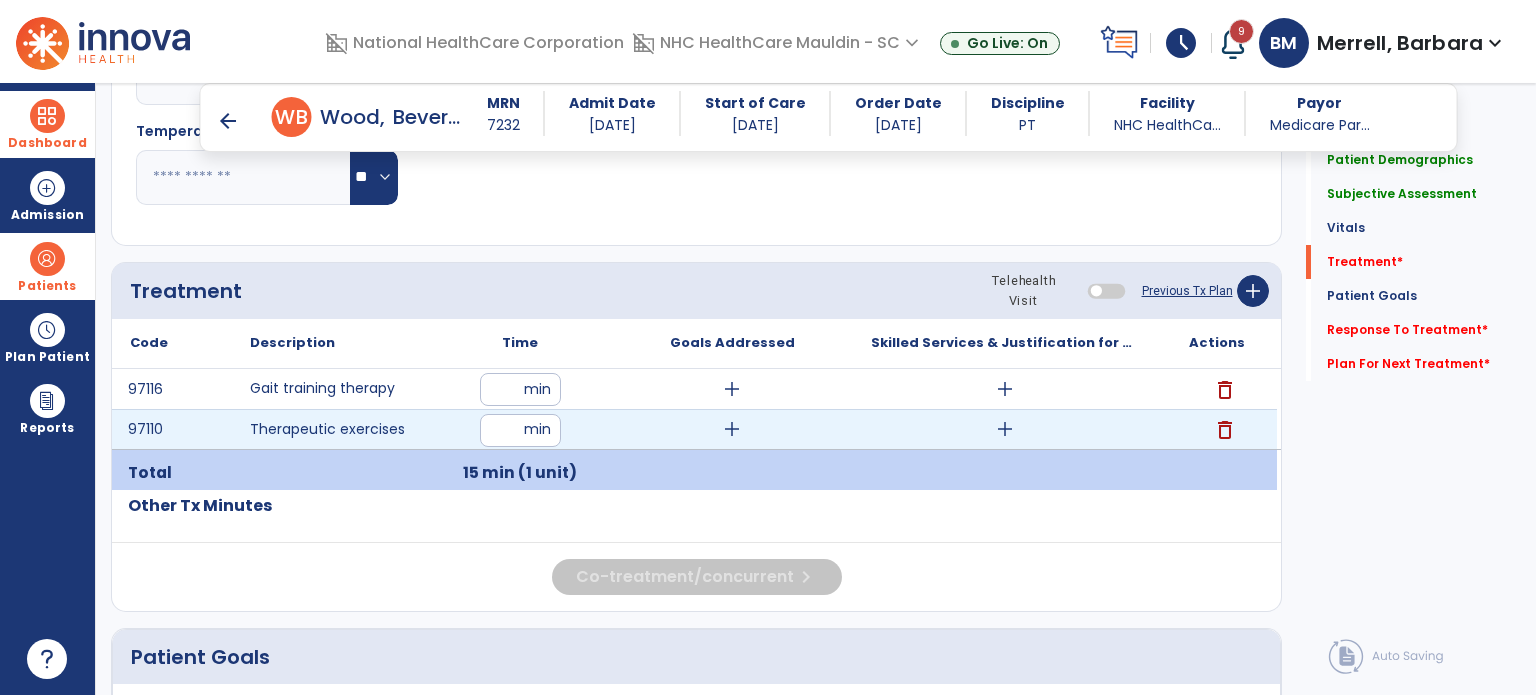 type on "**" 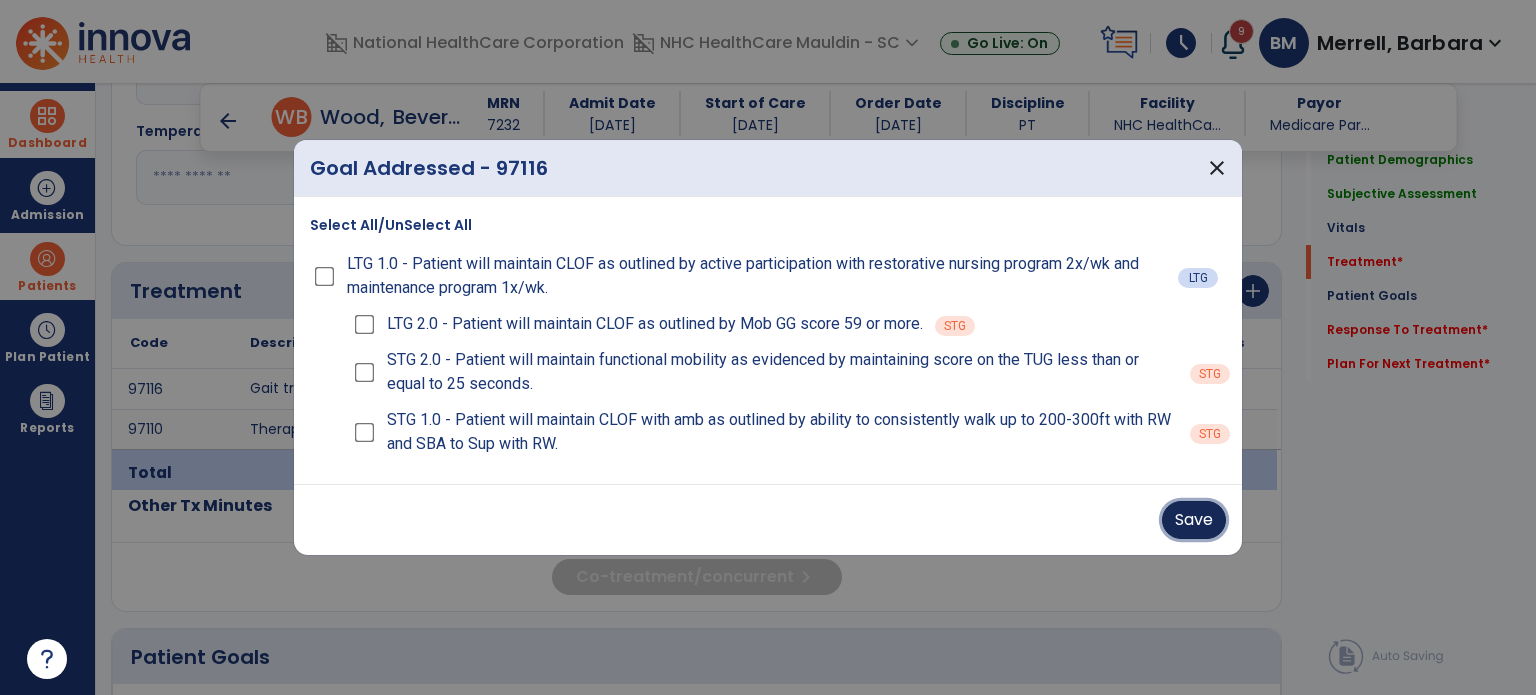 click on "Save" at bounding box center [1194, 520] 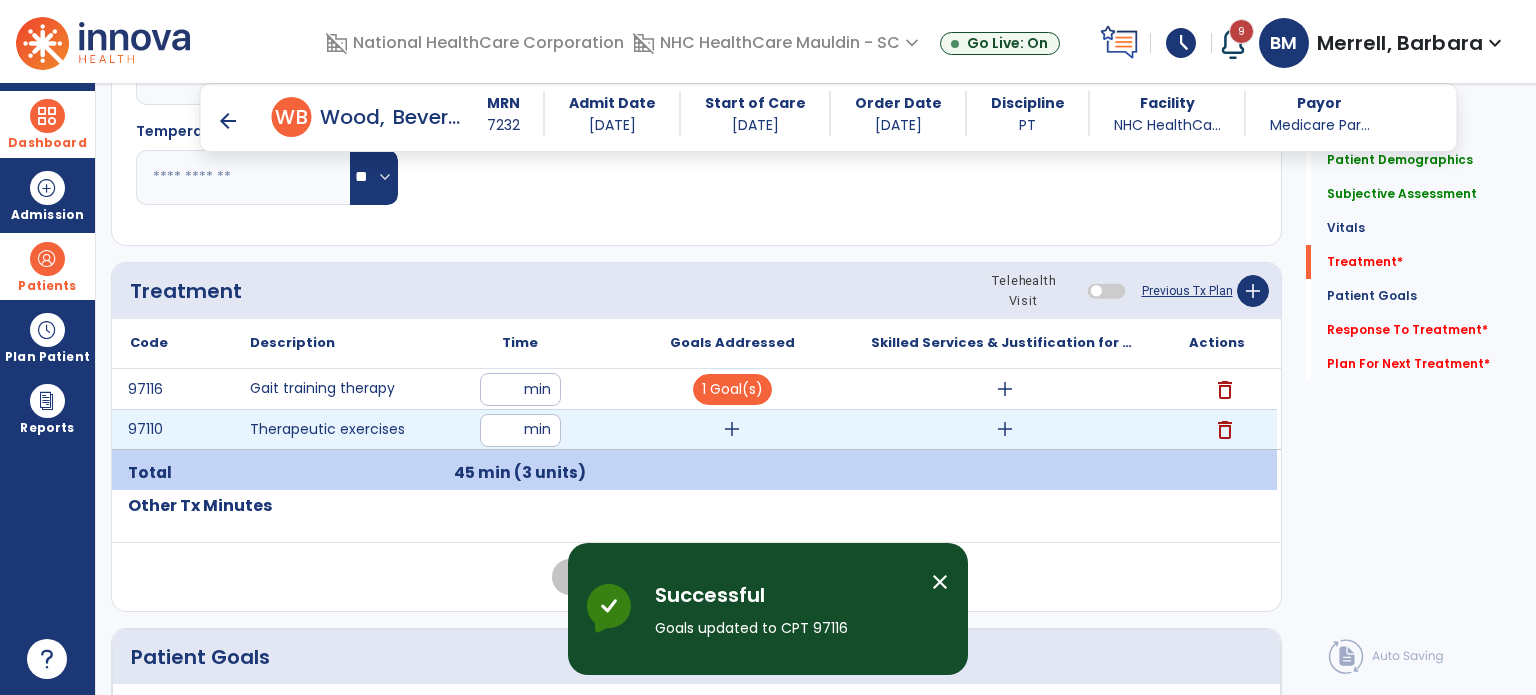 click on "add" at bounding box center [732, 429] 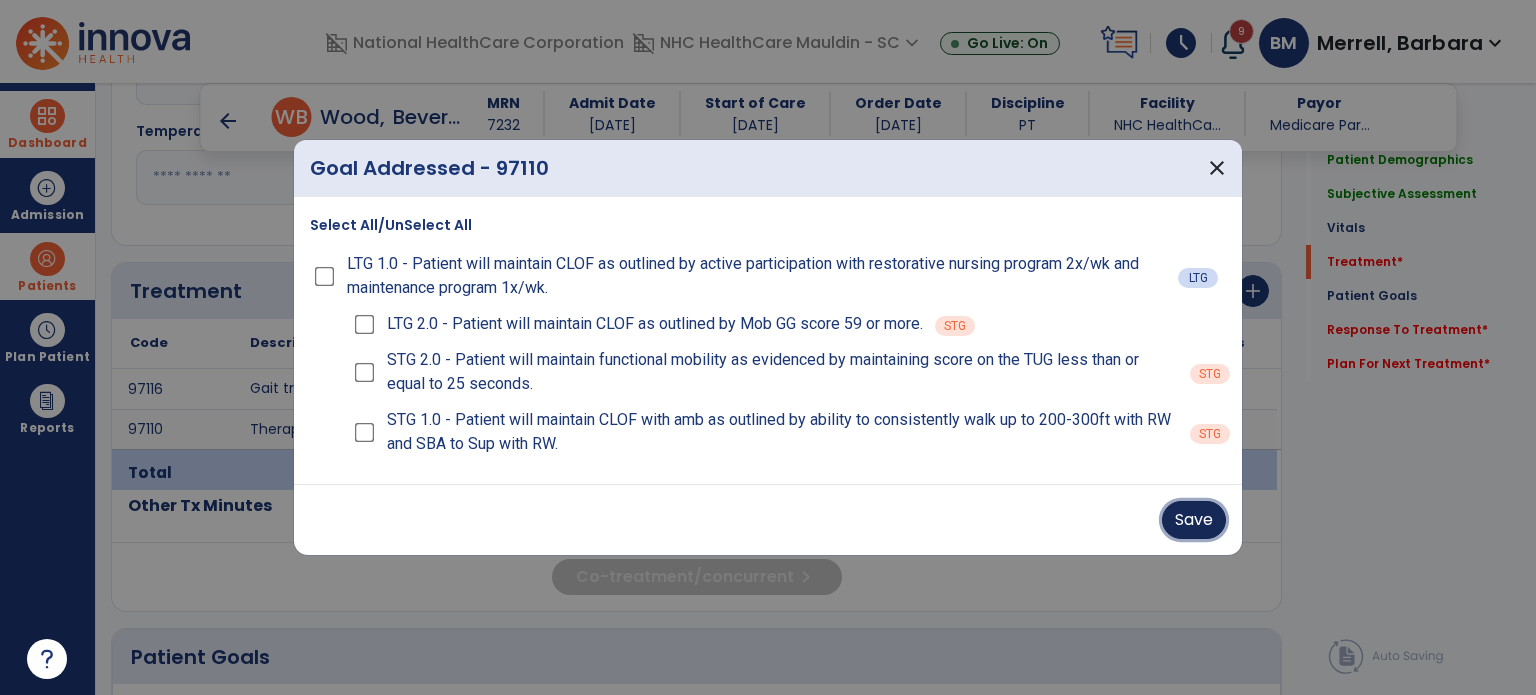click on "Save" at bounding box center [1194, 520] 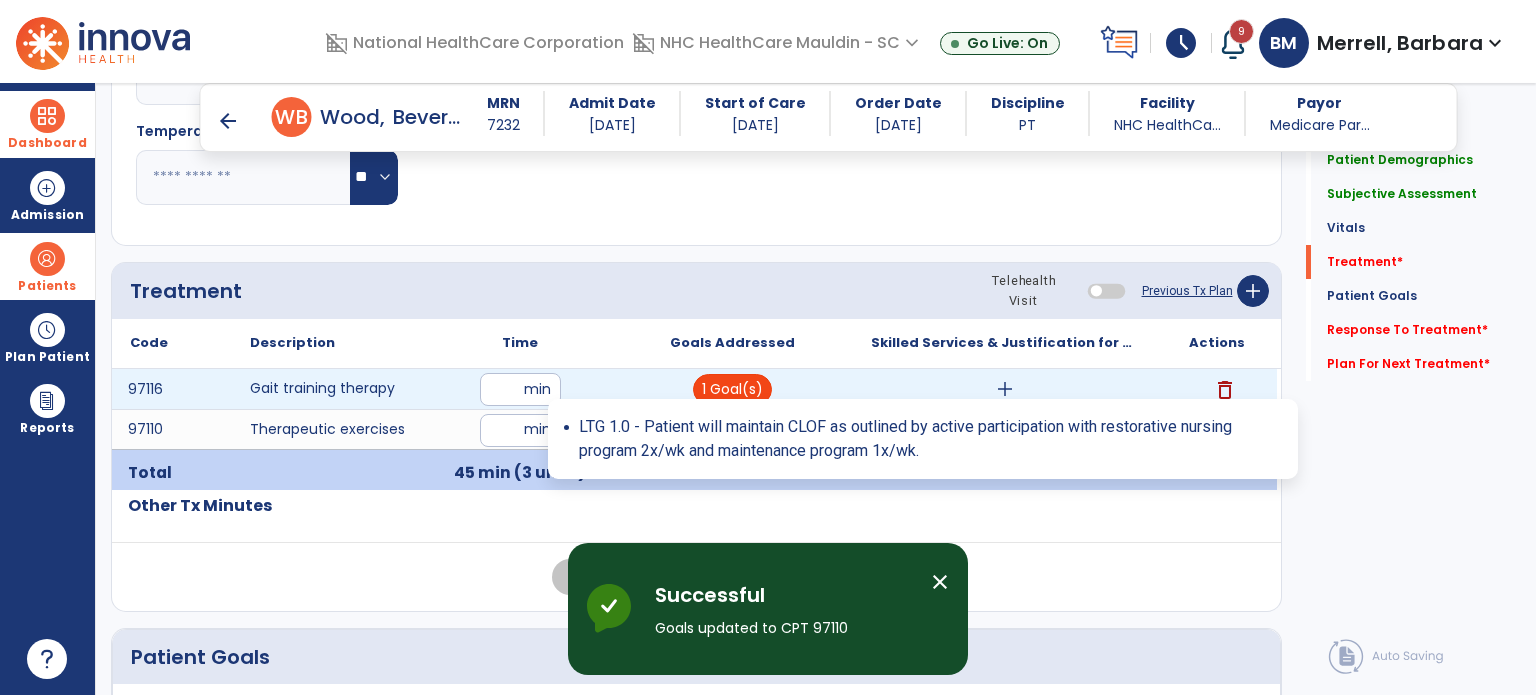 click on "1 Goal(s)" at bounding box center [732, 389] 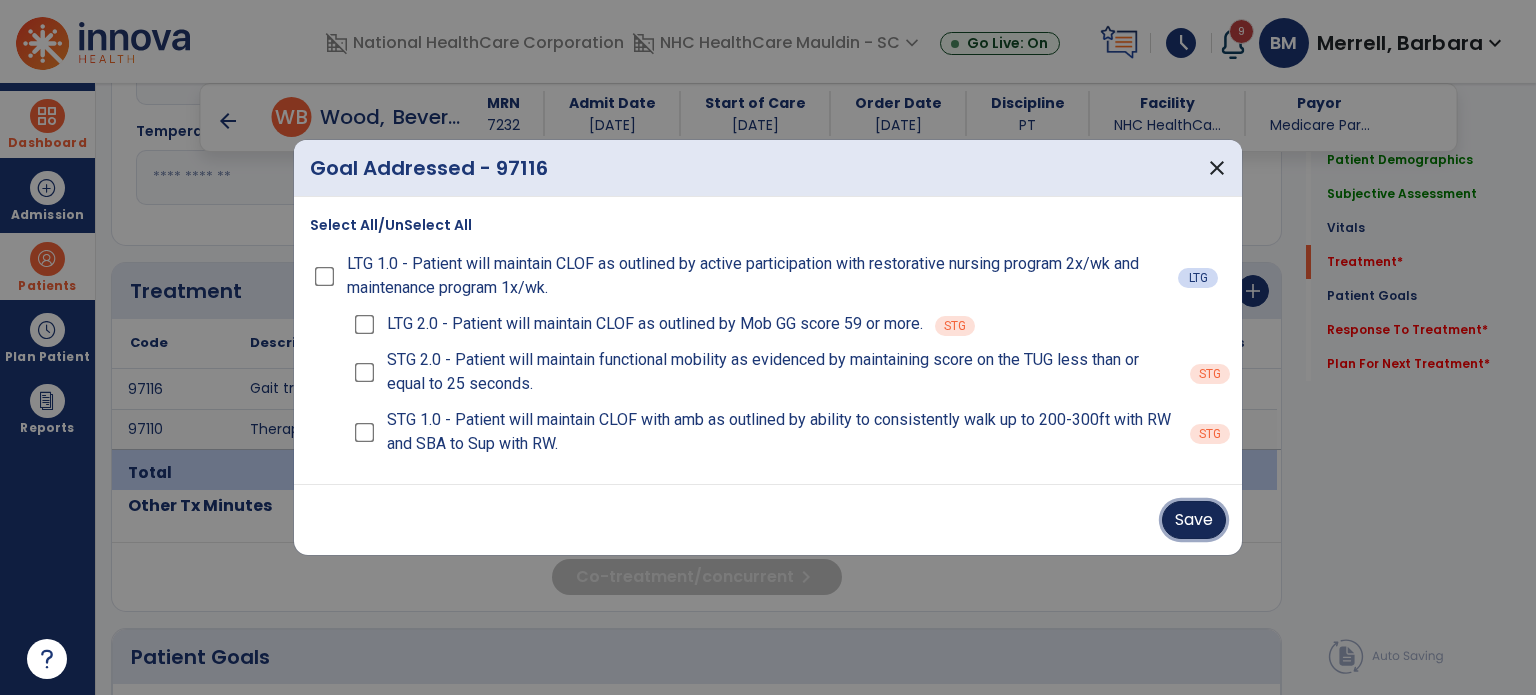 drag, startPoint x: 1193, startPoint y: 514, endPoint x: 1184, endPoint y: 502, distance: 15 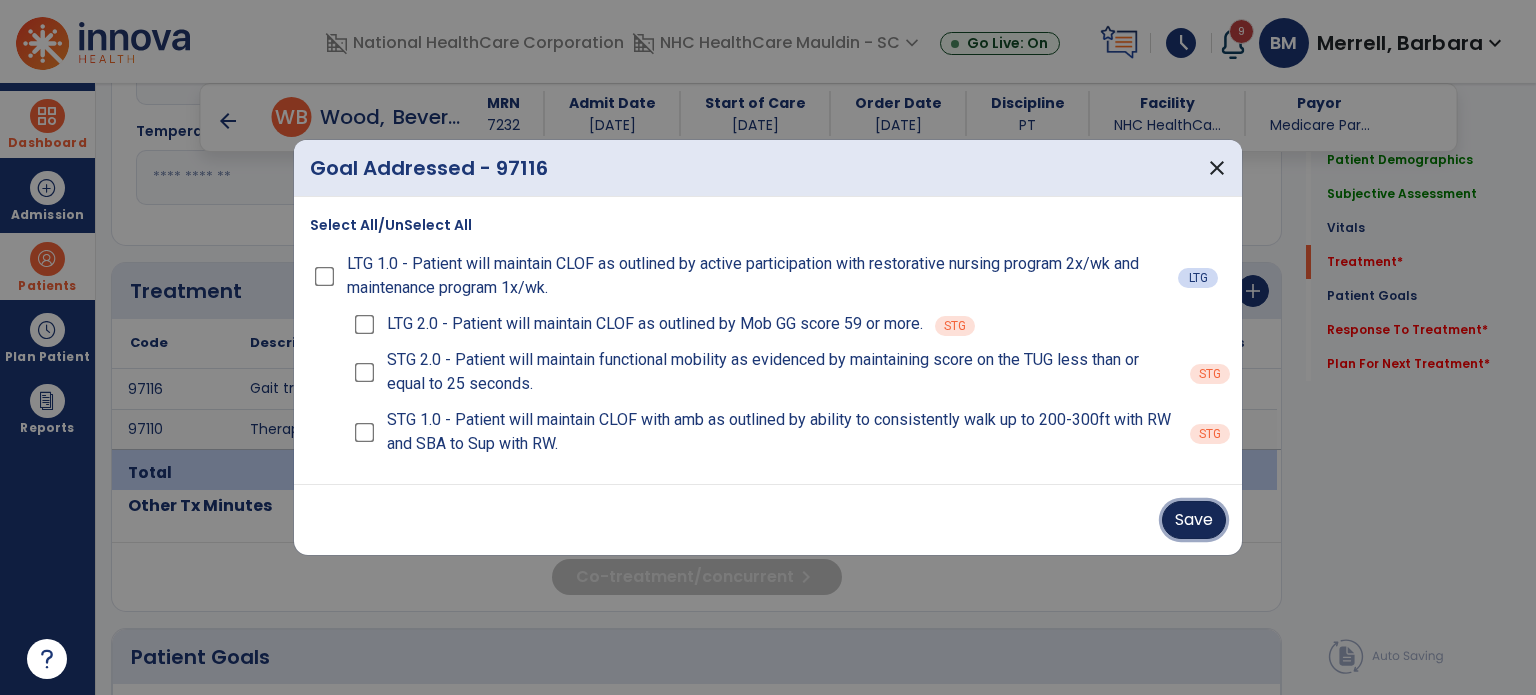 click on "Save" at bounding box center (1194, 520) 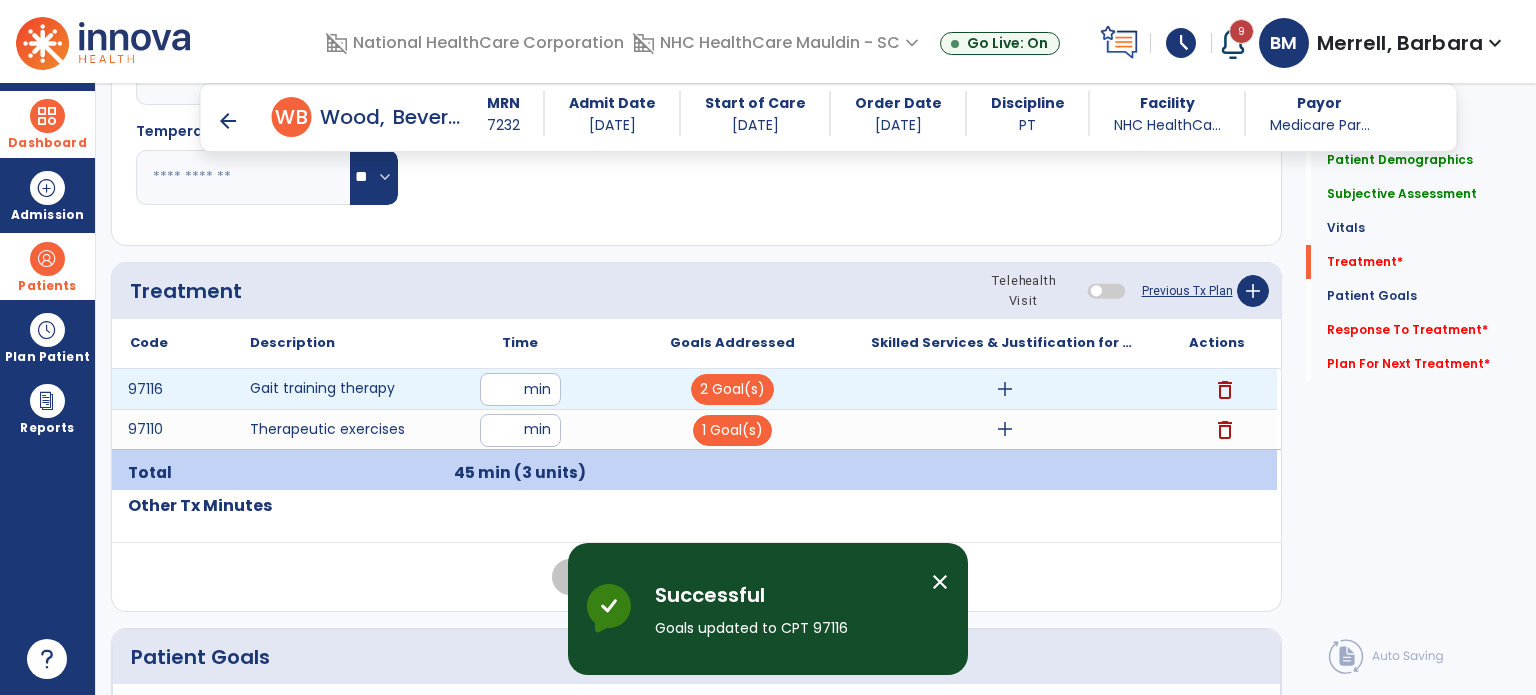 click on "add" at bounding box center [1005, 389] 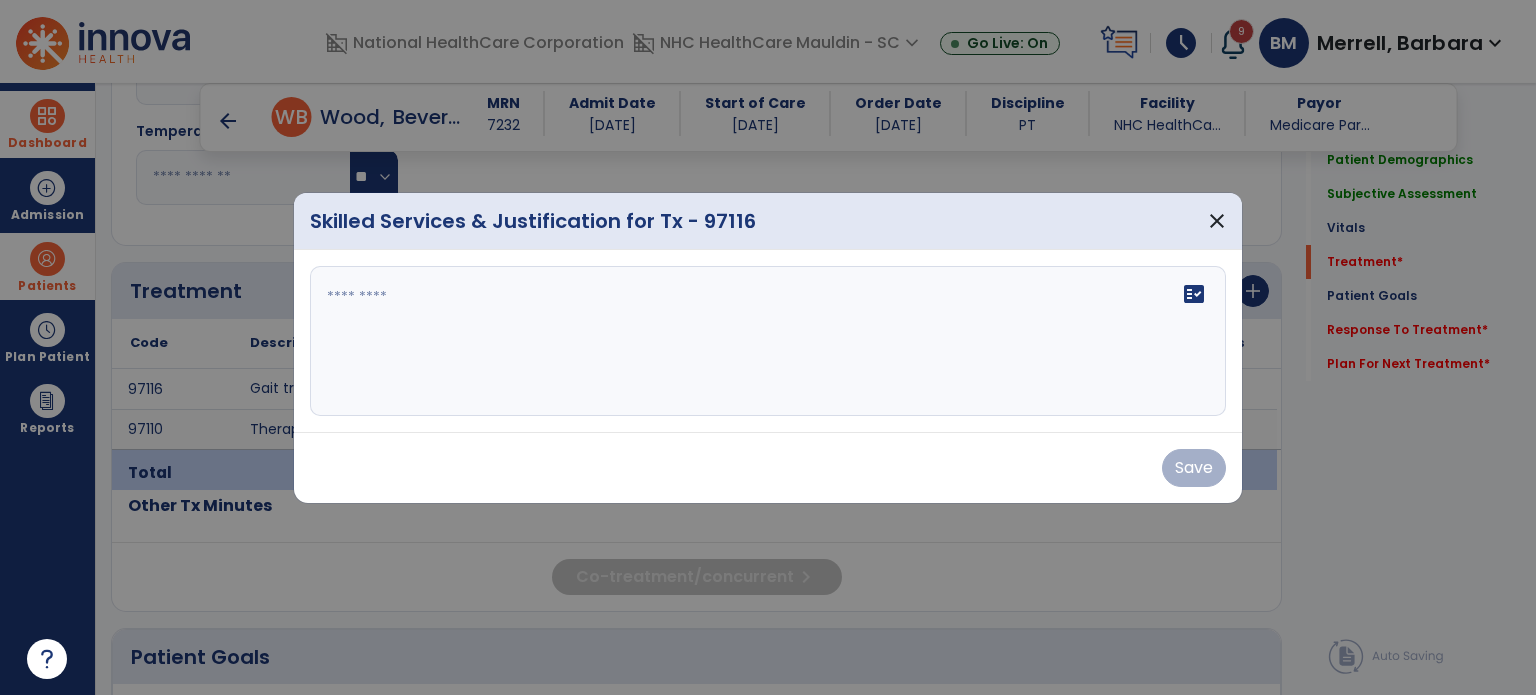 click on "fact_check" at bounding box center [768, 341] 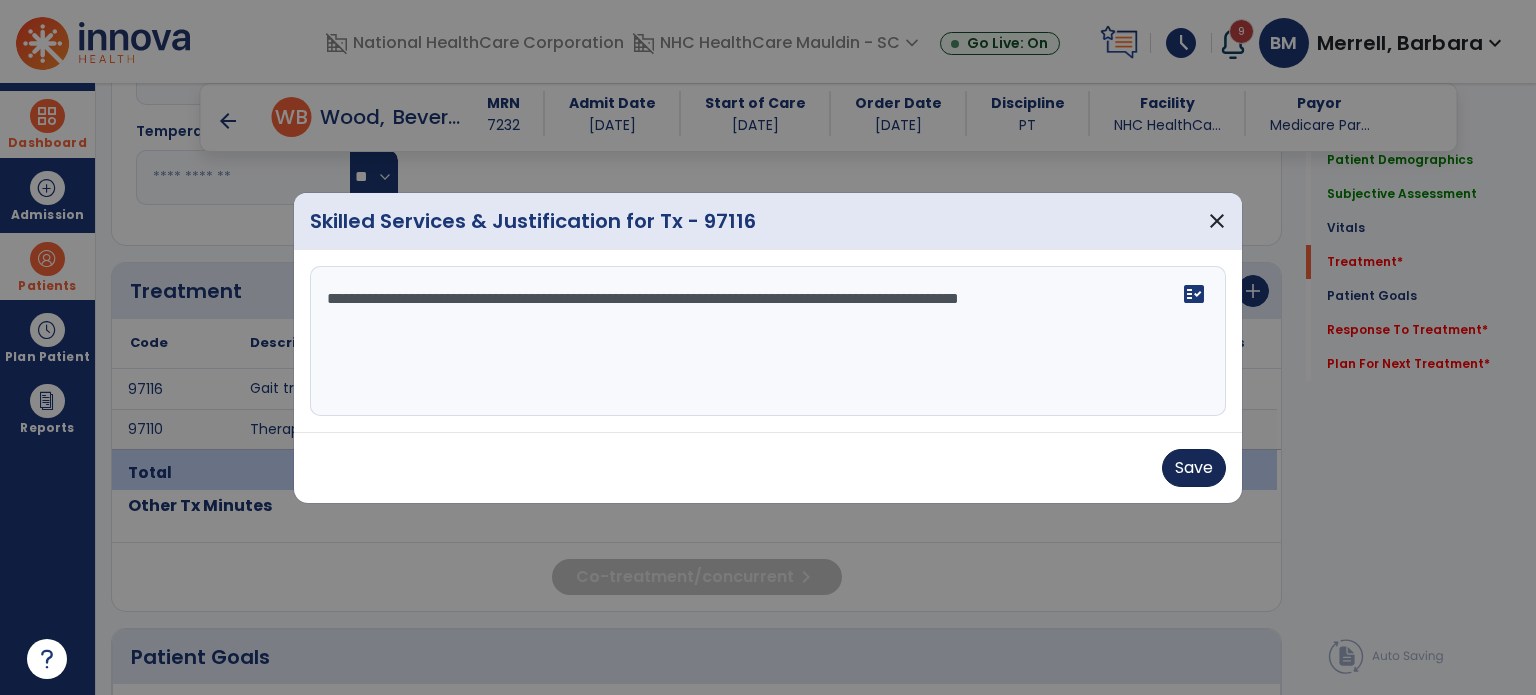 type on "**********" 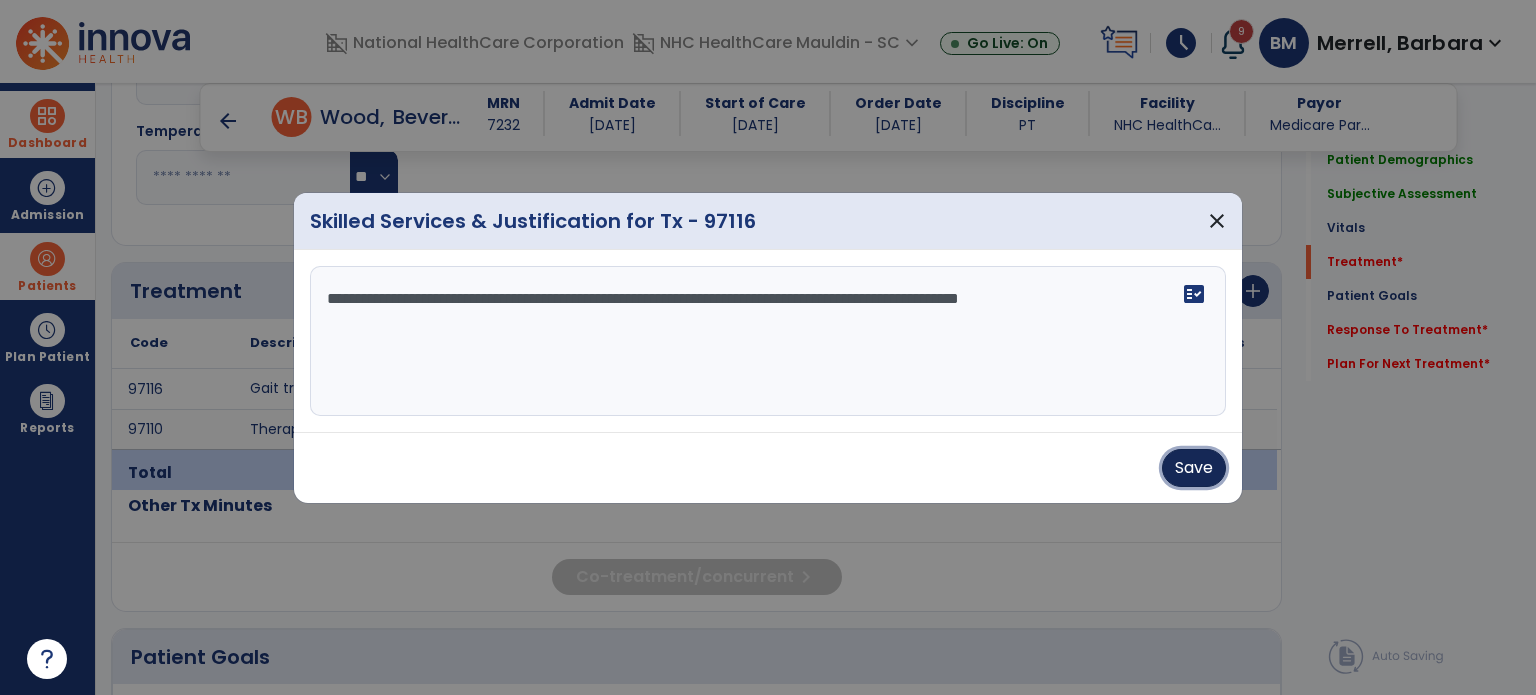 click on "Save" at bounding box center (1194, 468) 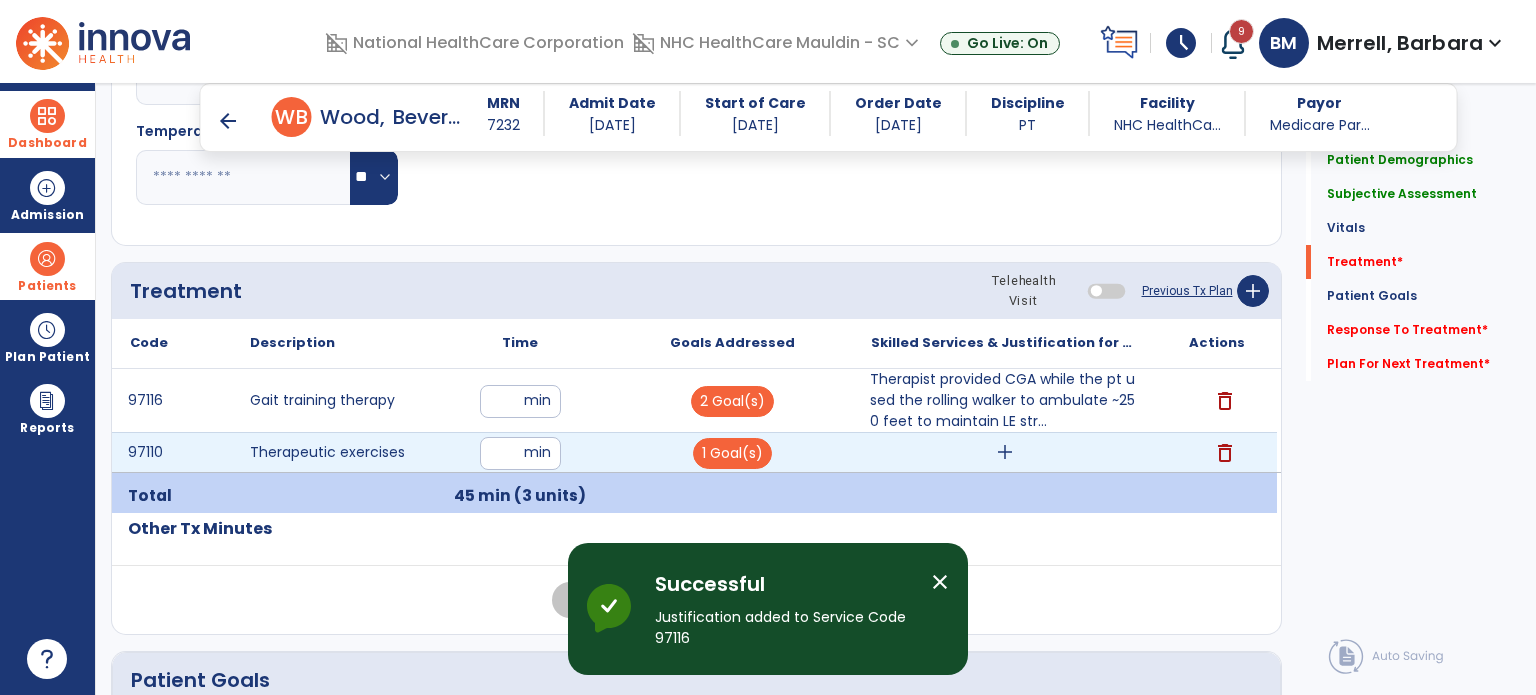 click on "add" at bounding box center (1005, 452) 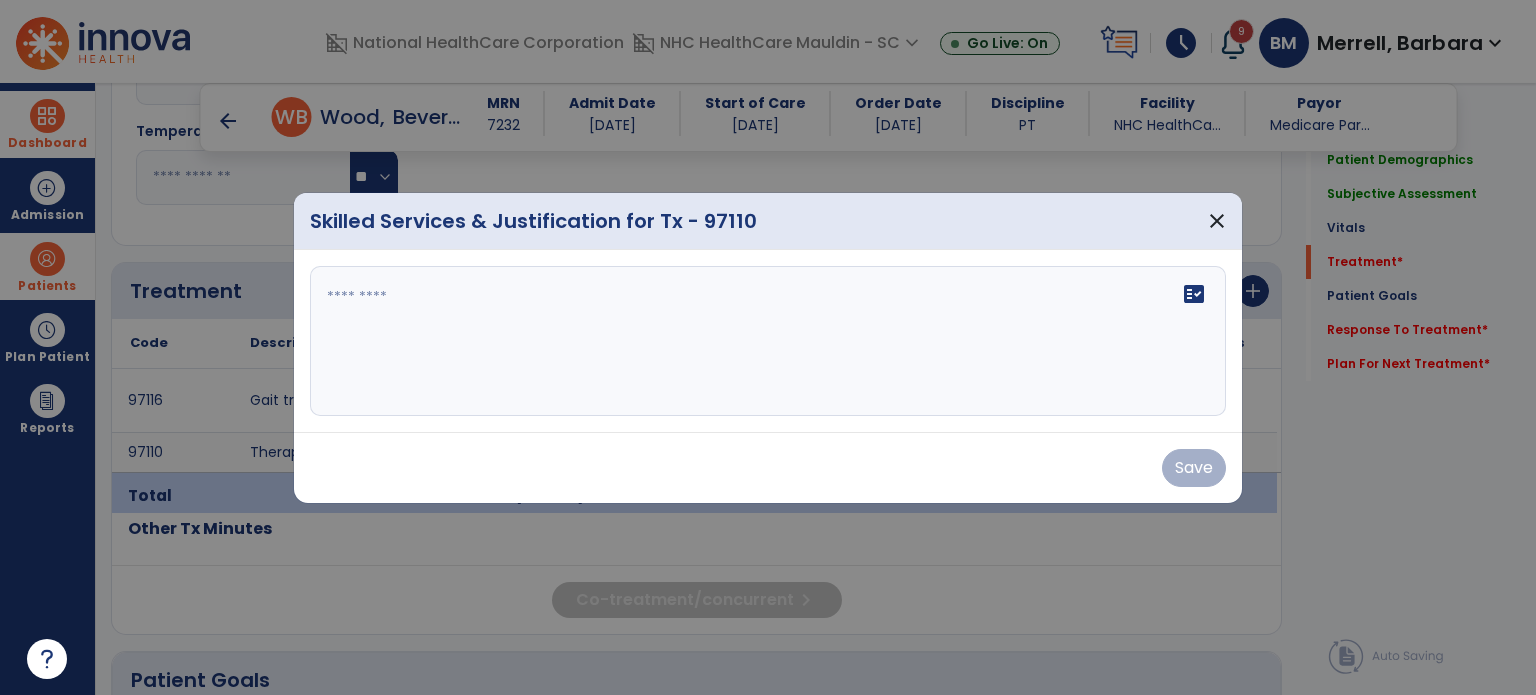 click on "fact_check" at bounding box center [768, 341] 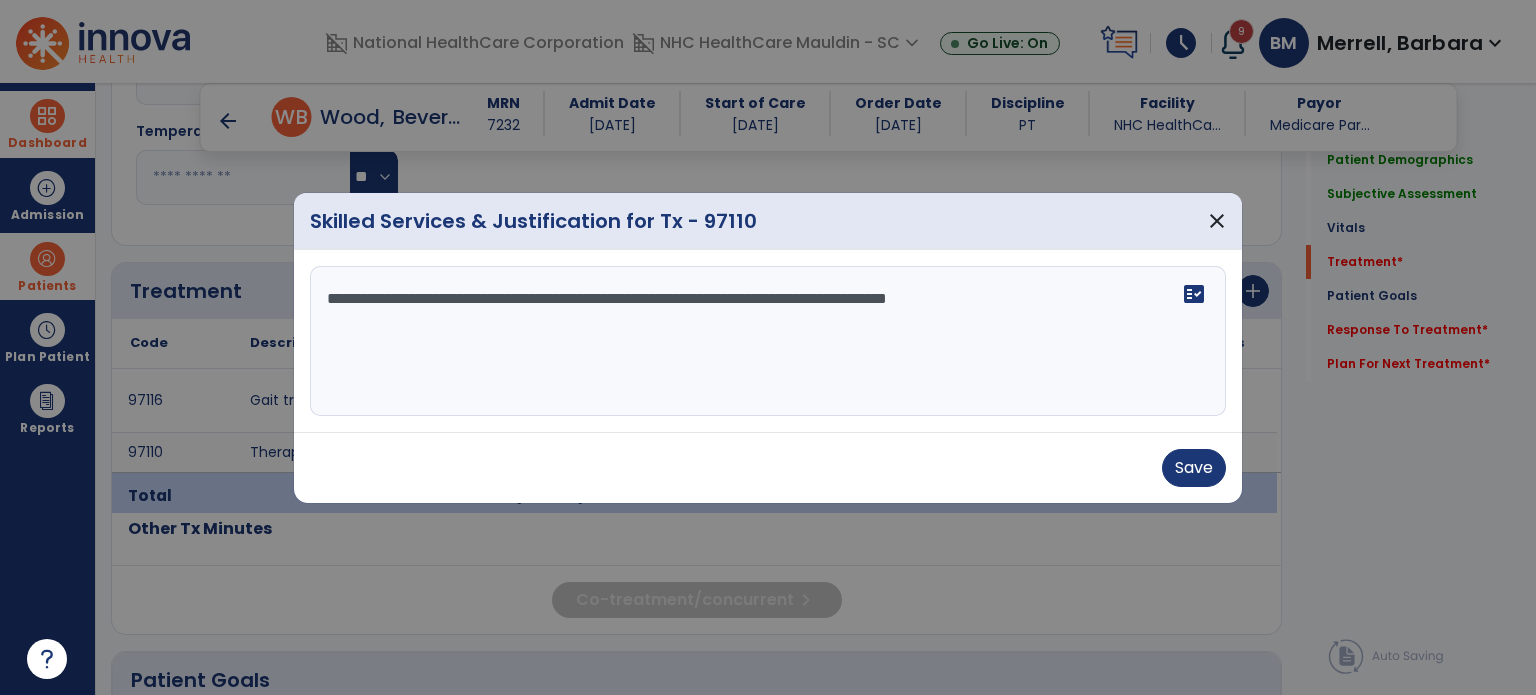 drag, startPoint x: 980, startPoint y: 300, endPoint x: 902, endPoint y: 305, distance: 78.160095 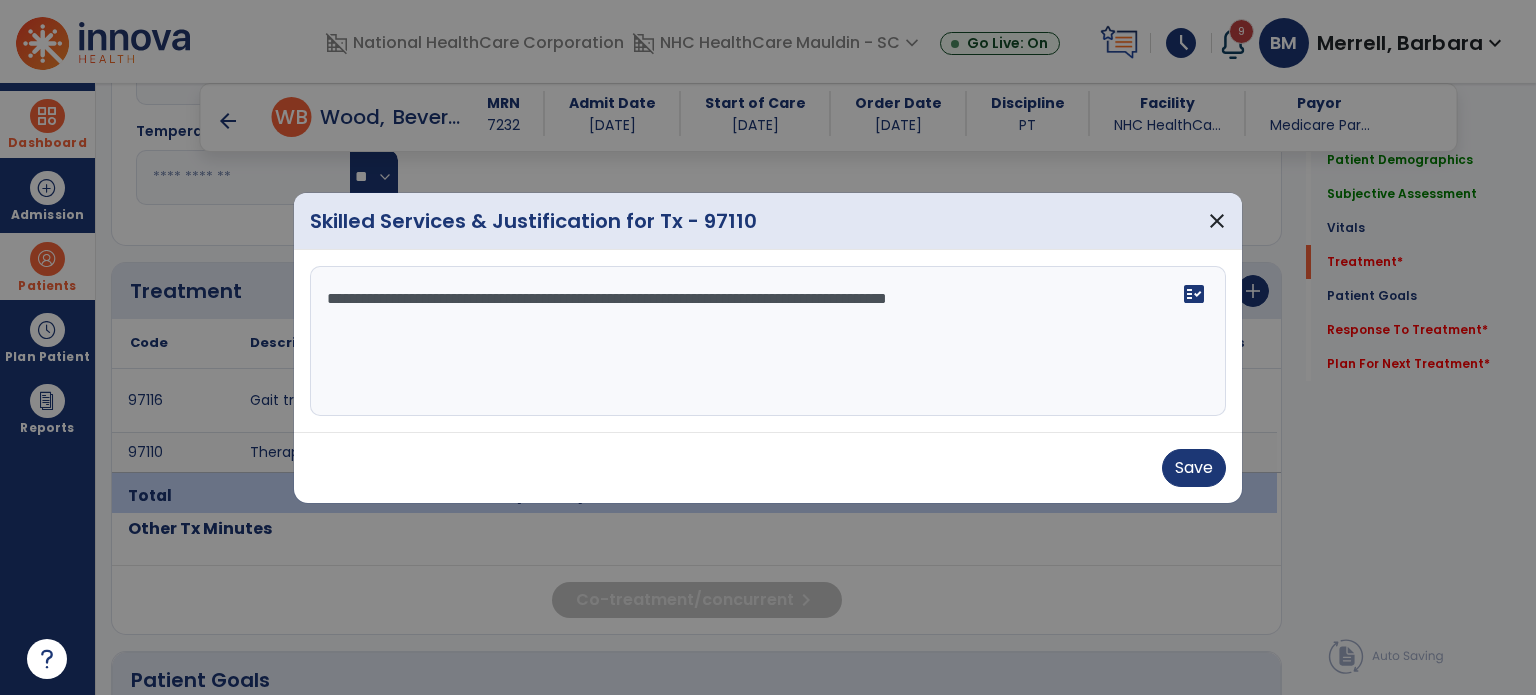 click on "Save" at bounding box center [768, 467] 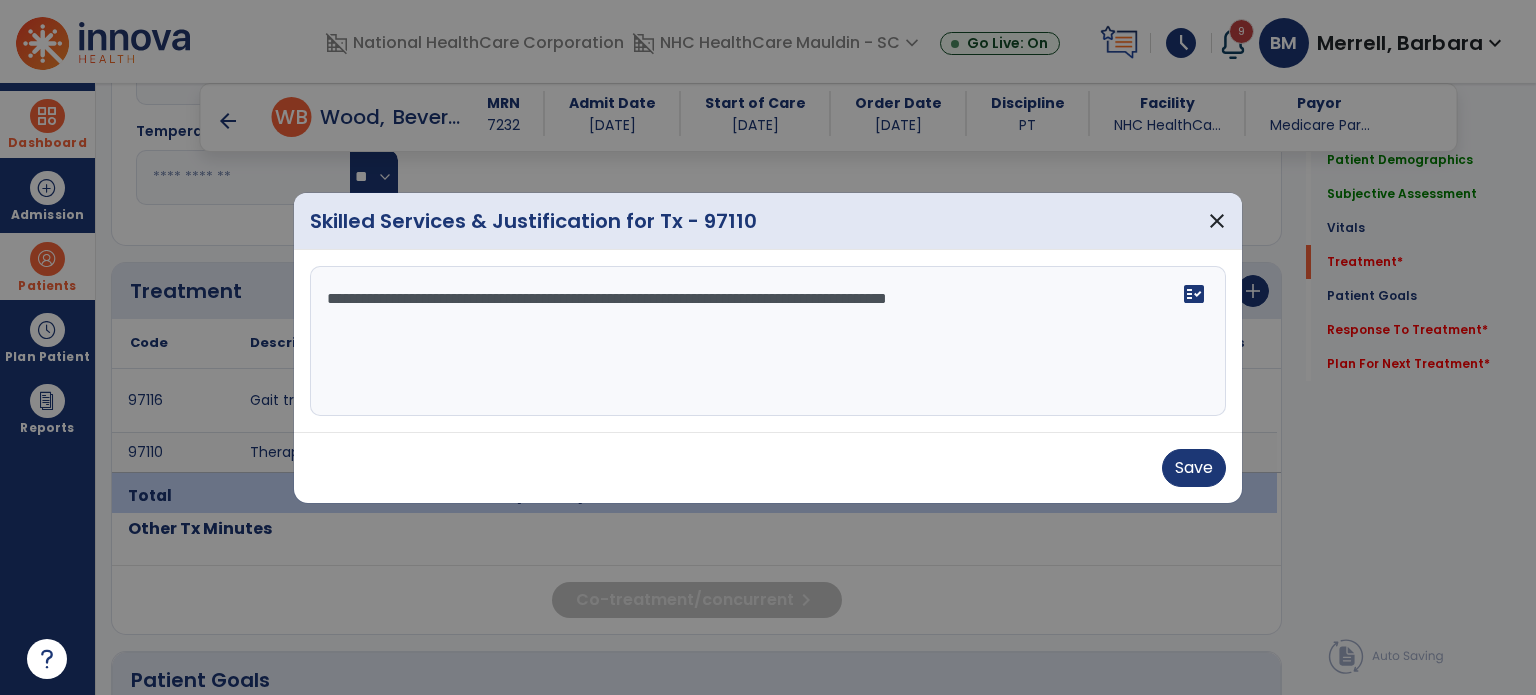 click on "**********" at bounding box center [768, 341] 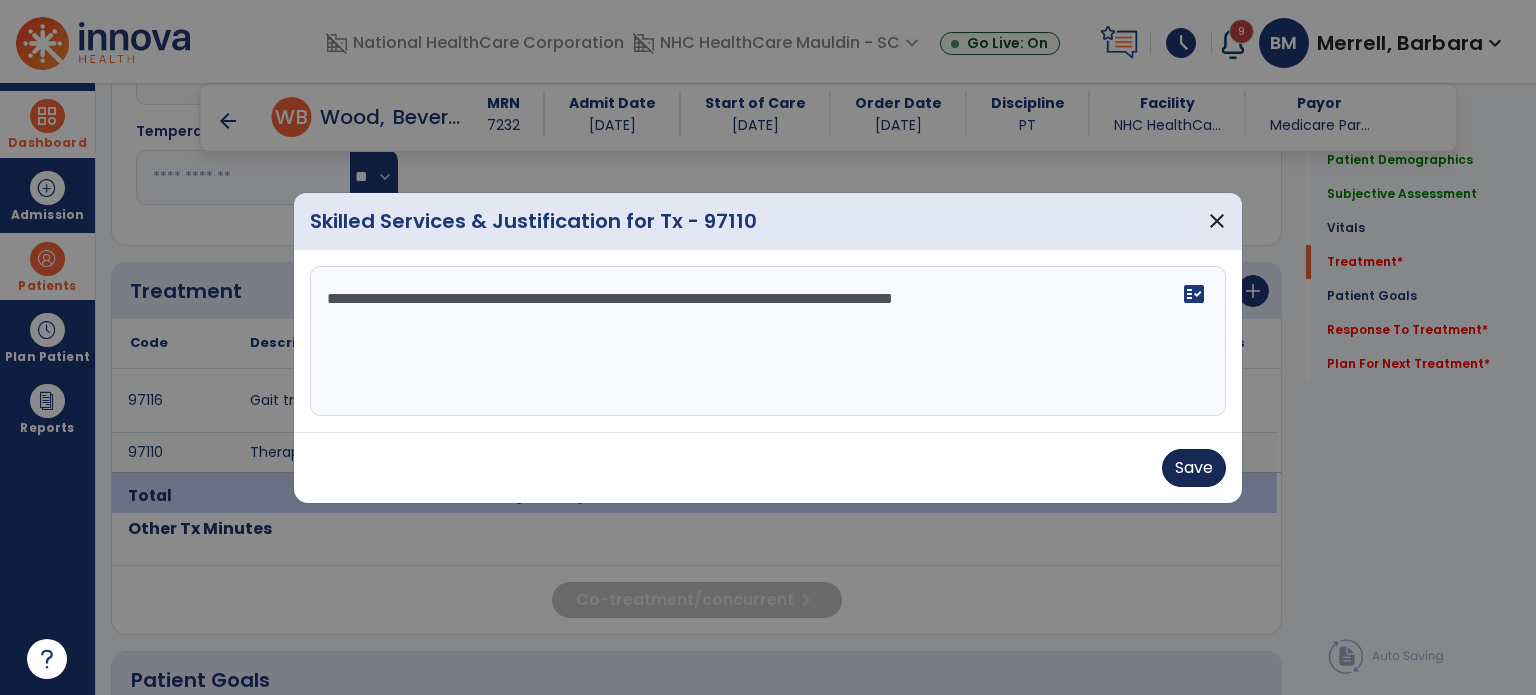 type on "**********" 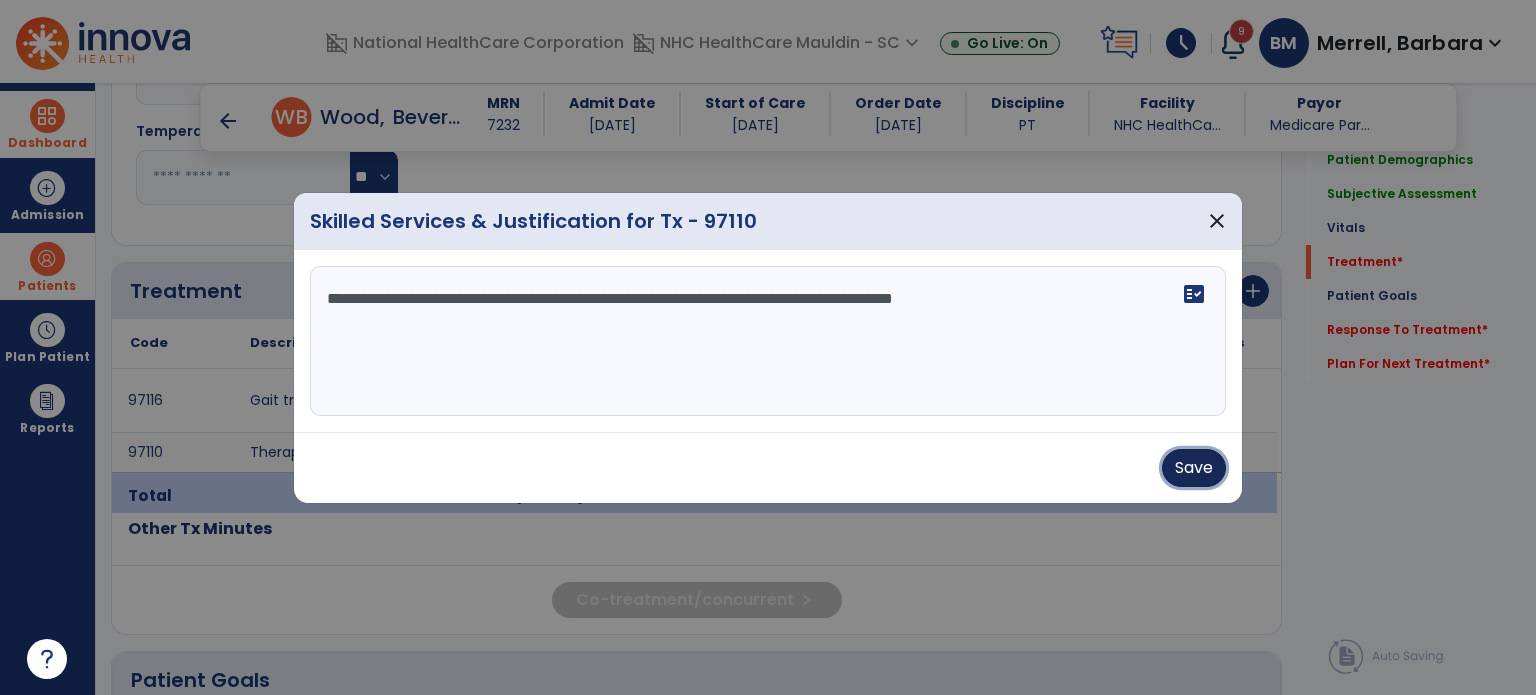 click on "Save" at bounding box center (1194, 468) 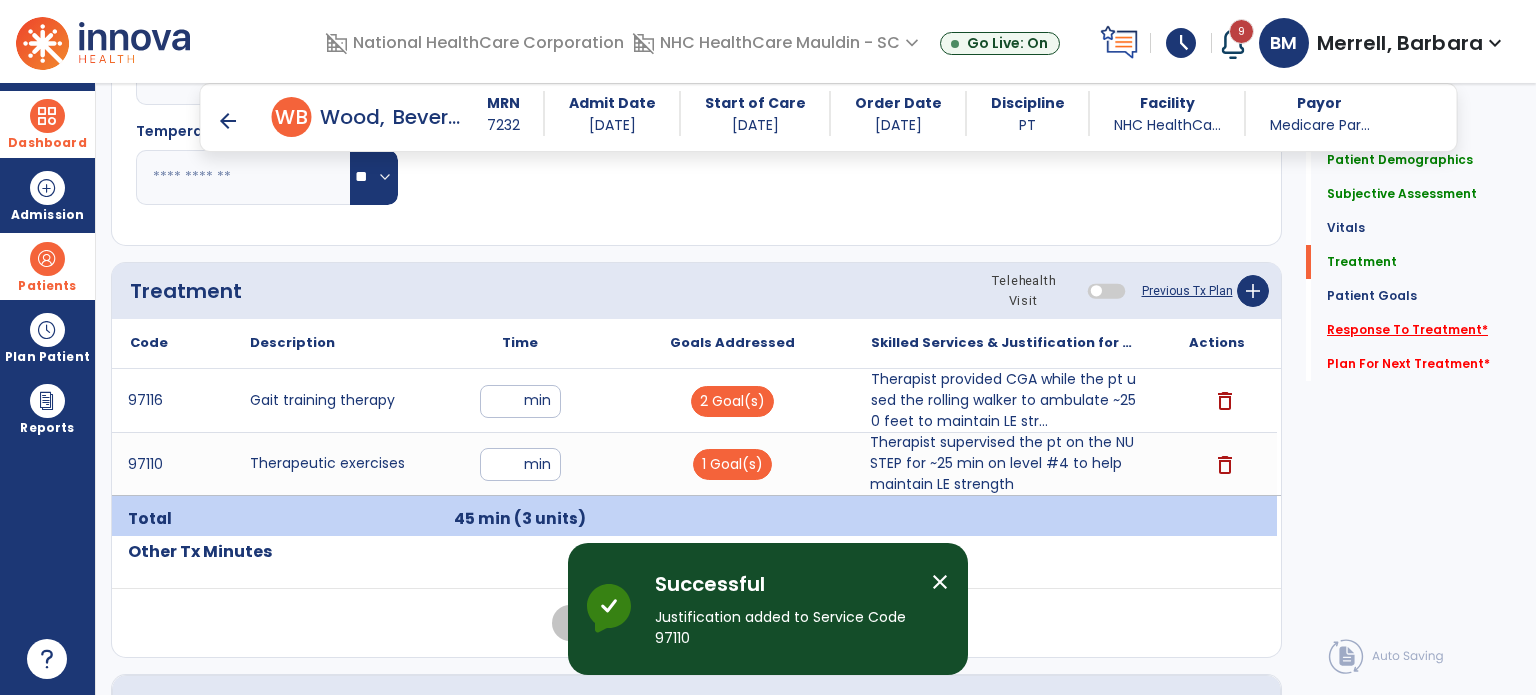 click on "Response To Treatment   *" 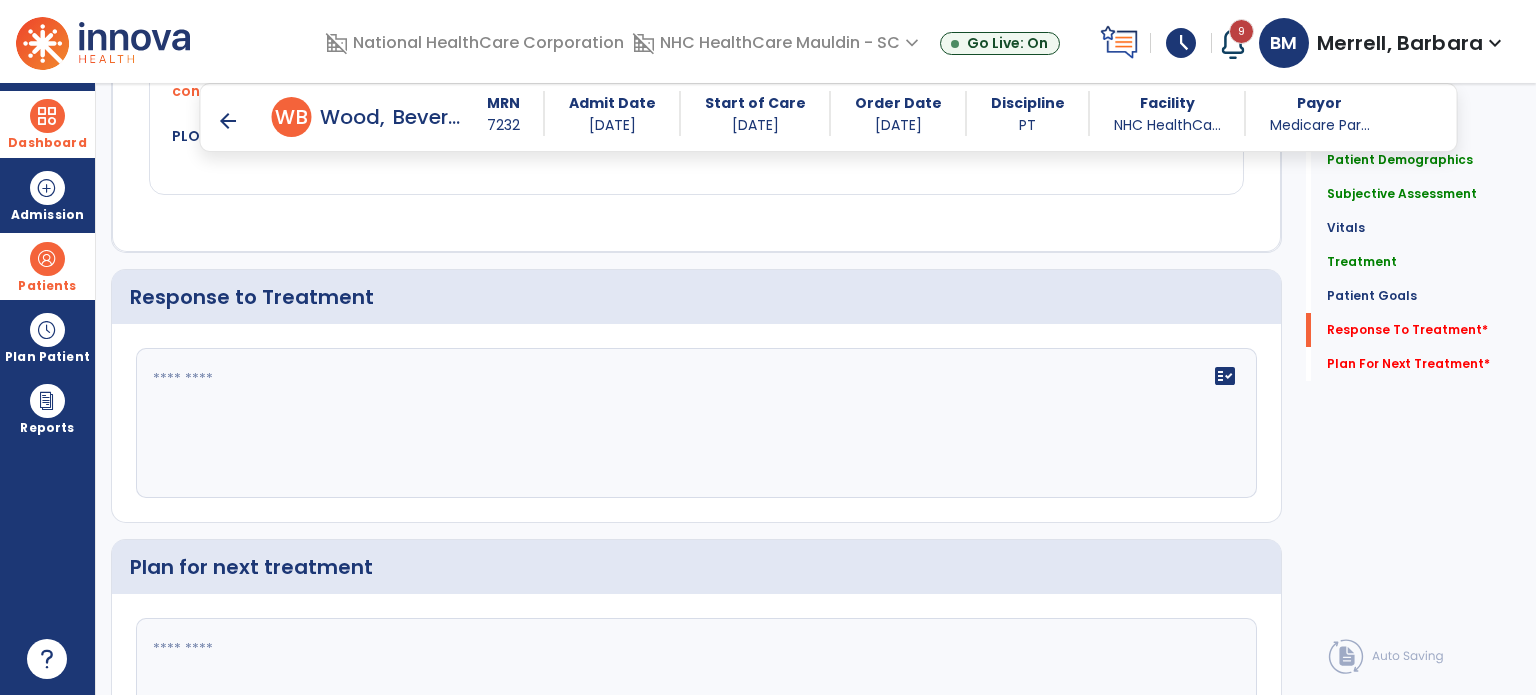 scroll, scrollTop: 2091, scrollLeft: 0, axis: vertical 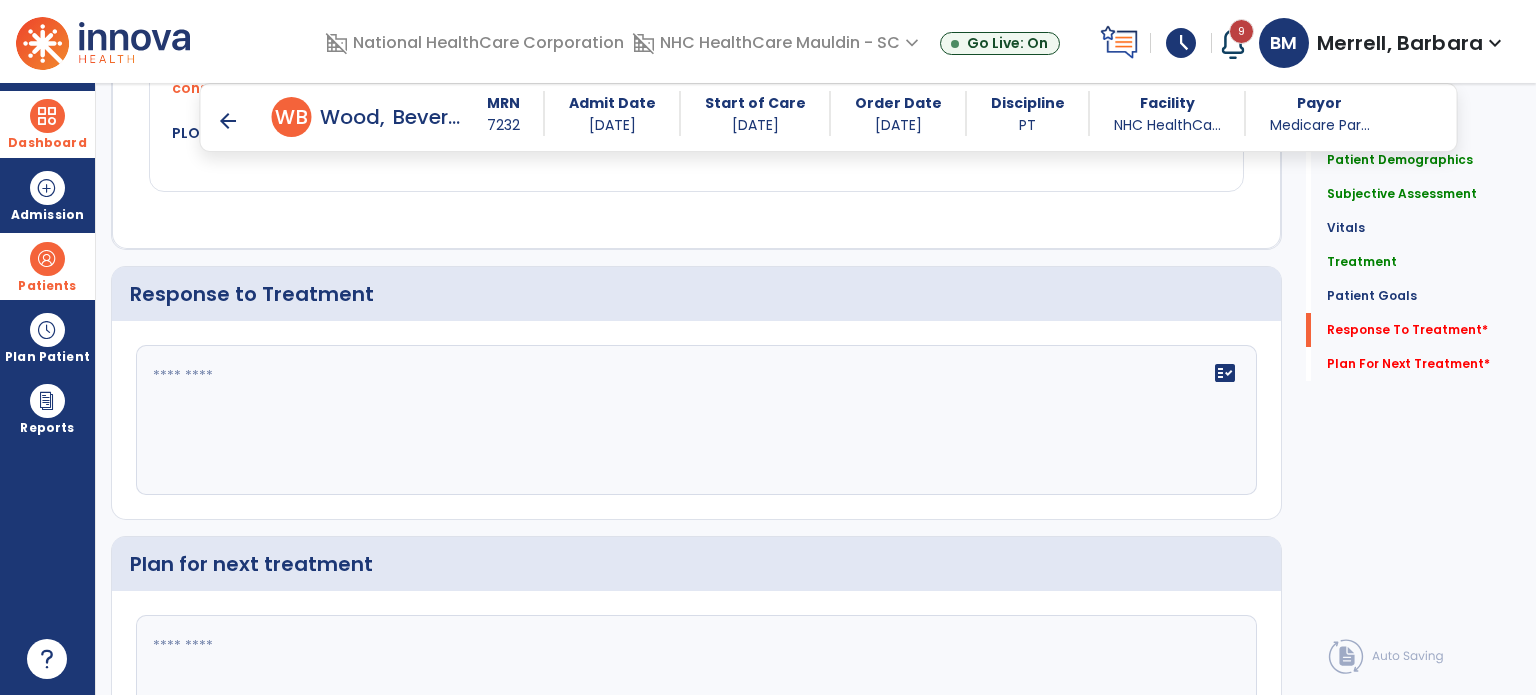 click on "fact_check" 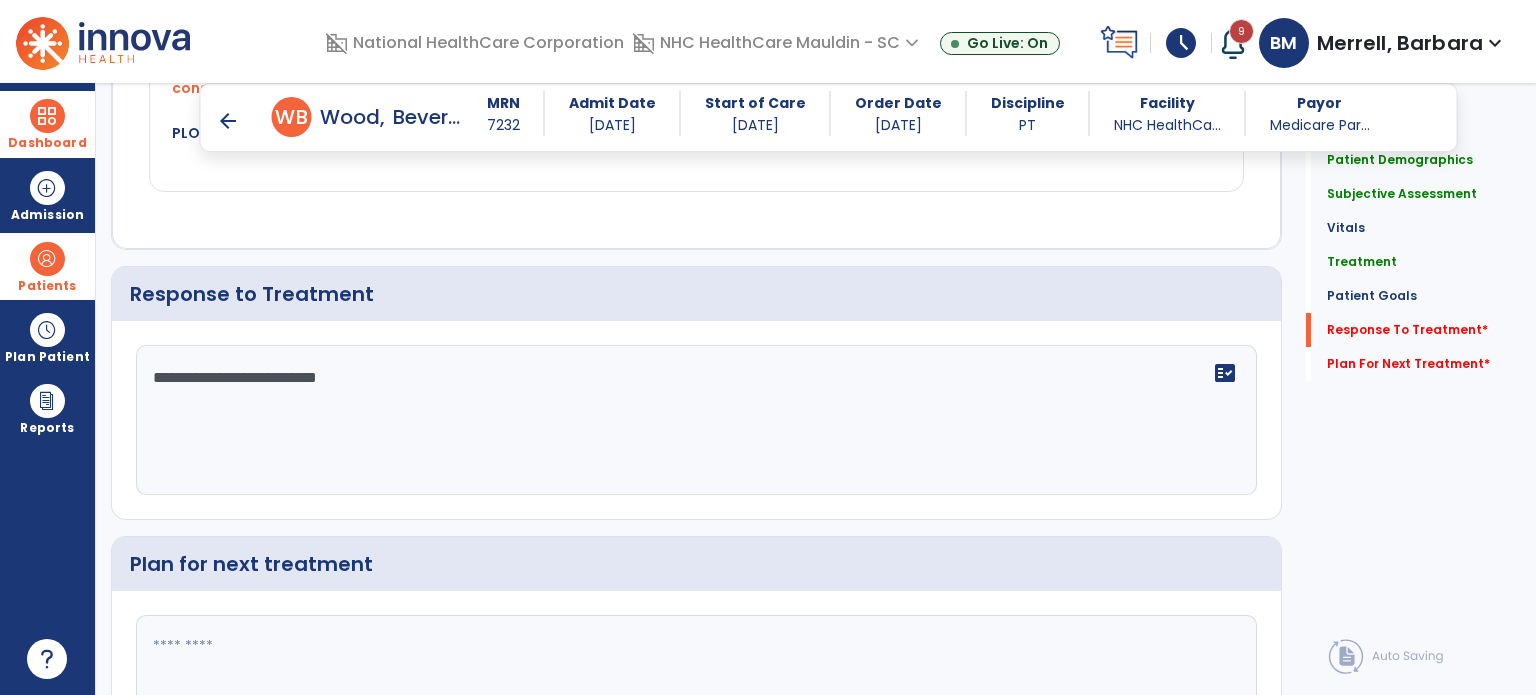 type on "**********" 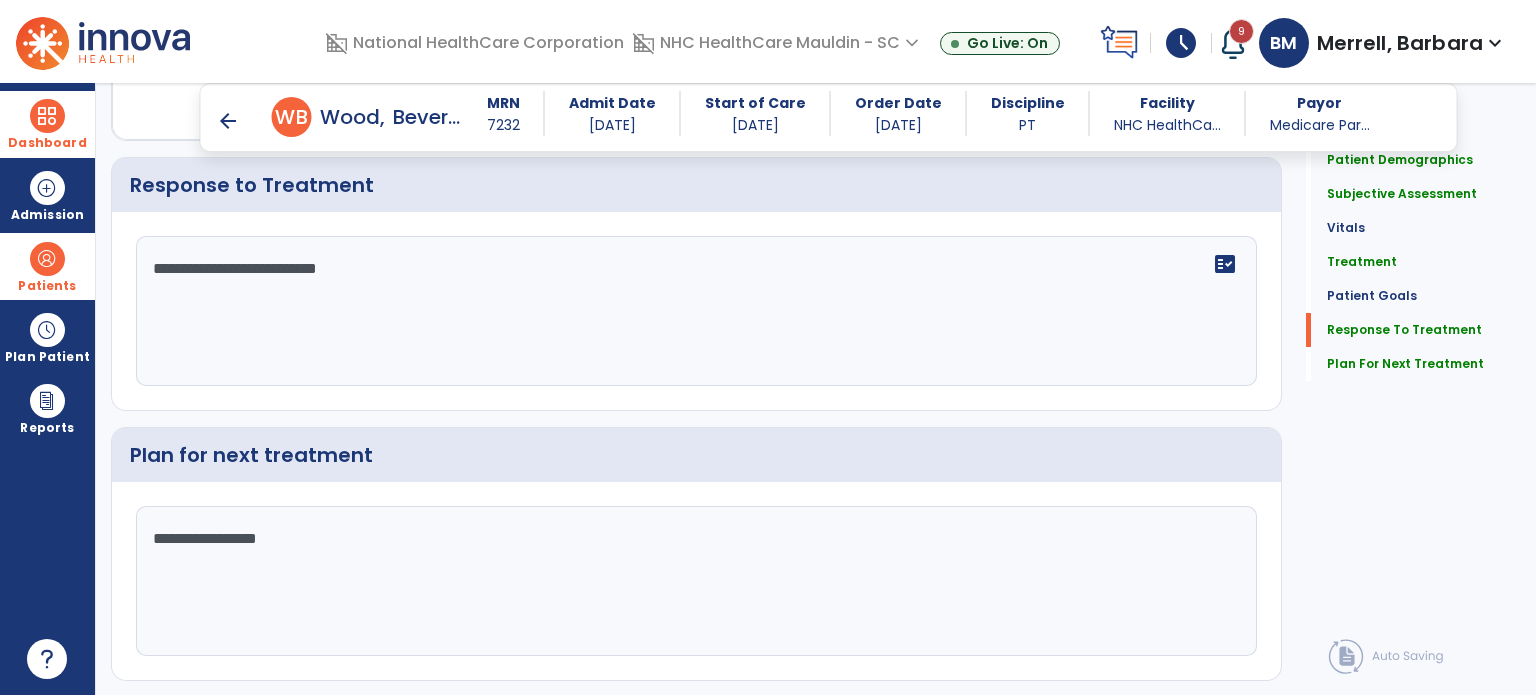 scroll, scrollTop: 2246, scrollLeft: 0, axis: vertical 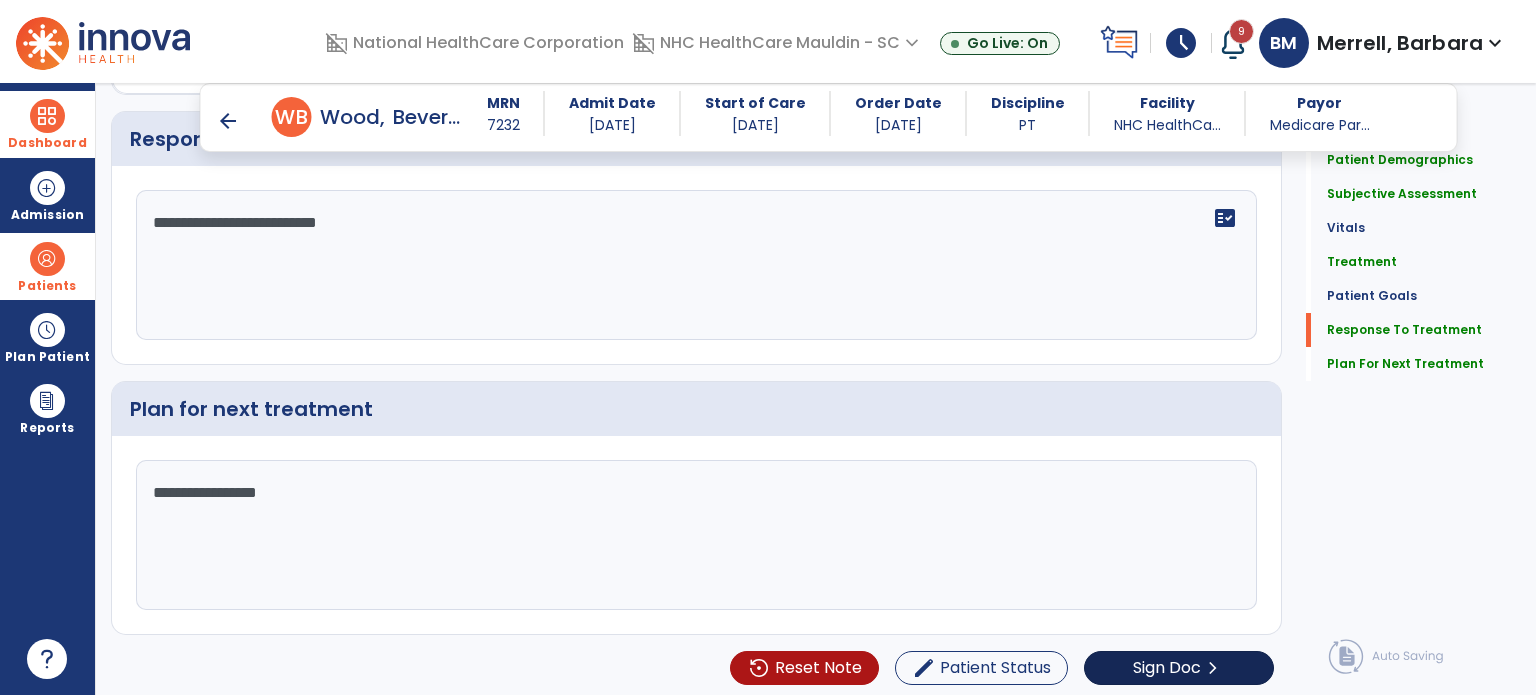 type on "**********" 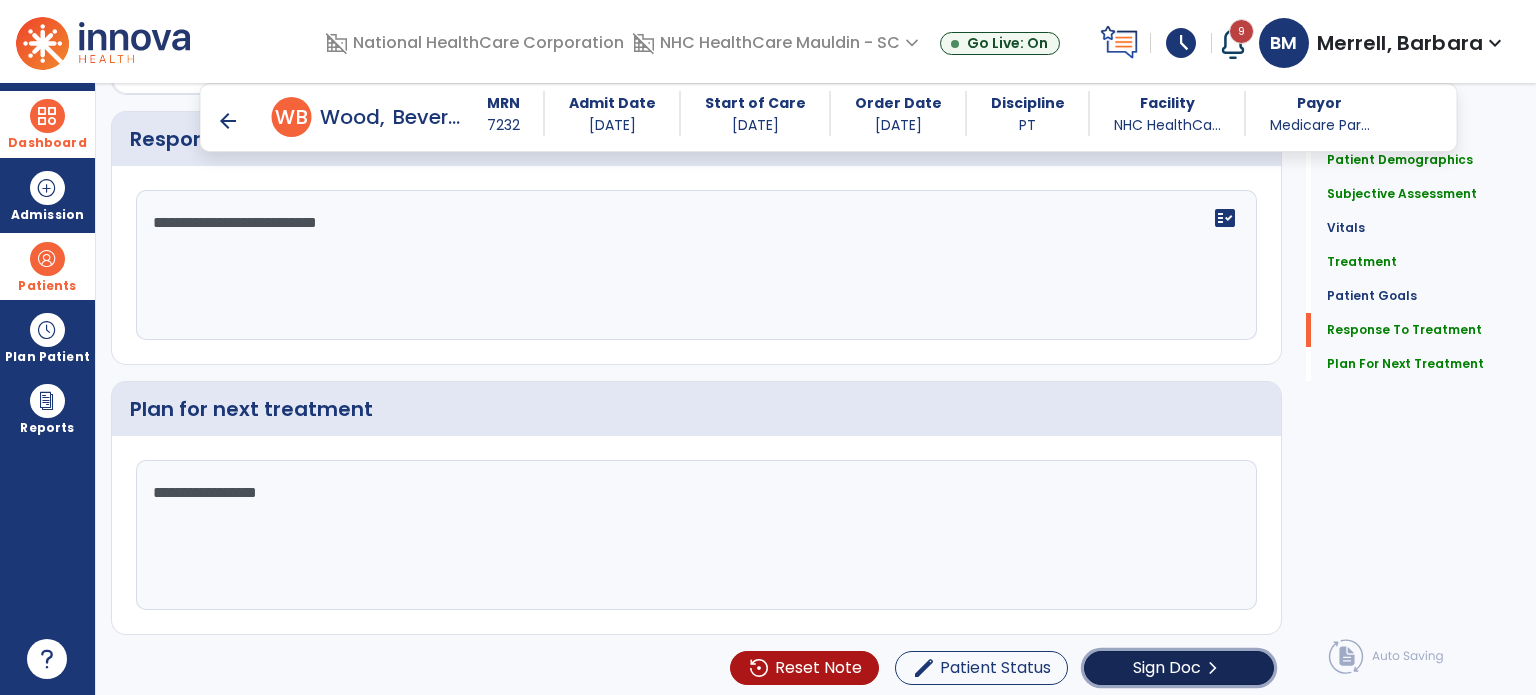 click on "chevron_right" 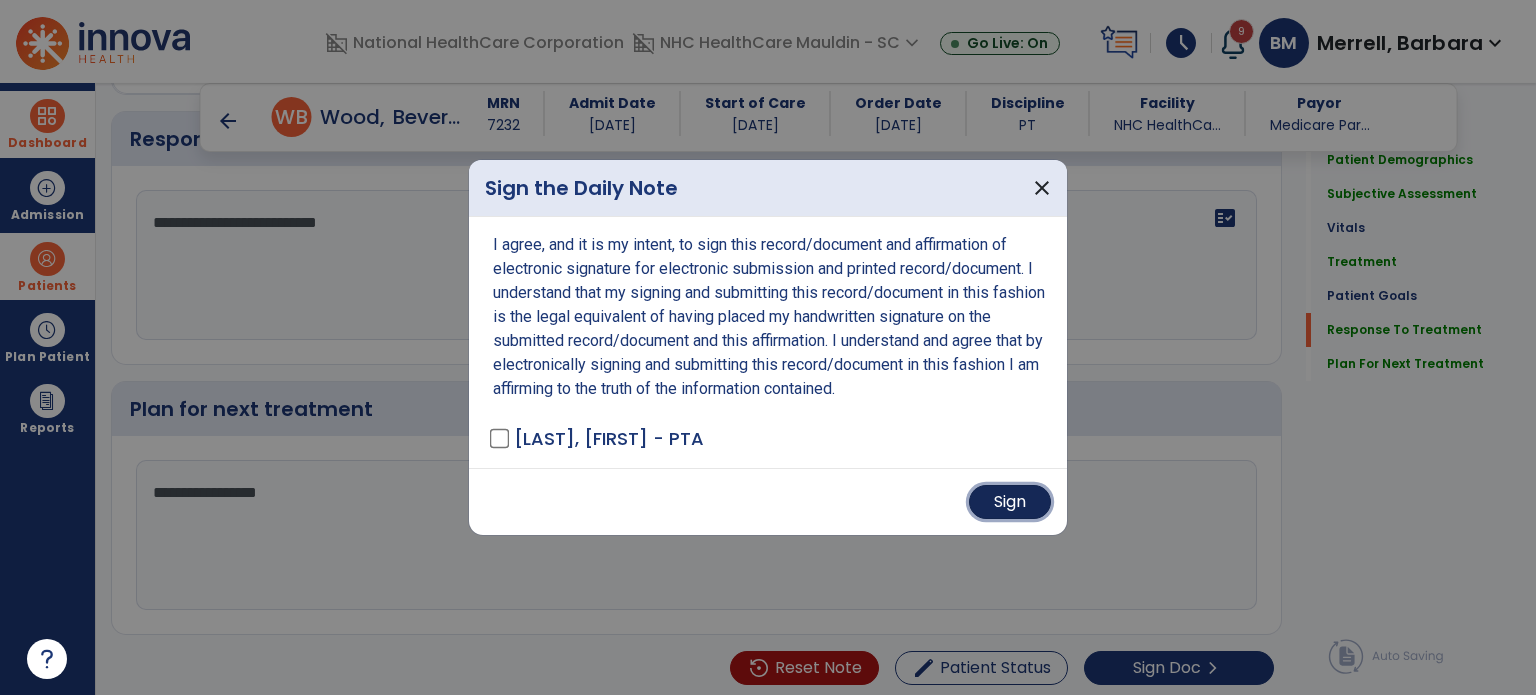 click on "Sign" at bounding box center [1010, 502] 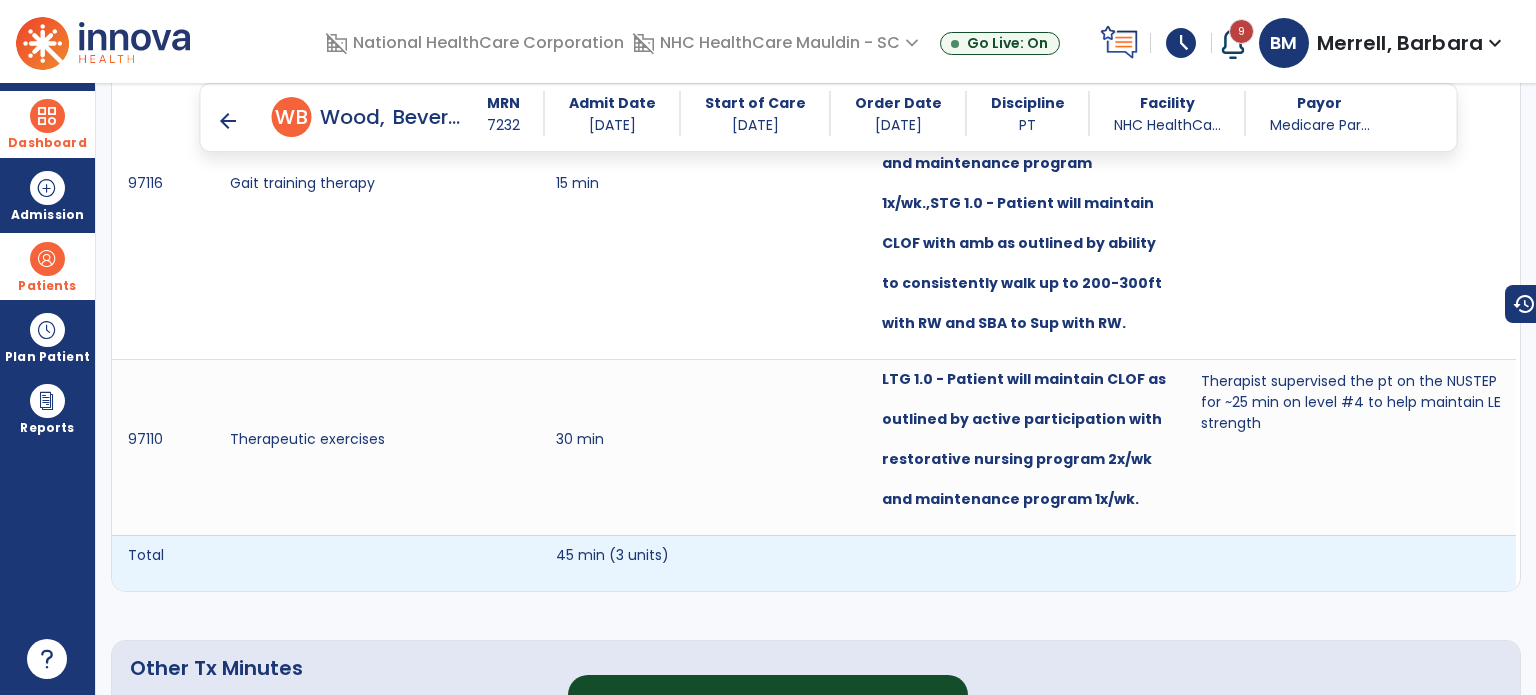 scroll, scrollTop: 1152, scrollLeft: 0, axis: vertical 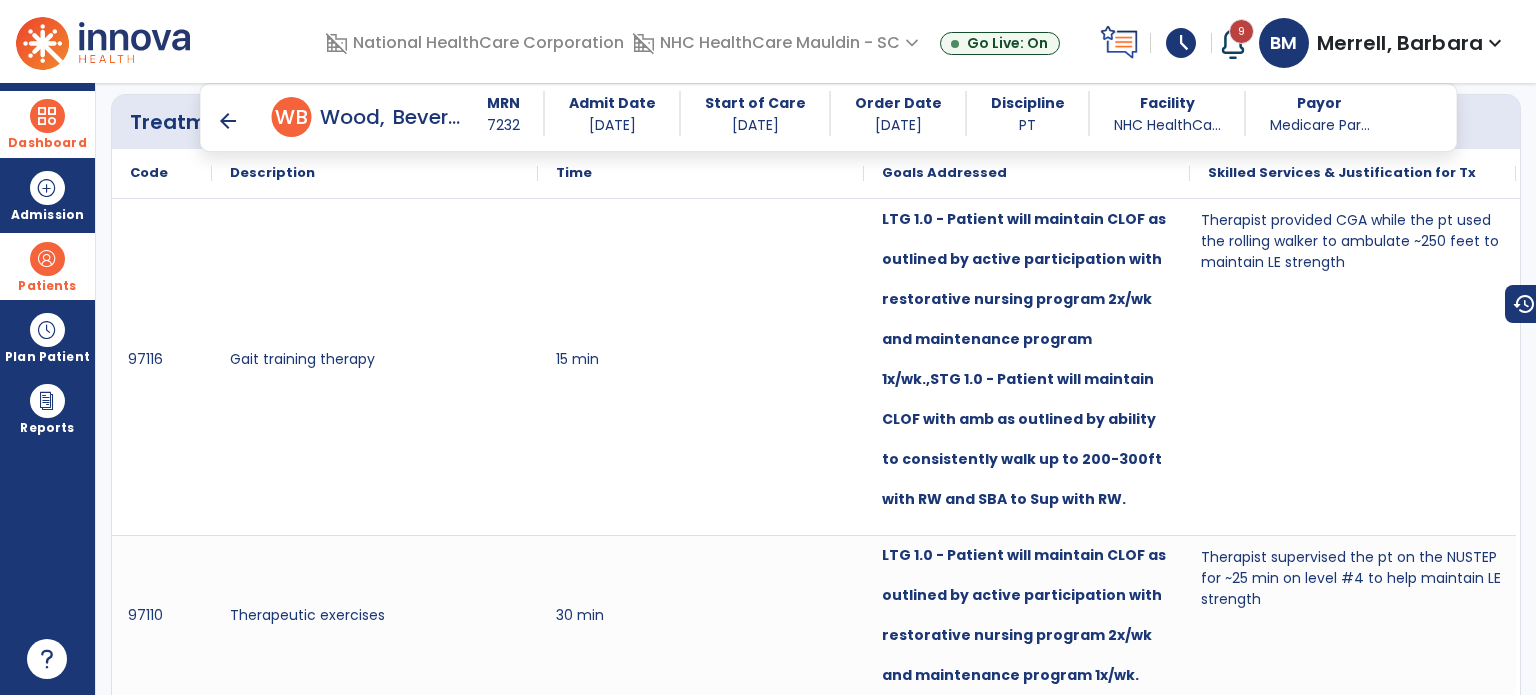click on "arrow_back" at bounding box center (228, 121) 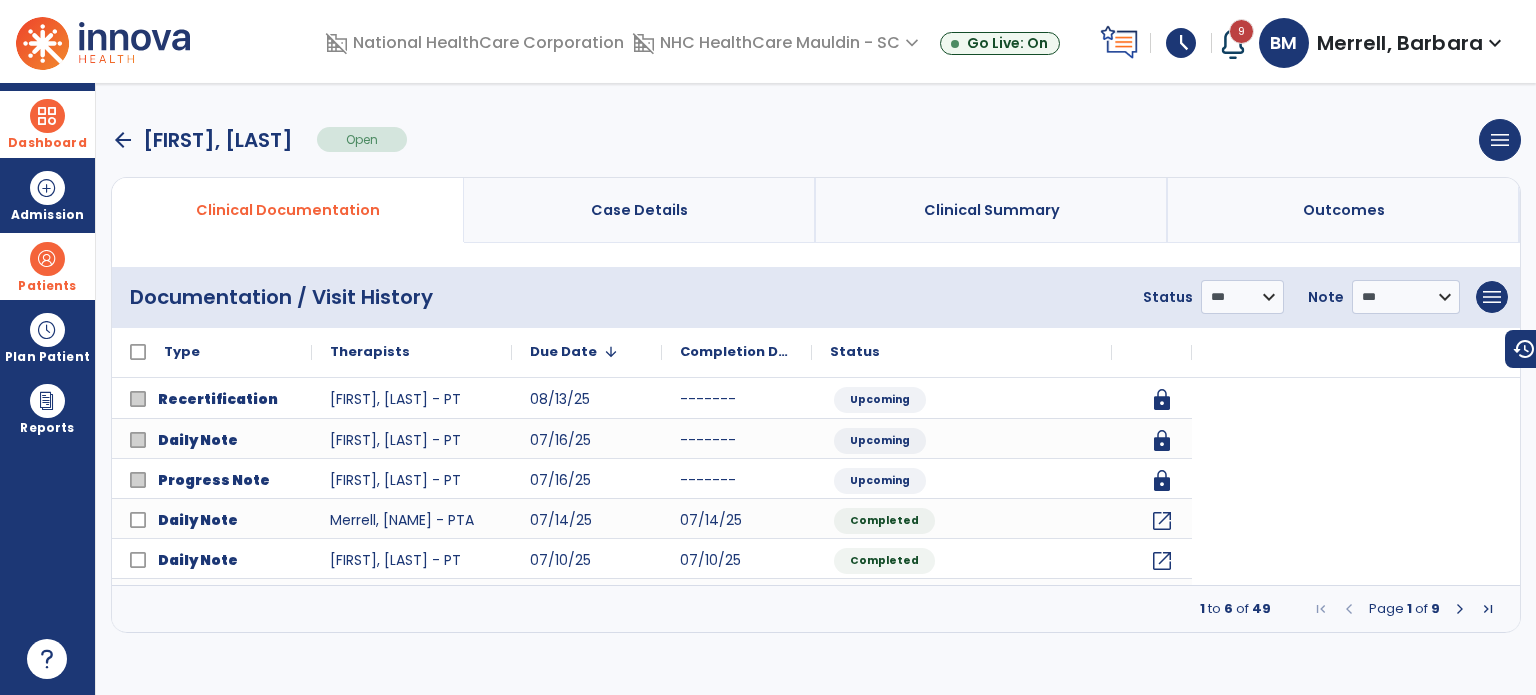scroll, scrollTop: 0, scrollLeft: 0, axis: both 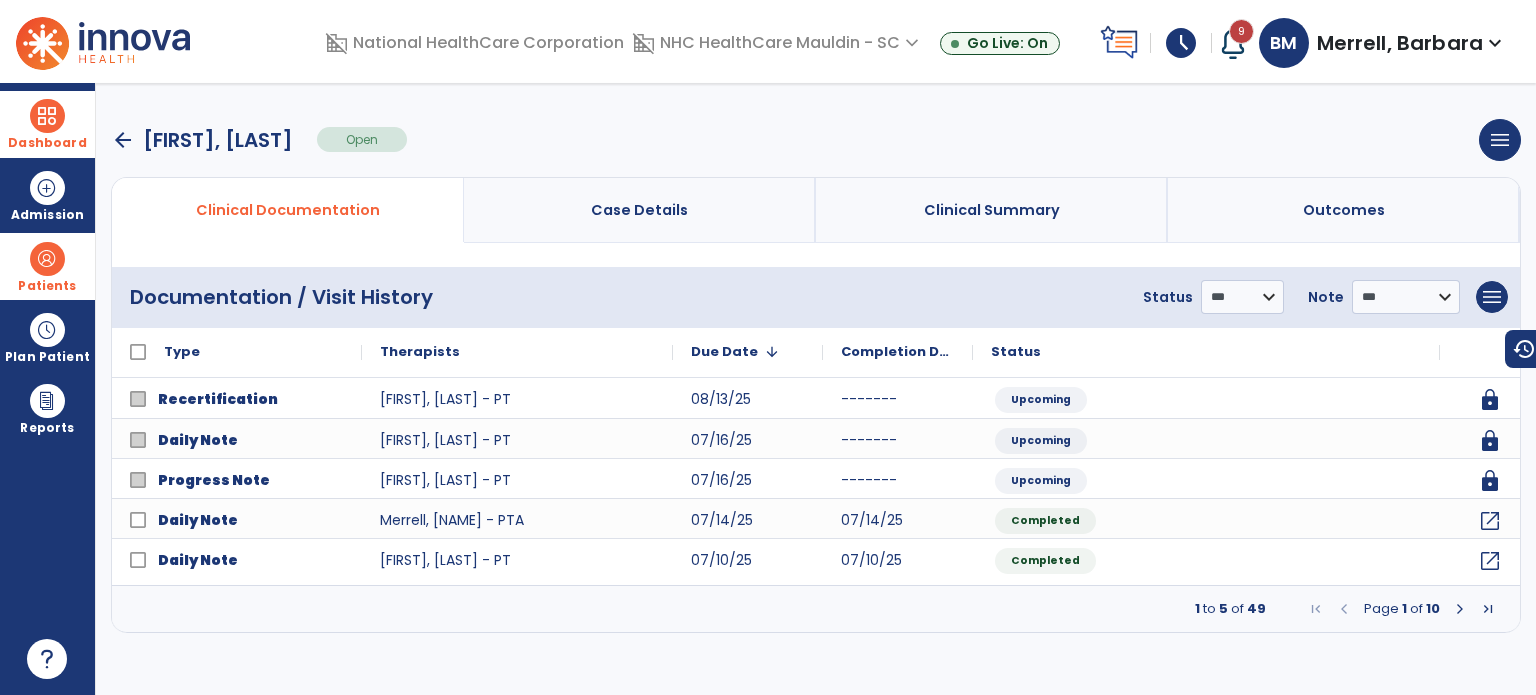 click on "arrow_back" at bounding box center (123, 140) 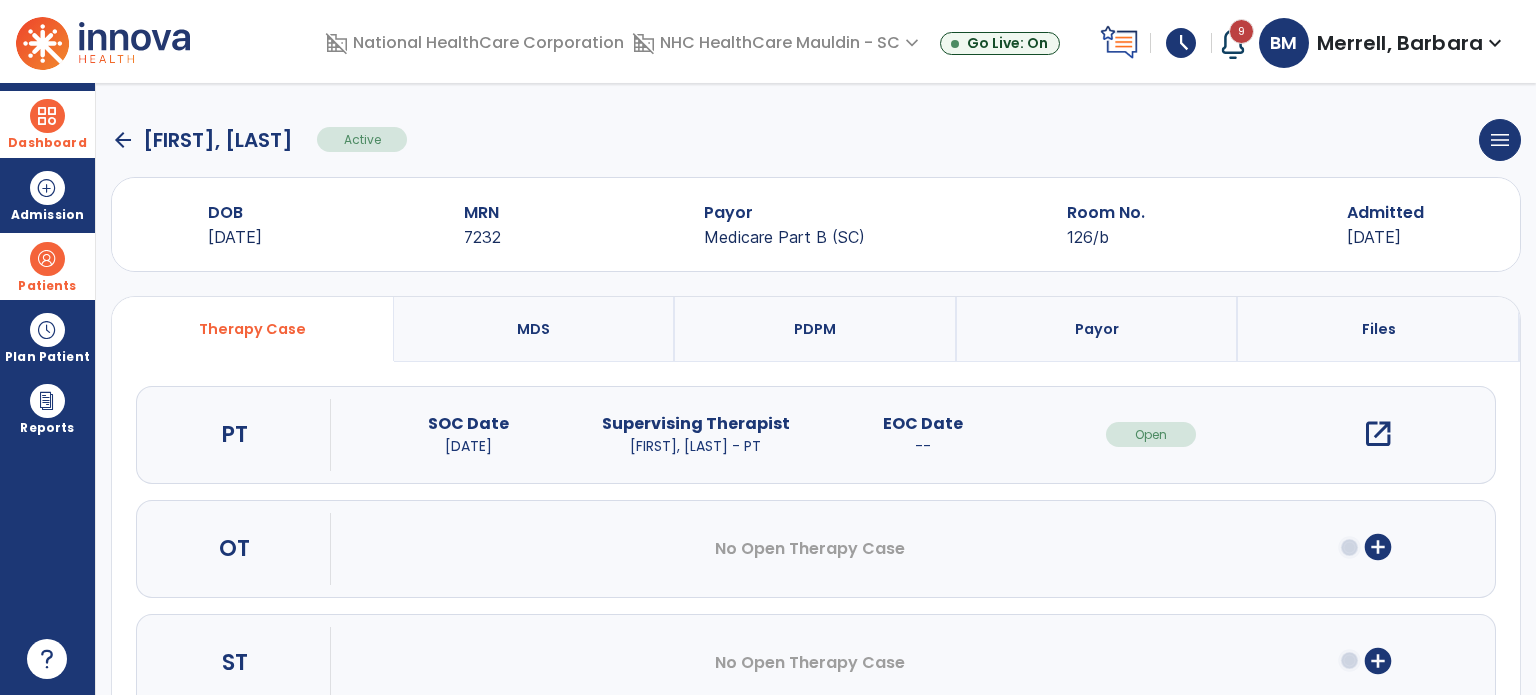 click at bounding box center [47, 116] 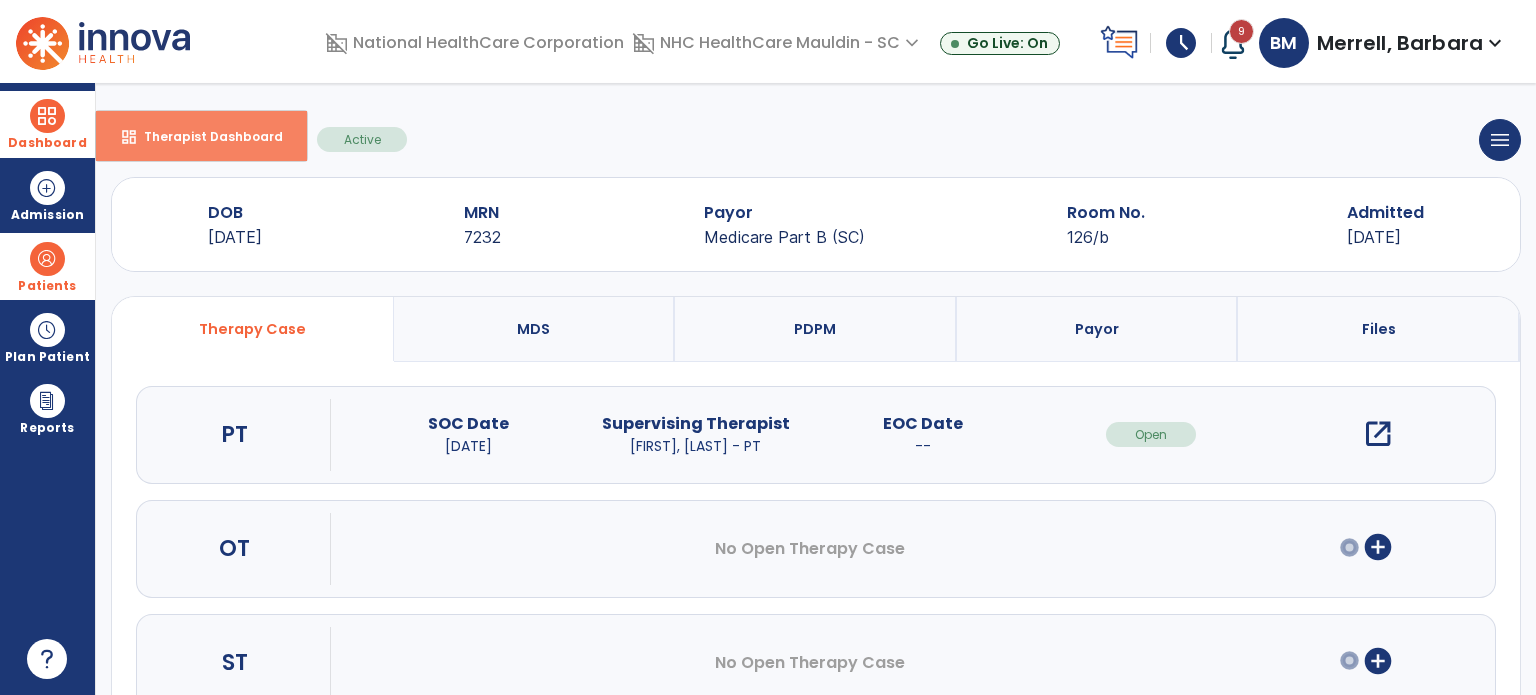 click on "dashboard  Therapist Dashboard" at bounding box center (201, 136) 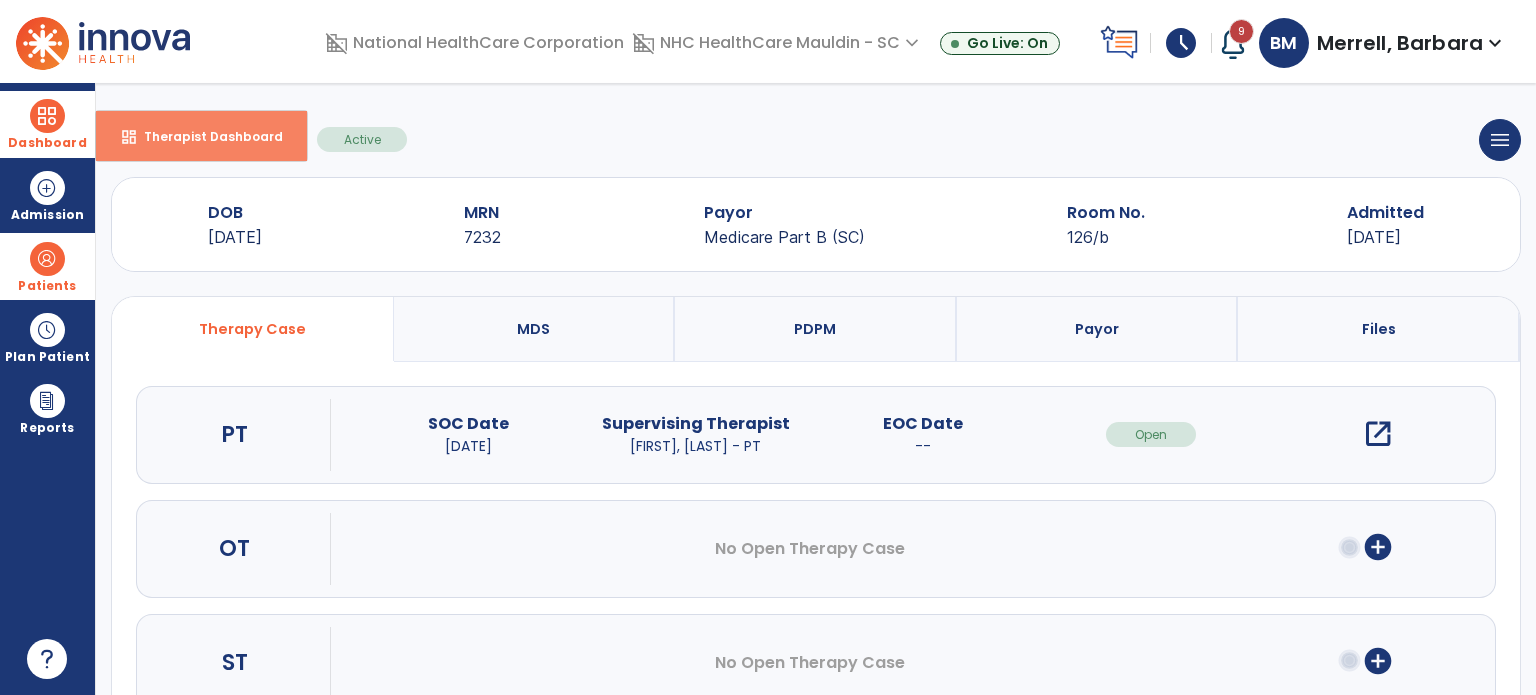 select on "****" 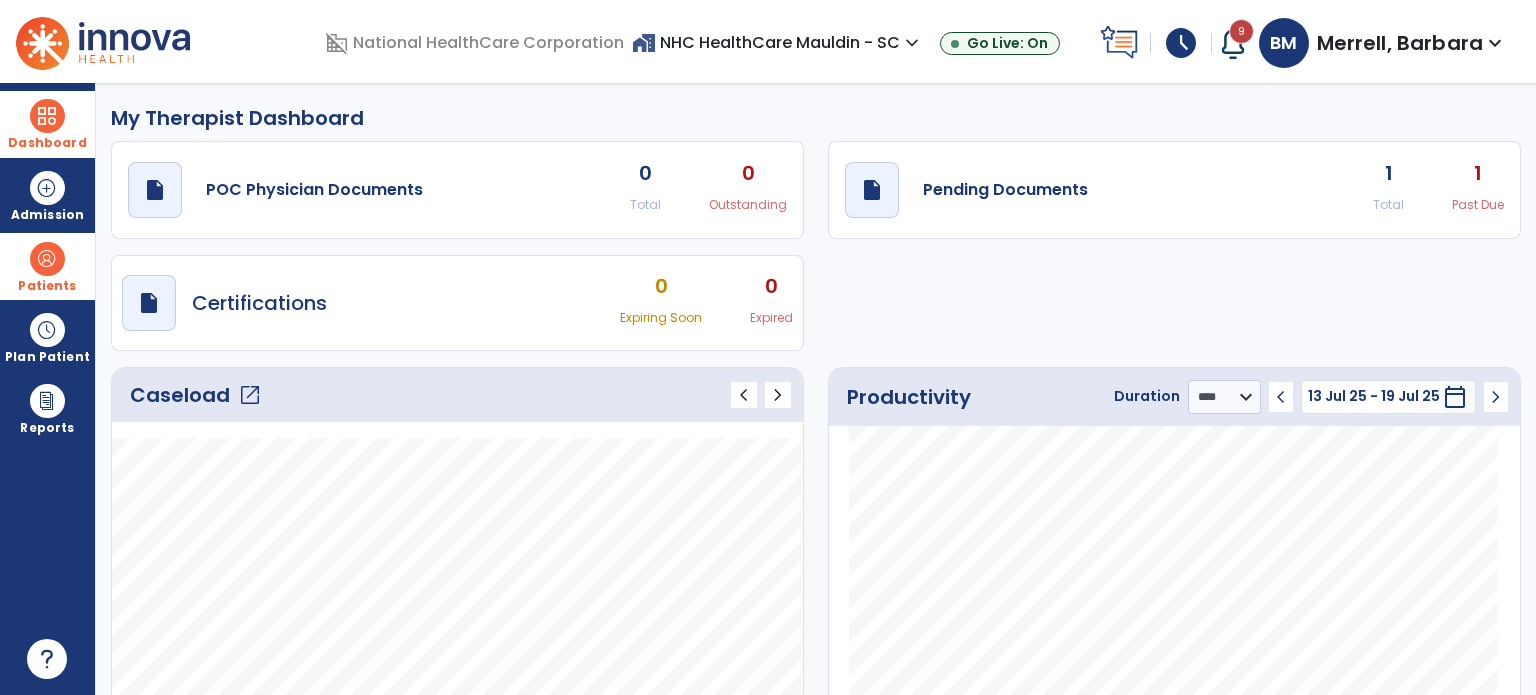 click on "open_in_new" 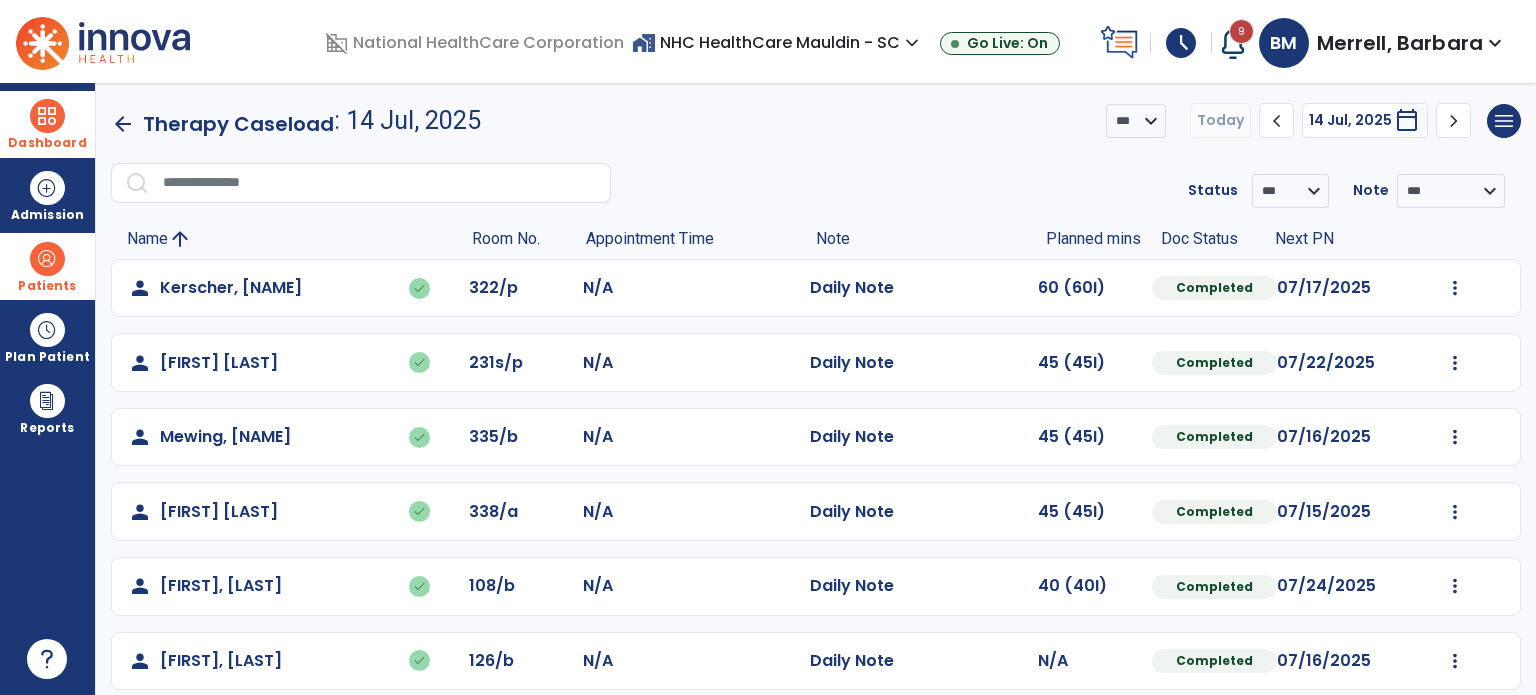 click on "Undo Visit Status   Reset Note   Open Document   G + C Mins" 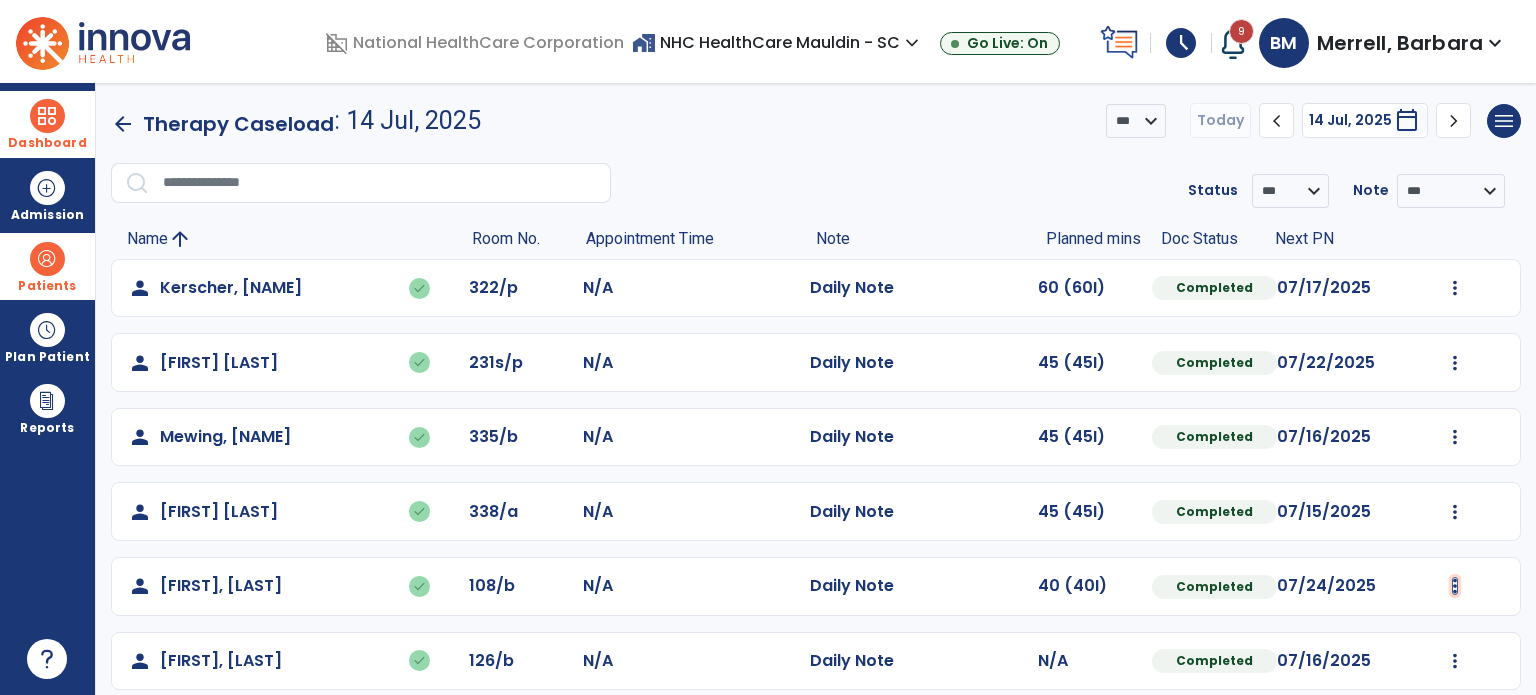 click at bounding box center (1455, 288) 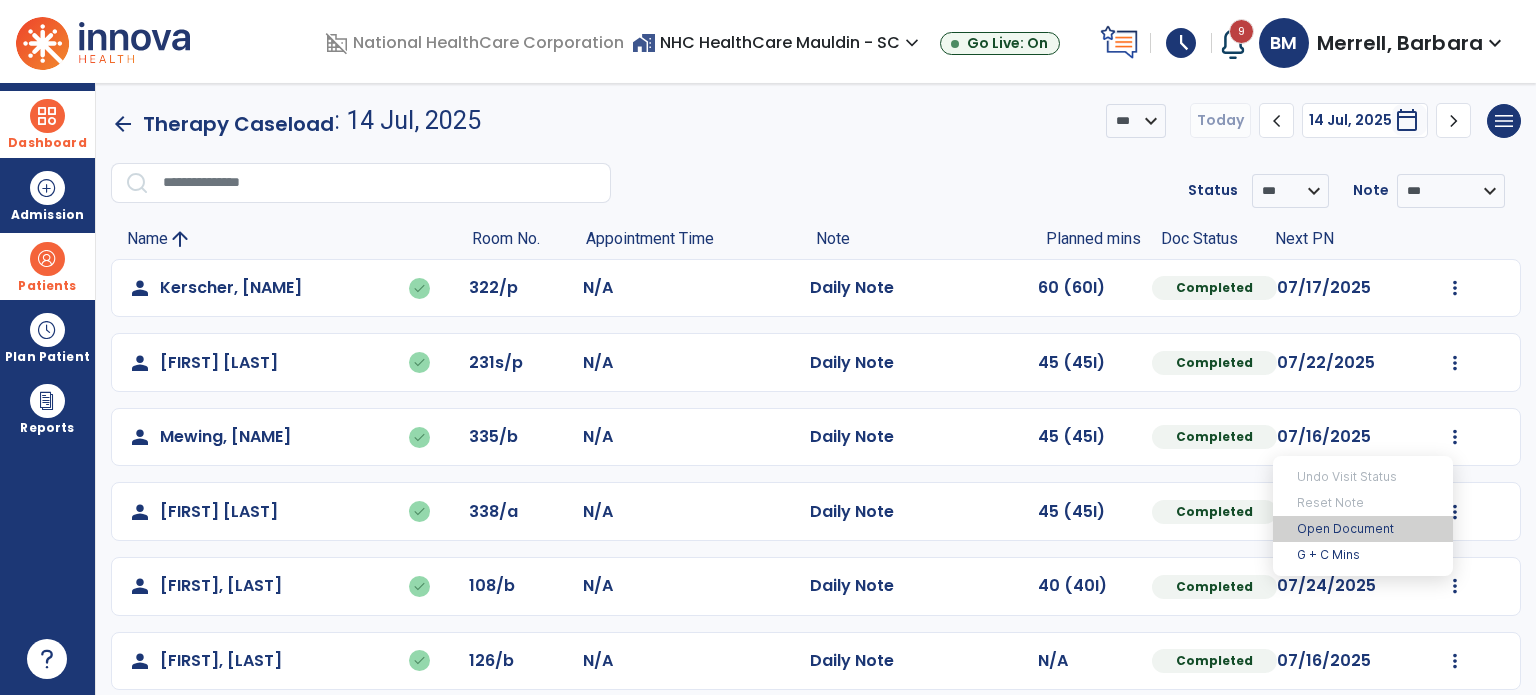 click on "Open Document" at bounding box center (1363, 529) 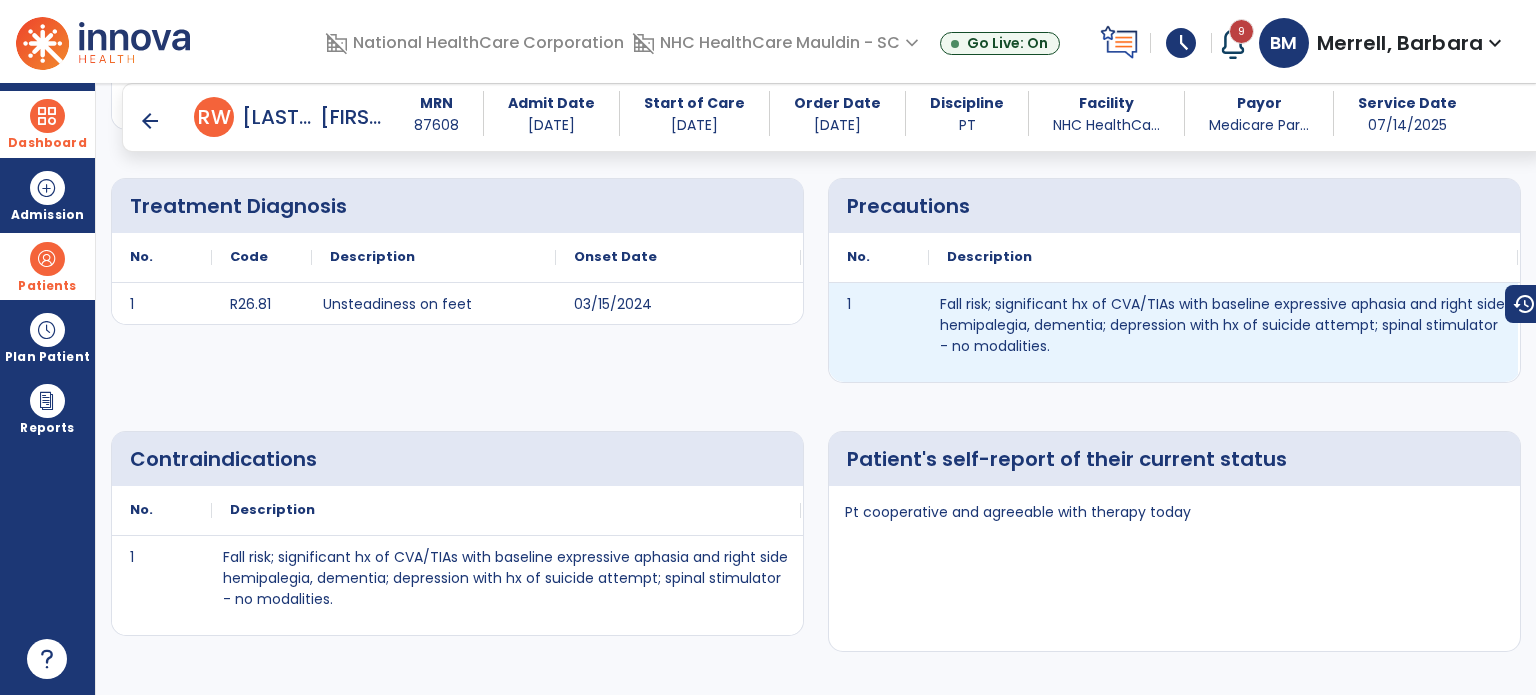 scroll, scrollTop: 200, scrollLeft: 0, axis: vertical 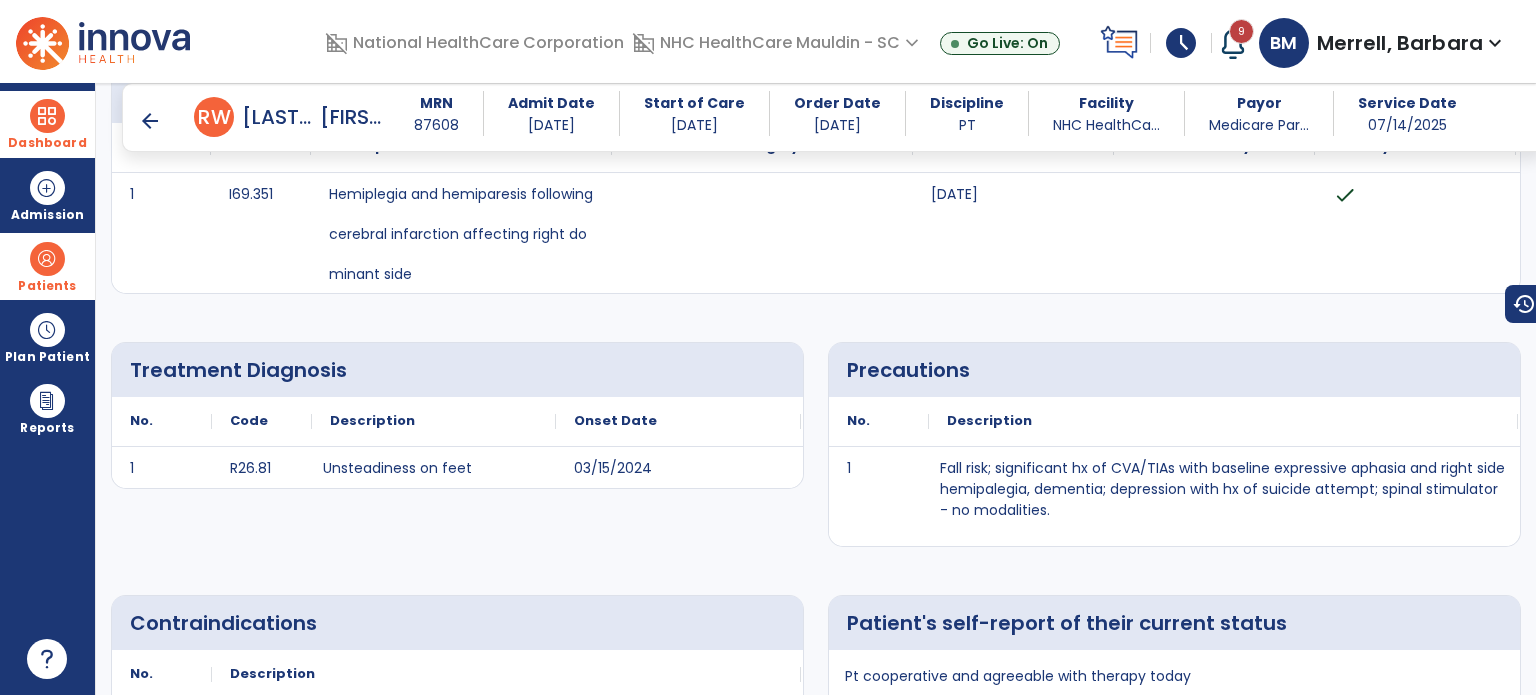 click on "arrow_back" at bounding box center (150, 121) 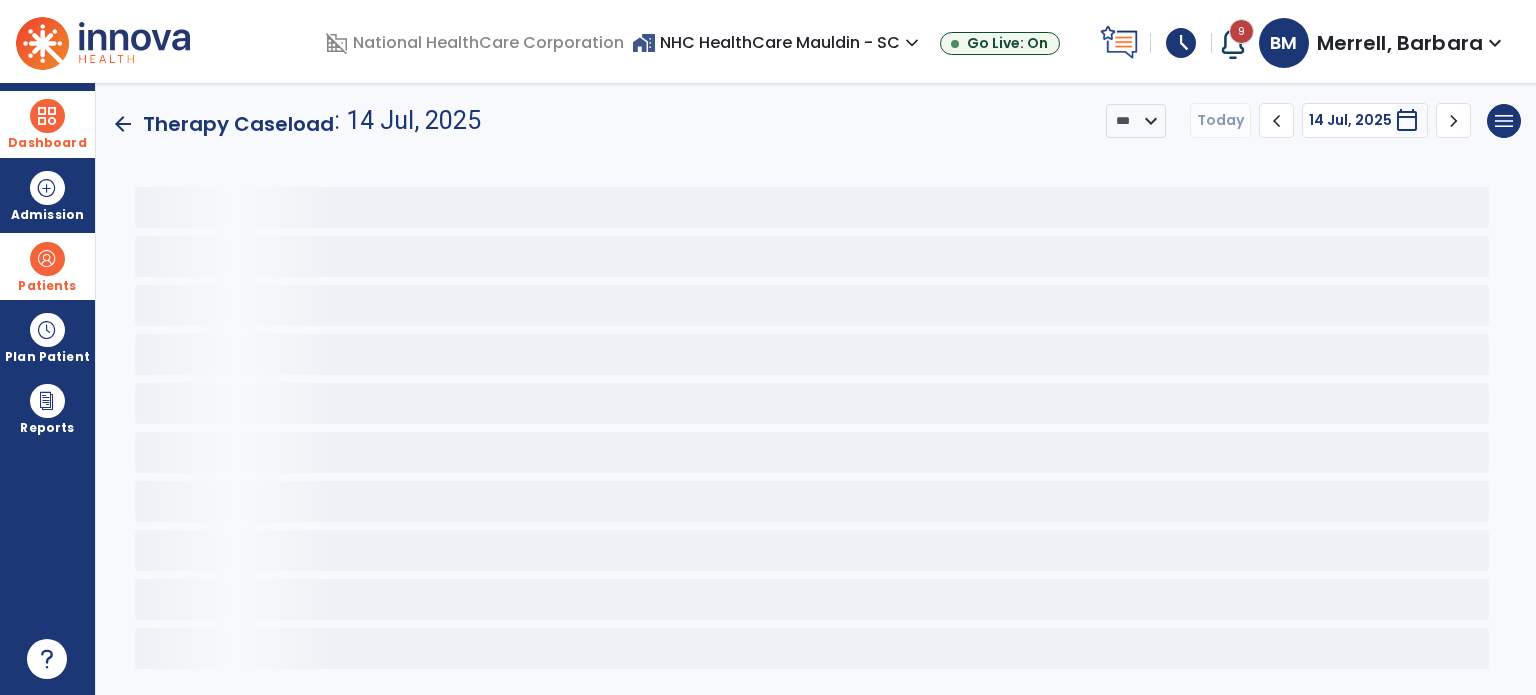 scroll, scrollTop: 0, scrollLeft: 0, axis: both 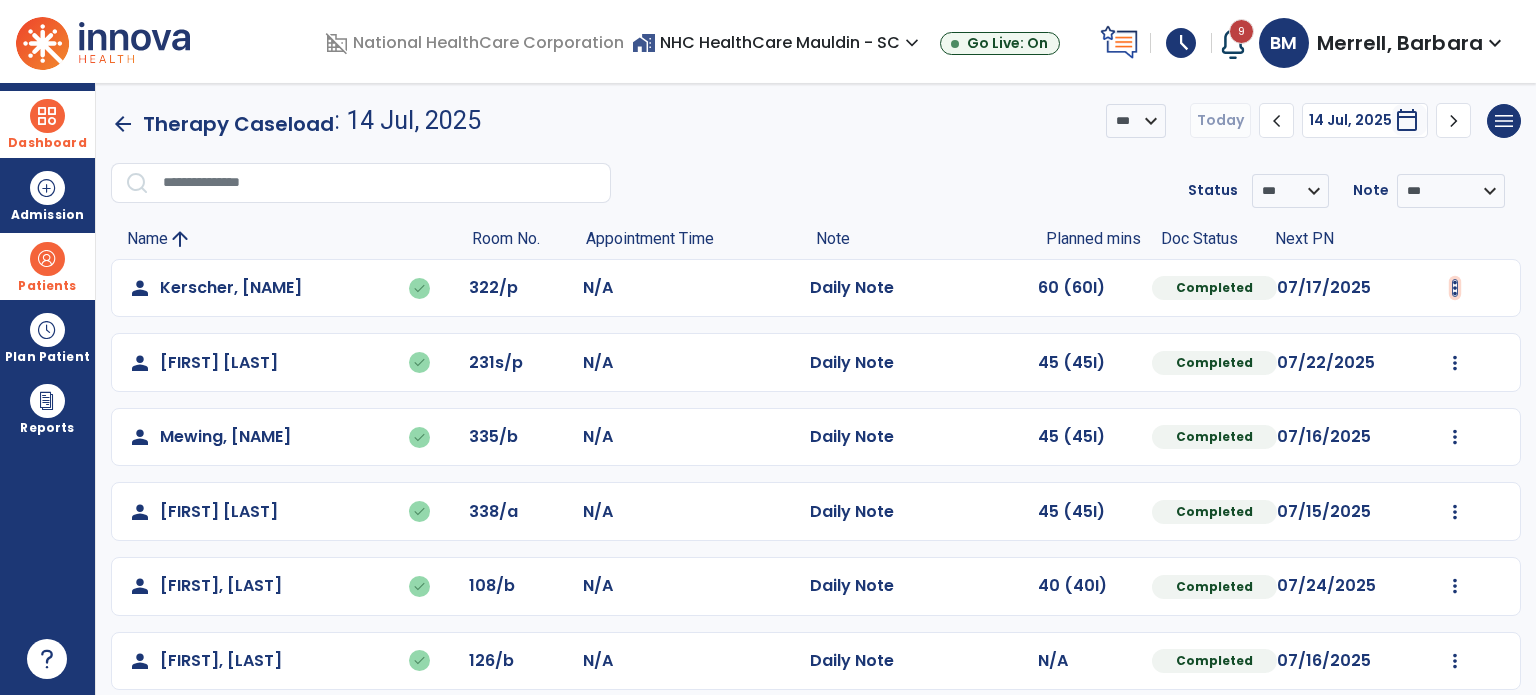 click at bounding box center [1455, 288] 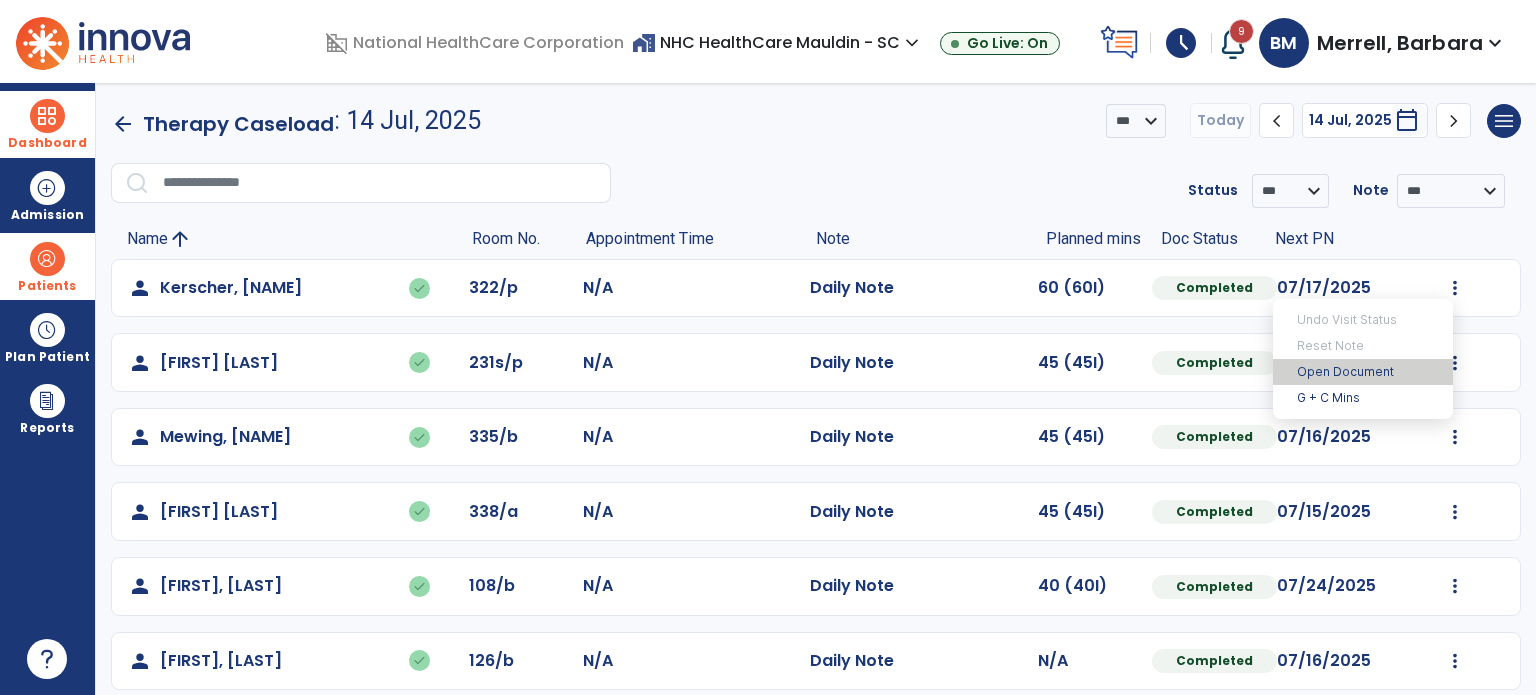 click on "Open Document" at bounding box center (1363, 372) 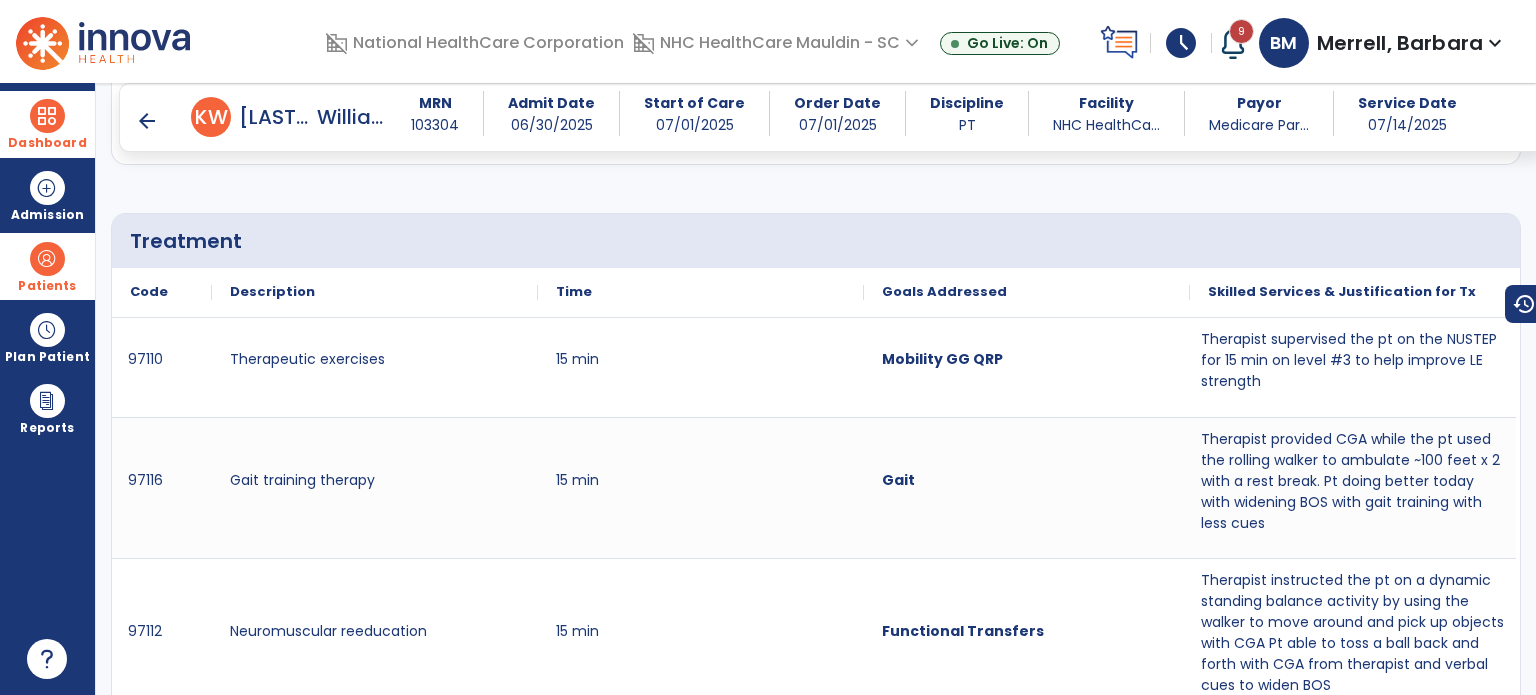 scroll, scrollTop: 1300, scrollLeft: 0, axis: vertical 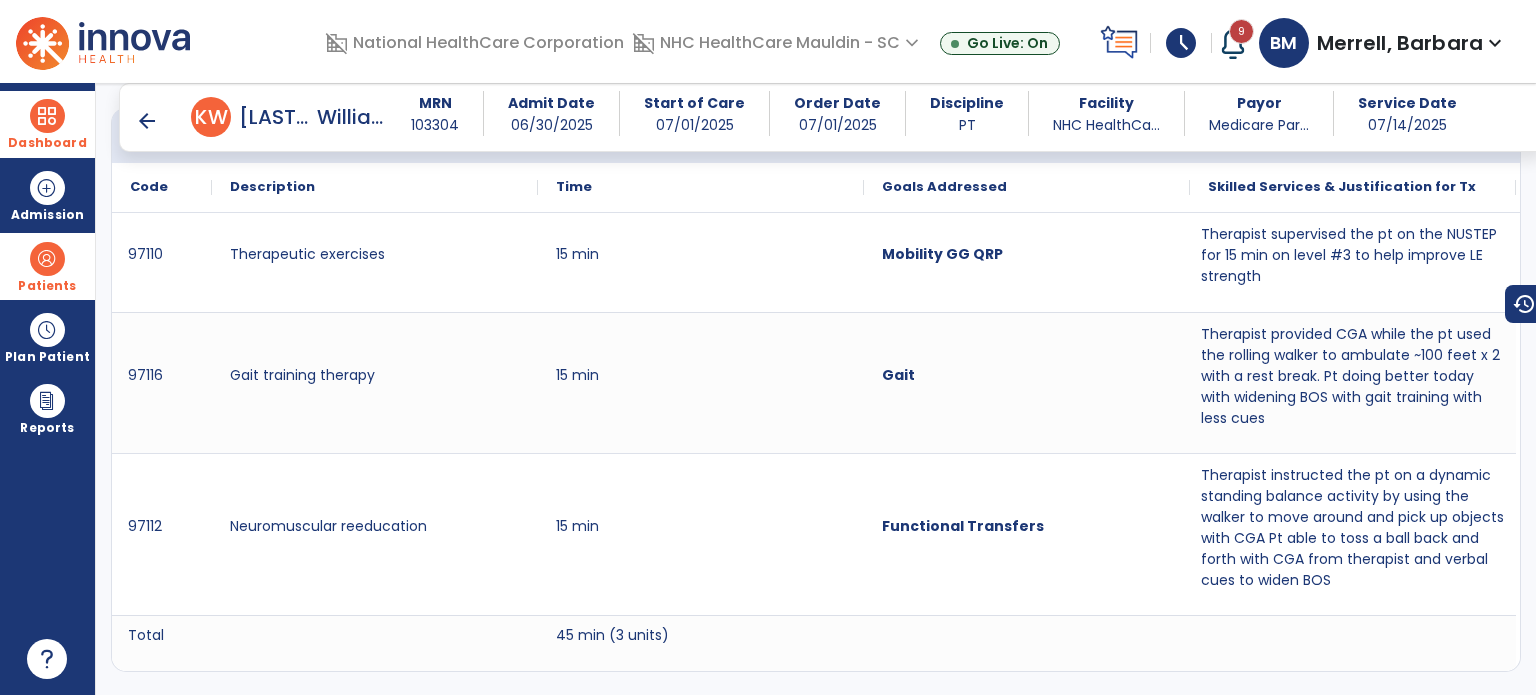 click on "arrow_back" at bounding box center (147, 121) 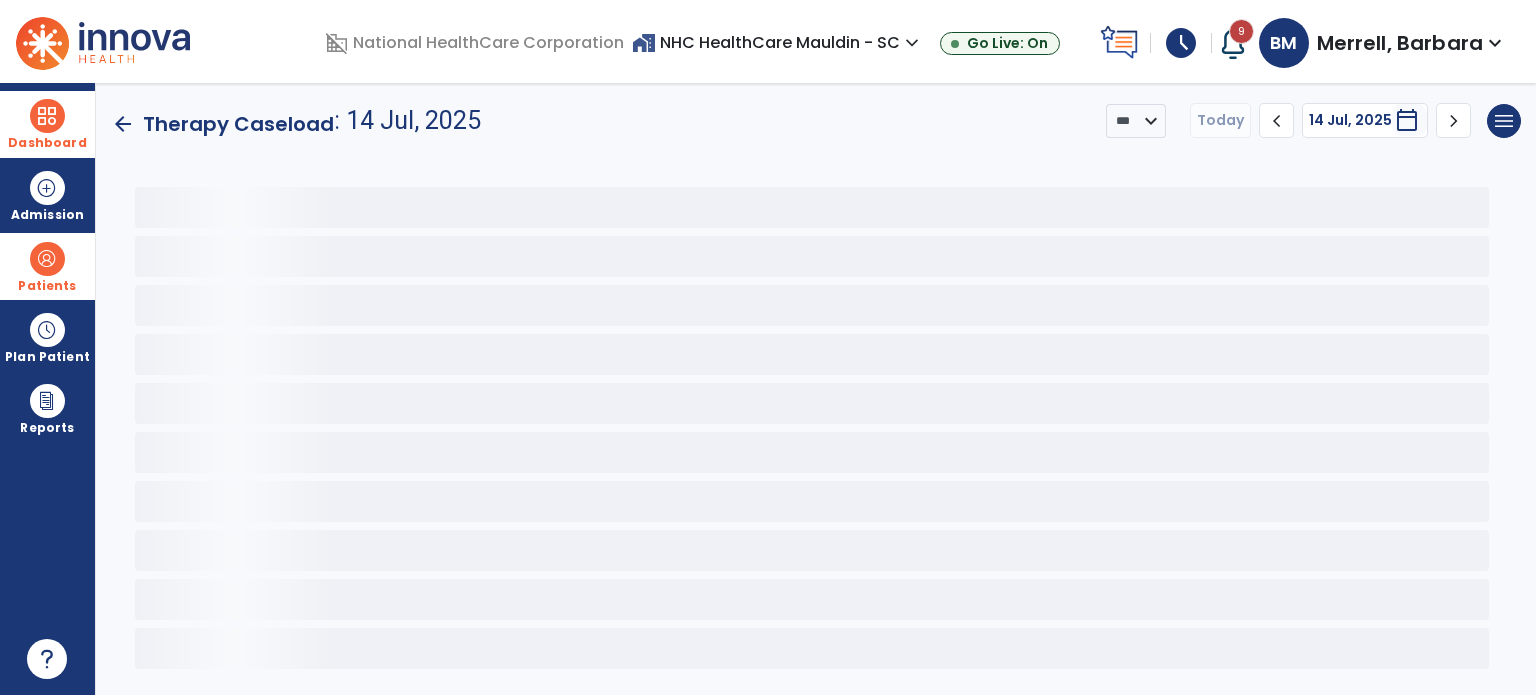 scroll, scrollTop: 0, scrollLeft: 0, axis: both 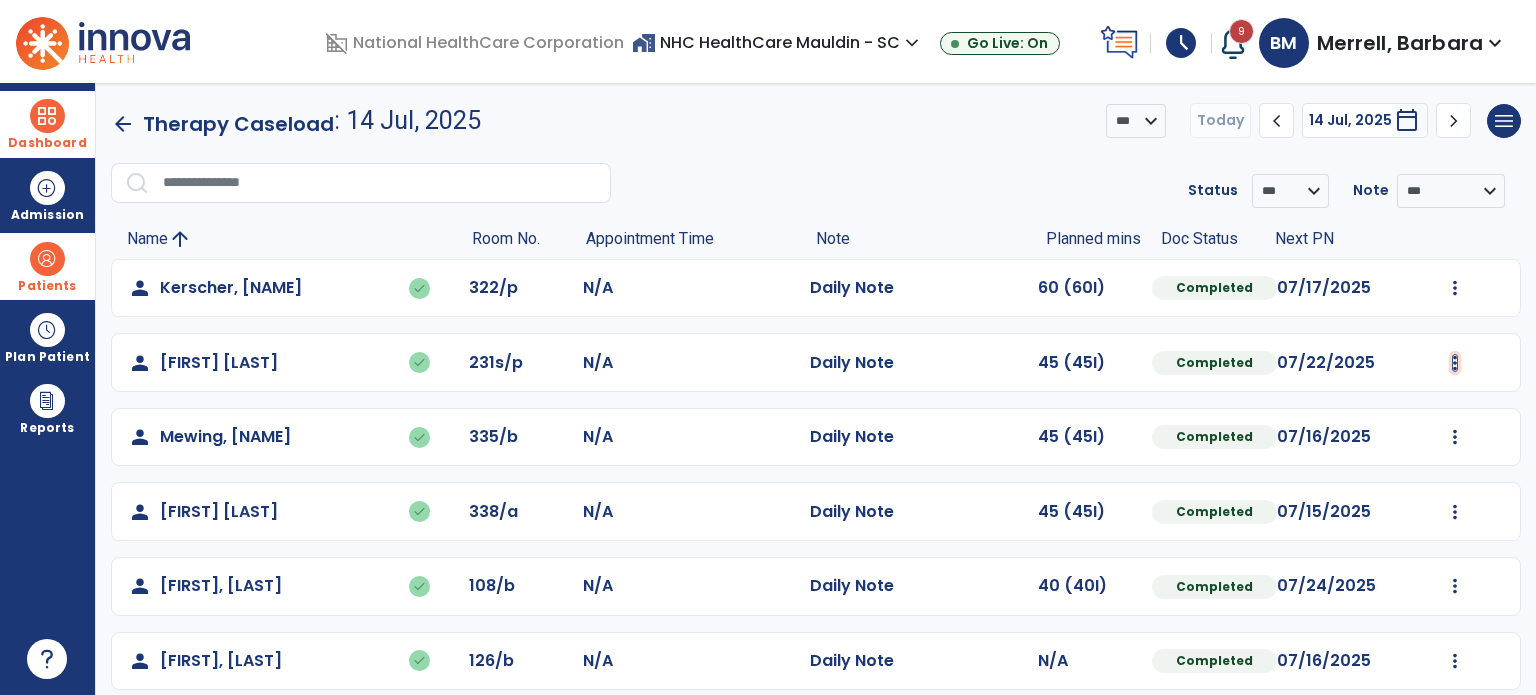 click at bounding box center [1455, 288] 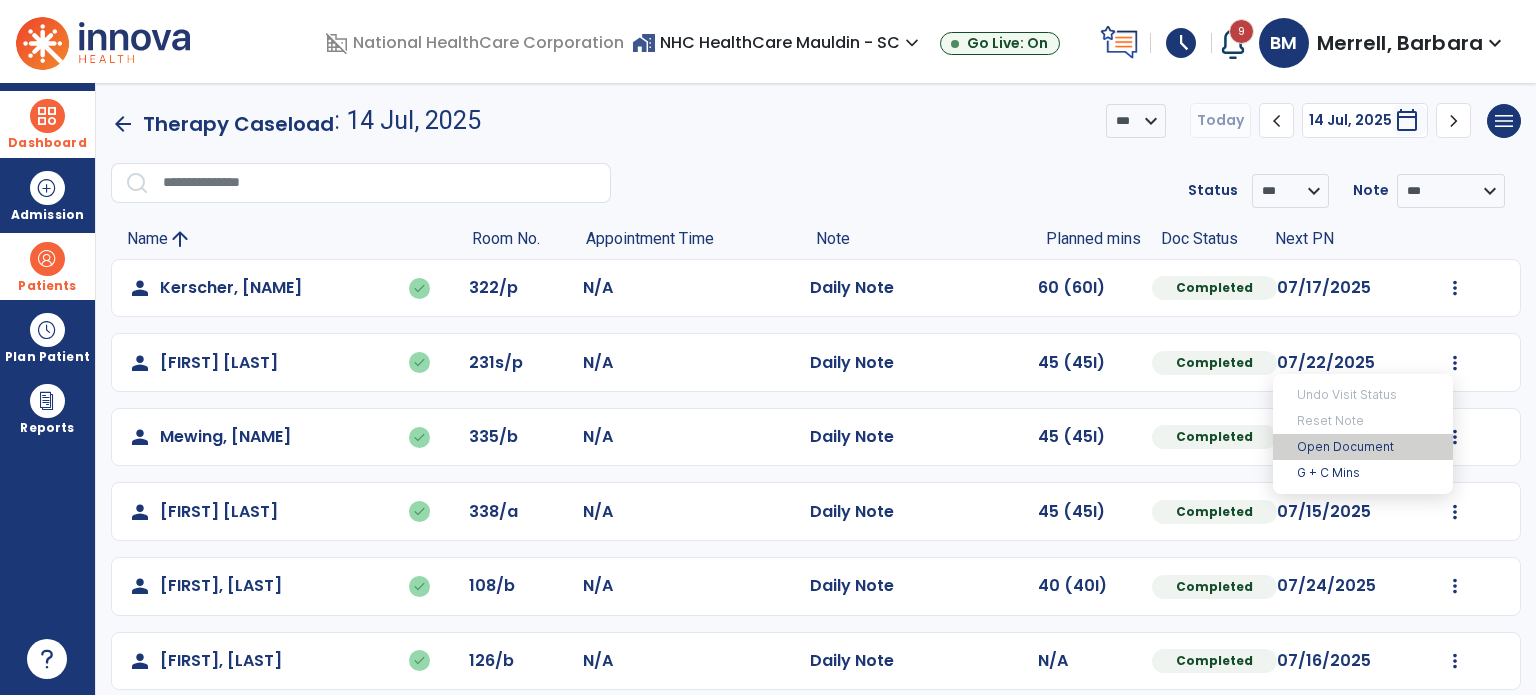click on "Open Document" at bounding box center [1363, 447] 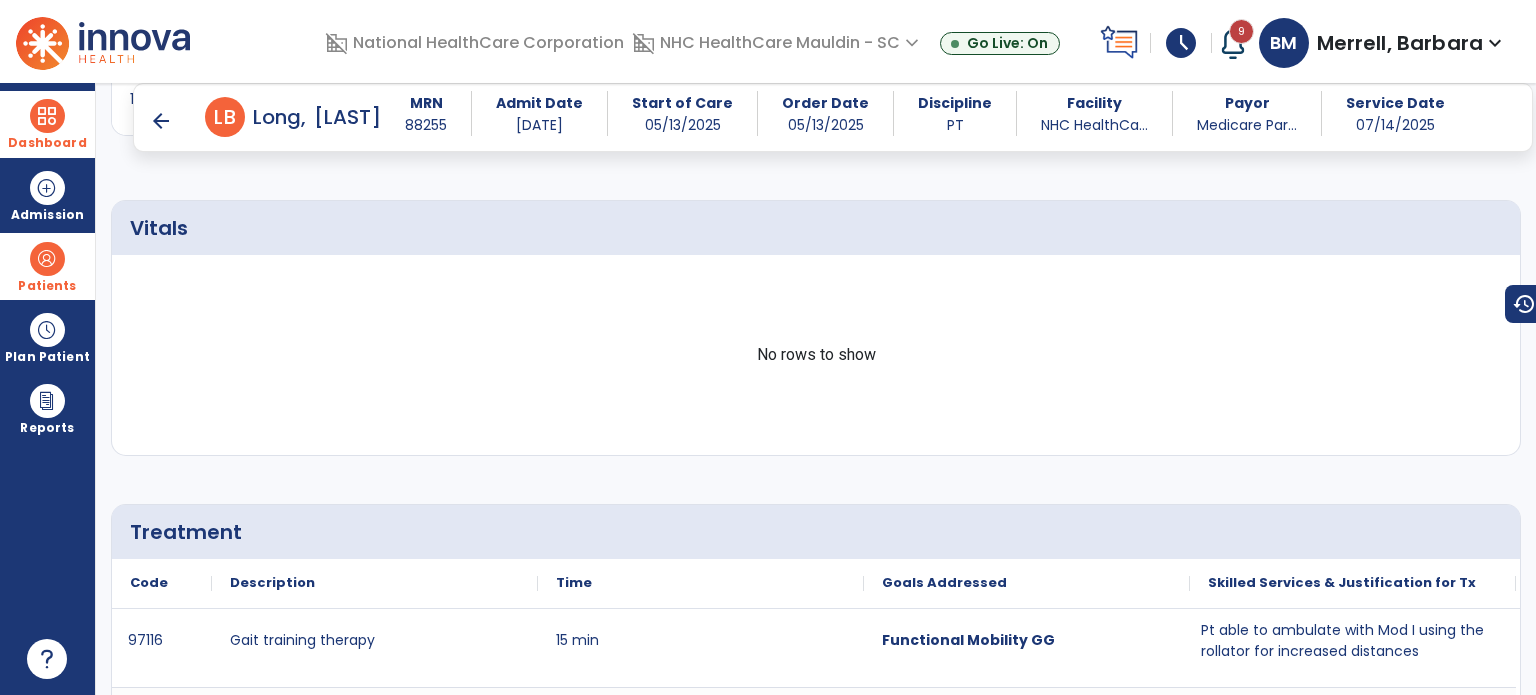 scroll, scrollTop: 1000, scrollLeft: 0, axis: vertical 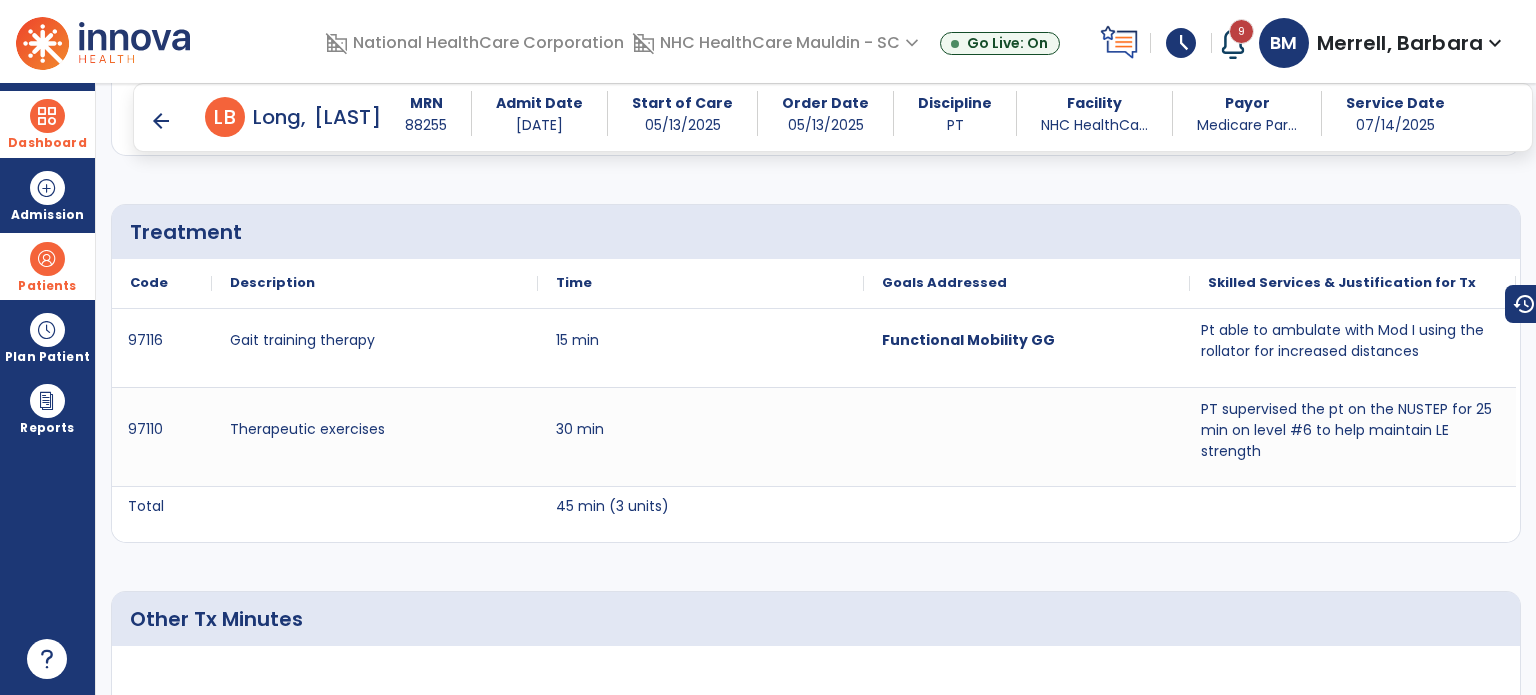 click on "arrow_back" at bounding box center [161, 121] 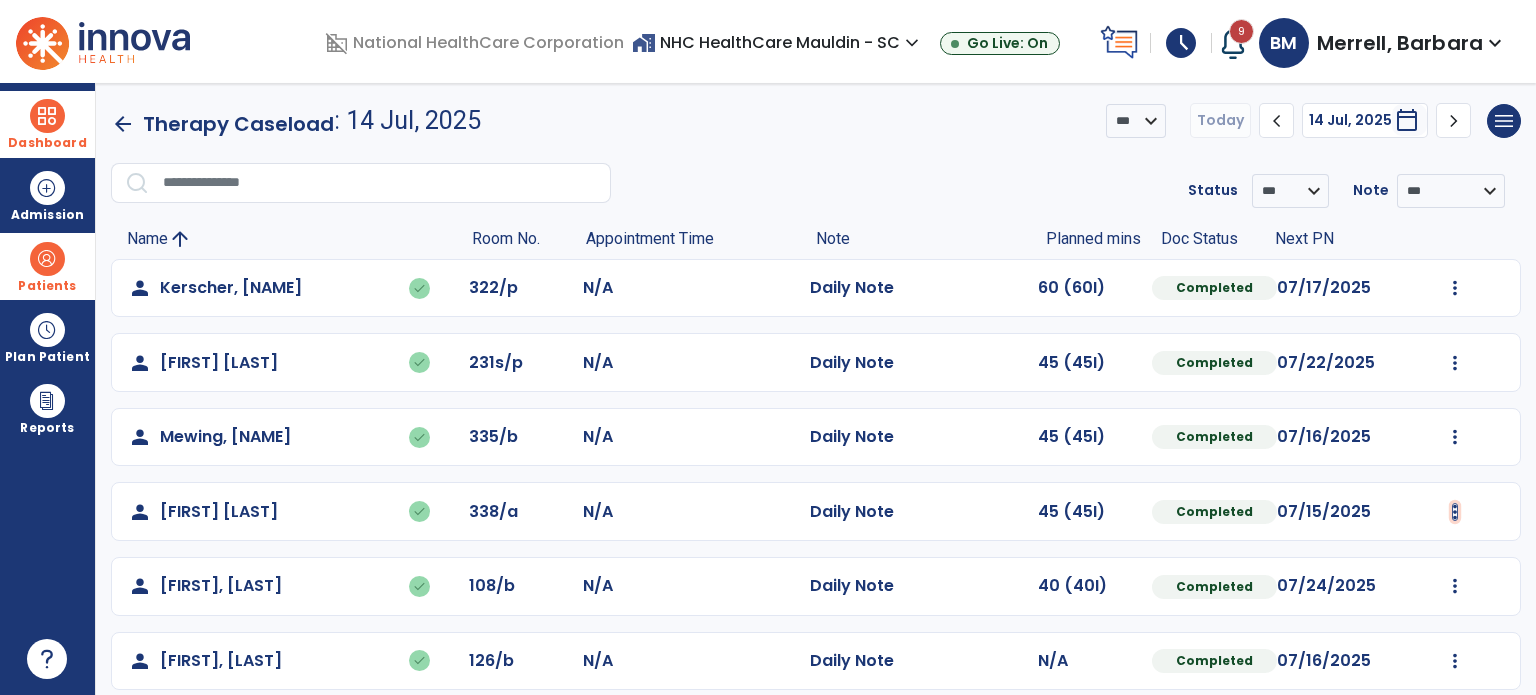 click at bounding box center [1455, 288] 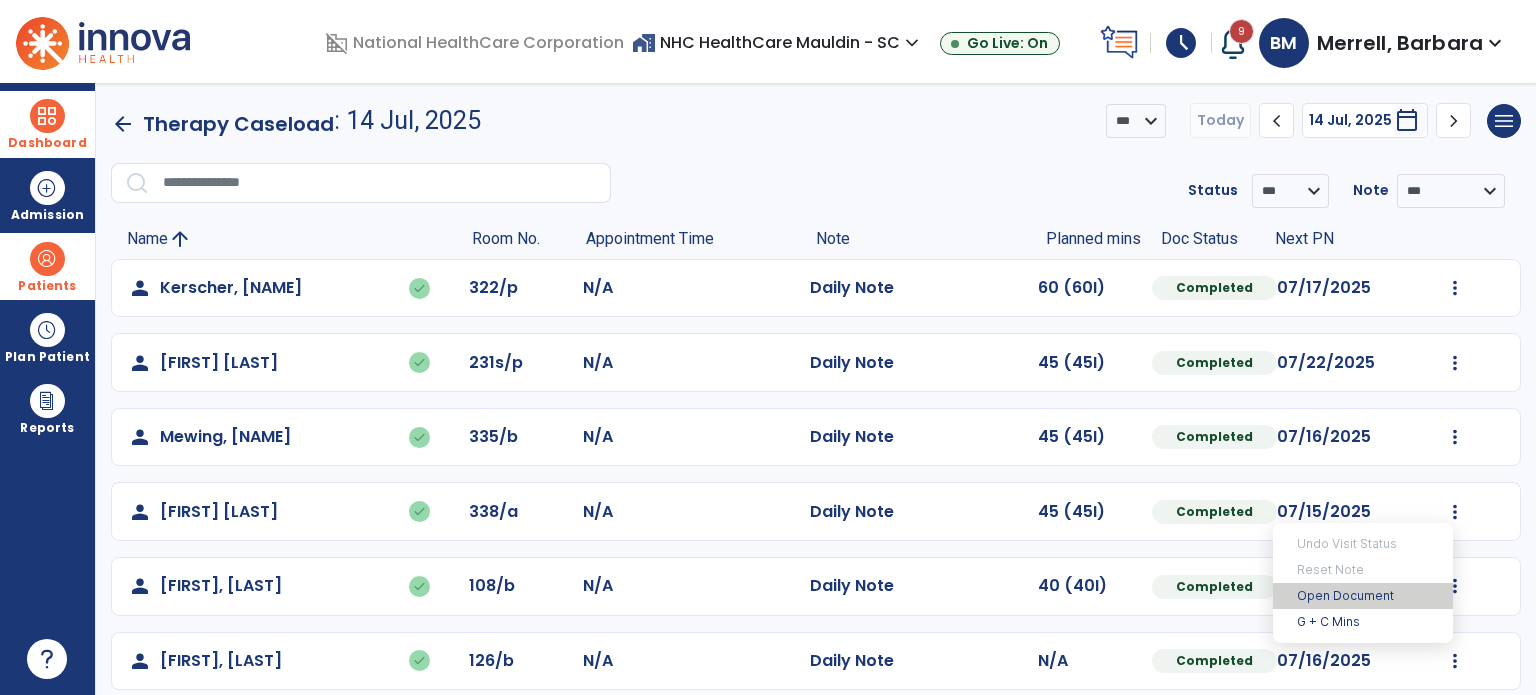 click on "Open Document" at bounding box center [1363, 596] 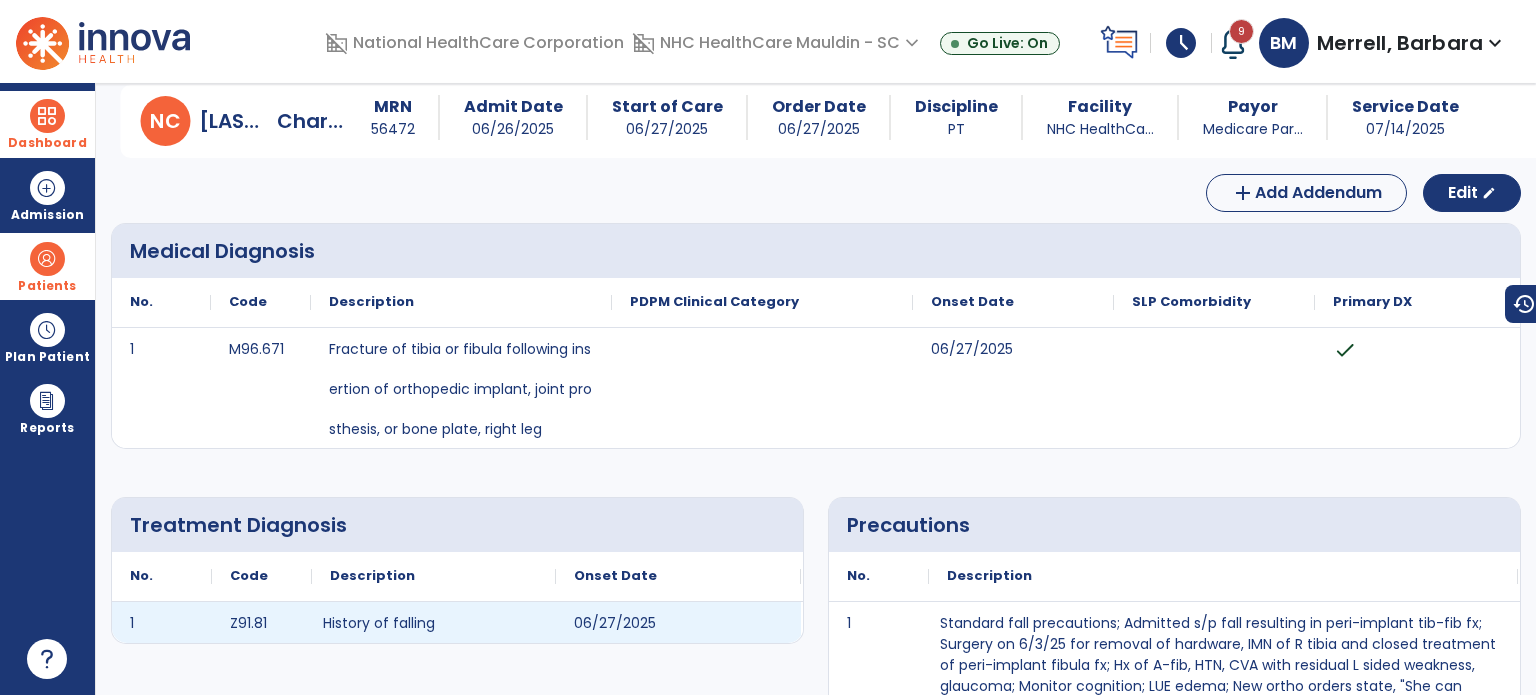 scroll, scrollTop: 0, scrollLeft: 0, axis: both 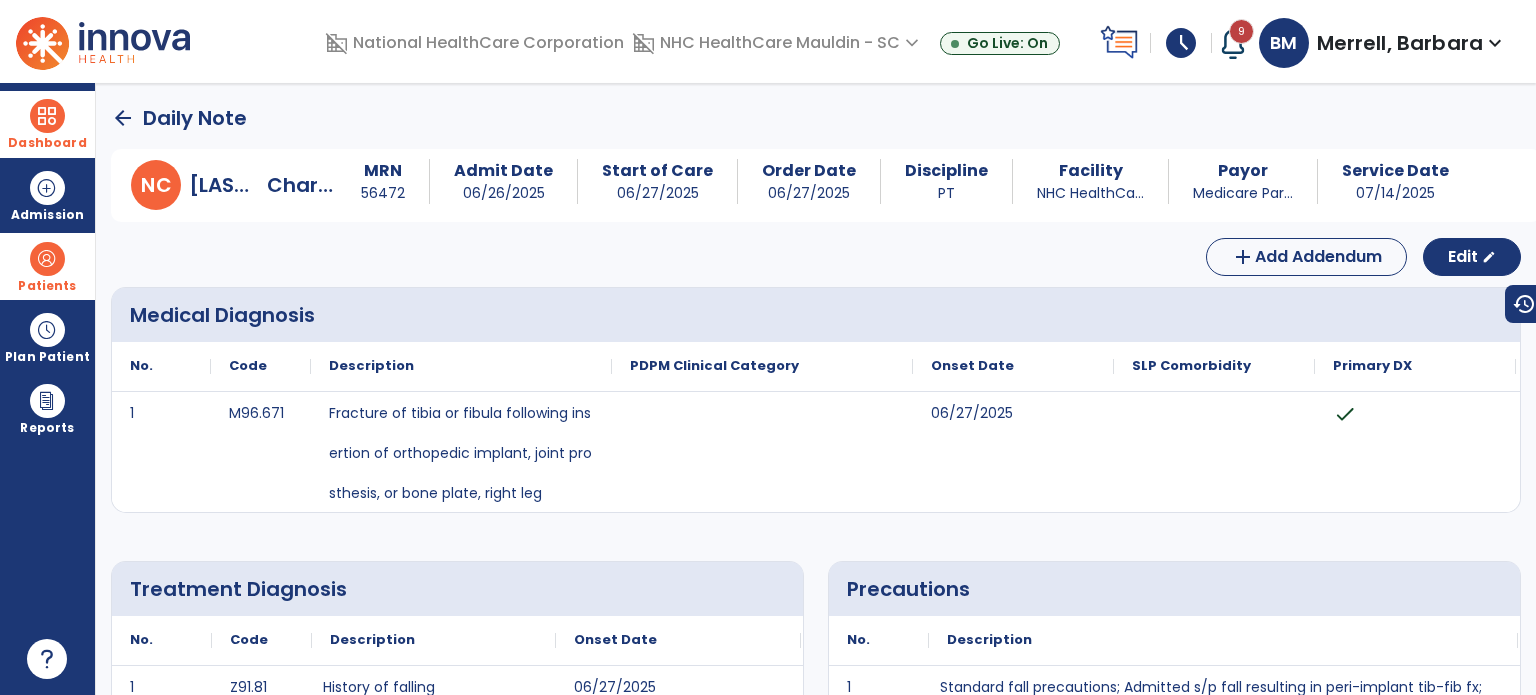click on "schedule" at bounding box center (1181, 43) 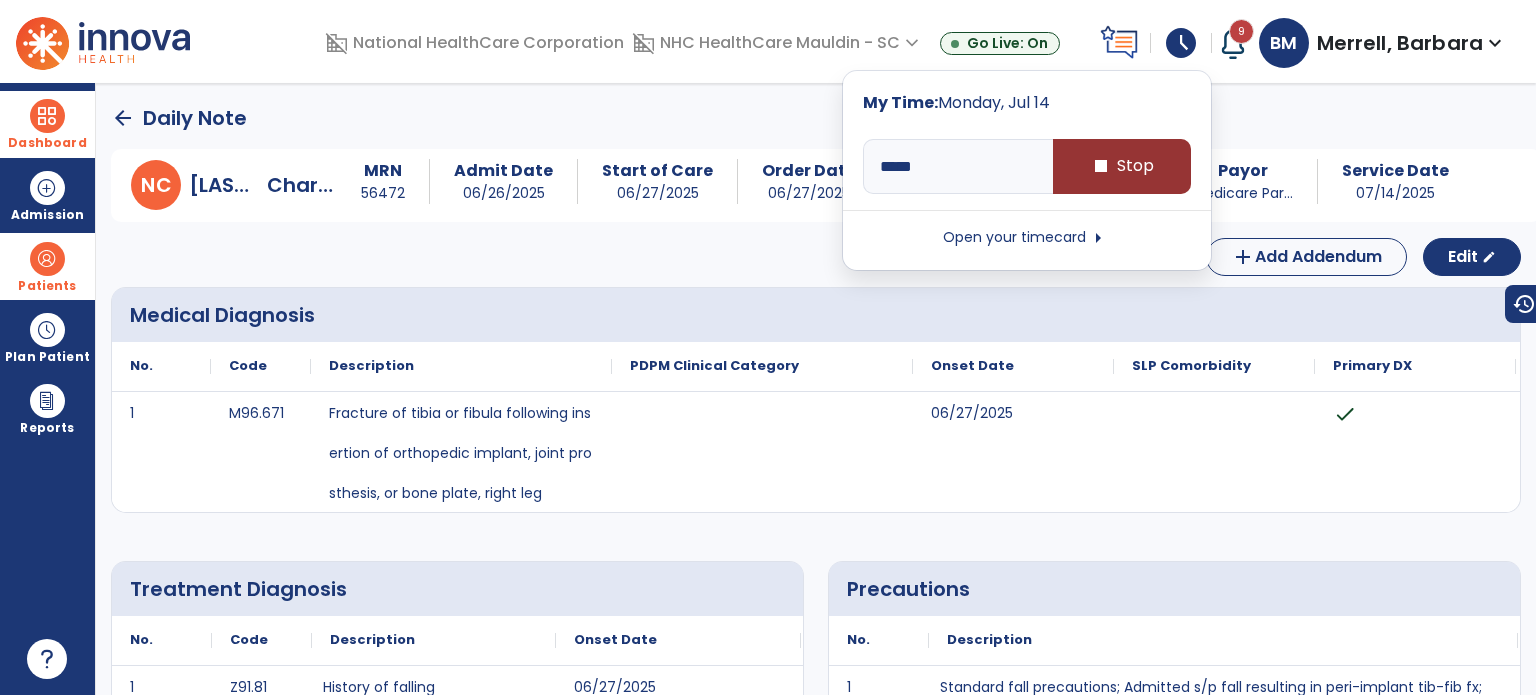 click on "stop  Stop" at bounding box center [1122, 166] 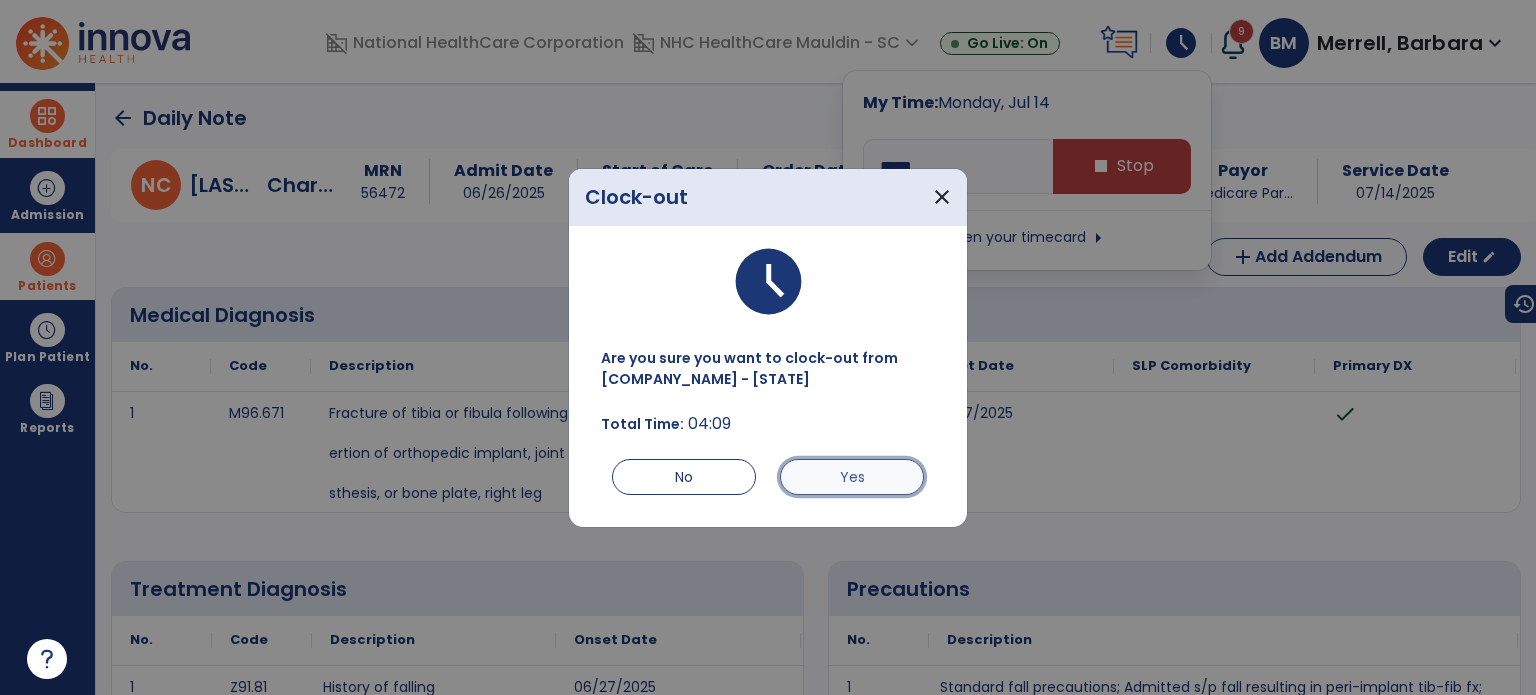 click on "Yes" at bounding box center (852, 477) 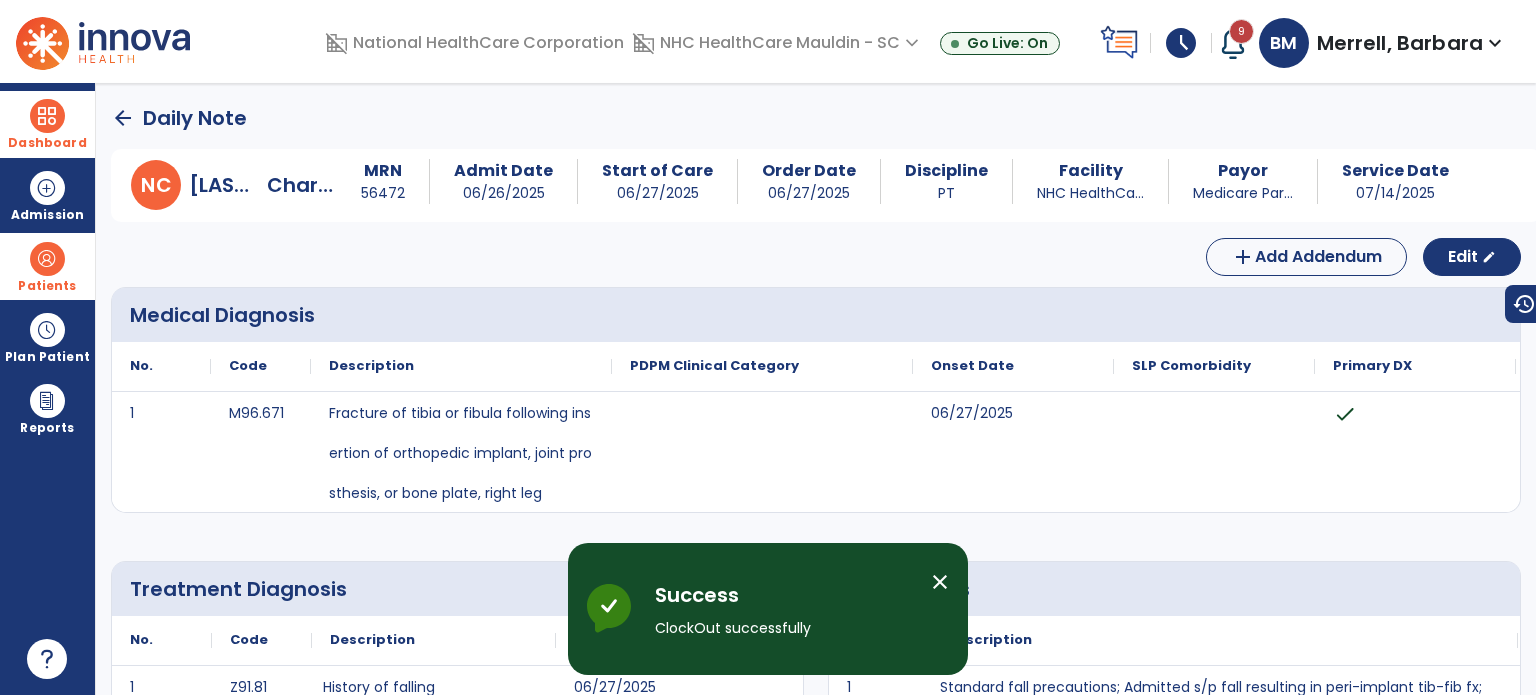 click on "schedule" at bounding box center [1181, 43] 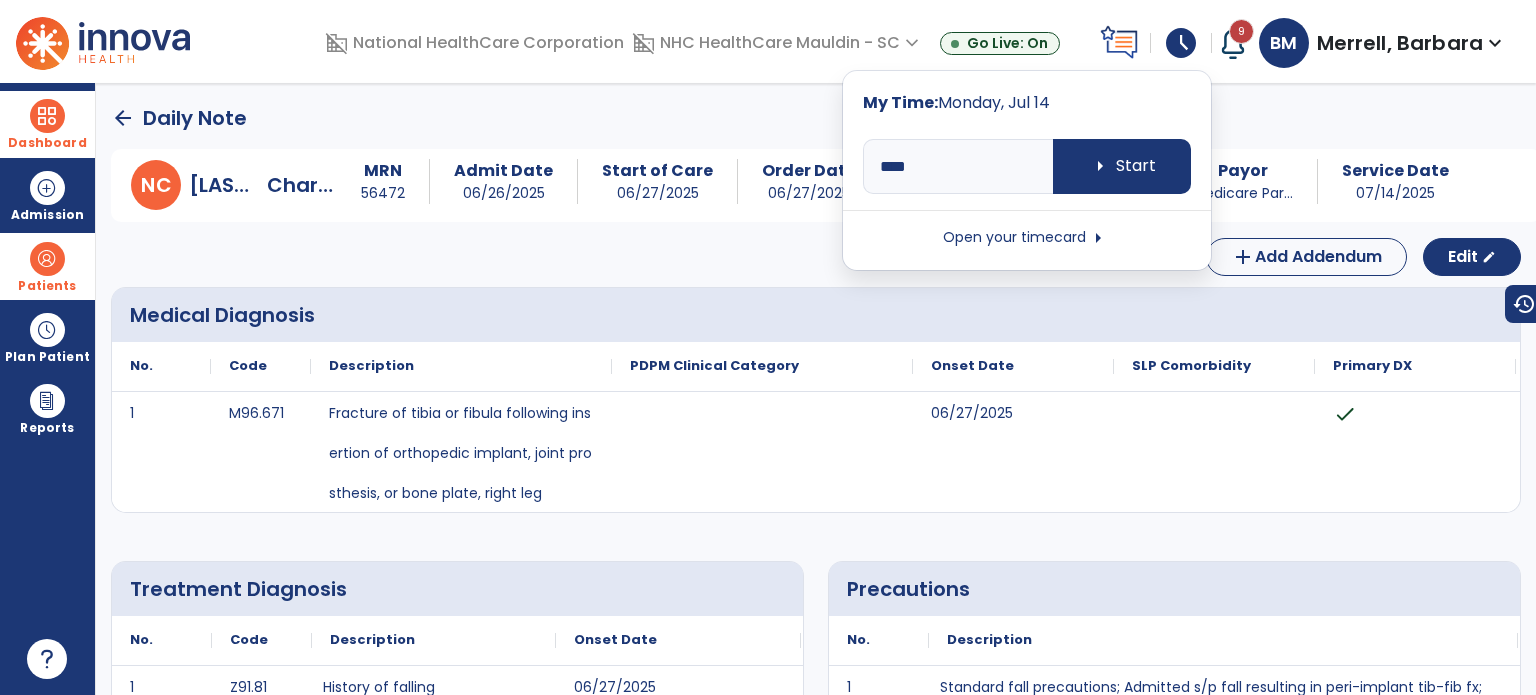 click on "Open your timecard  arrow_right" at bounding box center (1027, 238) 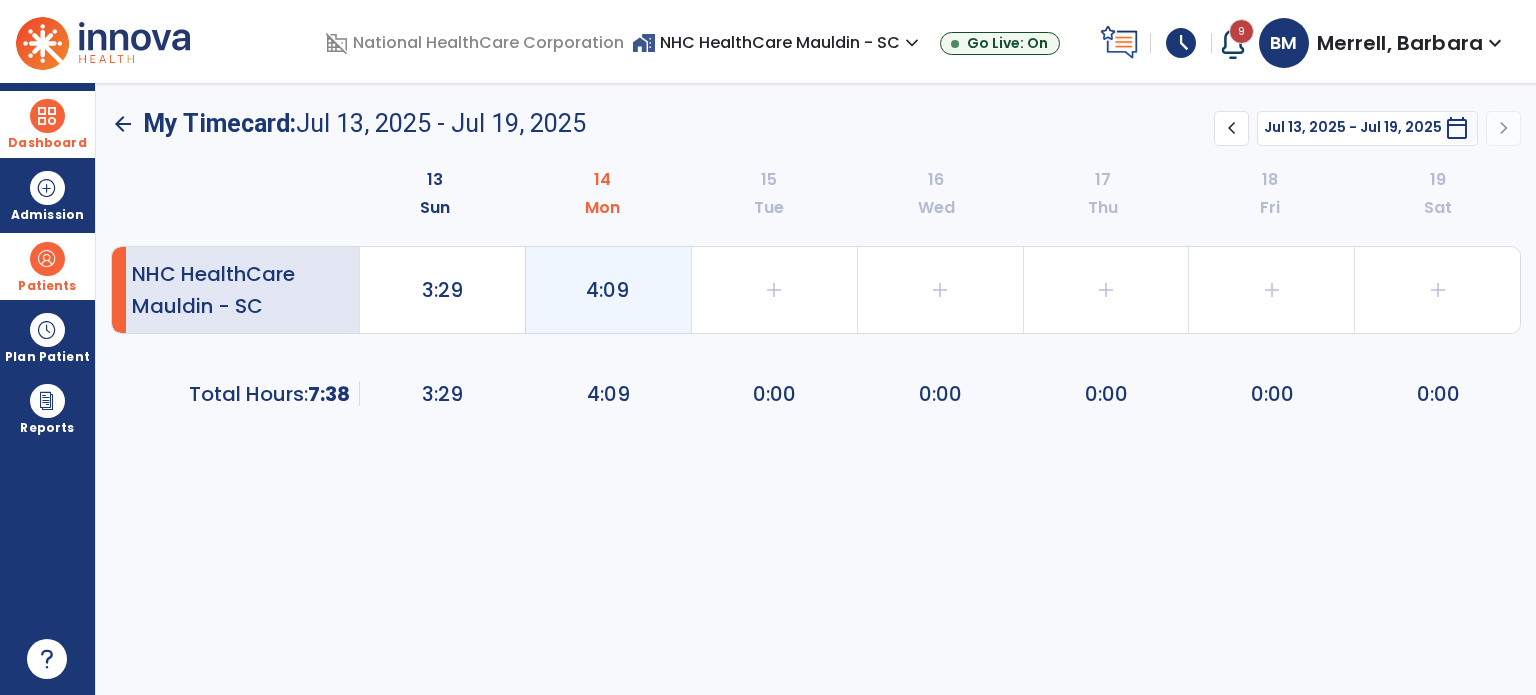 click on "4:09" 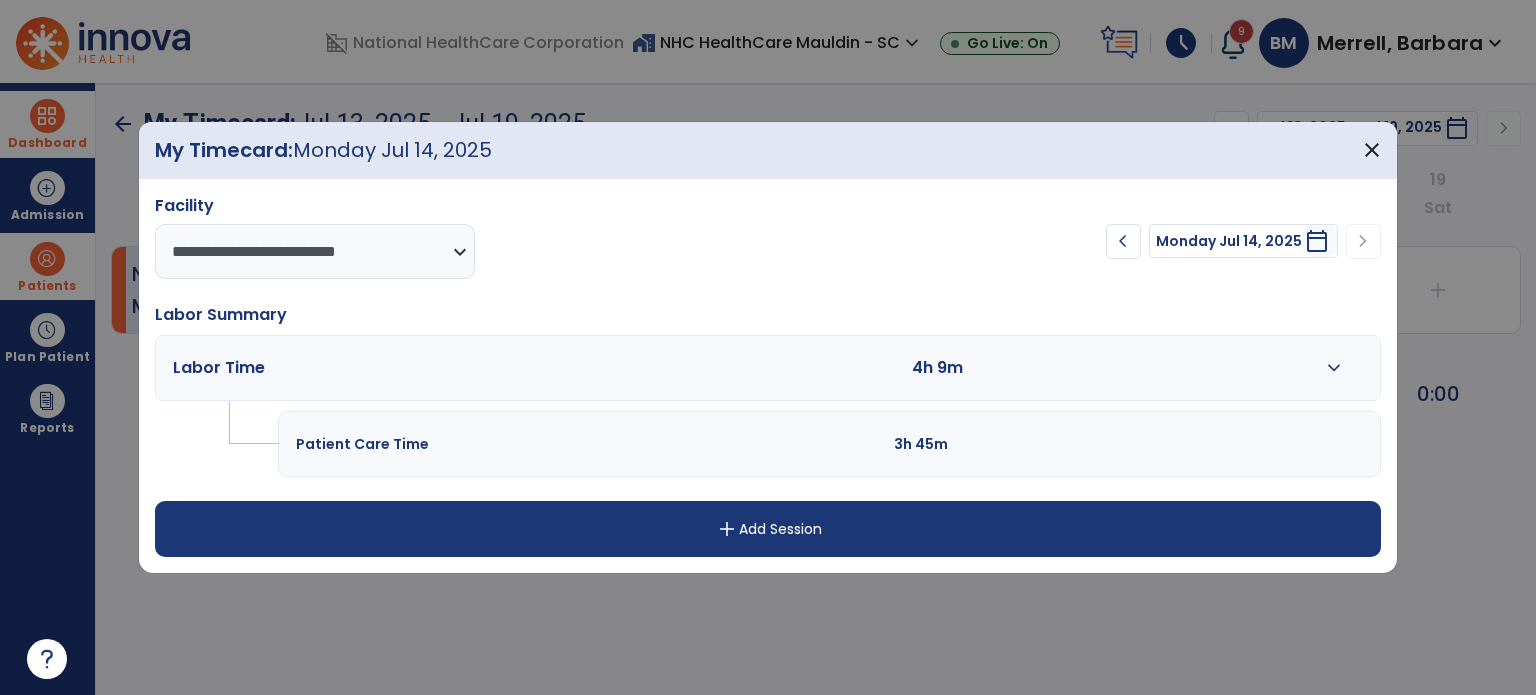click on "expand_more" at bounding box center [1334, 368] 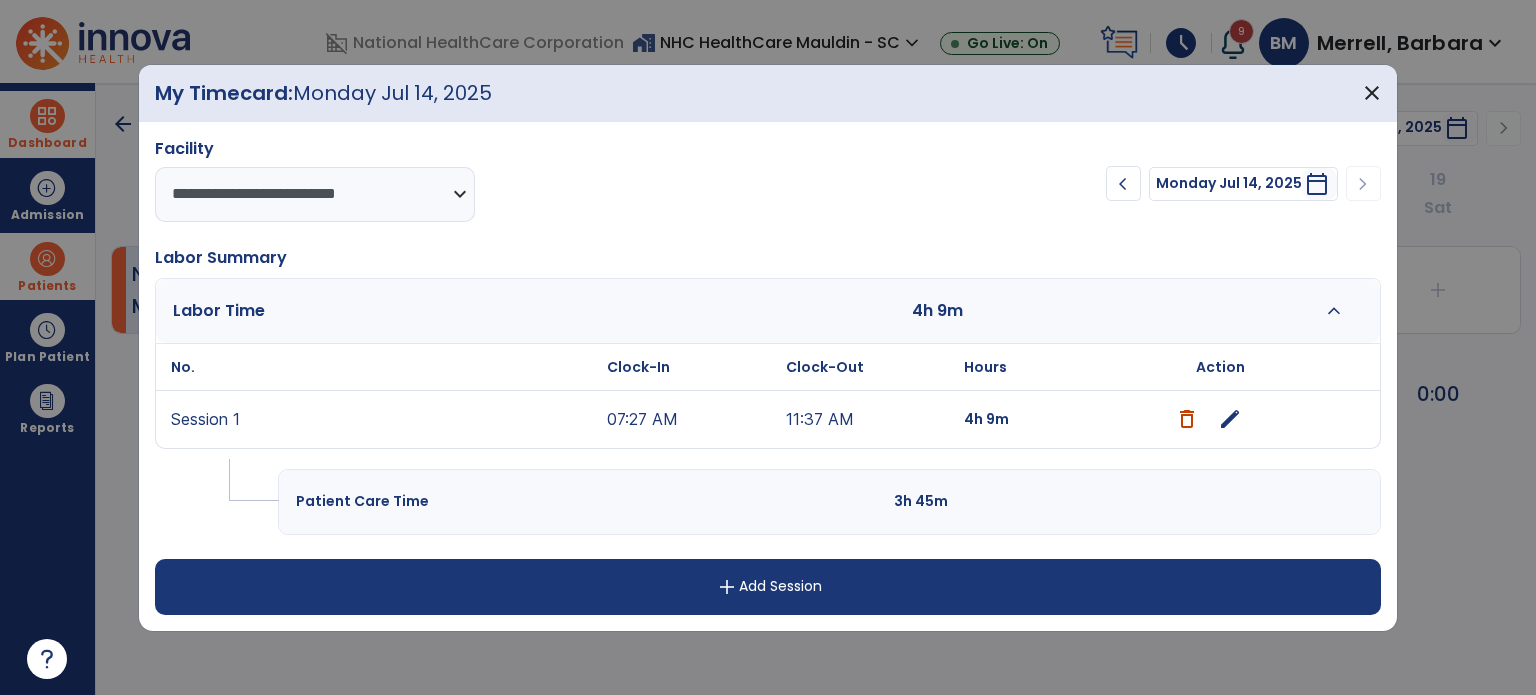 click on "edit" at bounding box center [1230, 419] 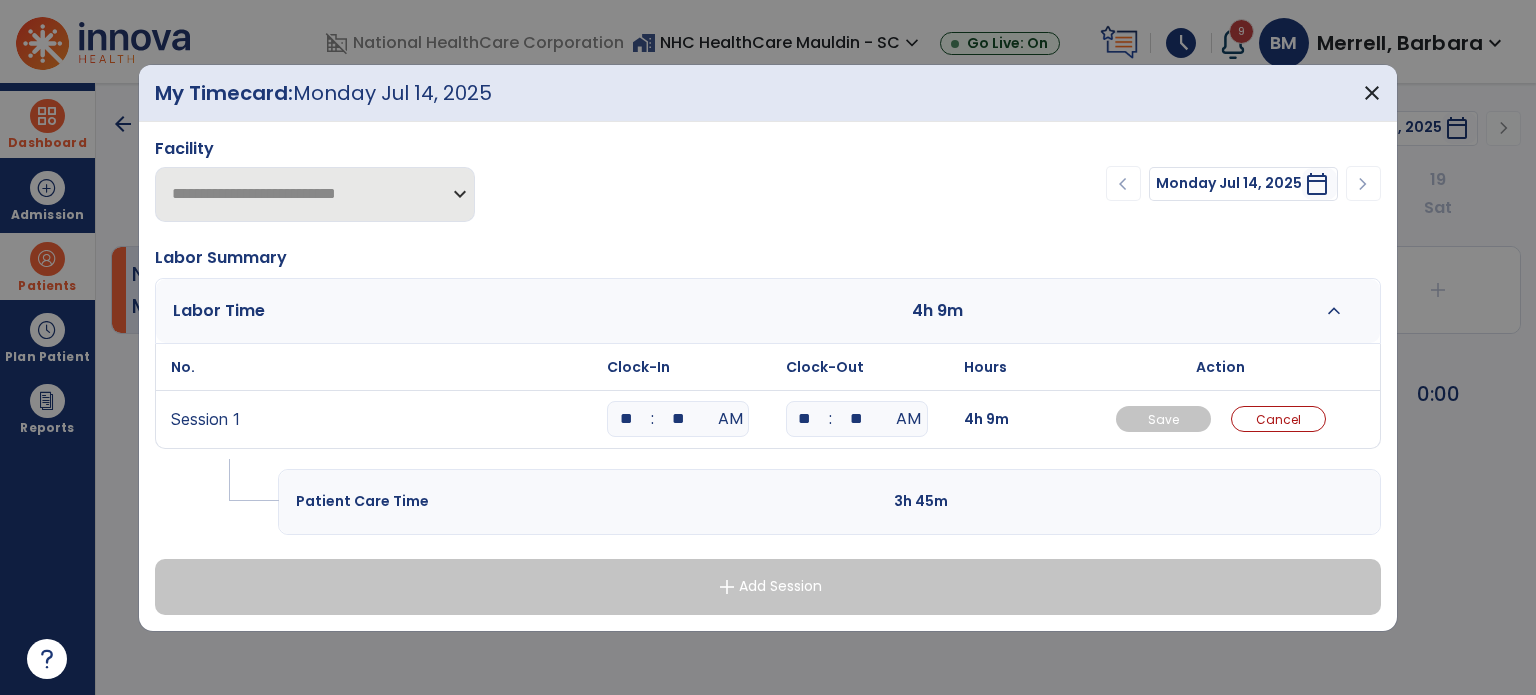 click on "**" at bounding box center (678, 419) 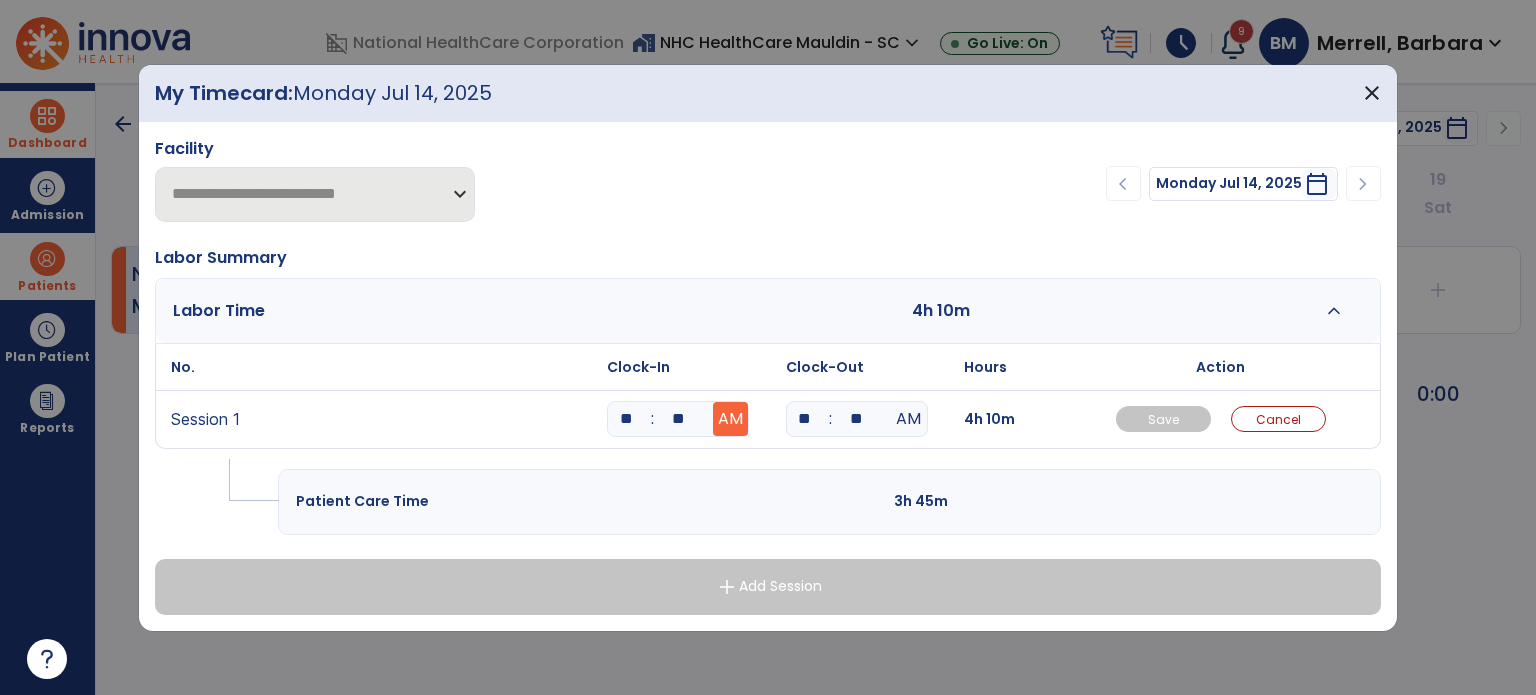 type on "*" 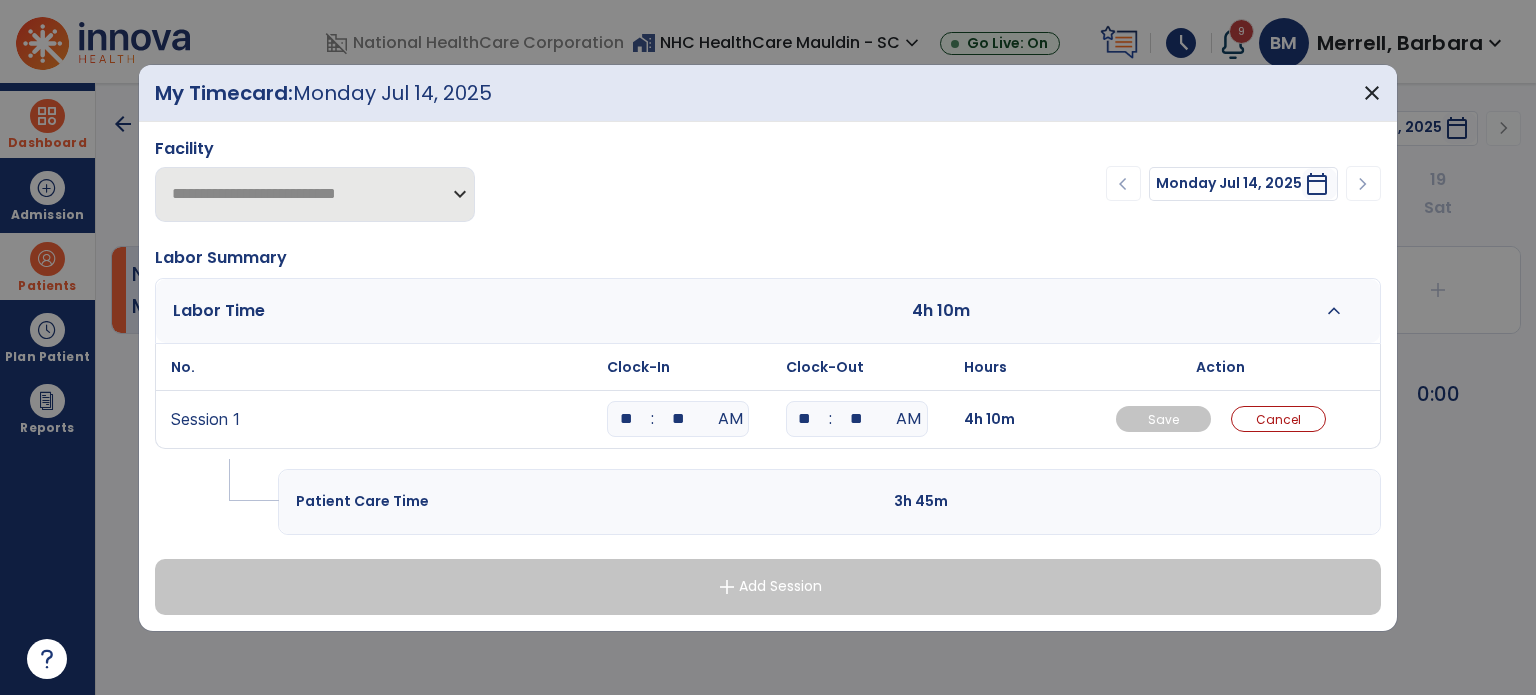 type on "**" 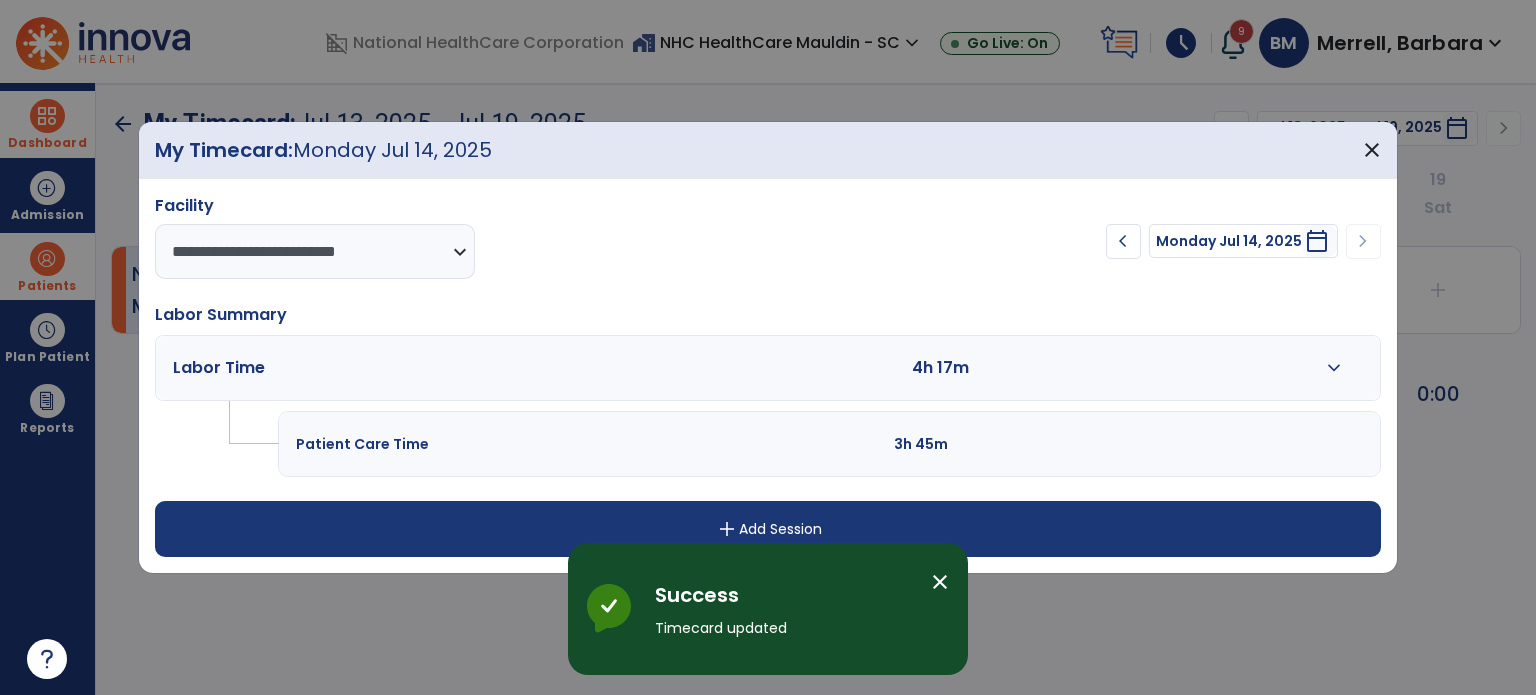 click on "expand_more" at bounding box center (1334, 368) 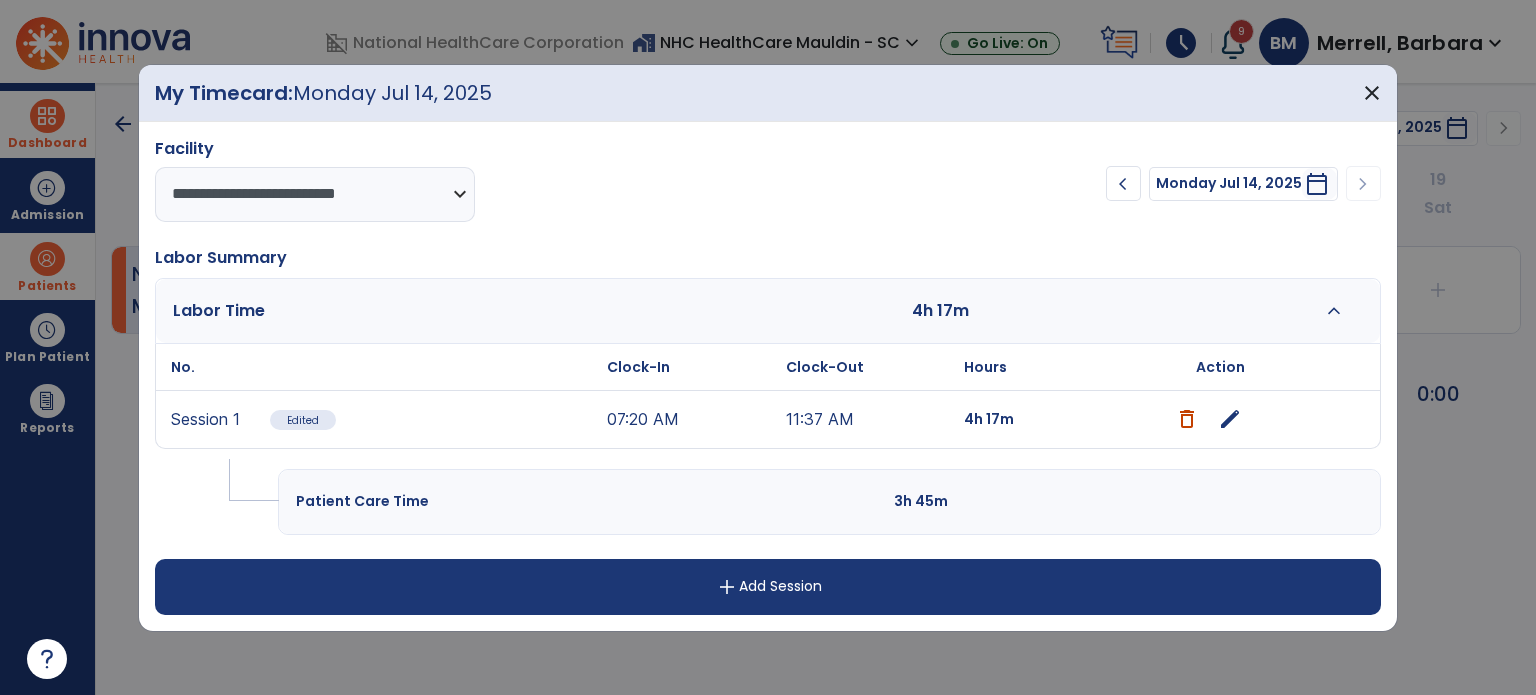 drag, startPoint x: 1535, startPoint y: 206, endPoint x: 1484, endPoint y: 197, distance: 51.78803 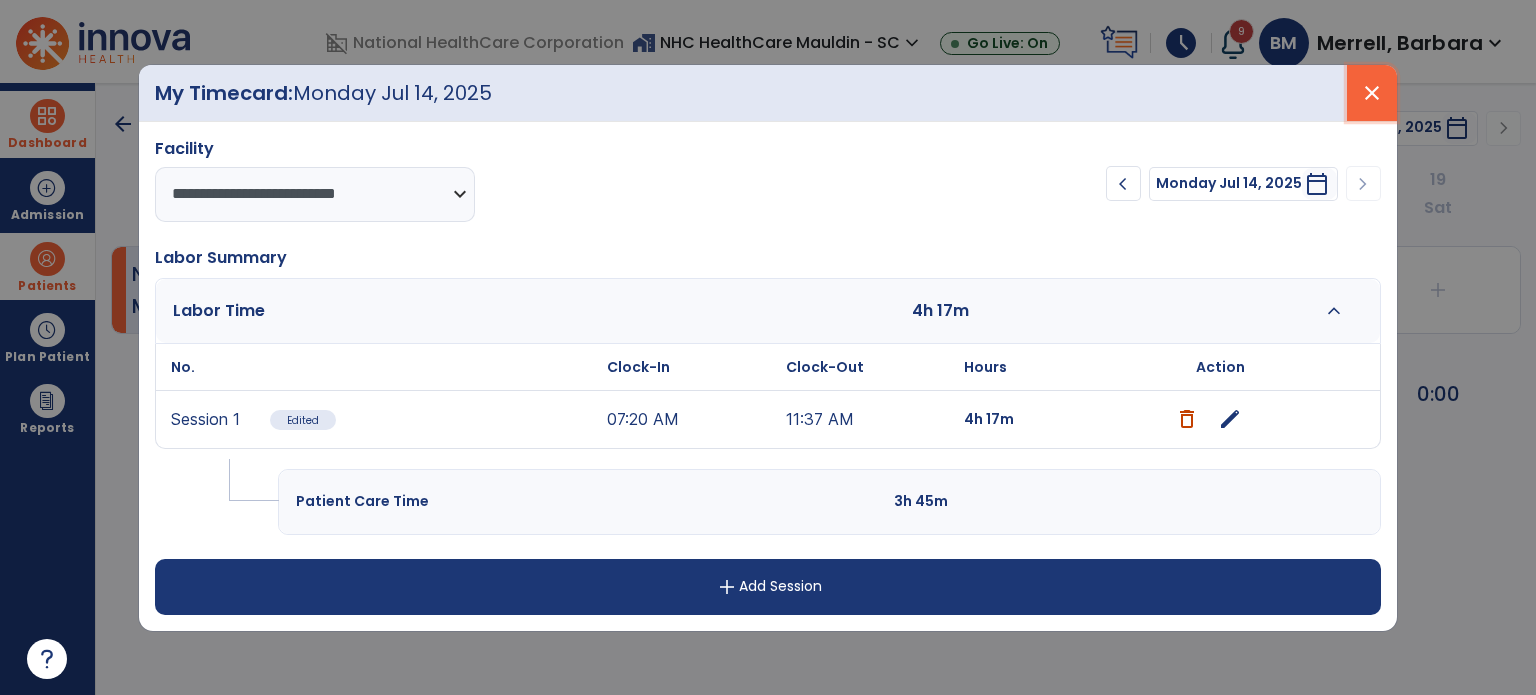 click on "close" at bounding box center (1372, 93) 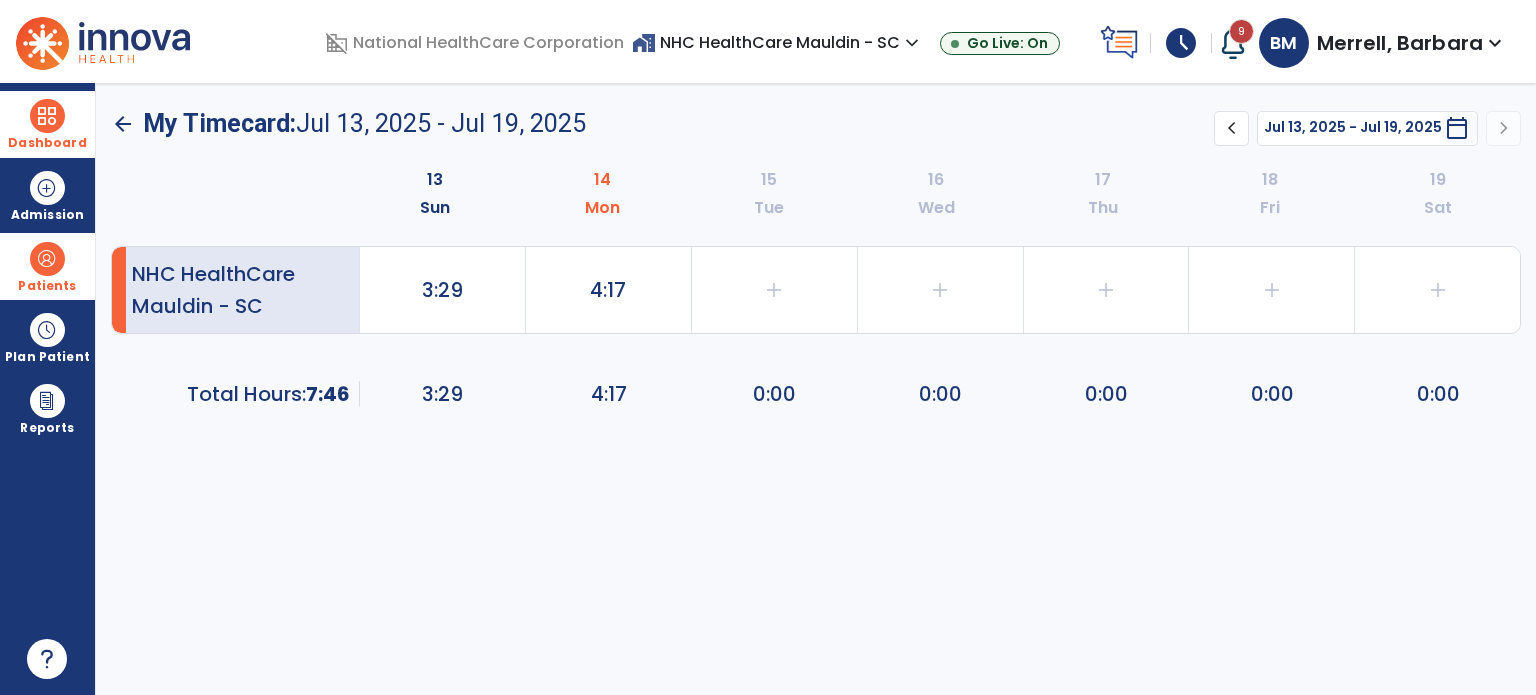 click on "BM [LAST], [FIRST] - PT" at bounding box center (1383, 43) 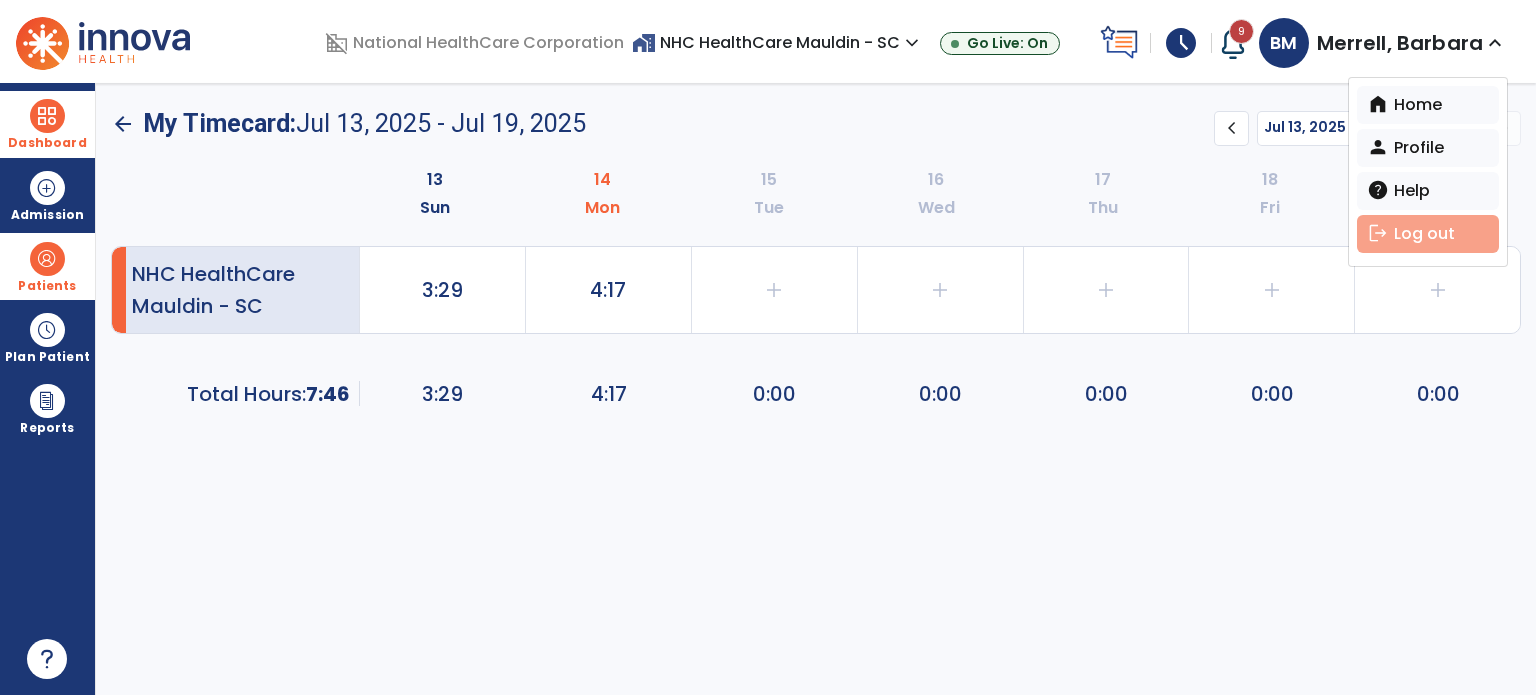 click on "logout   Log out" at bounding box center [1428, 234] 